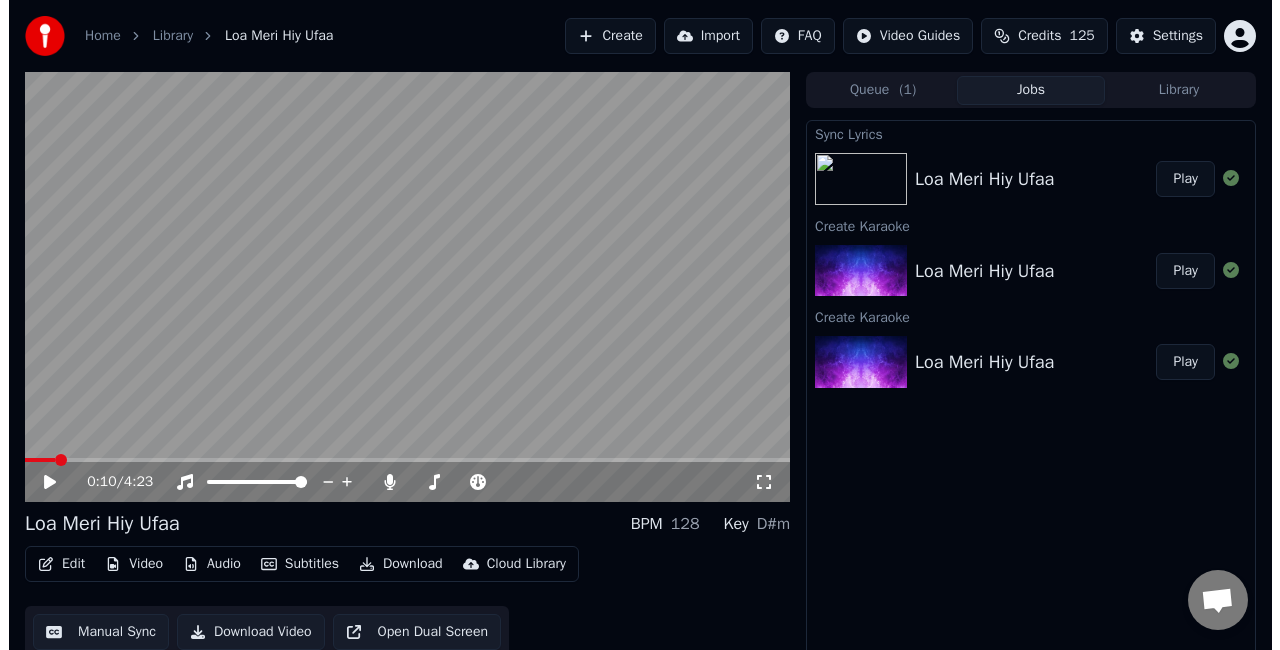 scroll, scrollTop: 22, scrollLeft: 0, axis: vertical 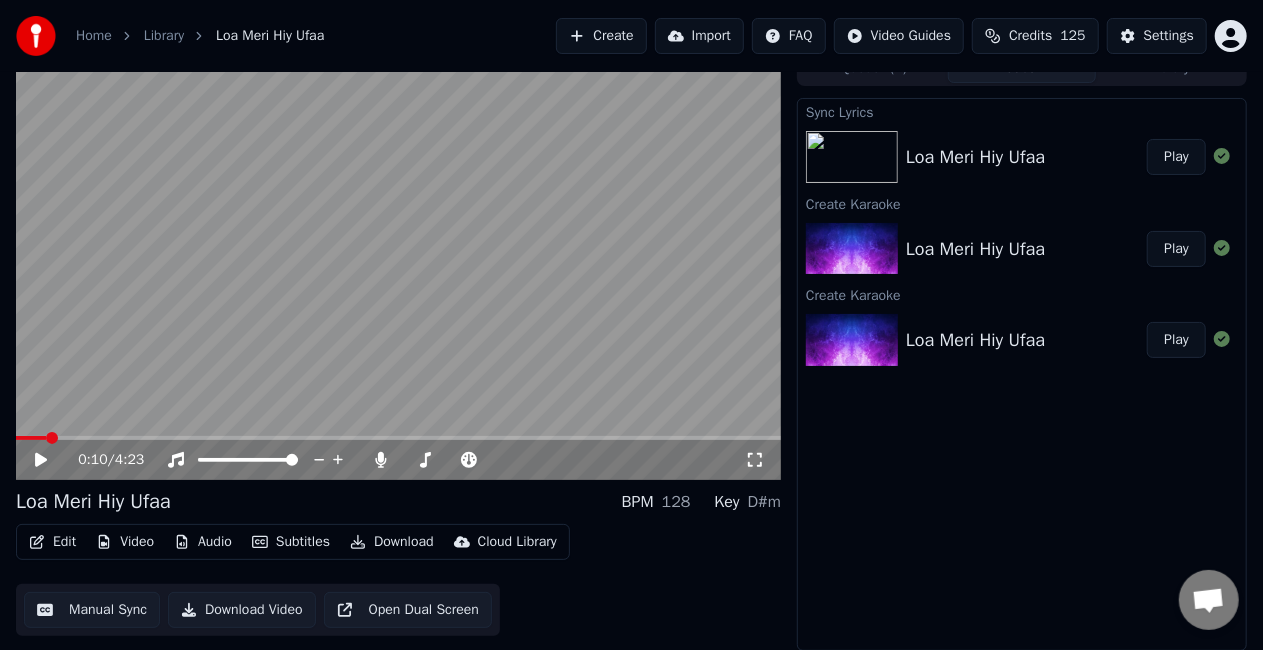 click on "Create" at bounding box center (601, 36) 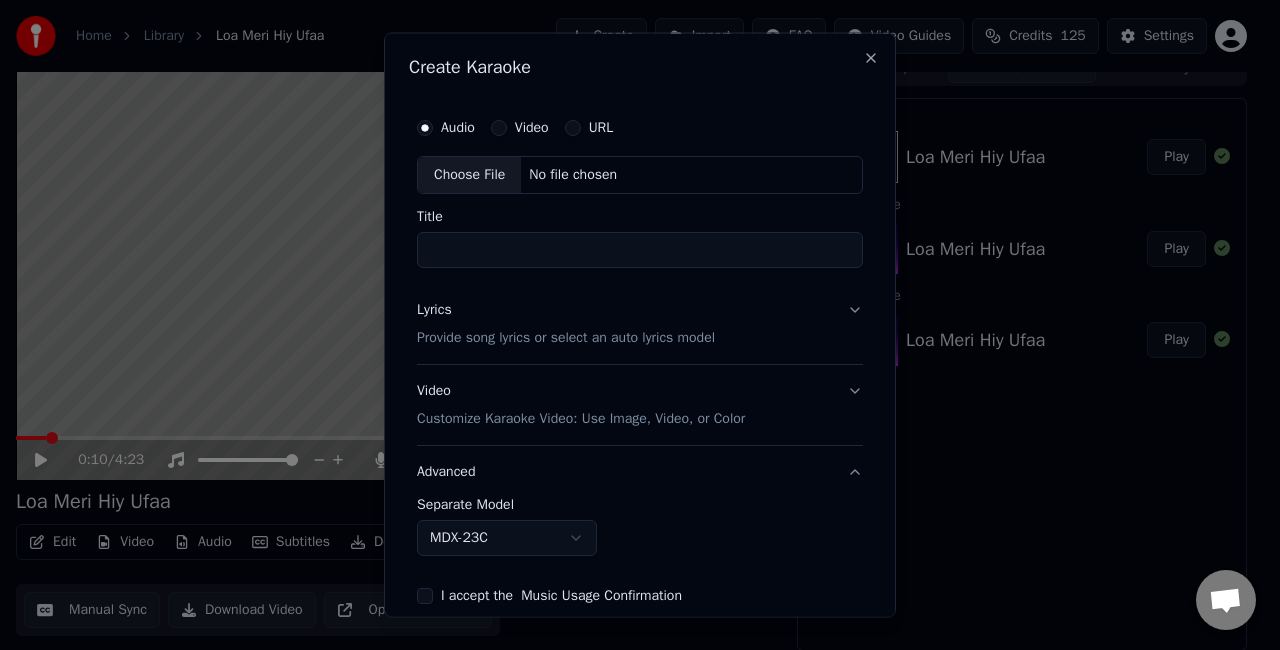 click on "Choose File" at bounding box center (469, 175) 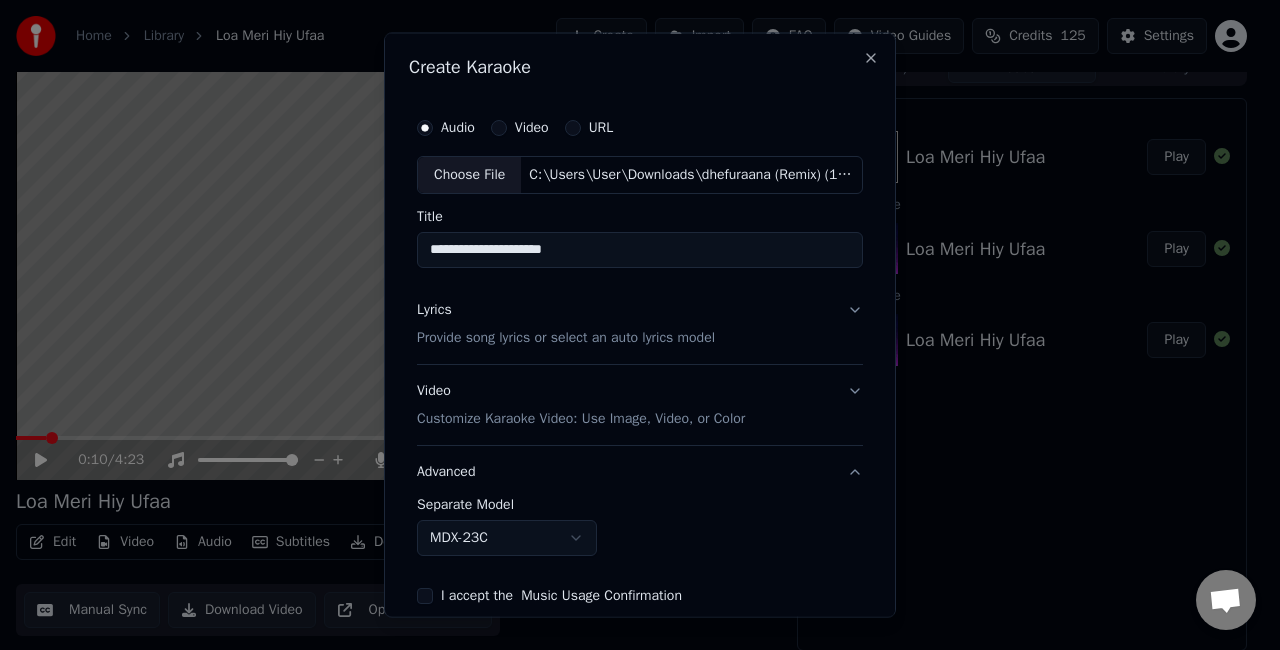 drag, startPoint x: 573, startPoint y: 253, endPoint x: 492, endPoint y: 256, distance: 81.055534 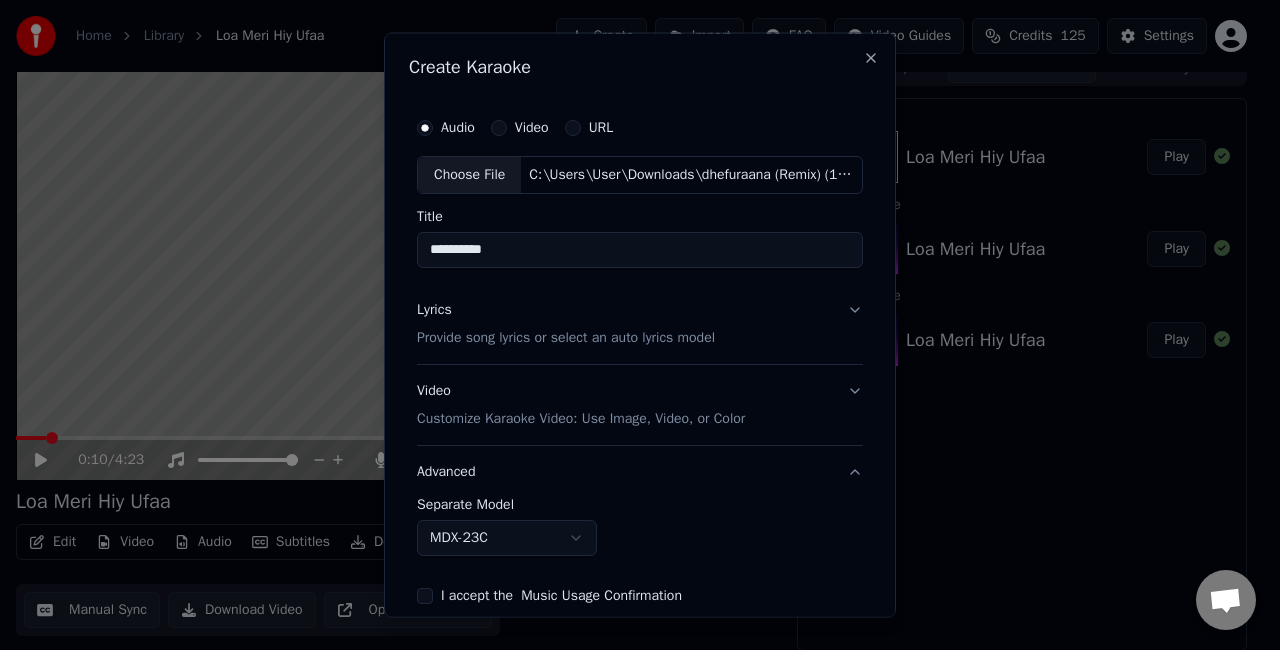 type on "**********" 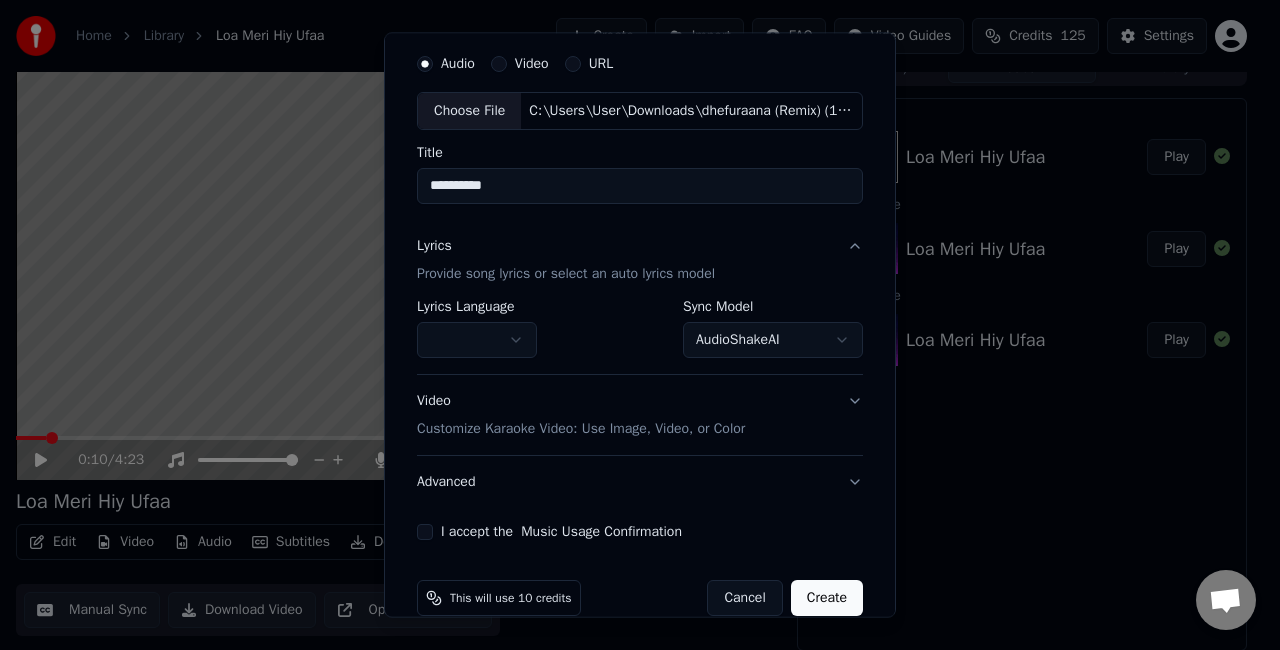 scroll, scrollTop: 92, scrollLeft: 0, axis: vertical 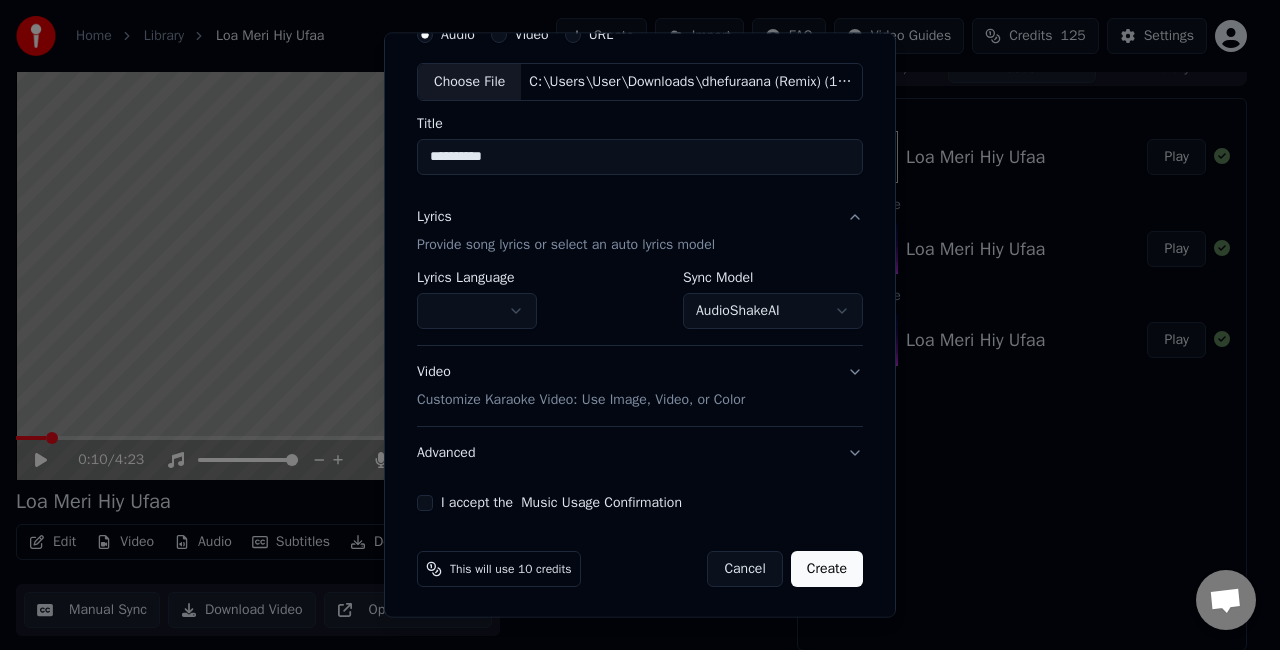 click on "**********" at bounding box center [631, 303] 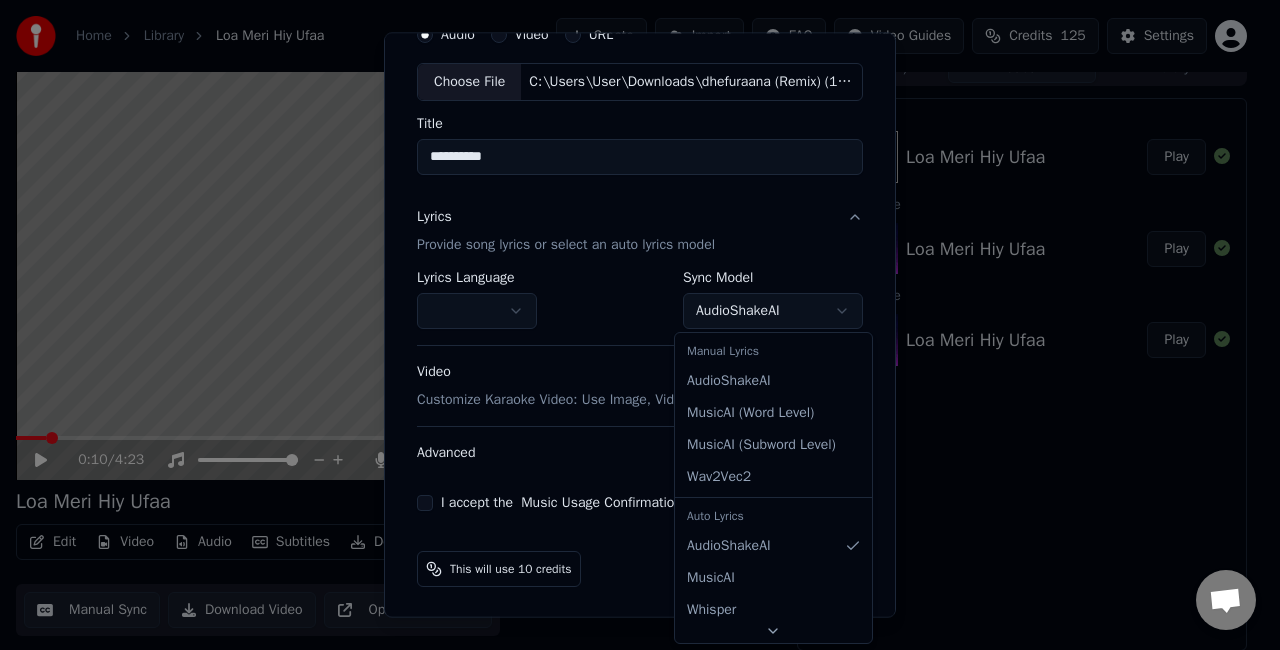 select on "**********" 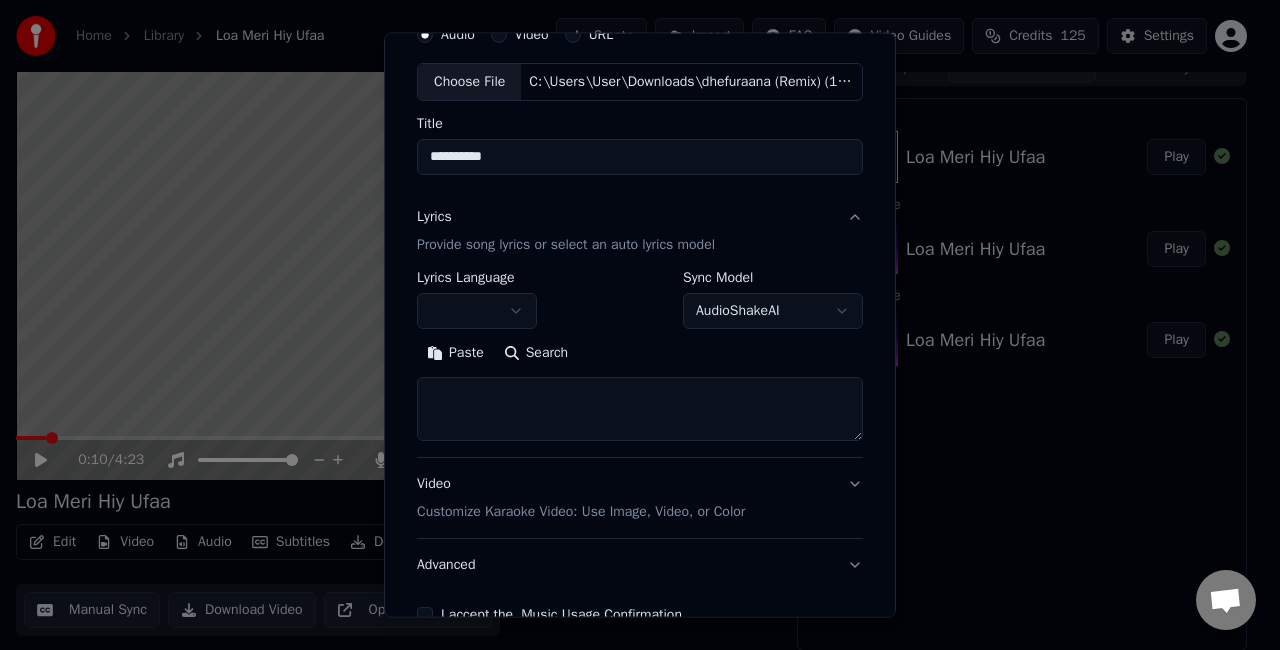 click on "Paste" at bounding box center (455, 353) 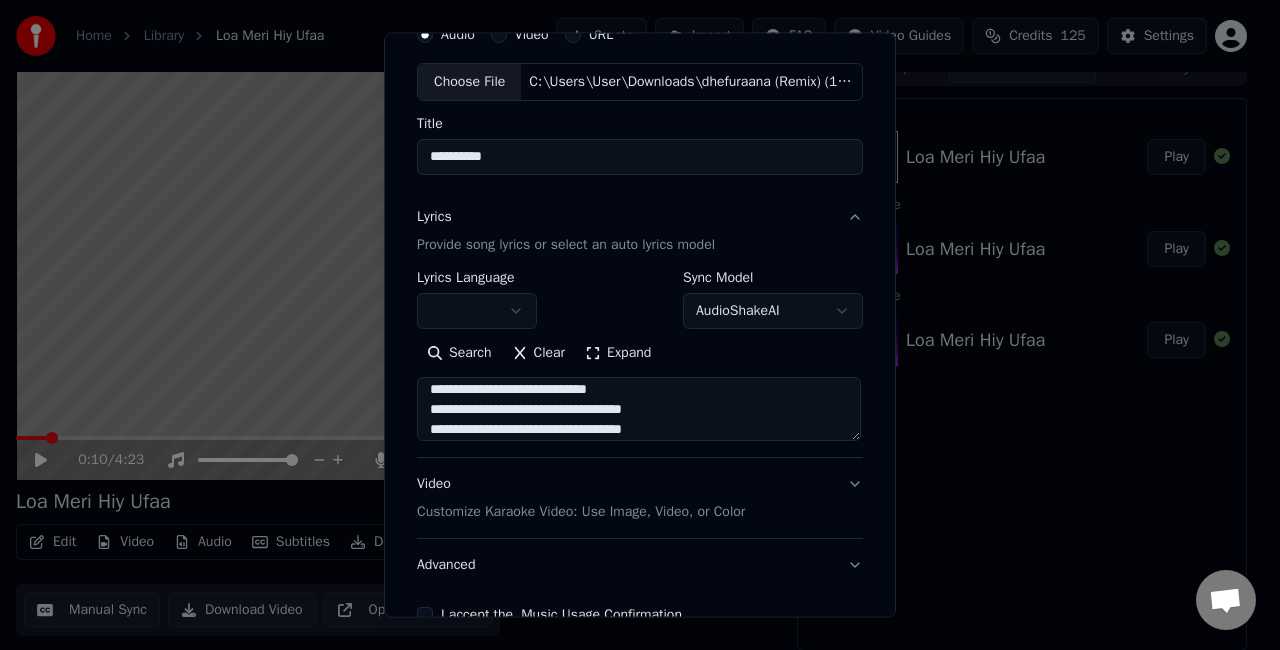 scroll, scrollTop: 473, scrollLeft: 0, axis: vertical 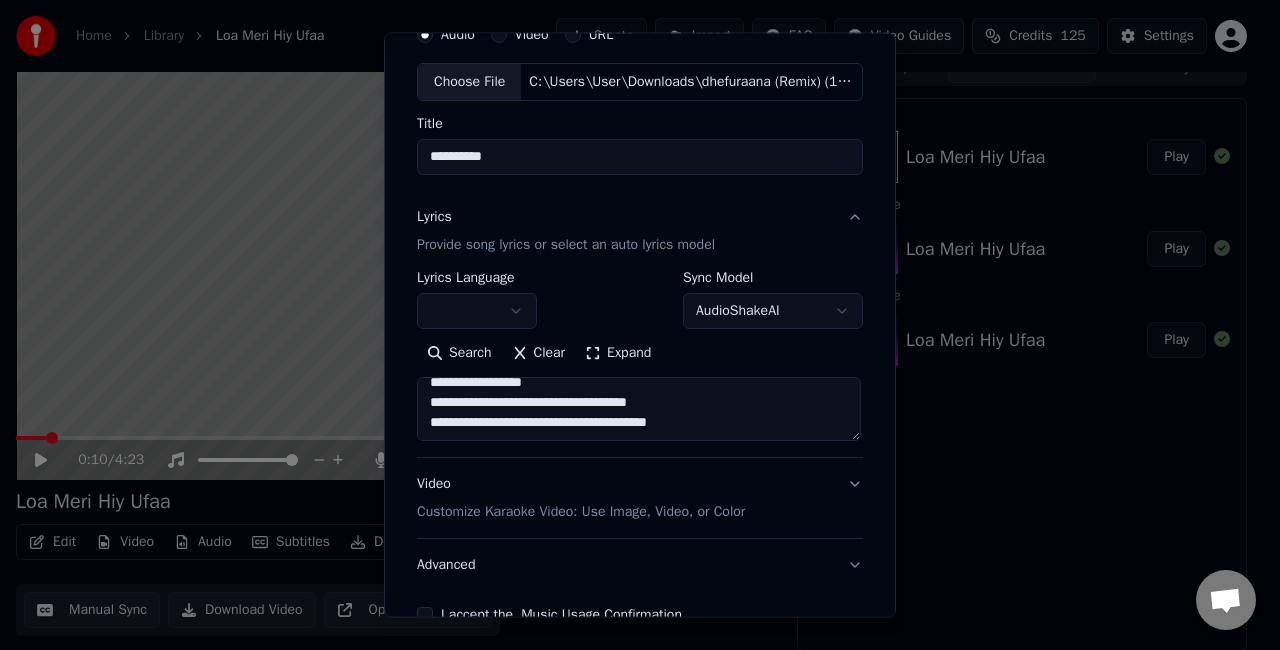 click on "**********" at bounding box center [639, 409] 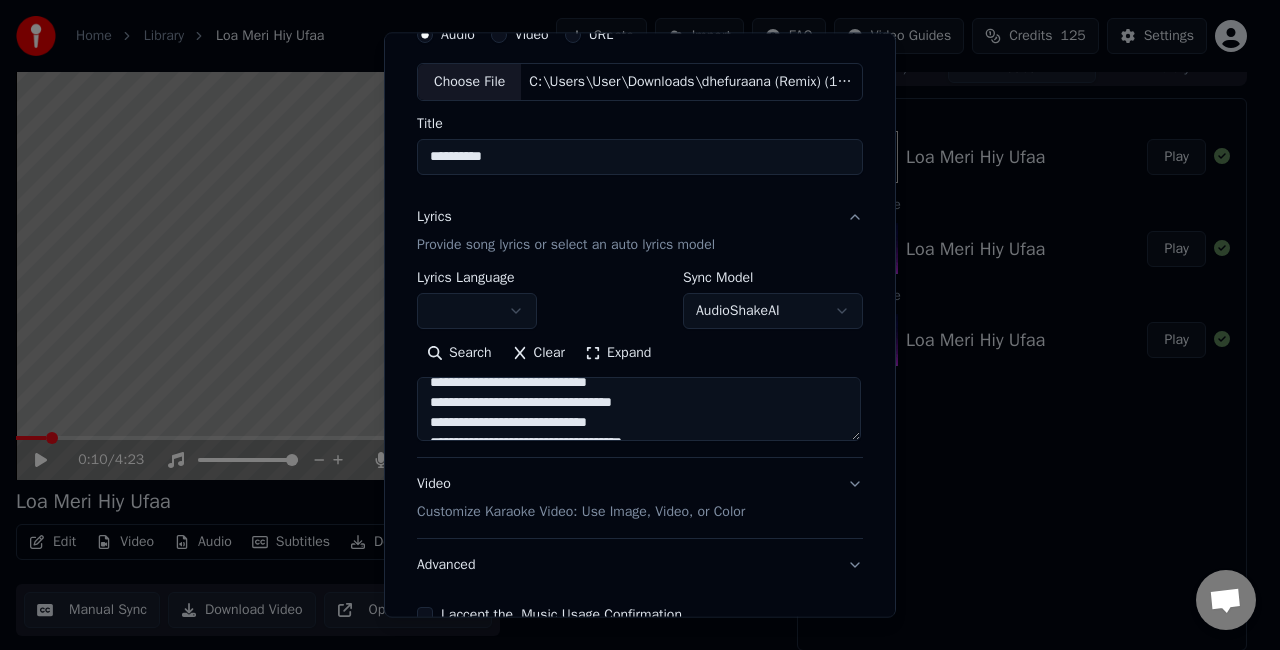 scroll, scrollTop: 473, scrollLeft: 0, axis: vertical 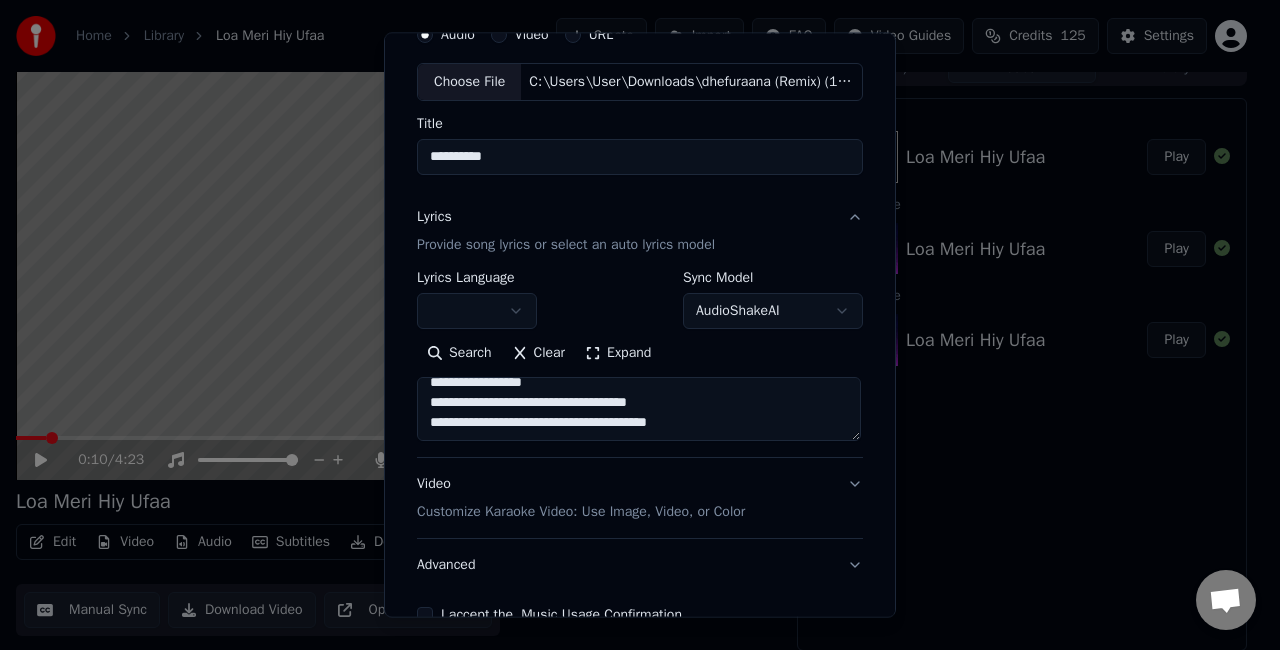 click on "**********" at bounding box center (639, 409) 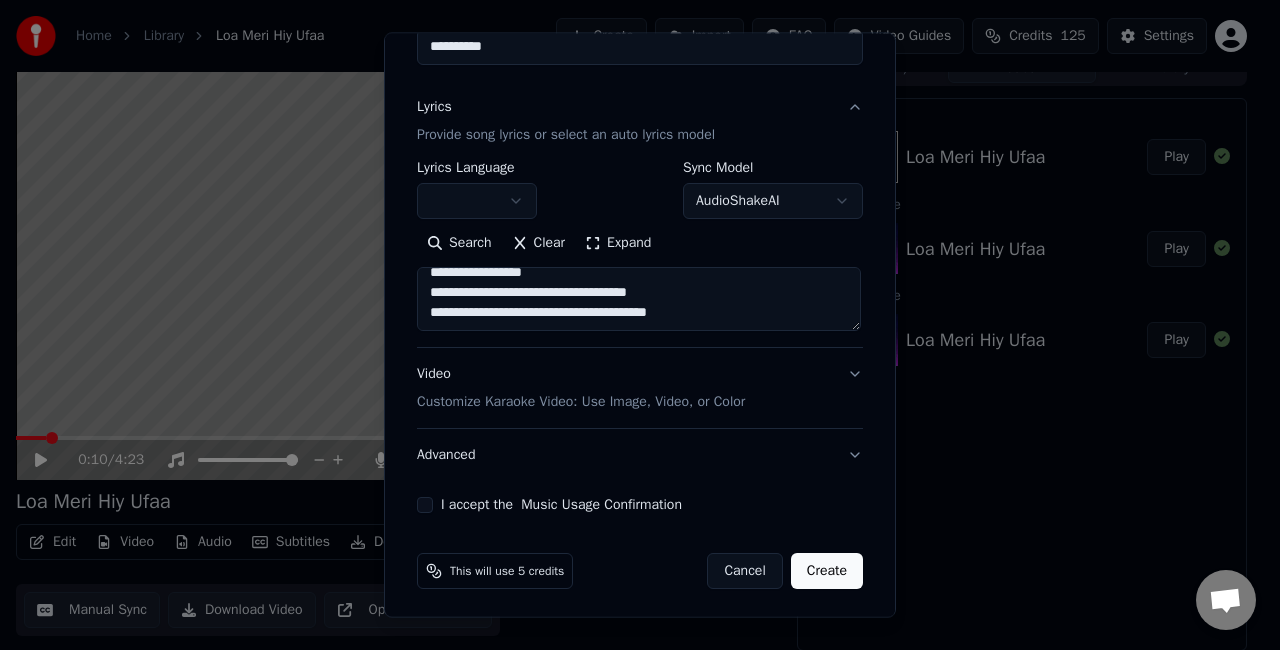 scroll, scrollTop: 204, scrollLeft: 0, axis: vertical 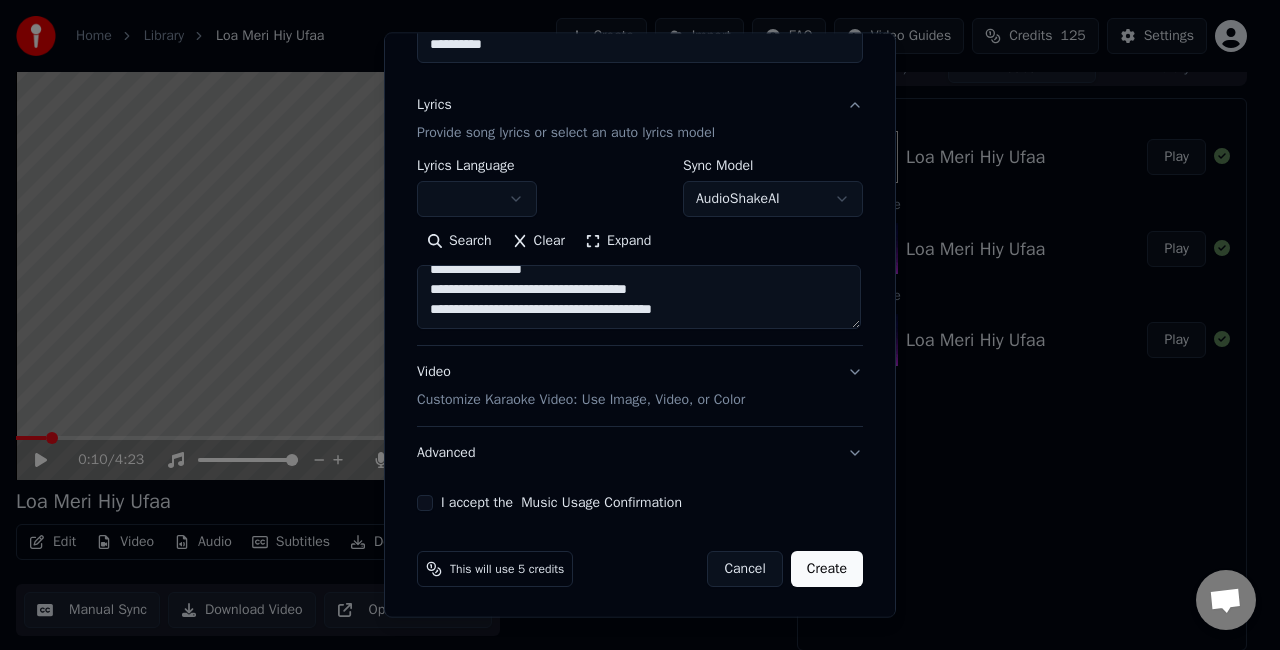 paste on "**********" 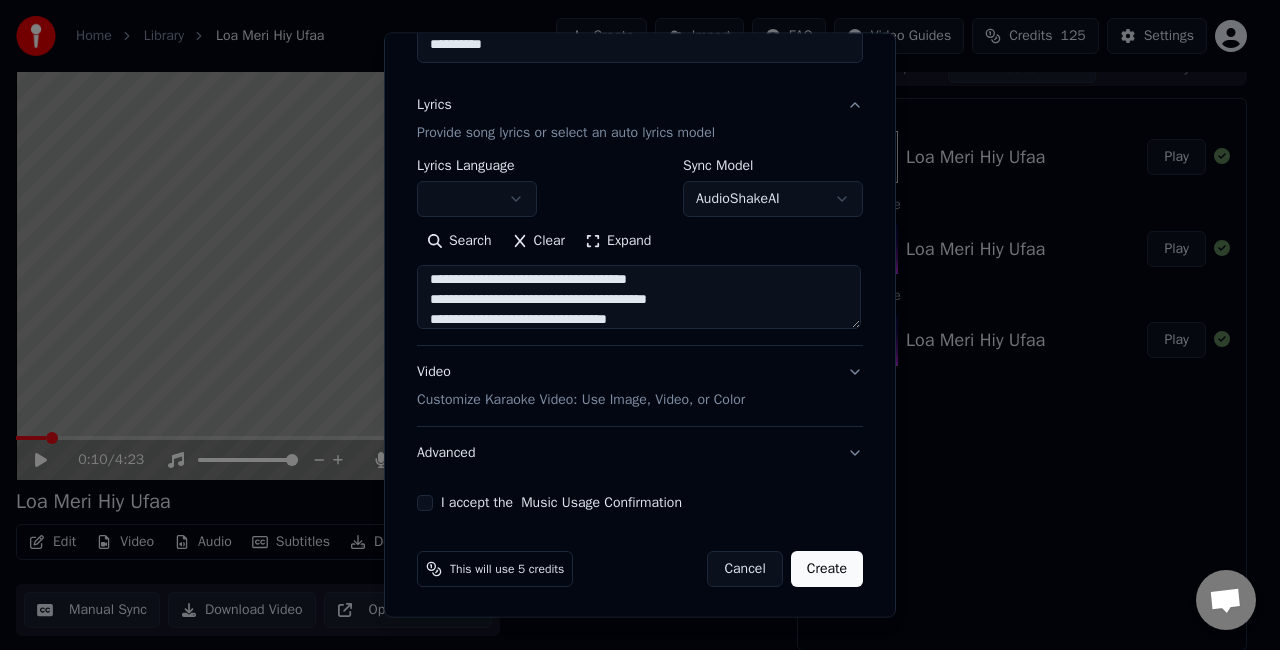 scroll, scrollTop: 544, scrollLeft: 0, axis: vertical 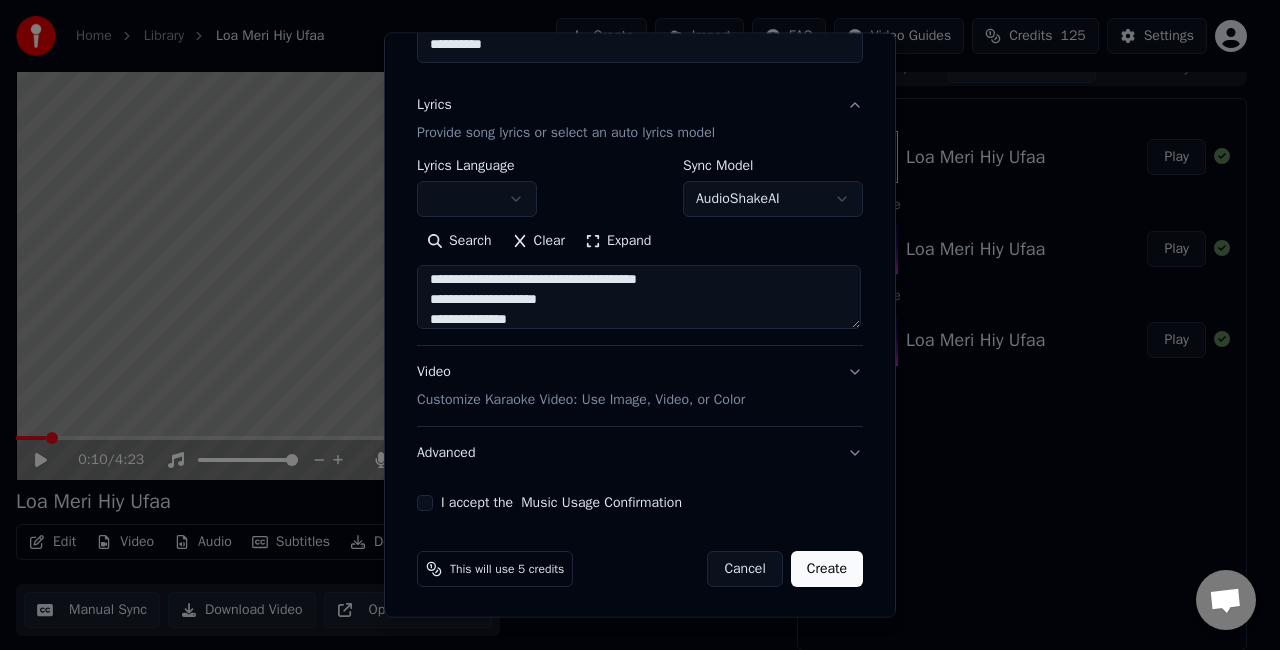 type on "**********" 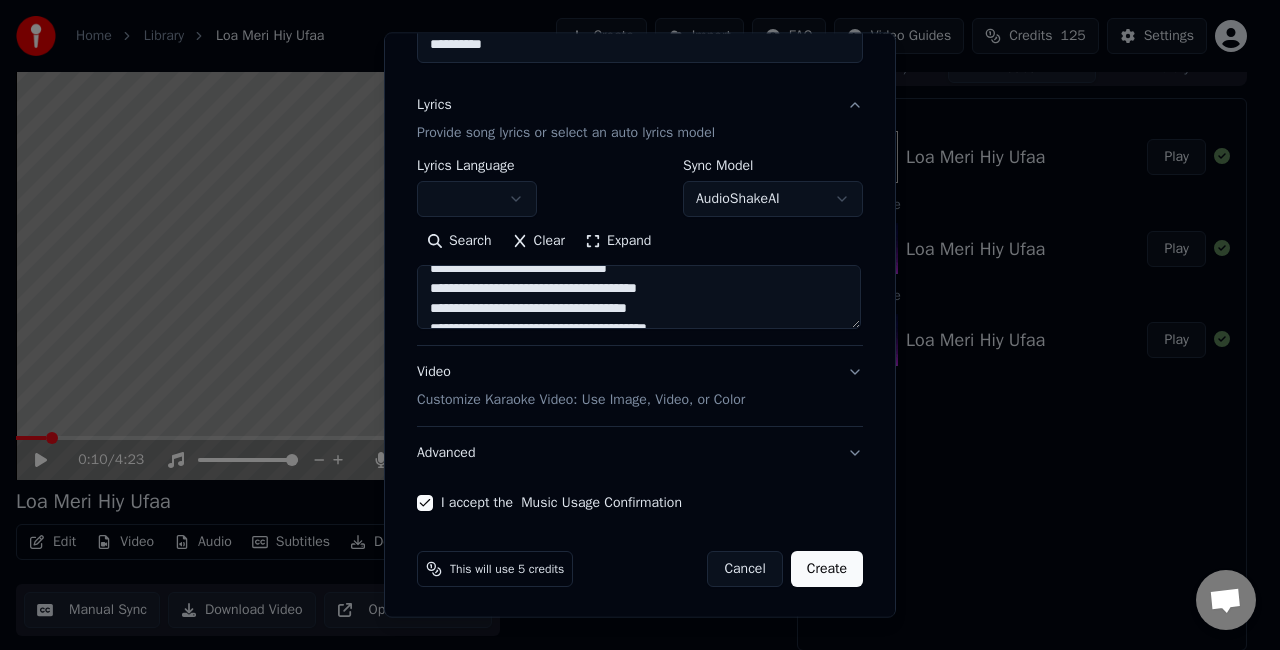 scroll, scrollTop: 0, scrollLeft: 0, axis: both 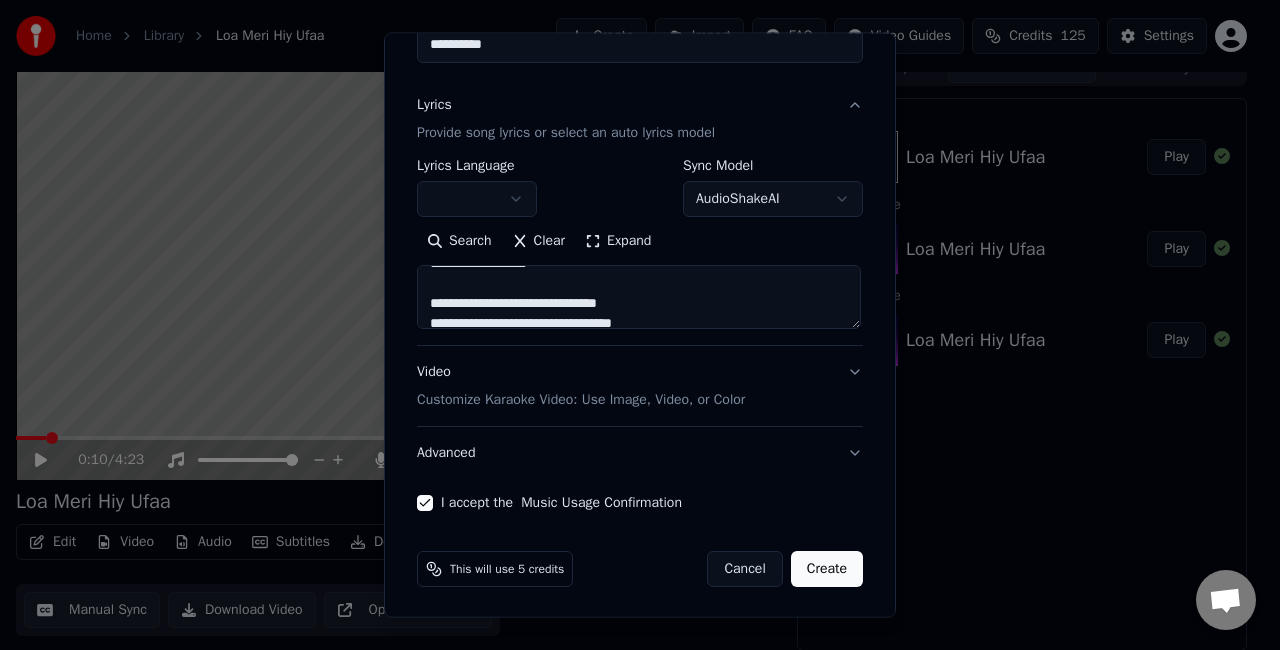 click on "Video Customize Karaoke Video: Use Image, Video, or Color" at bounding box center (640, 386) 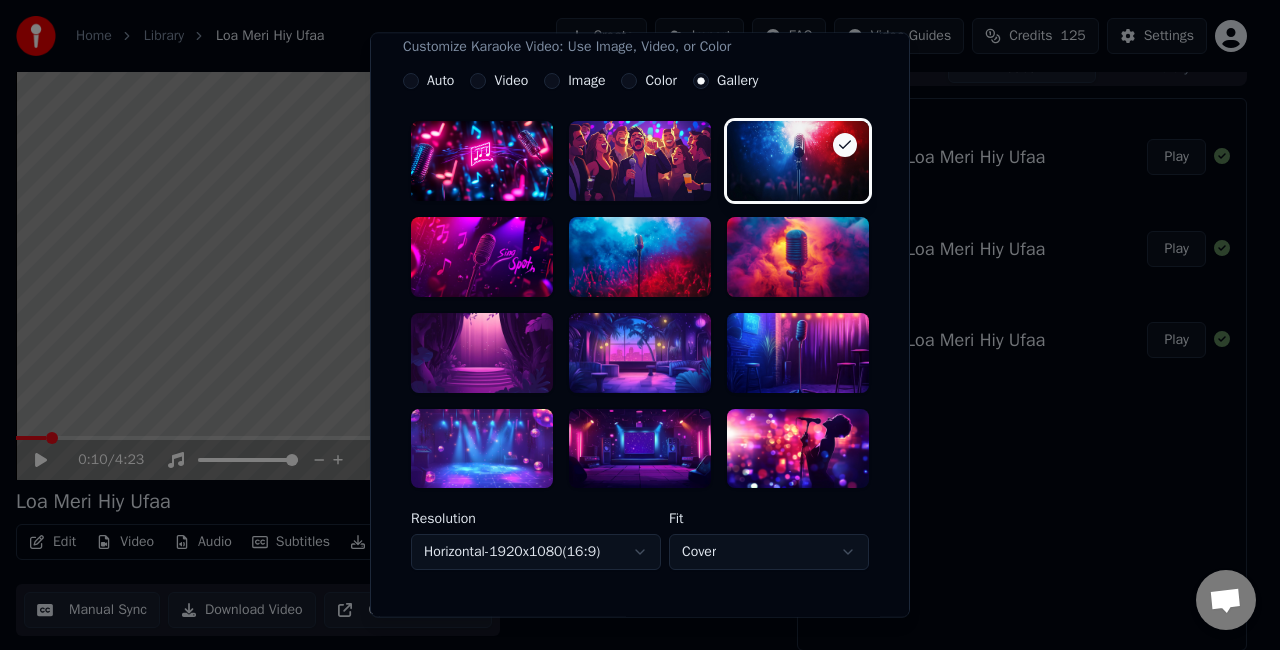 scroll, scrollTop: 404, scrollLeft: 0, axis: vertical 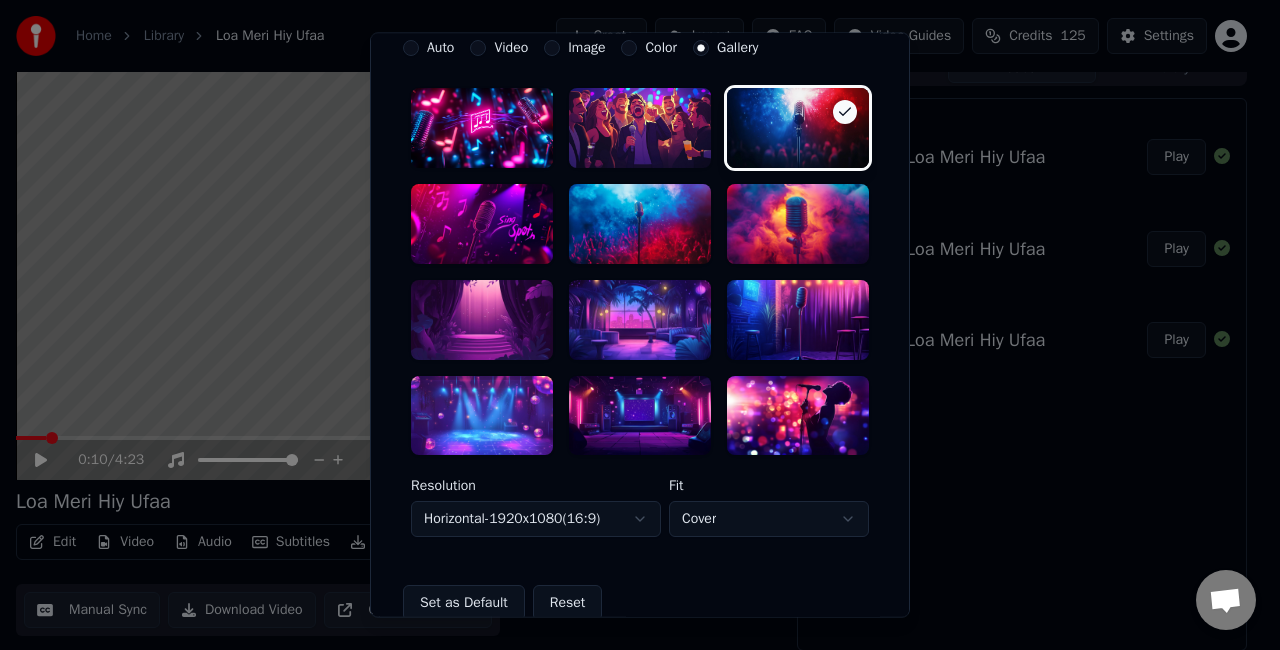 click at bounding box center (640, 416) 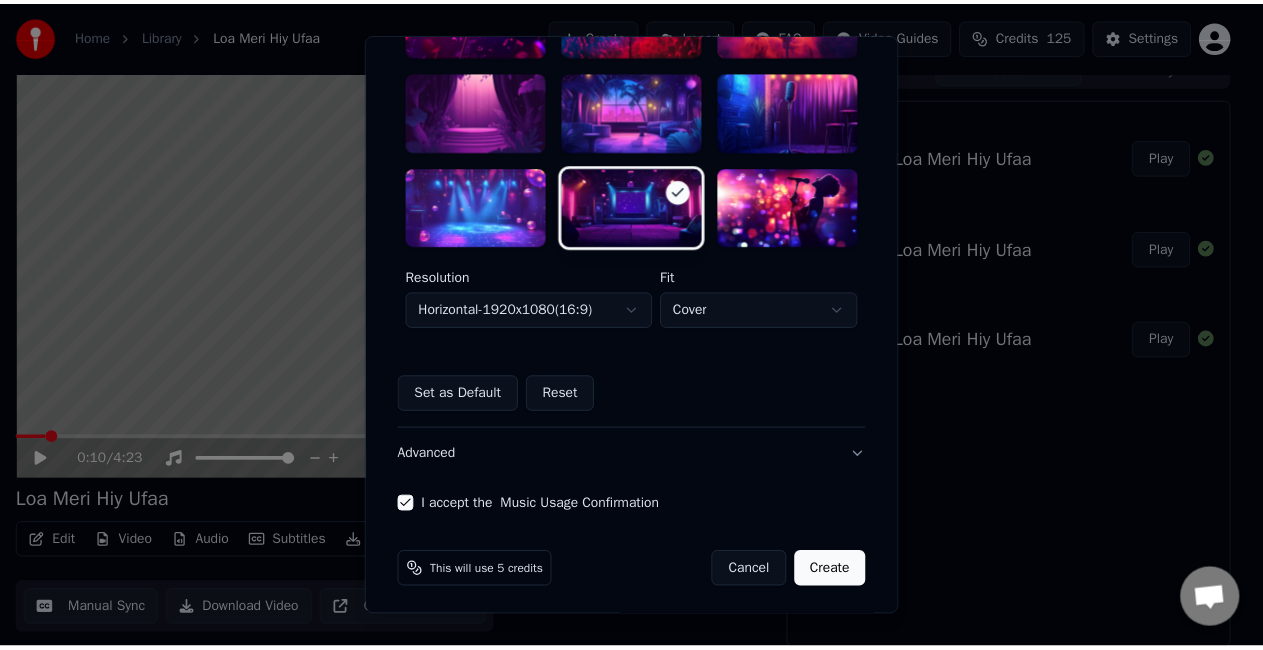 scroll, scrollTop: 616, scrollLeft: 0, axis: vertical 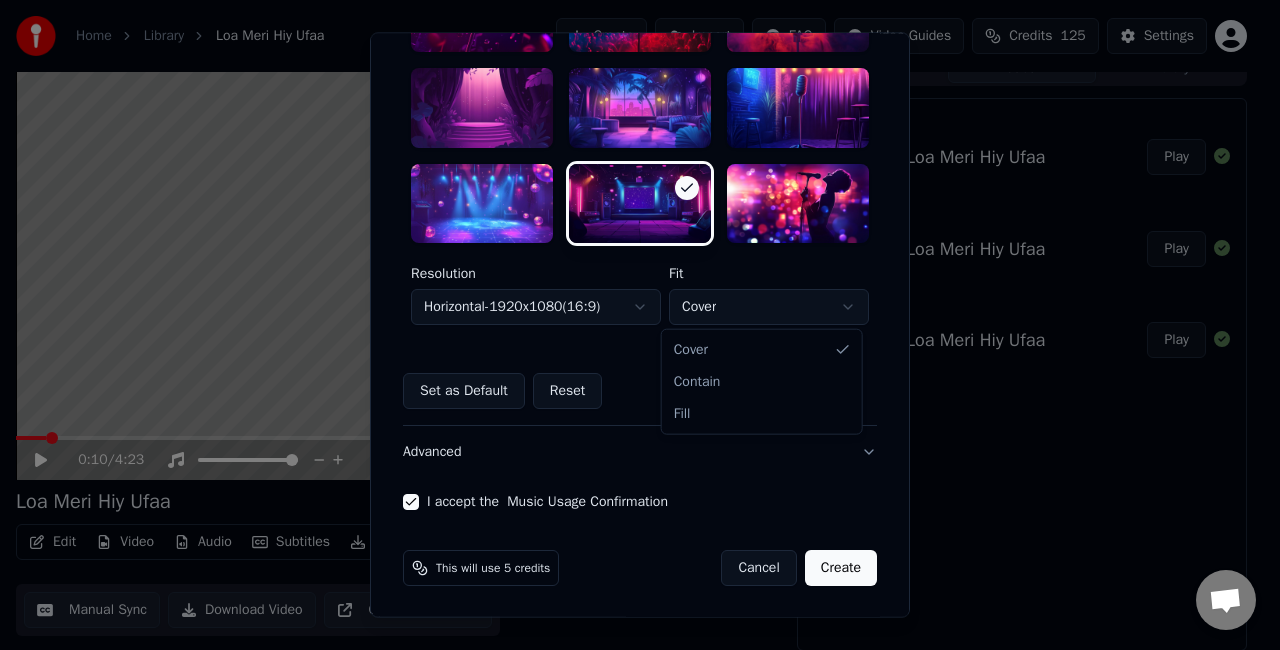 click on "**********" at bounding box center (631, 303) 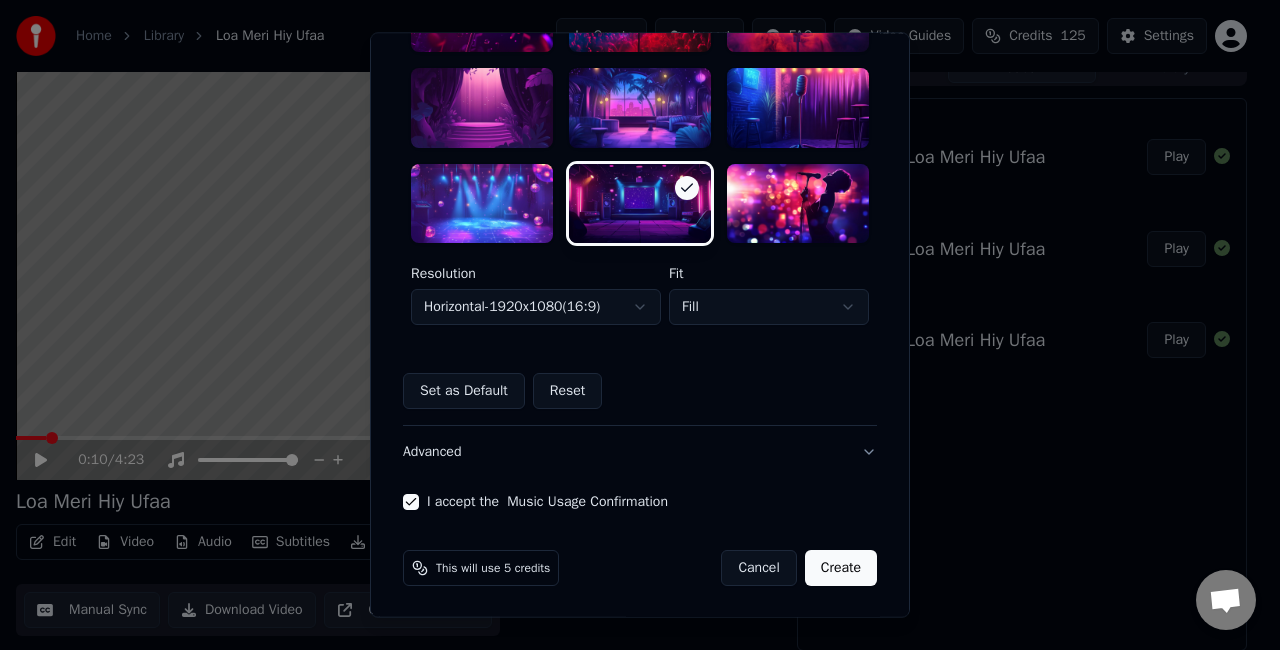 click on "Create" at bounding box center (841, 569) 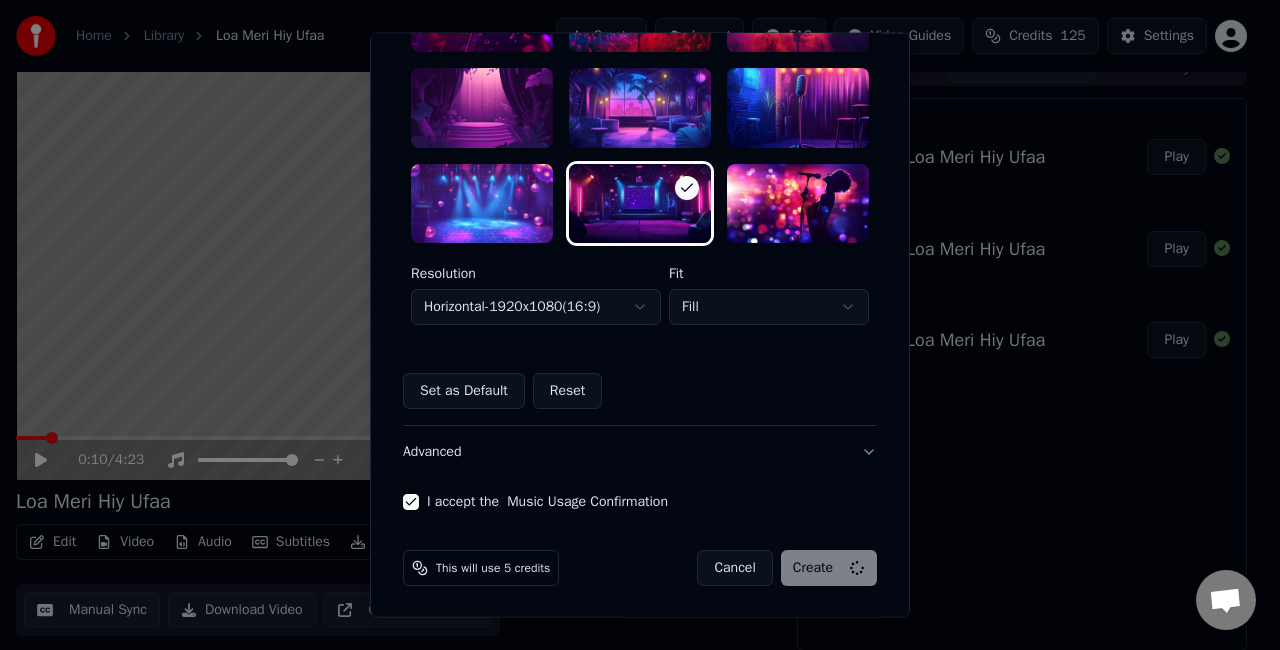 select on "*****" 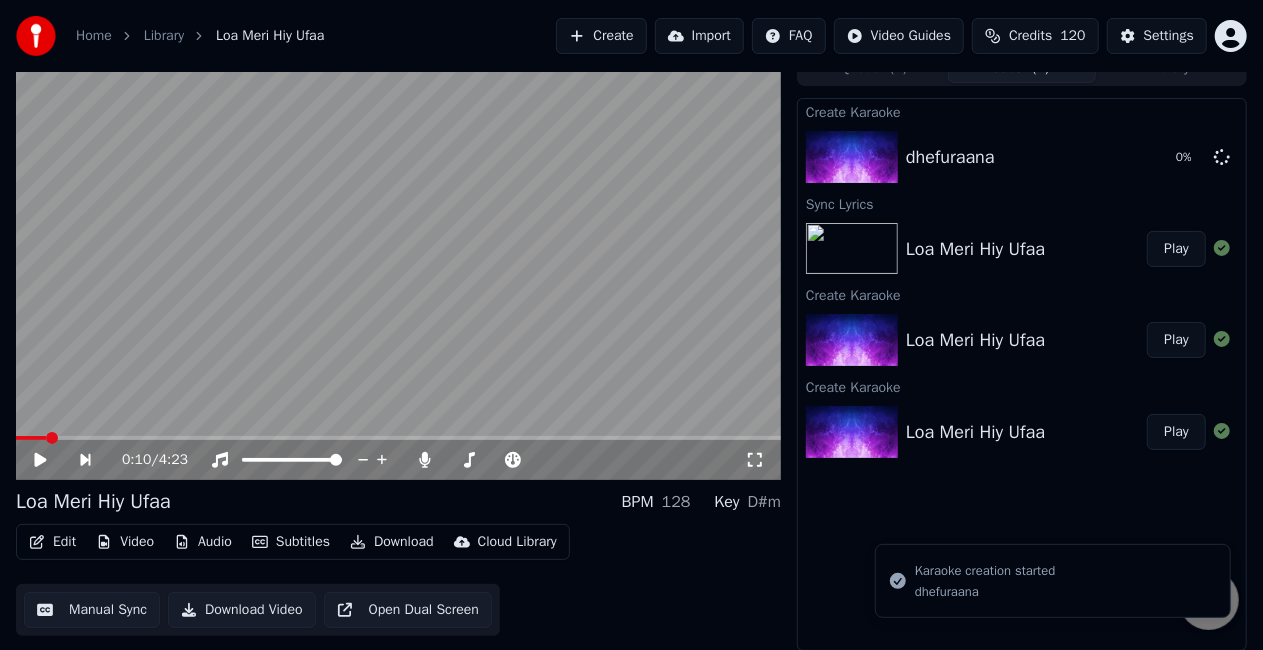 scroll, scrollTop: 0, scrollLeft: 0, axis: both 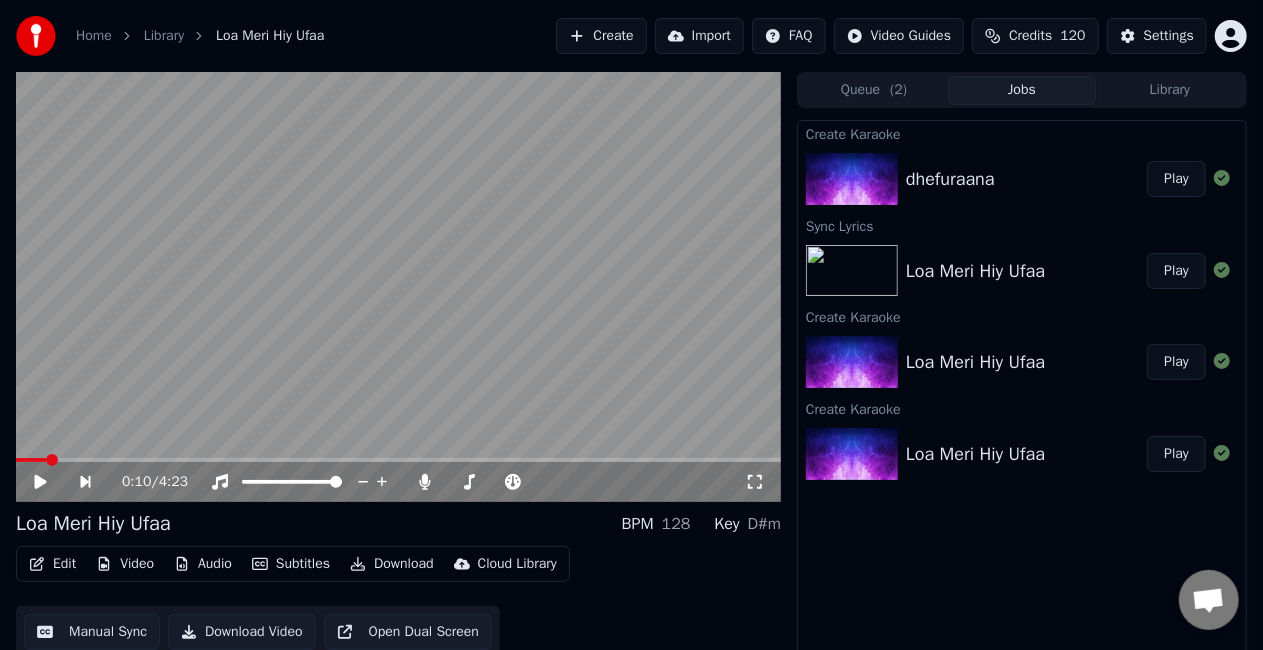 click on "Play" at bounding box center (1176, 179) 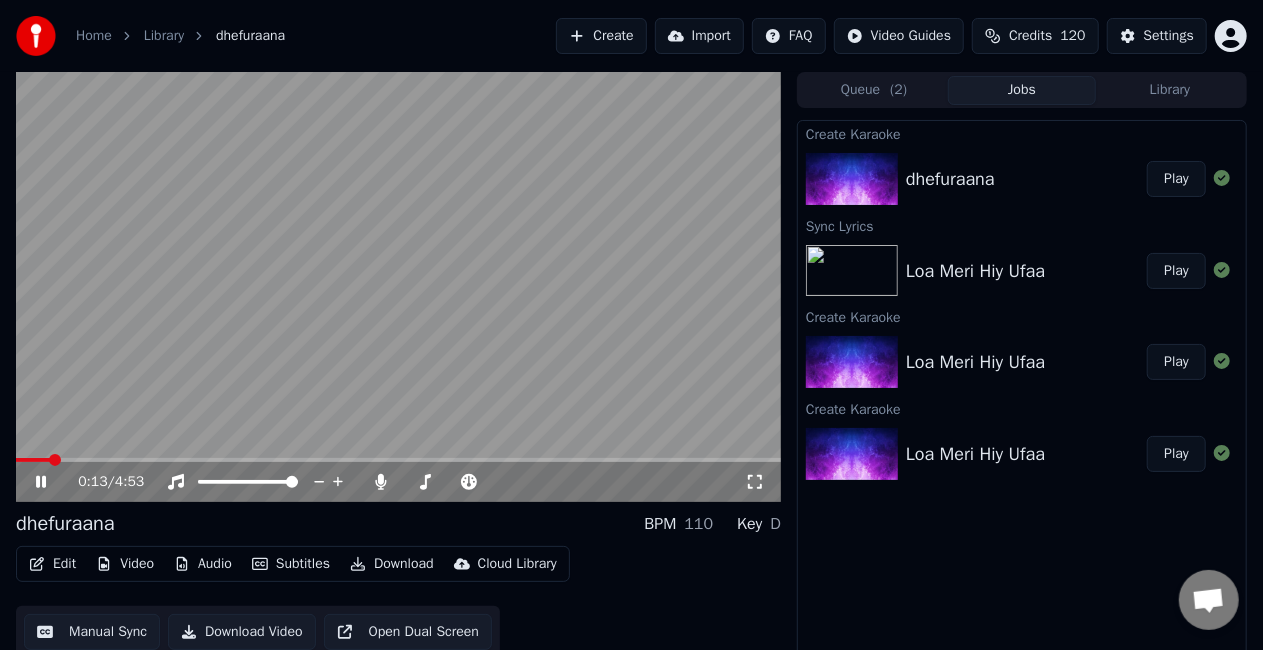click at bounding box center [398, 460] 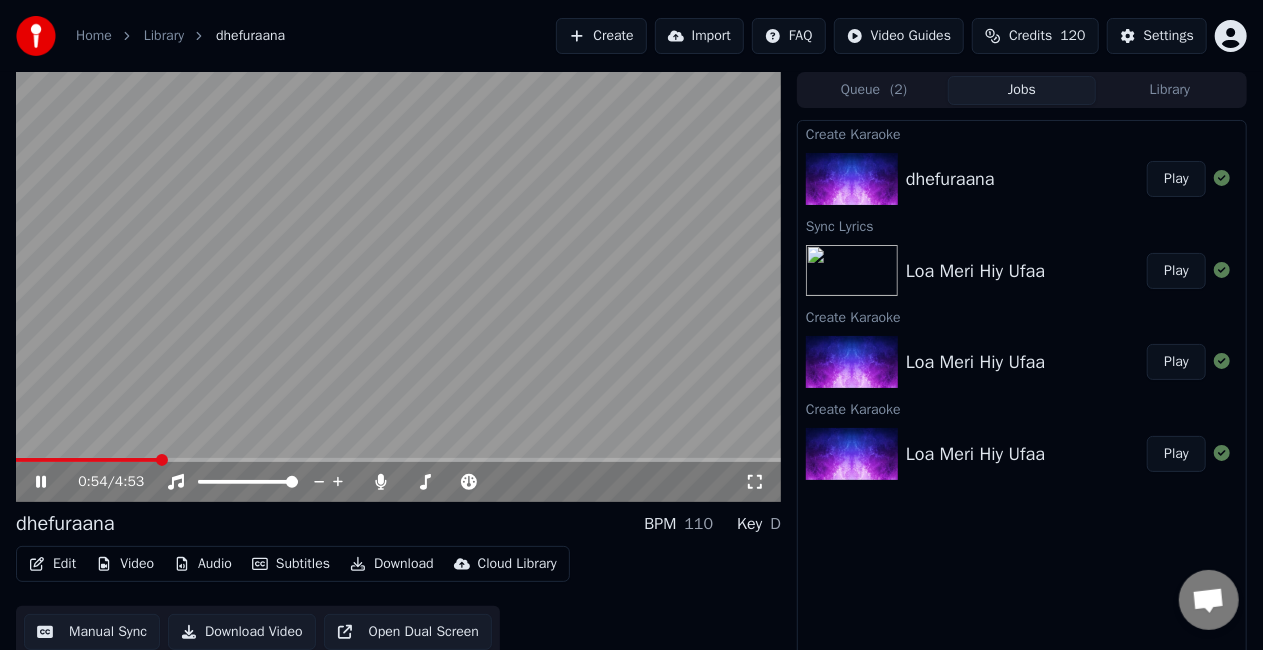 click 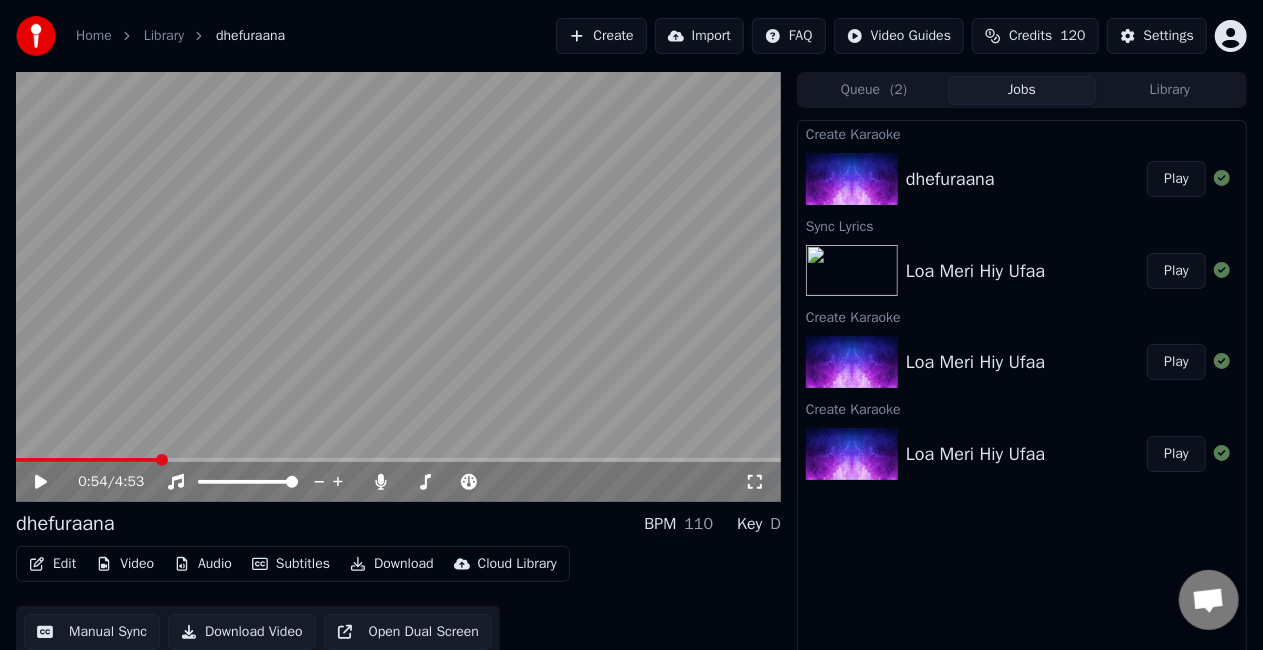 click on "Edit" at bounding box center (52, 564) 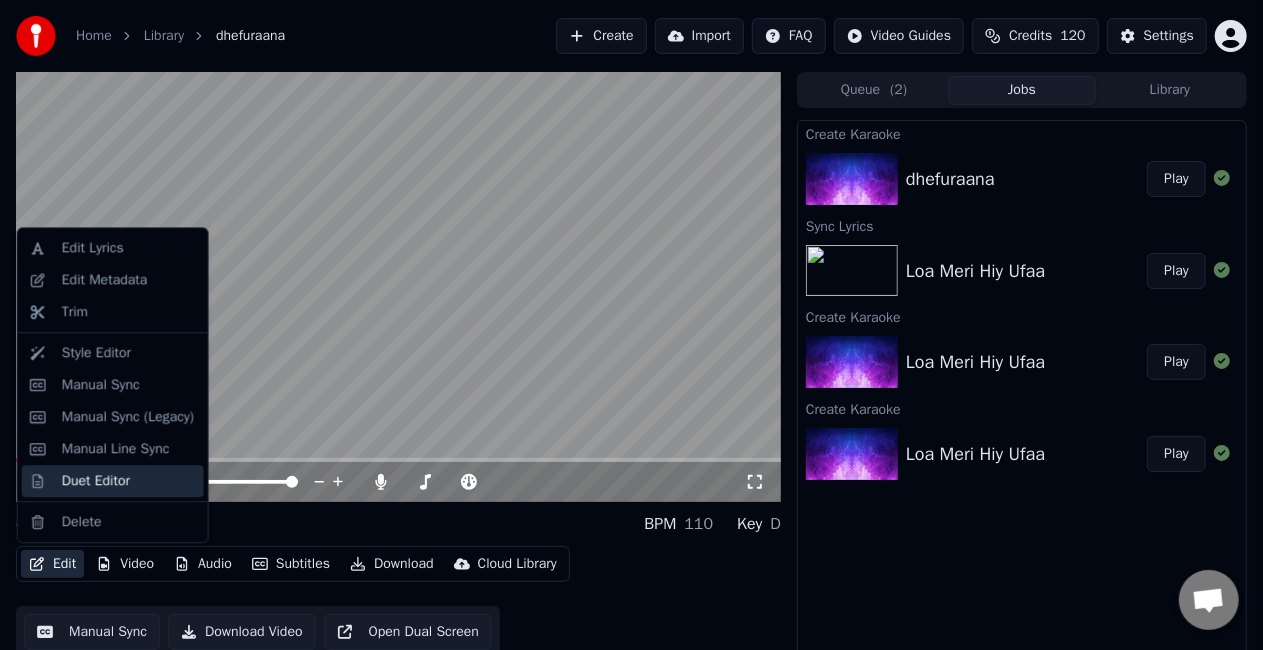 click on "Duet Editor" at bounding box center [96, 481] 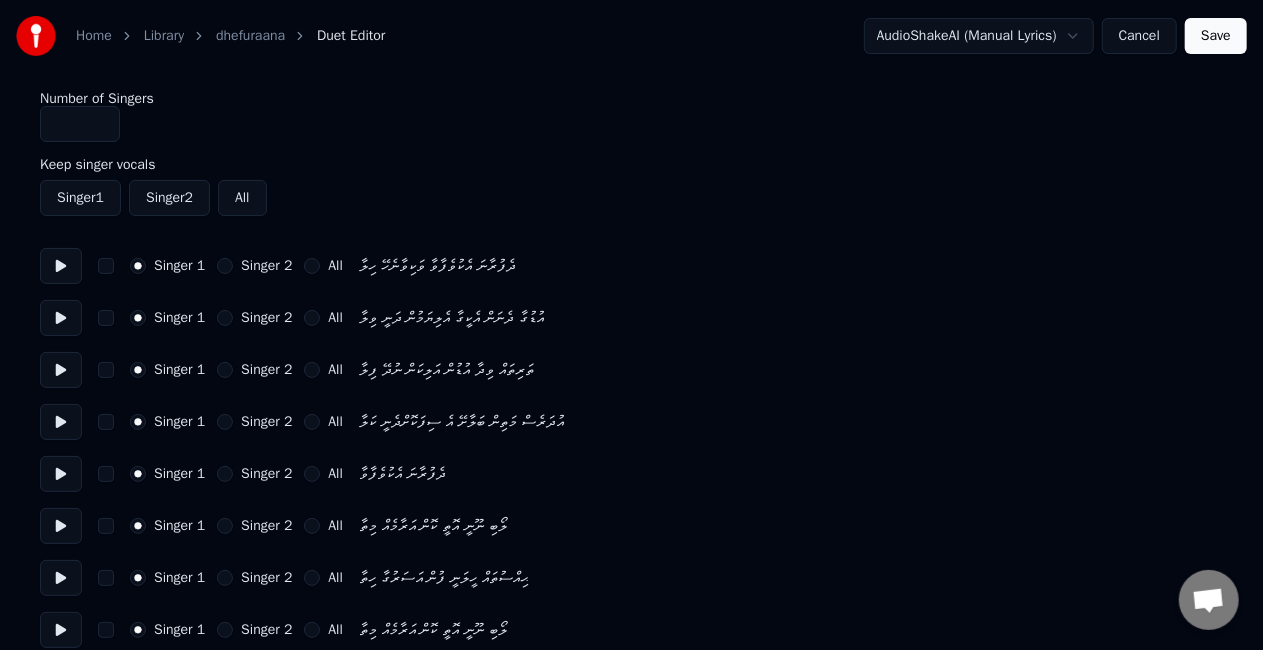 click at bounding box center [61, 266] 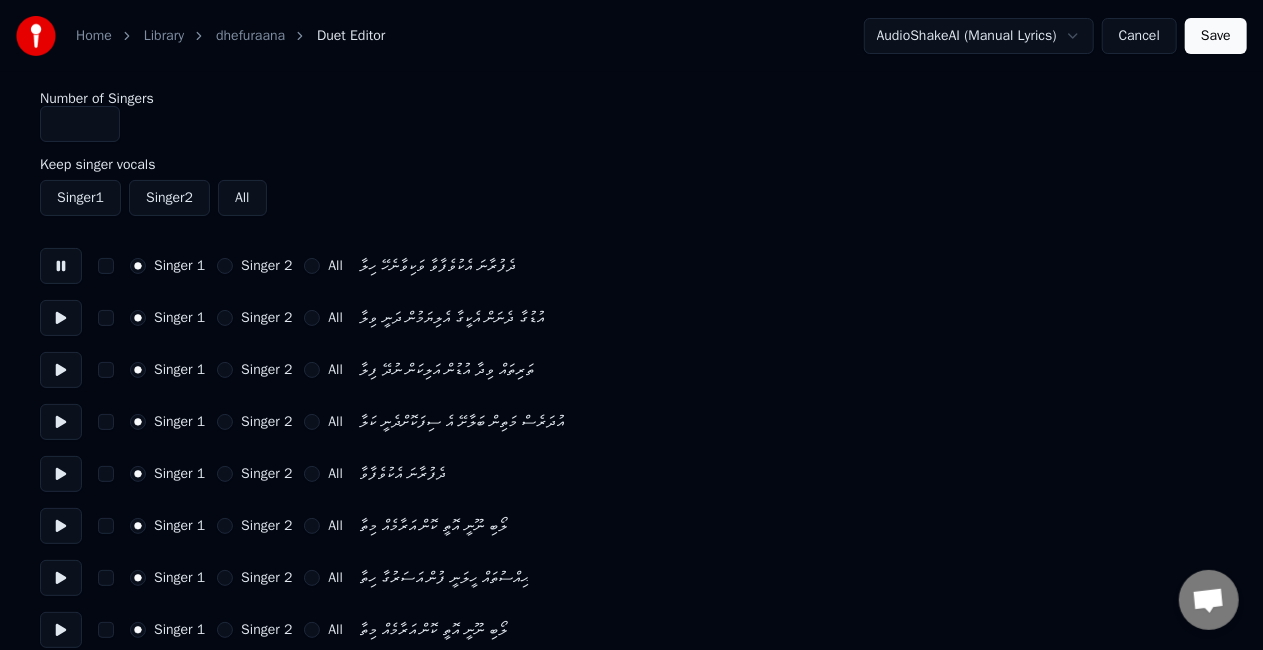 click at bounding box center [61, 318] 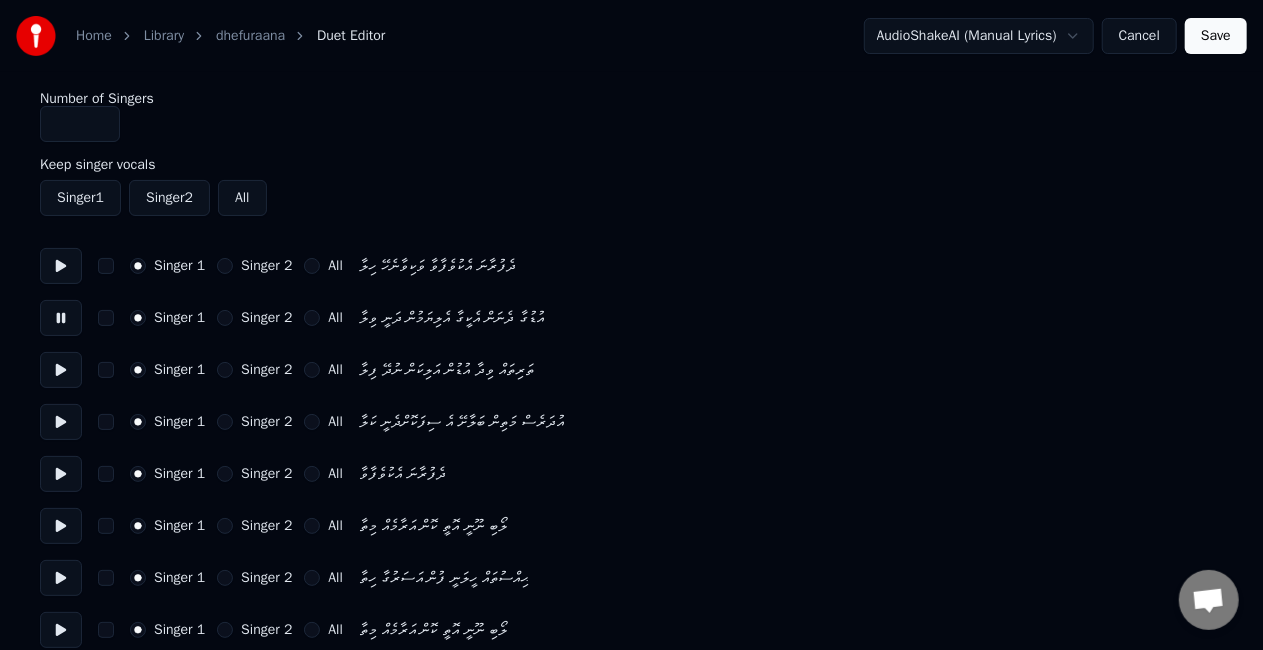 click at bounding box center [61, 370] 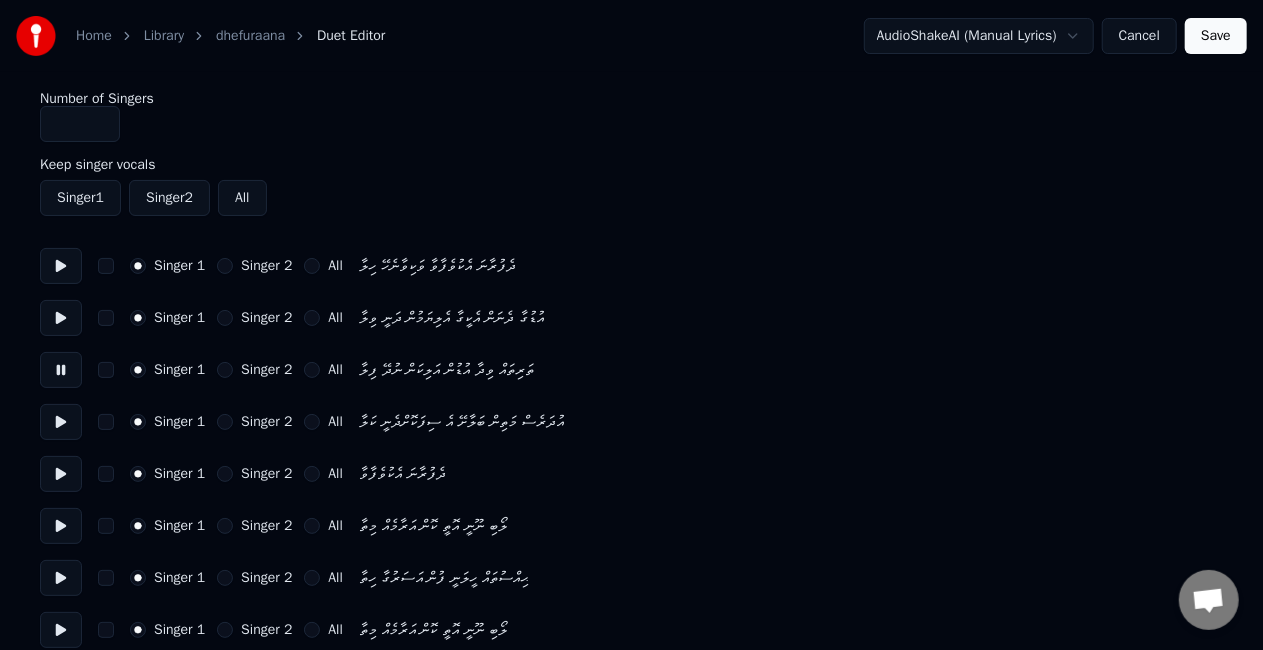 click on "Singer 2" at bounding box center (225, 370) 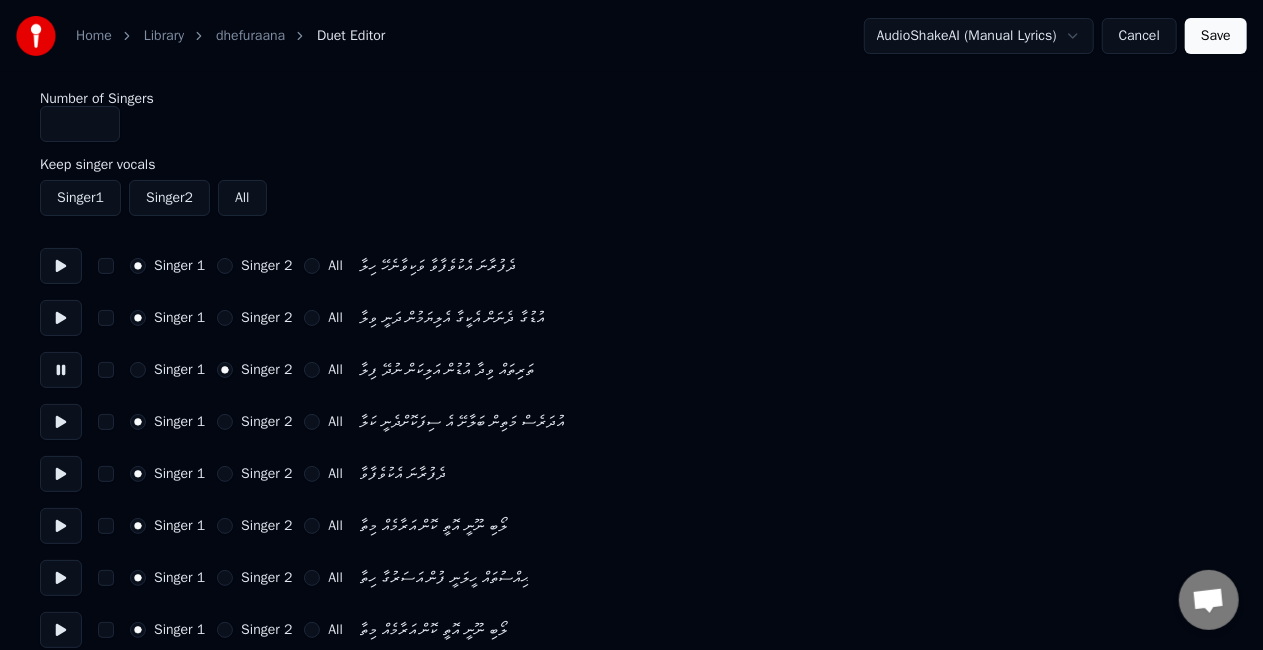 click at bounding box center (61, 422) 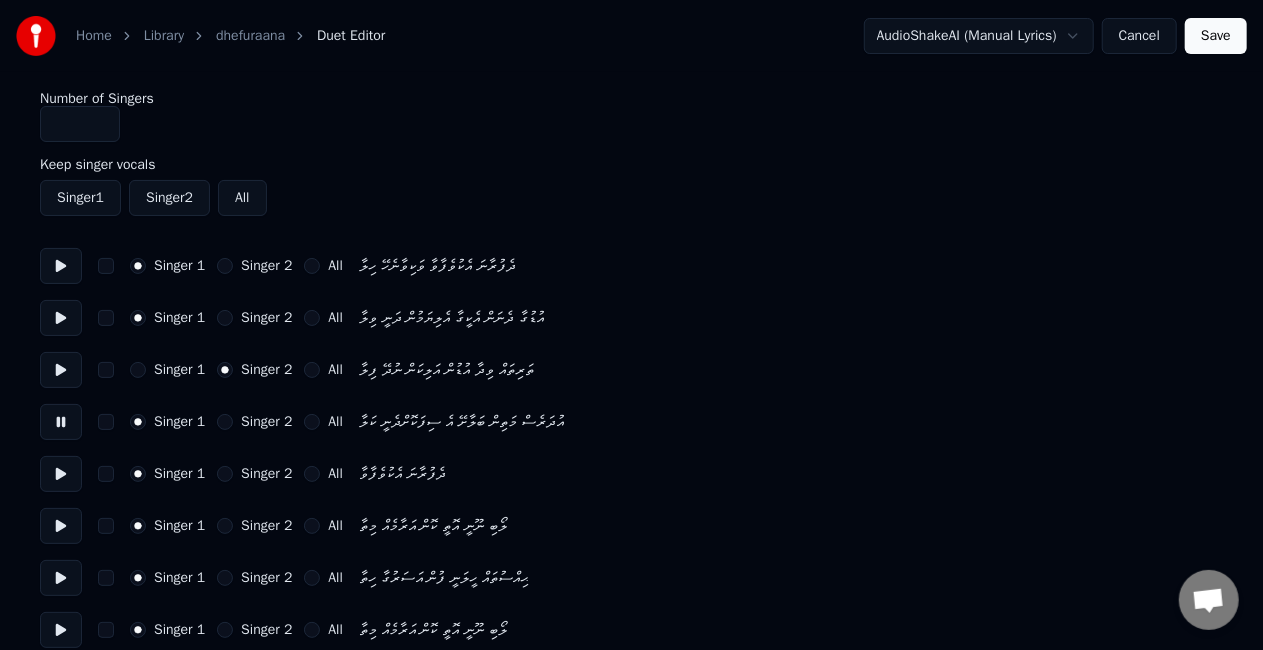 click on "Singer 2" at bounding box center (225, 422) 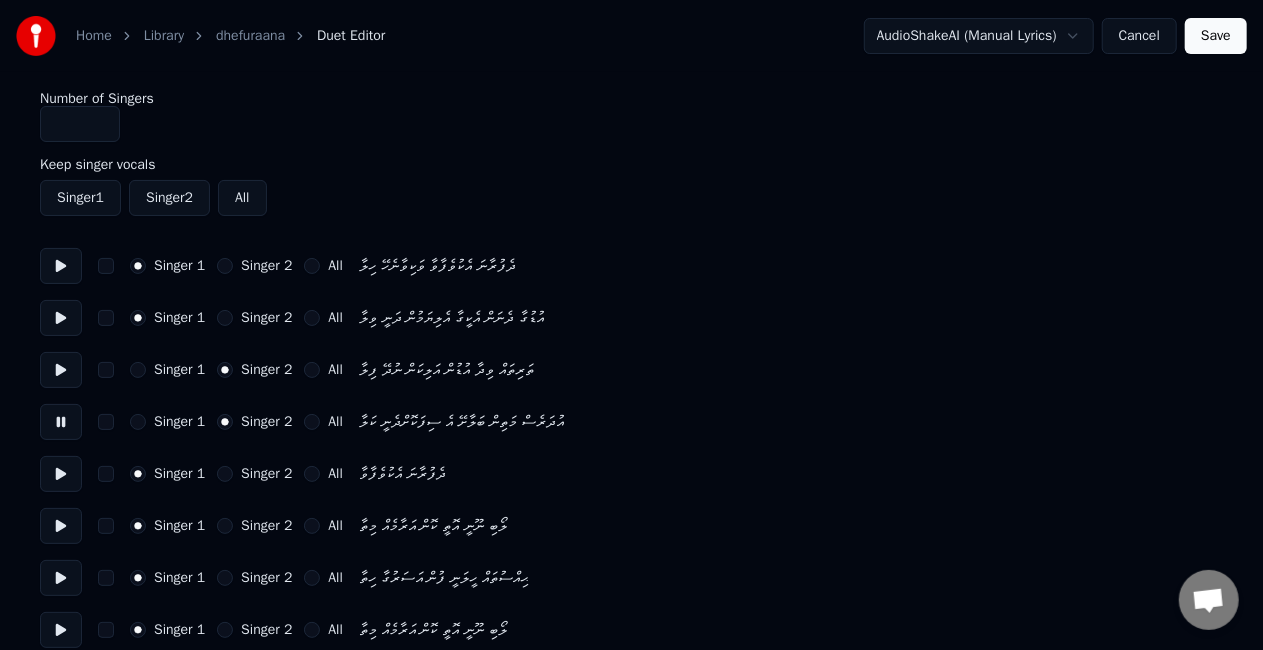 click at bounding box center [61, 474] 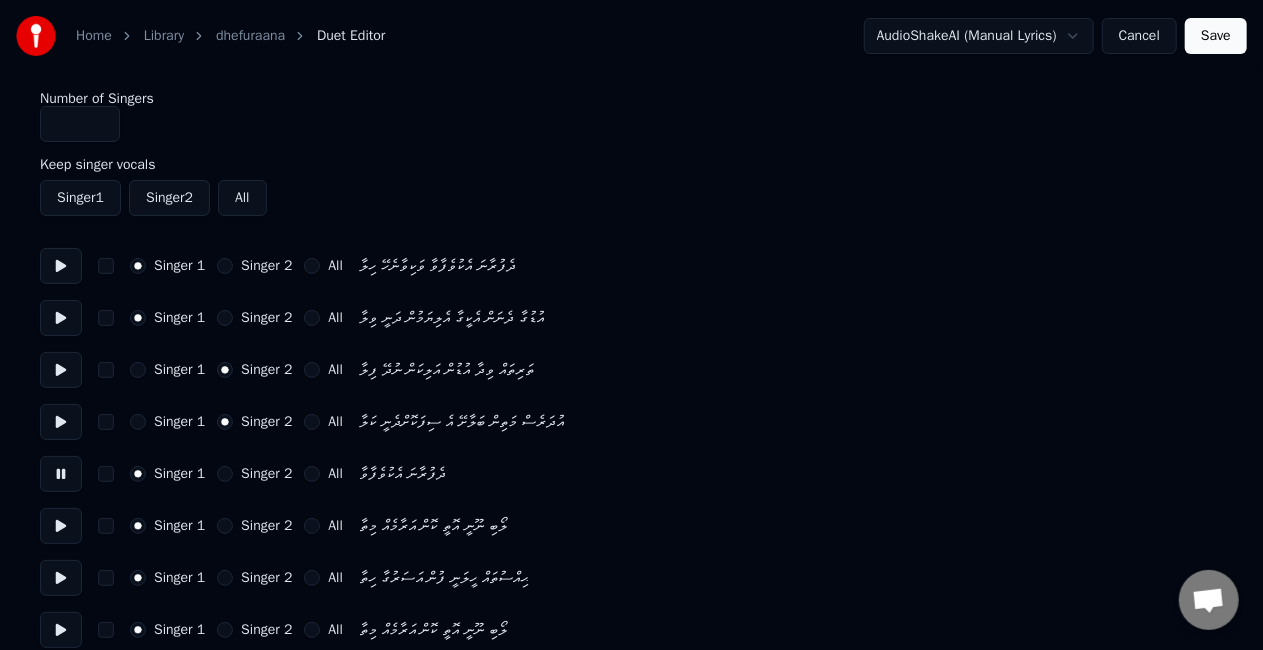 click at bounding box center (61, 526) 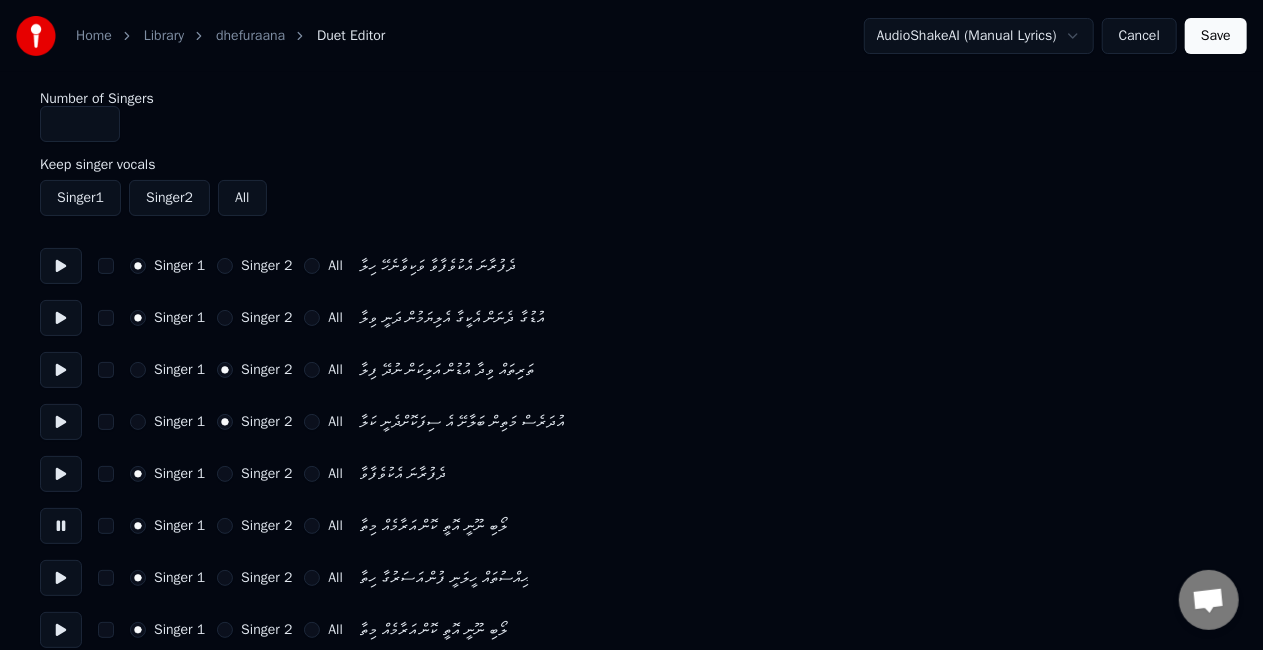 click on "Singer 2" at bounding box center [254, 526] 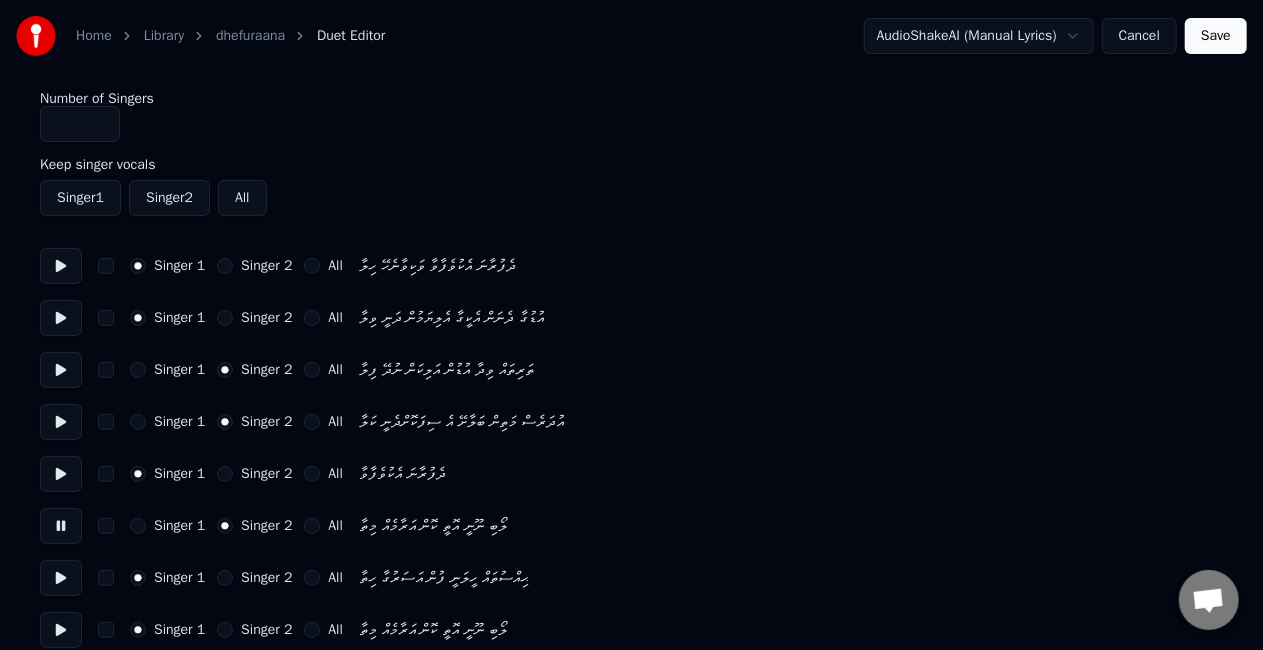 click at bounding box center (61, 578) 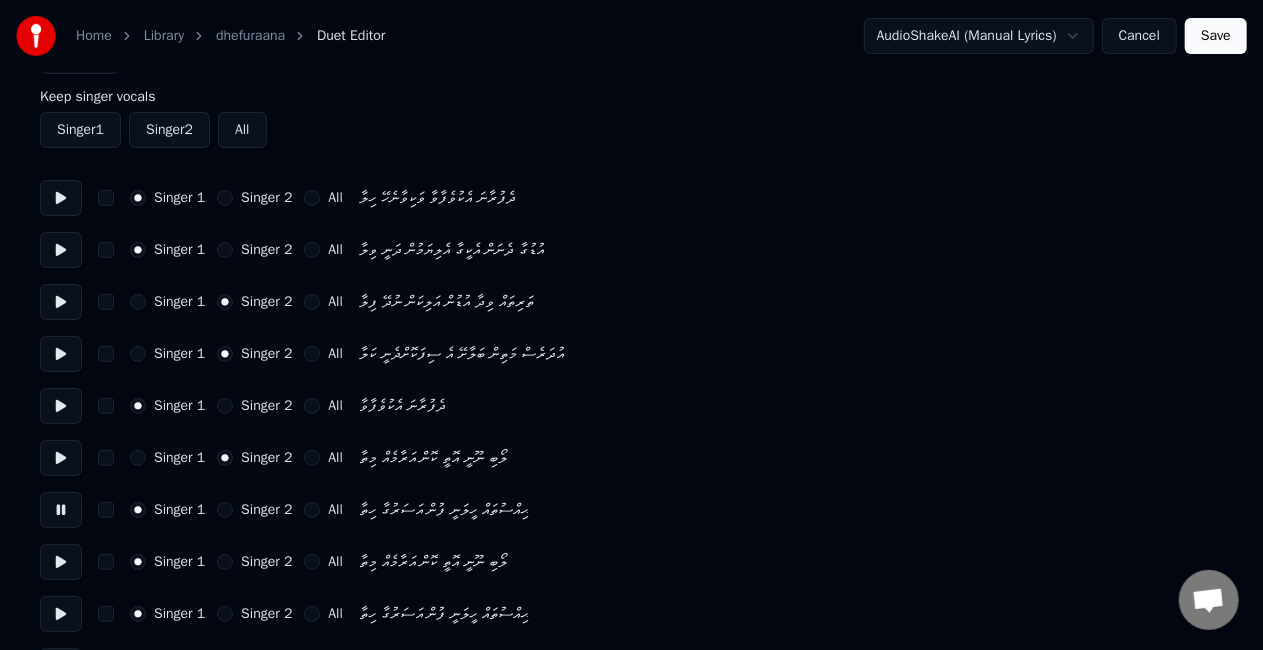 scroll, scrollTop: 100, scrollLeft: 0, axis: vertical 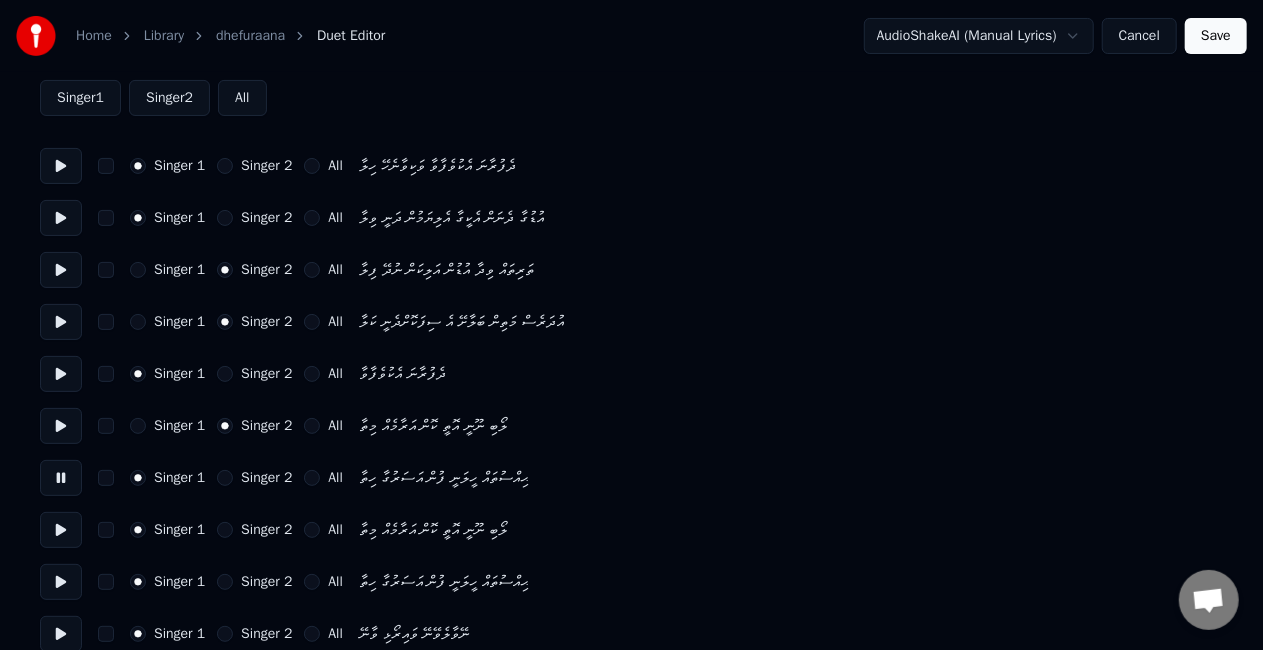 click on "Singer 2" at bounding box center (225, 478) 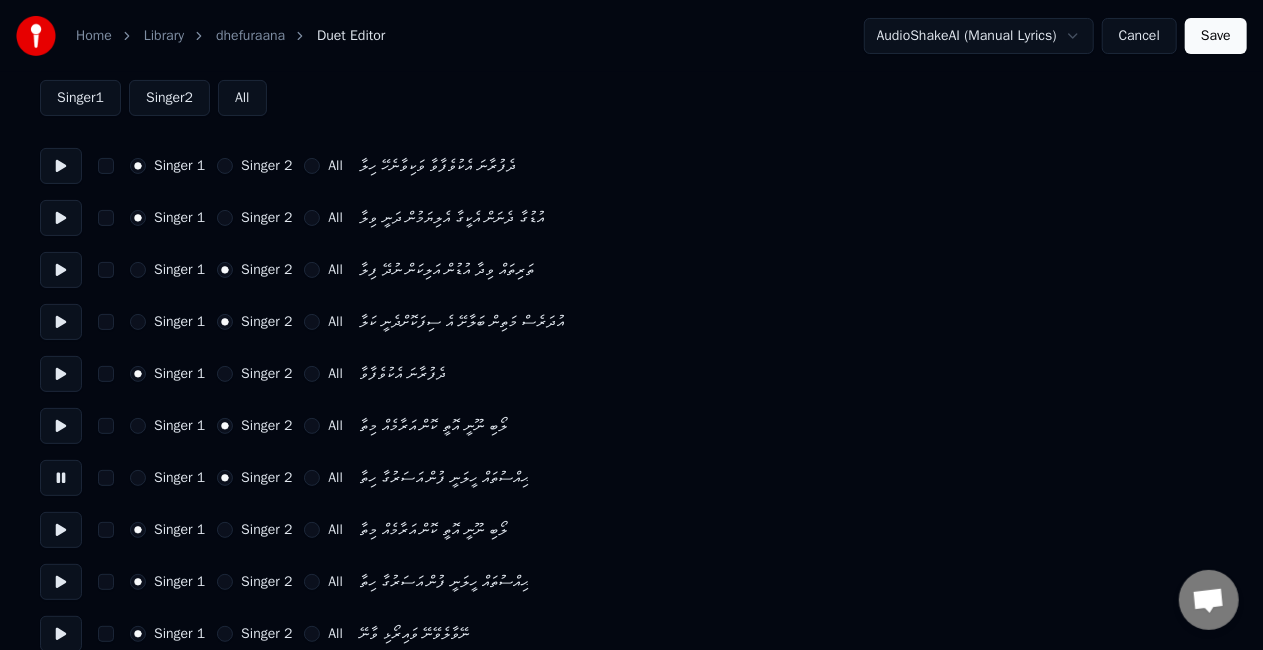 click at bounding box center (61, 530) 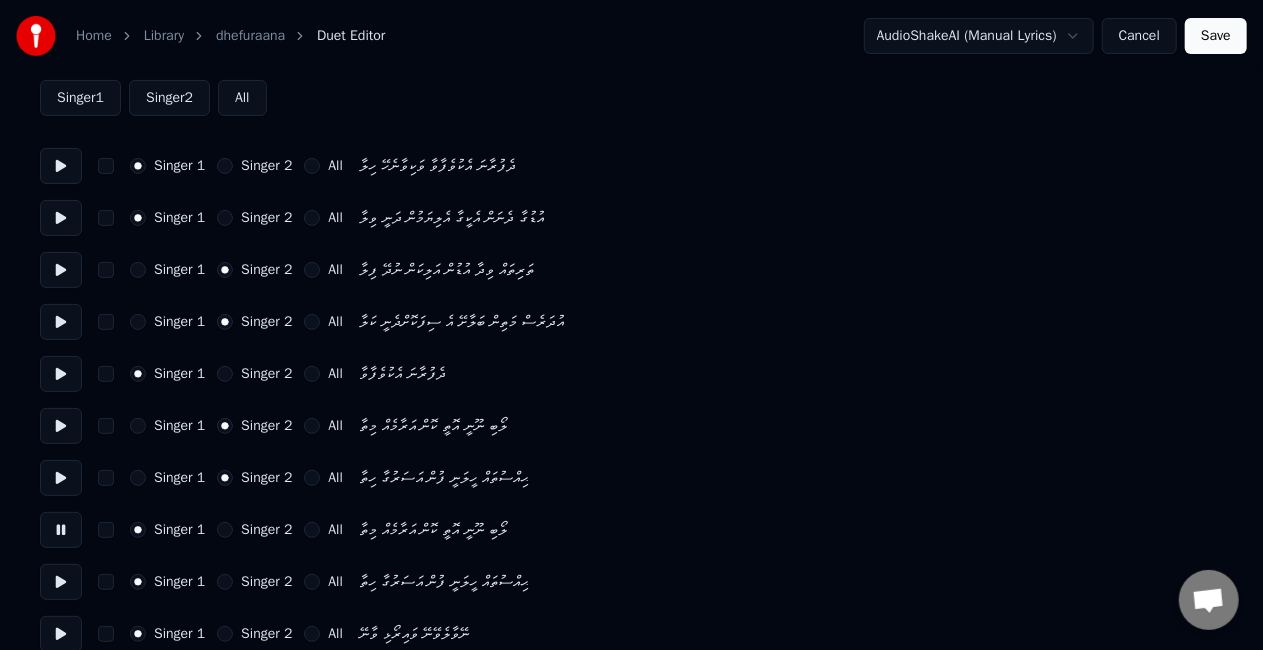 scroll, scrollTop: 200, scrollLeft: 0, axis: vertical 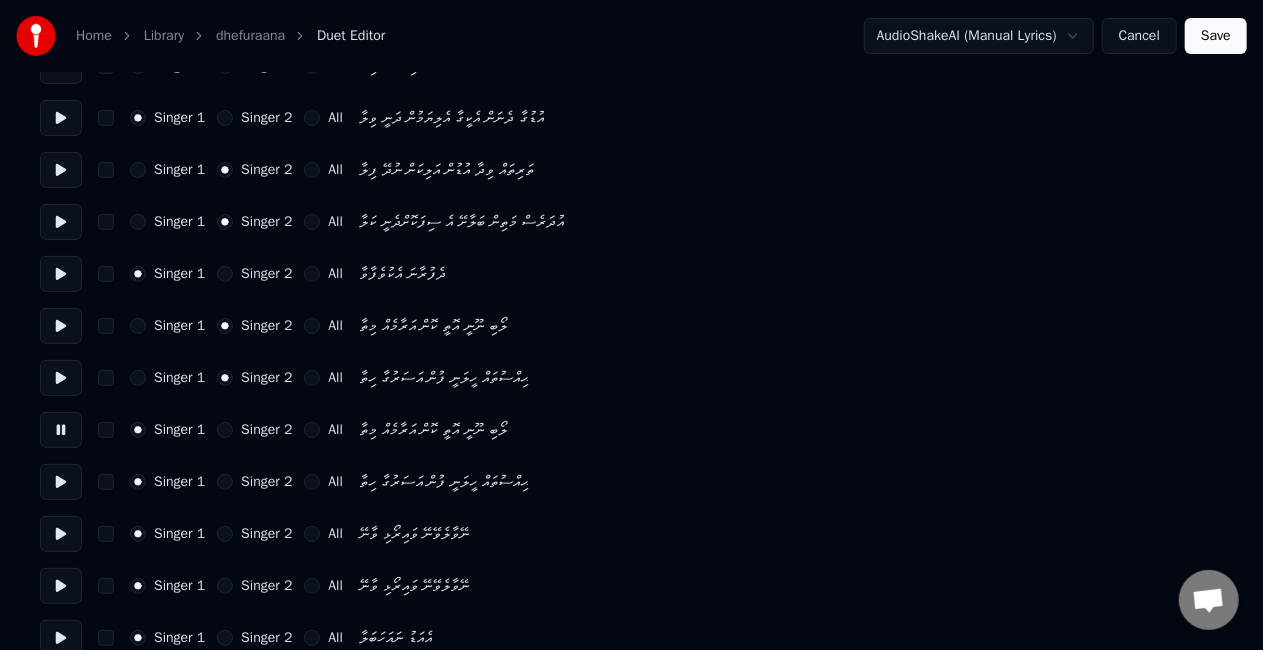 click at bounding box center (61, 482) 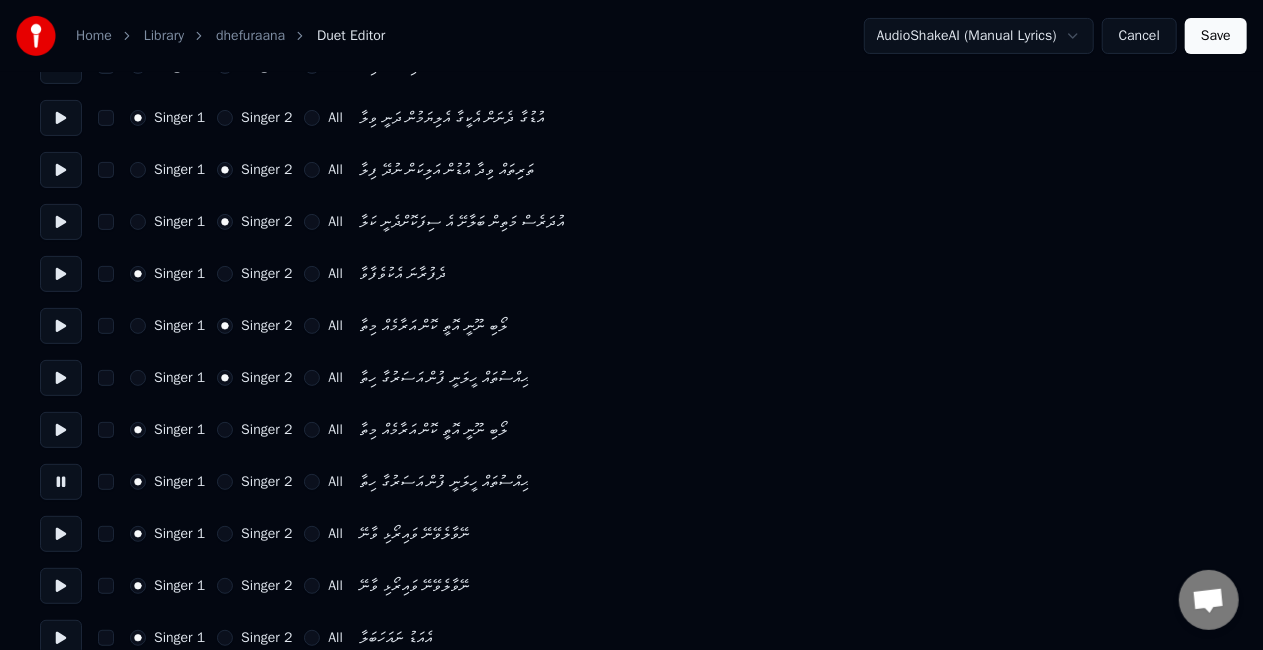 click at bounding box center (61, 534) 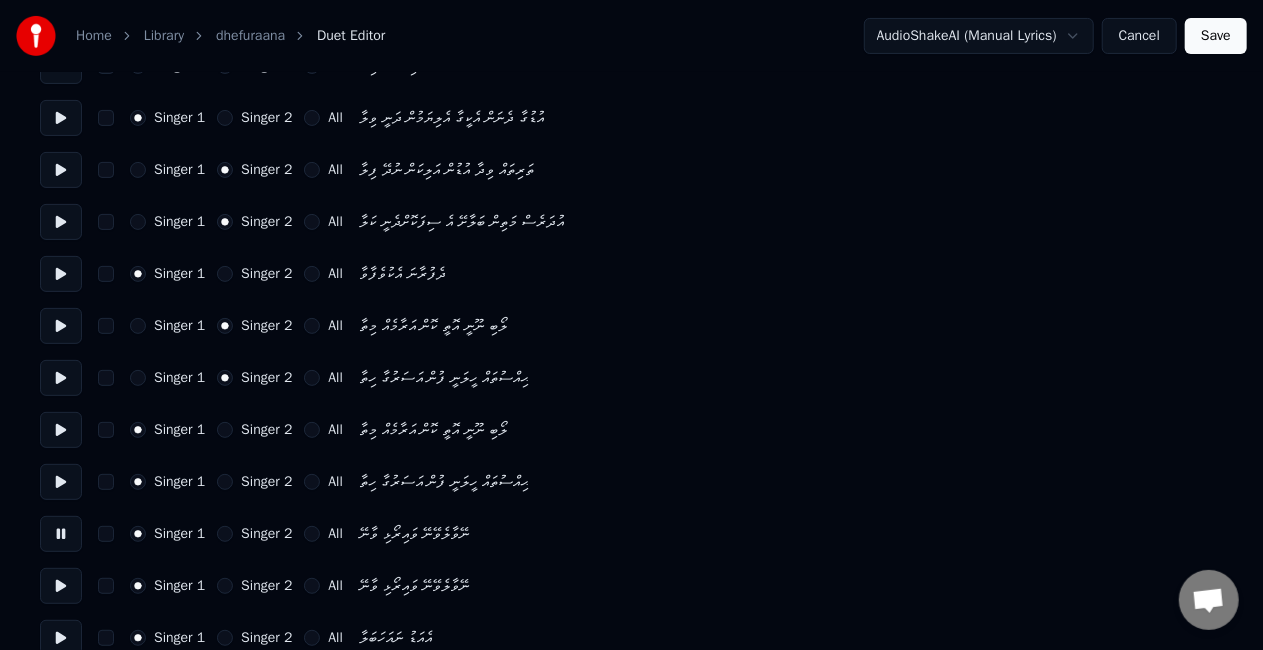 click on "Singer 2" at bounding box center (225, 534) 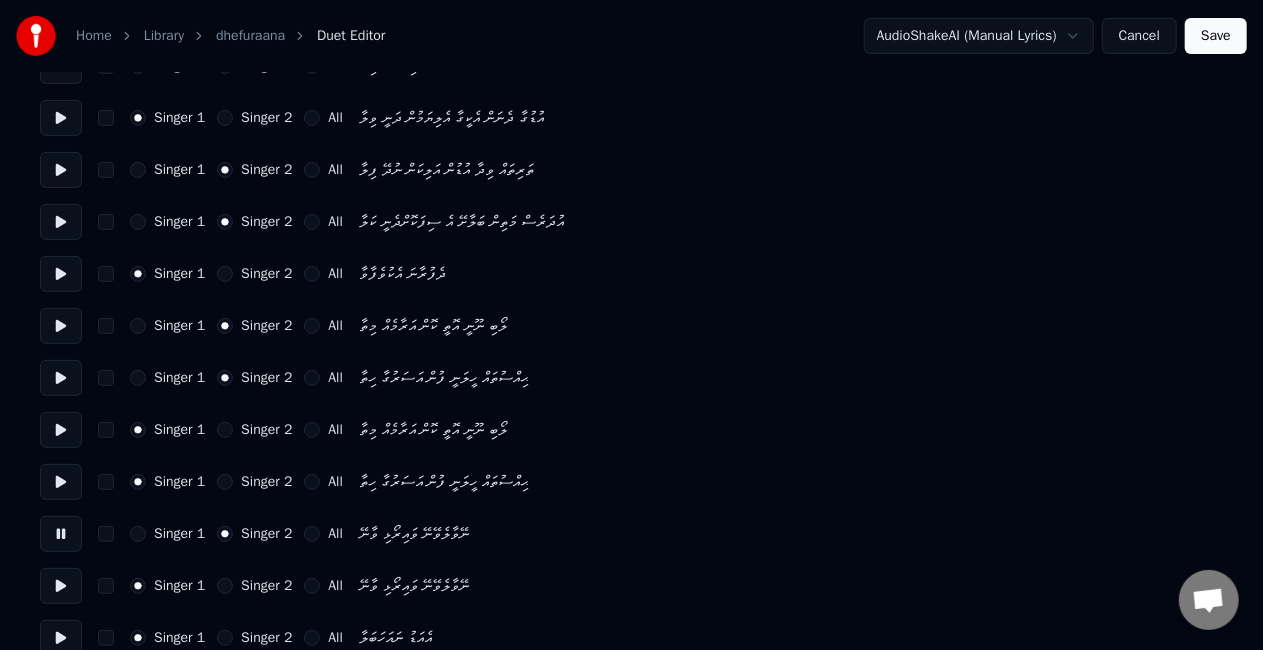 click at bounding box center (61, 586) 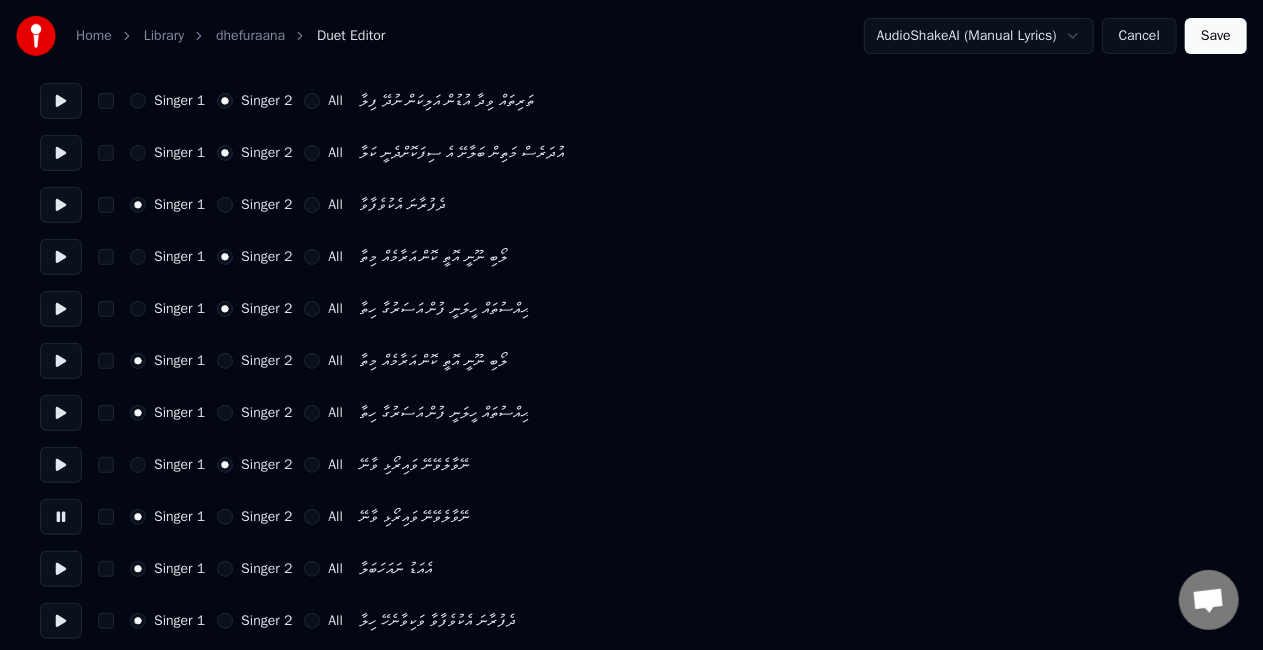 scroll, scrollTop: 300, scrollLeft: 0, axis: vertical 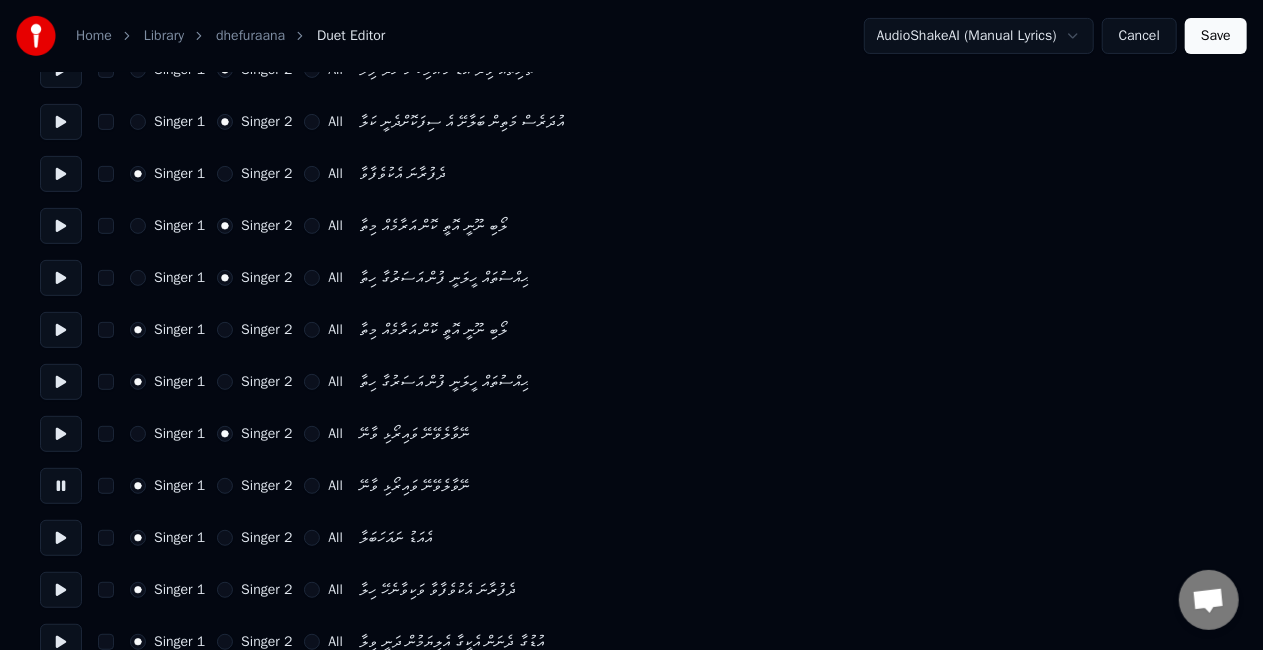 click on "Singer 2" at bounding box center (225, 486) 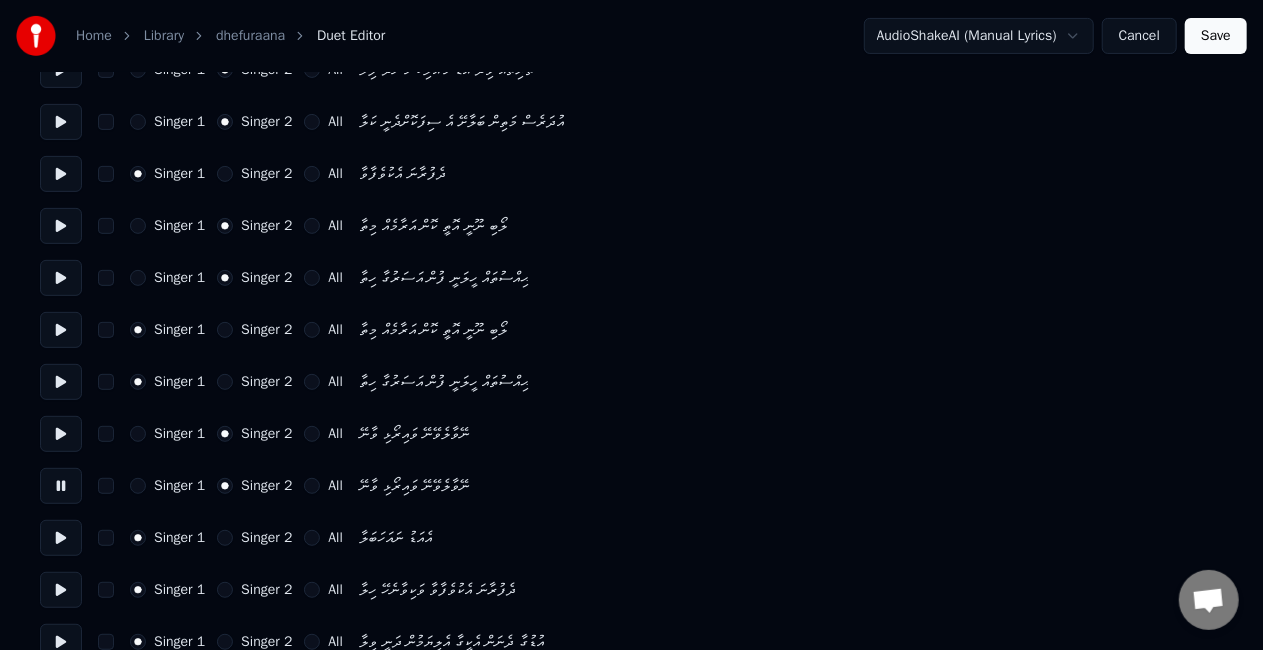 click at bounding box center (61, 538) 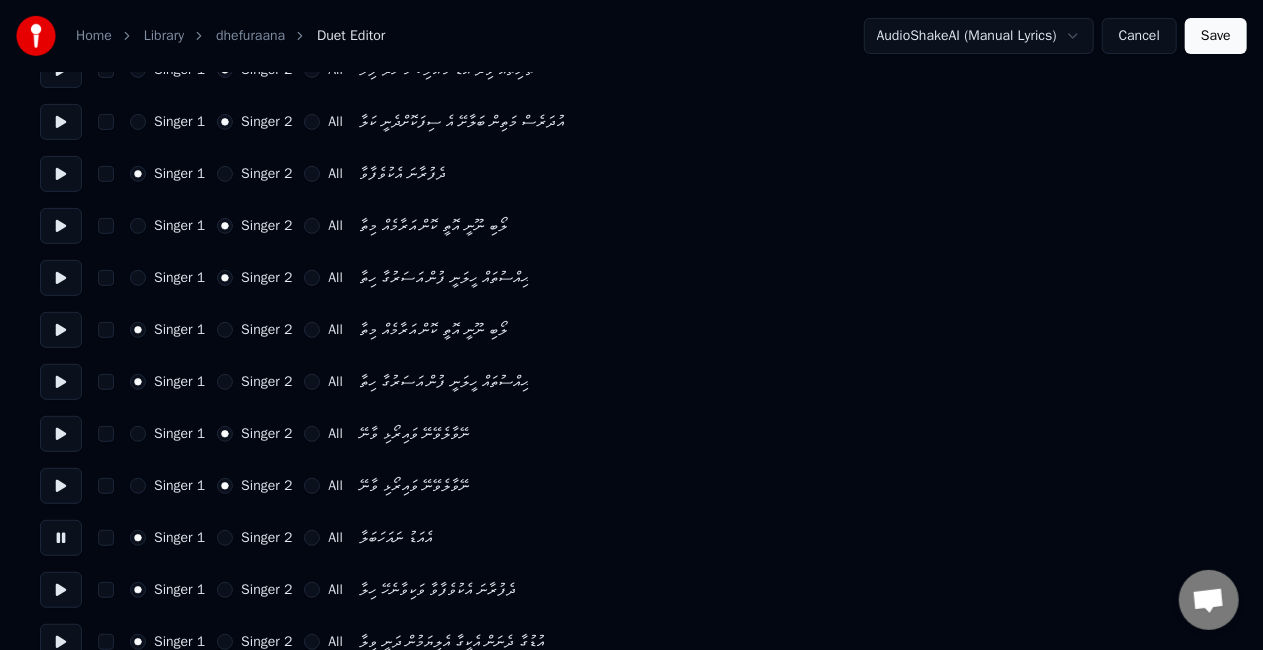 click on "Singer 2" at bounding box center (225, 538) 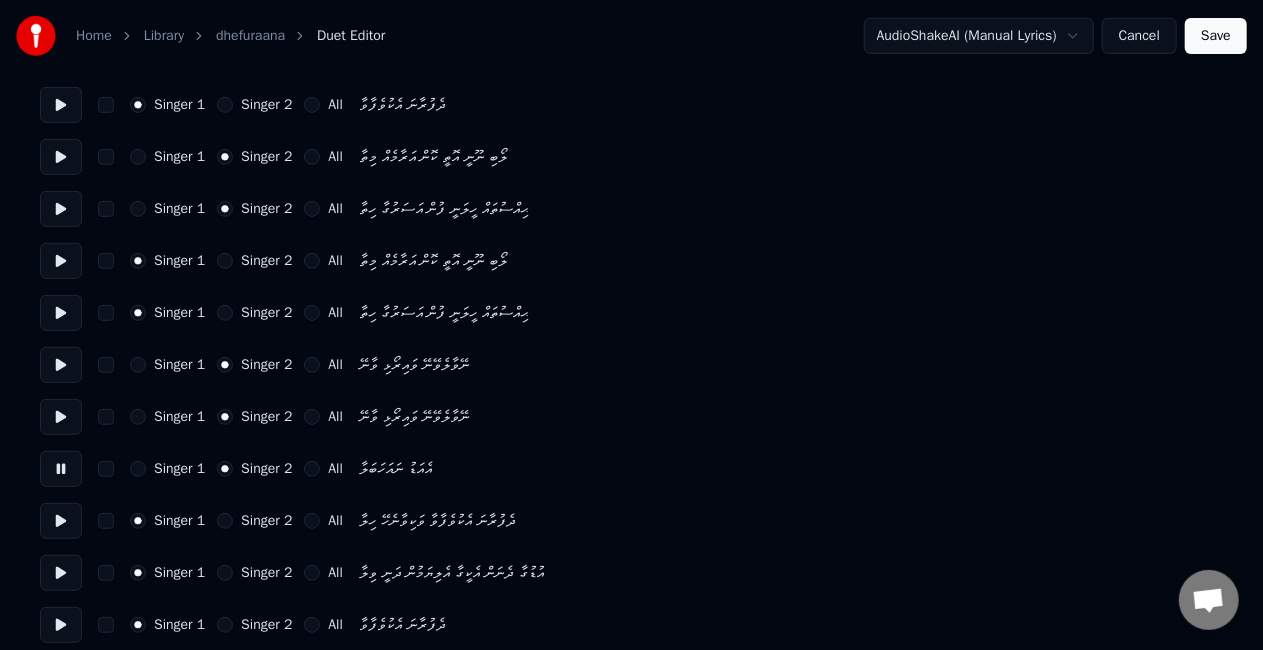 scroll, scrollTop: 400, scrollLeft: 0, axis: vertical 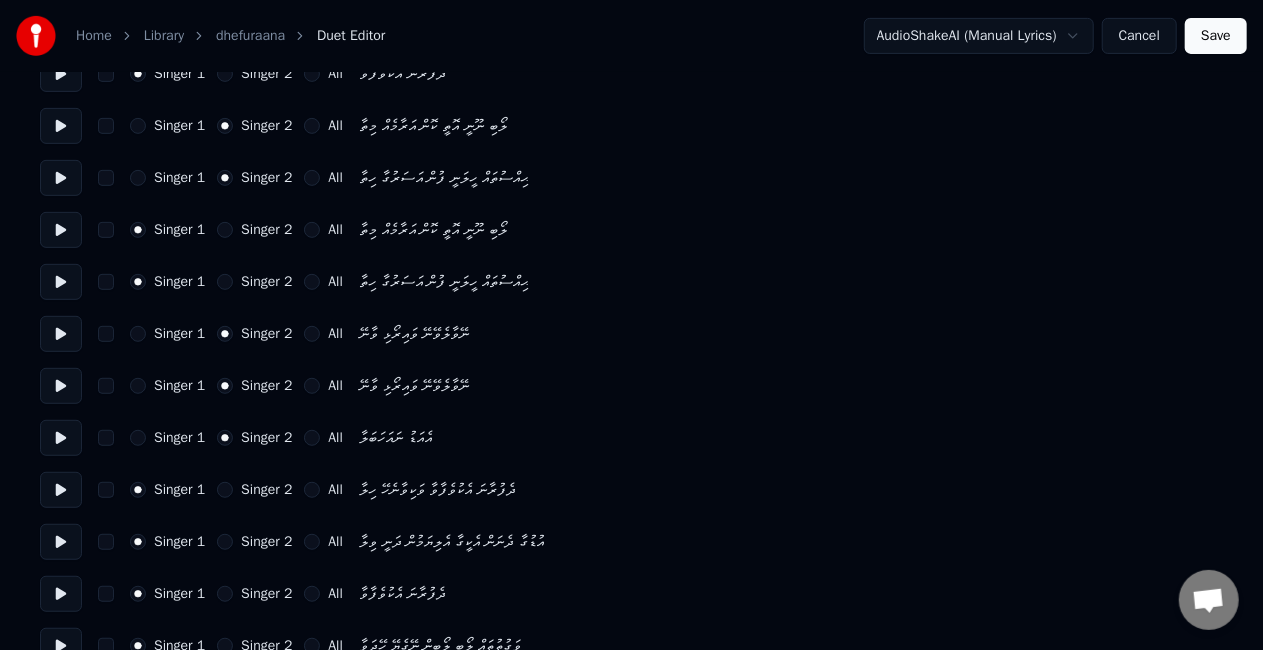click at bounding box center (61, 490) 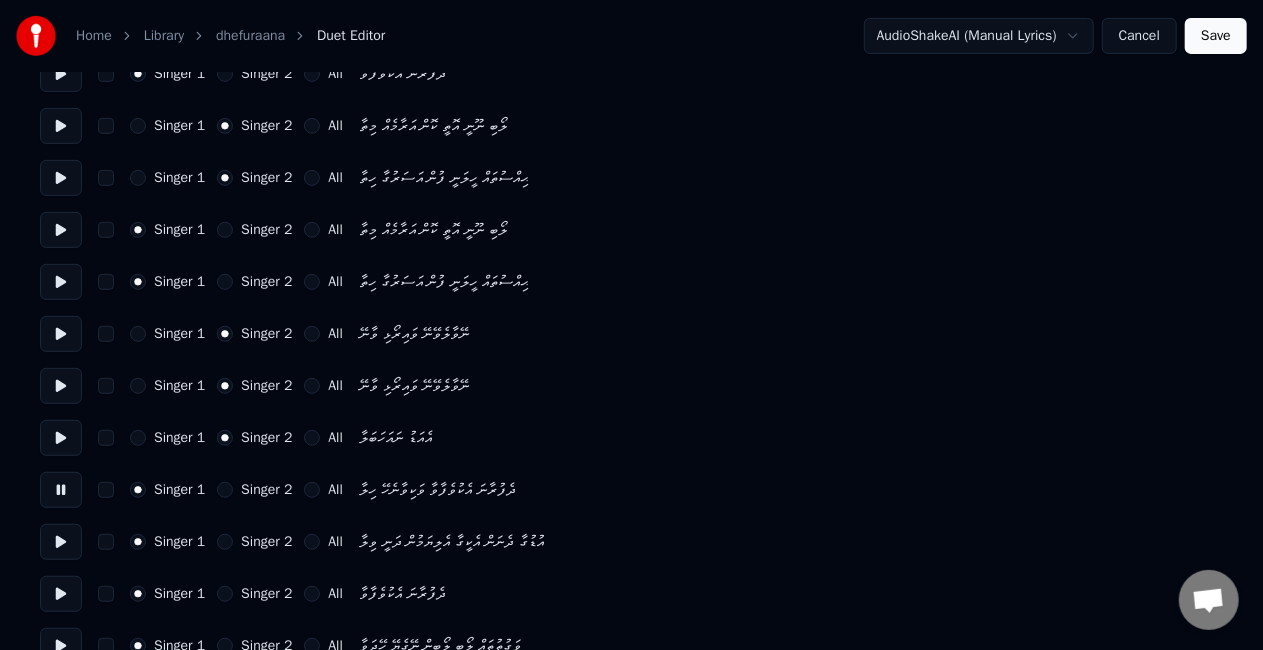 click at bounding box center [61, 542] 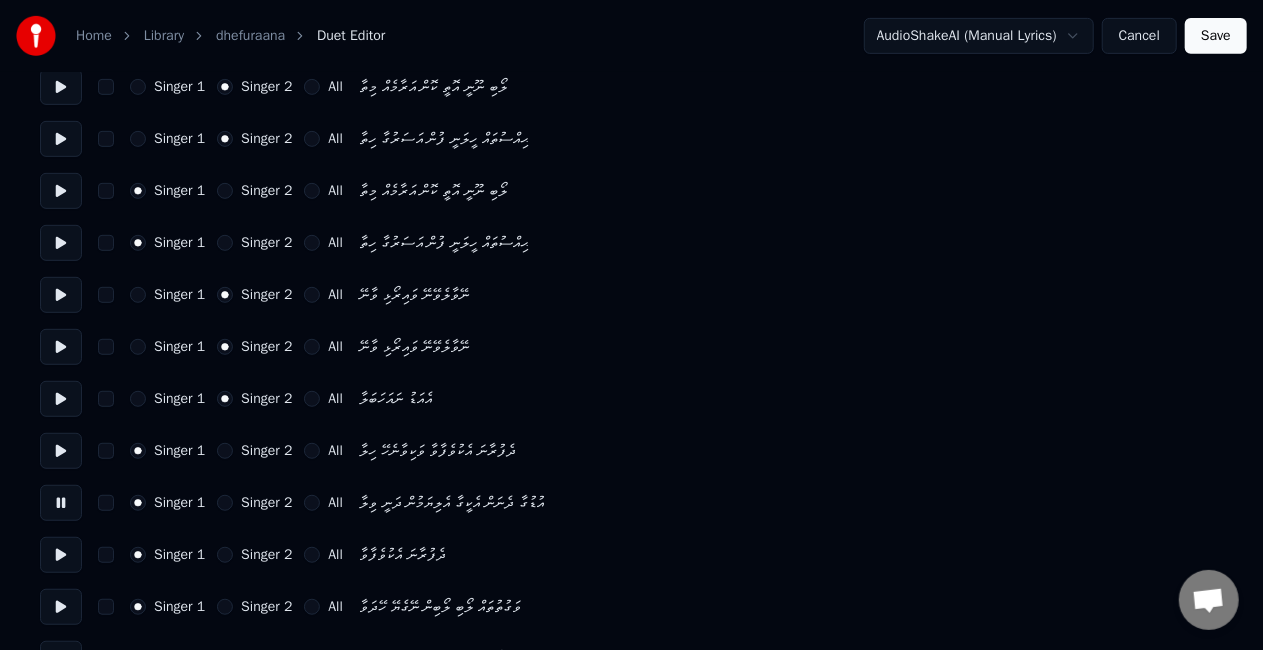 scroll, scrollTop: 500, scrollLeft: 0, axis: vertical 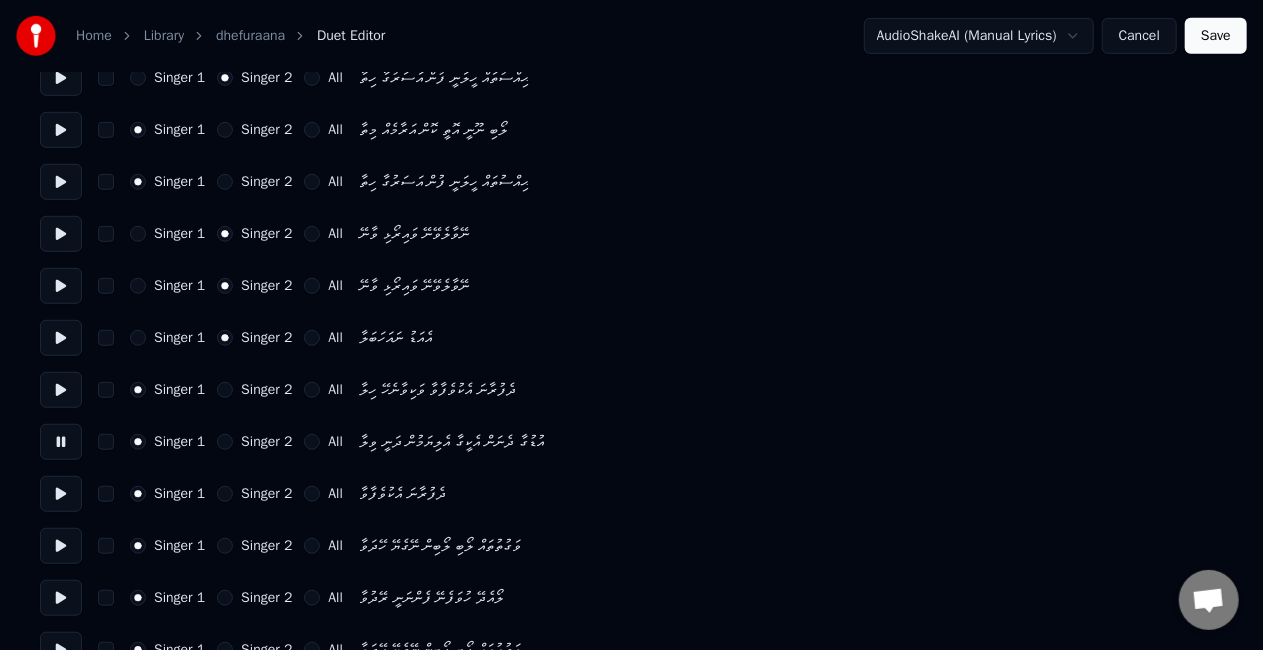 click at bounding box center (61, 494) 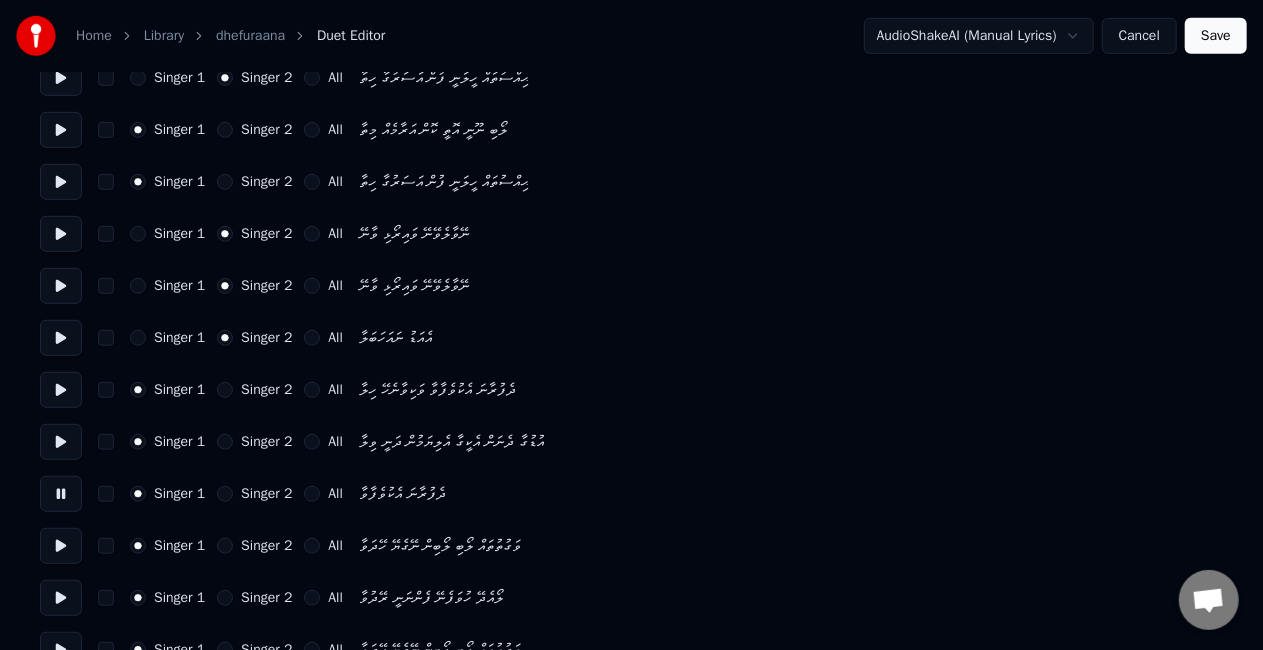 click at bounding box center [61, 546] 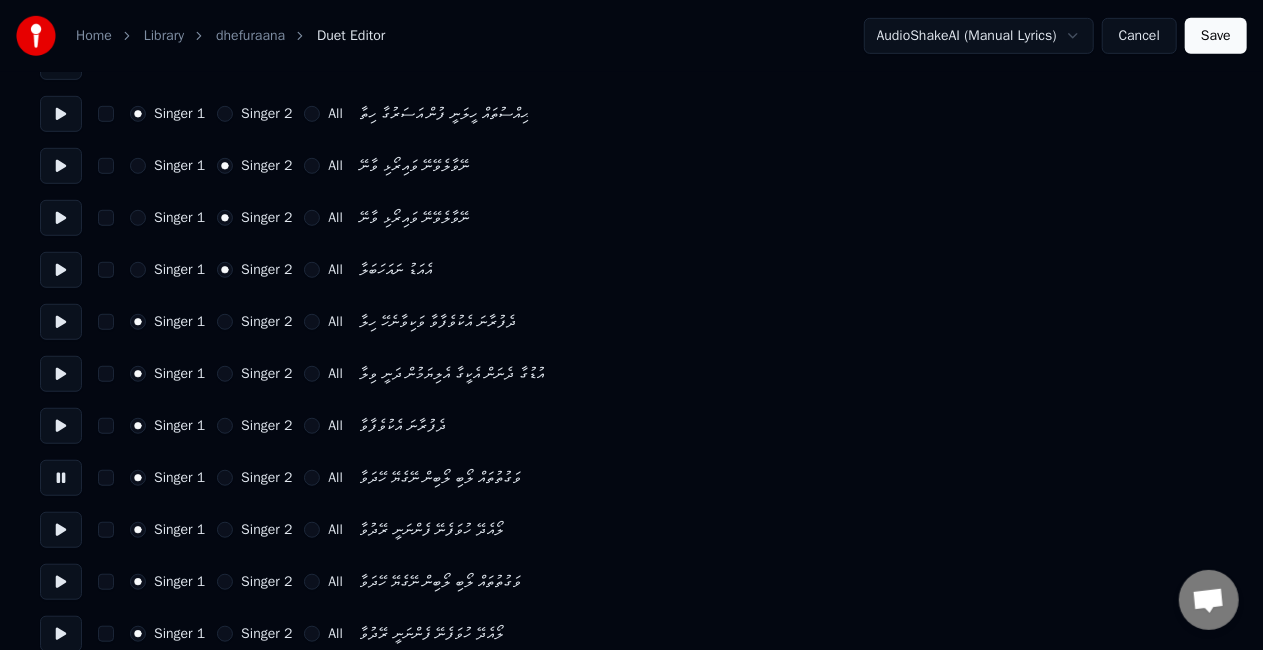 scroll, scrollTop: 600, scrollLeft: 0, axis: vertical 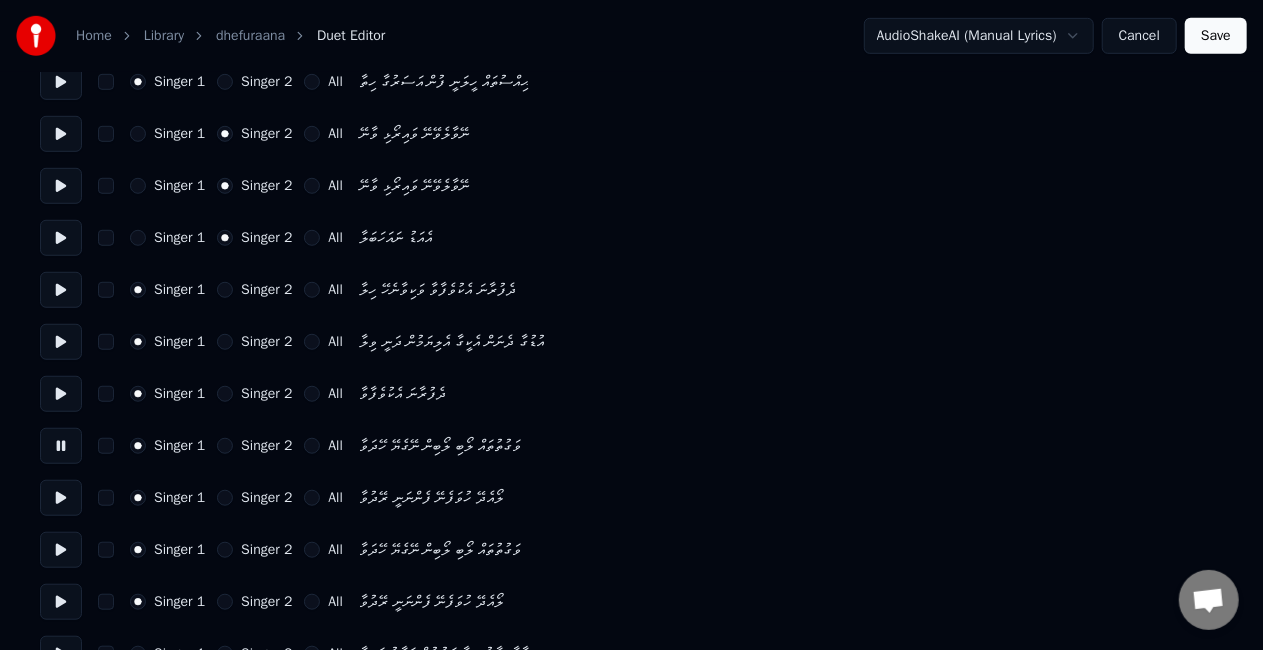 click on "Singer 2" at bounding box center (225, 446) 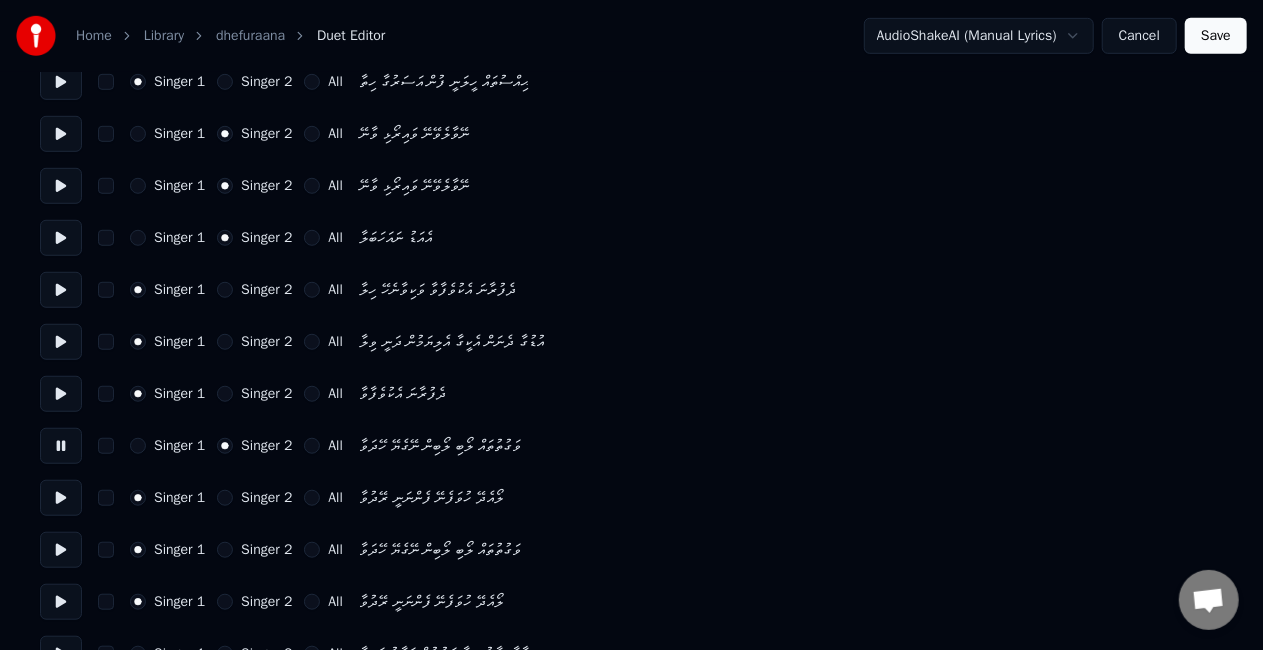 click at bounding box center [61, 498] 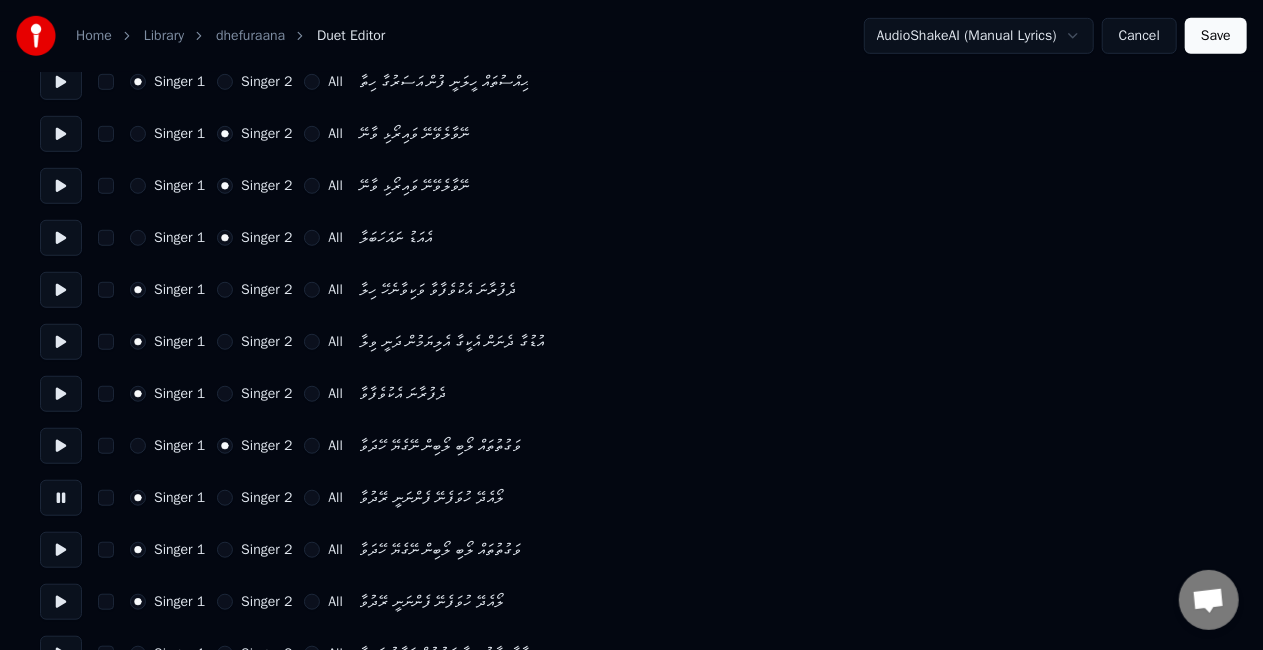 click on "Singer 2" at bounding box center [254, 498] 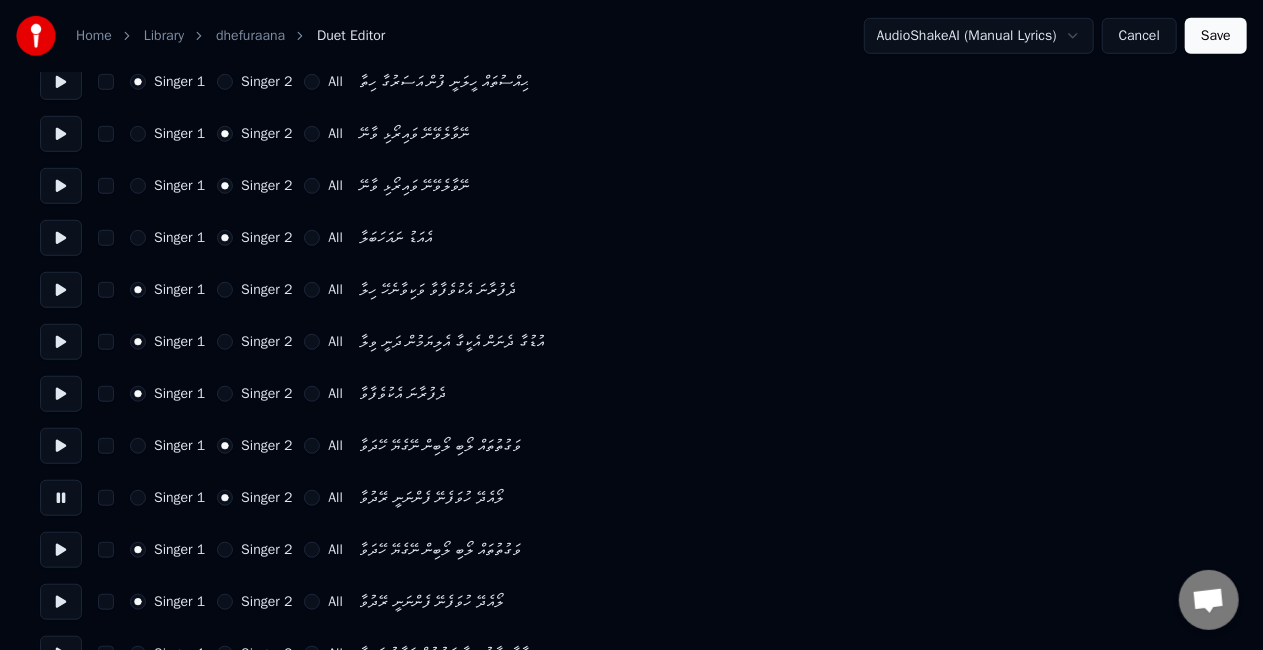 click at bounding box center [61, 550] 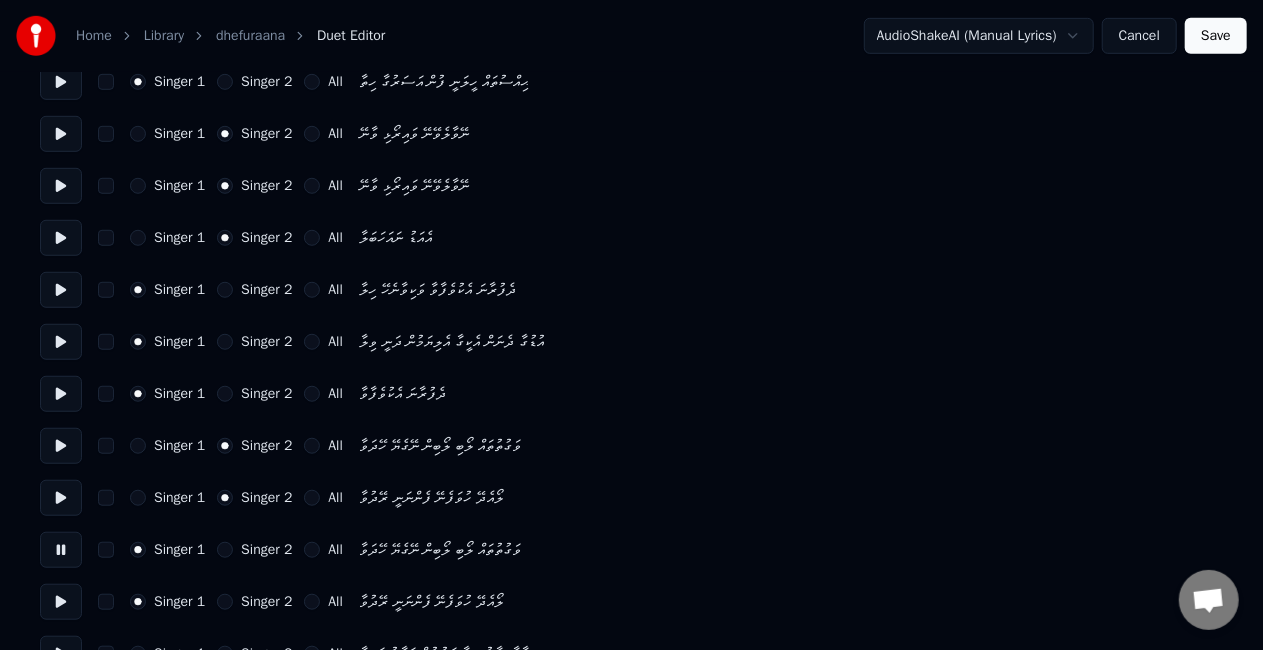 scroll, scrollTop: 700, scrollLeft: 0, axis: vertical 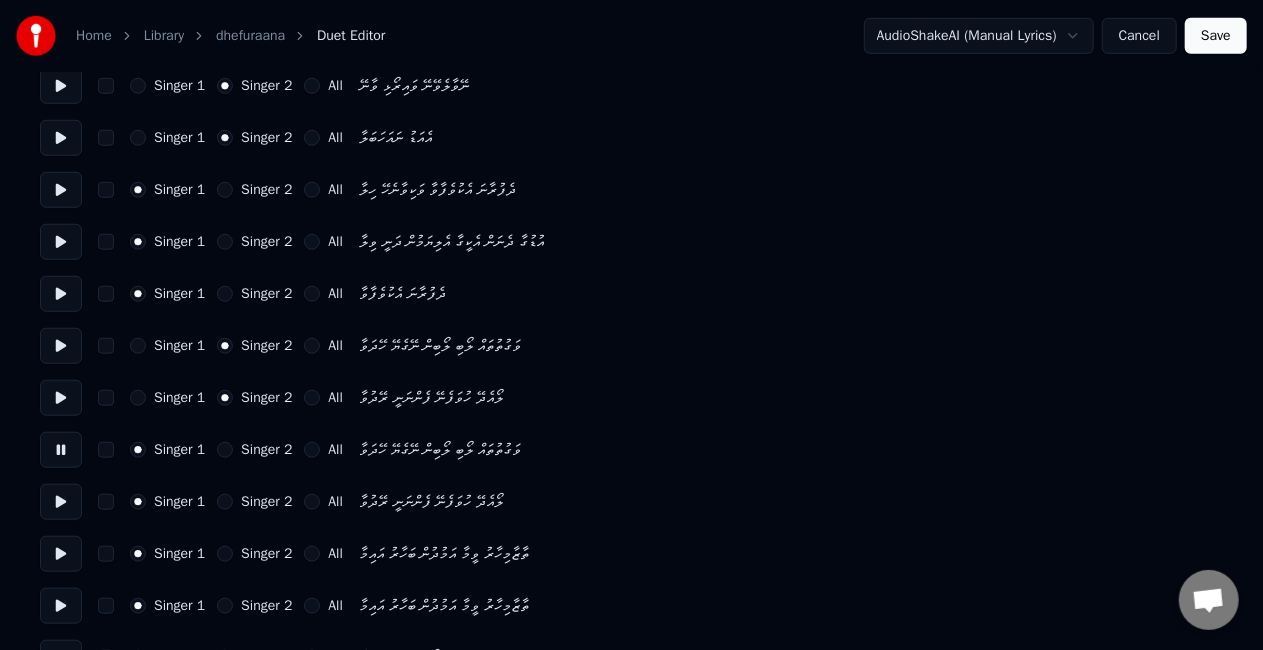 click at bounding box center (61, 502) 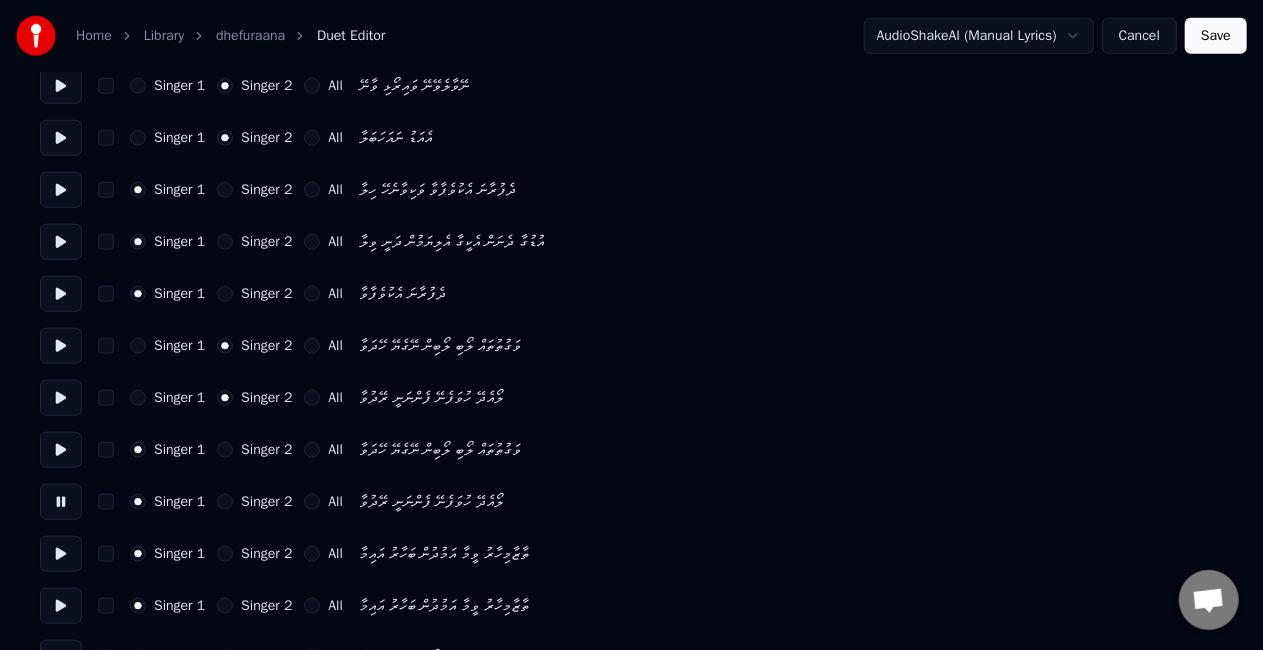 click at bounding box center [61, 554] 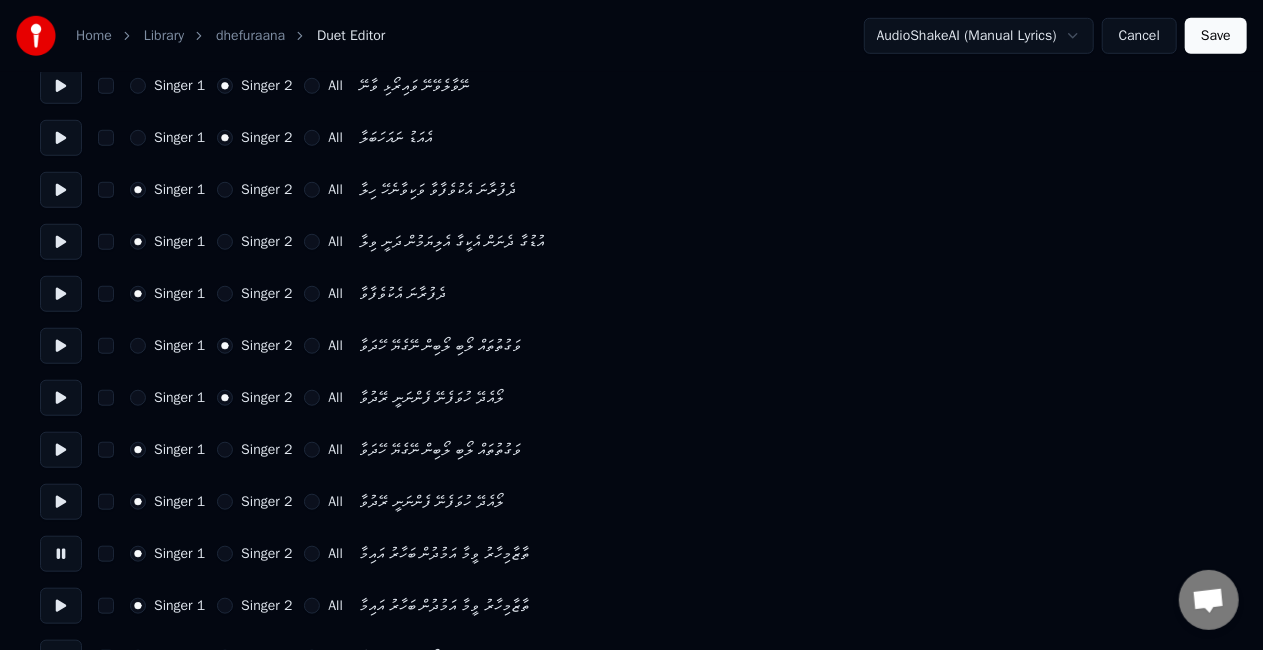 click on "Singer 2" at bounding box center (225, 554) 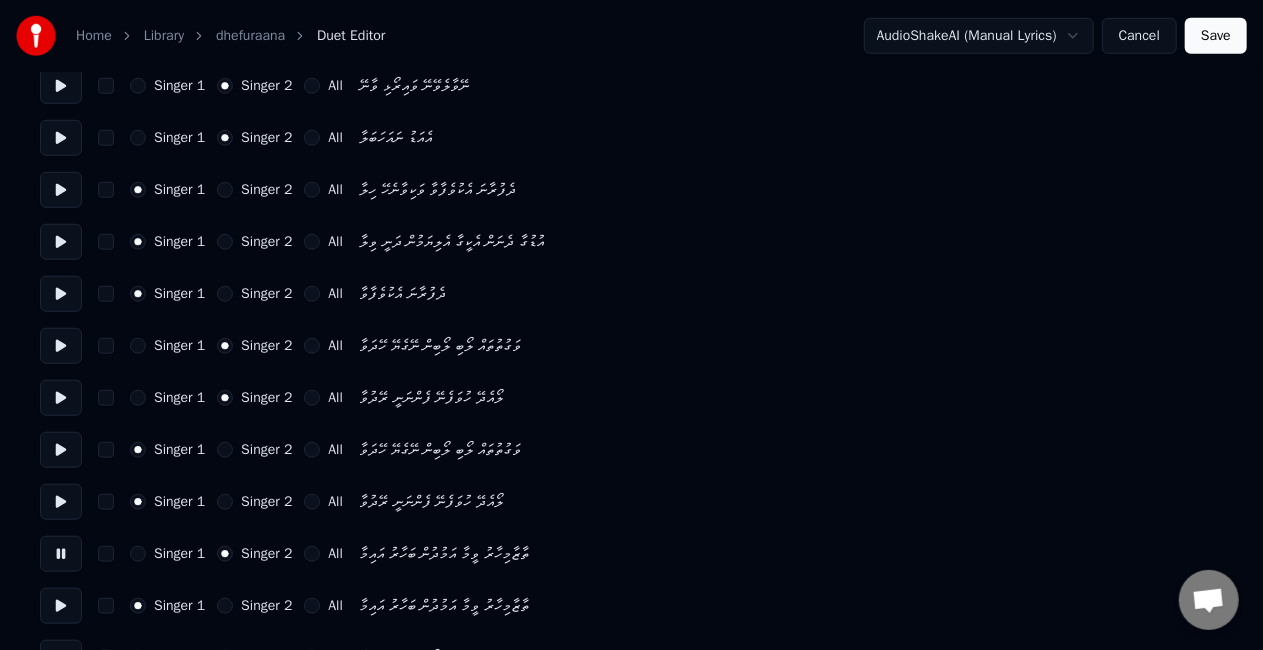 click at bounding box center [61, 606] 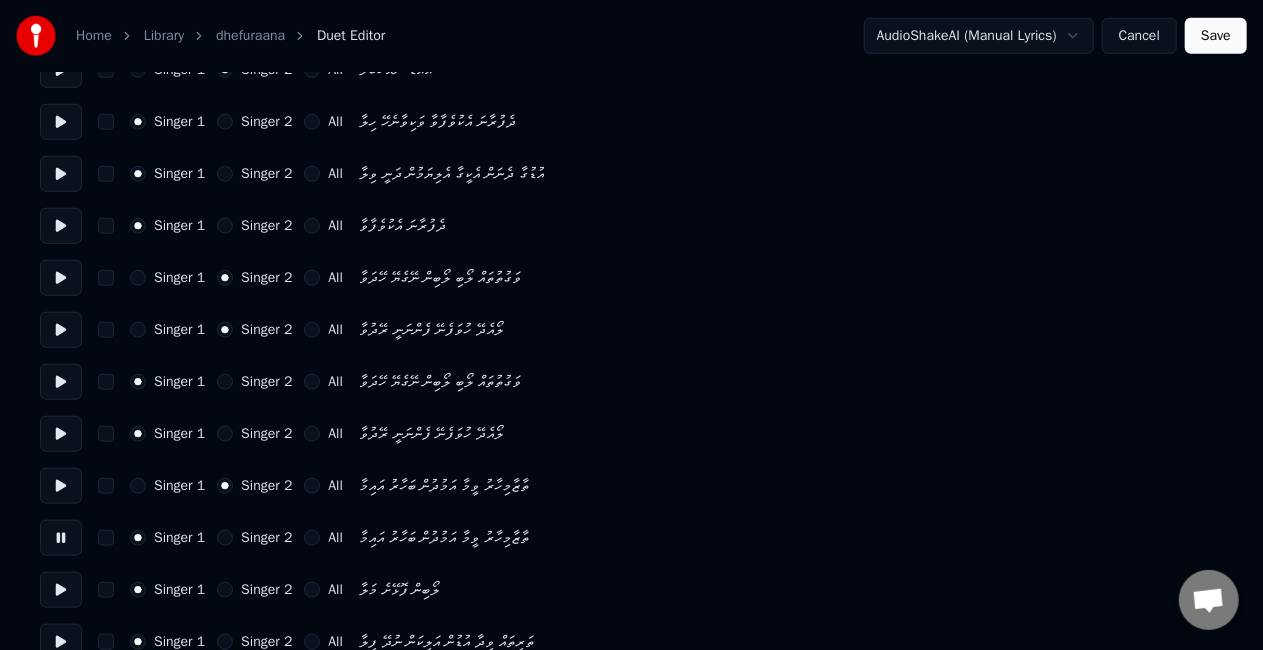 scroll, scrollTop: 800, scrollLeft: 0, axis: vertical 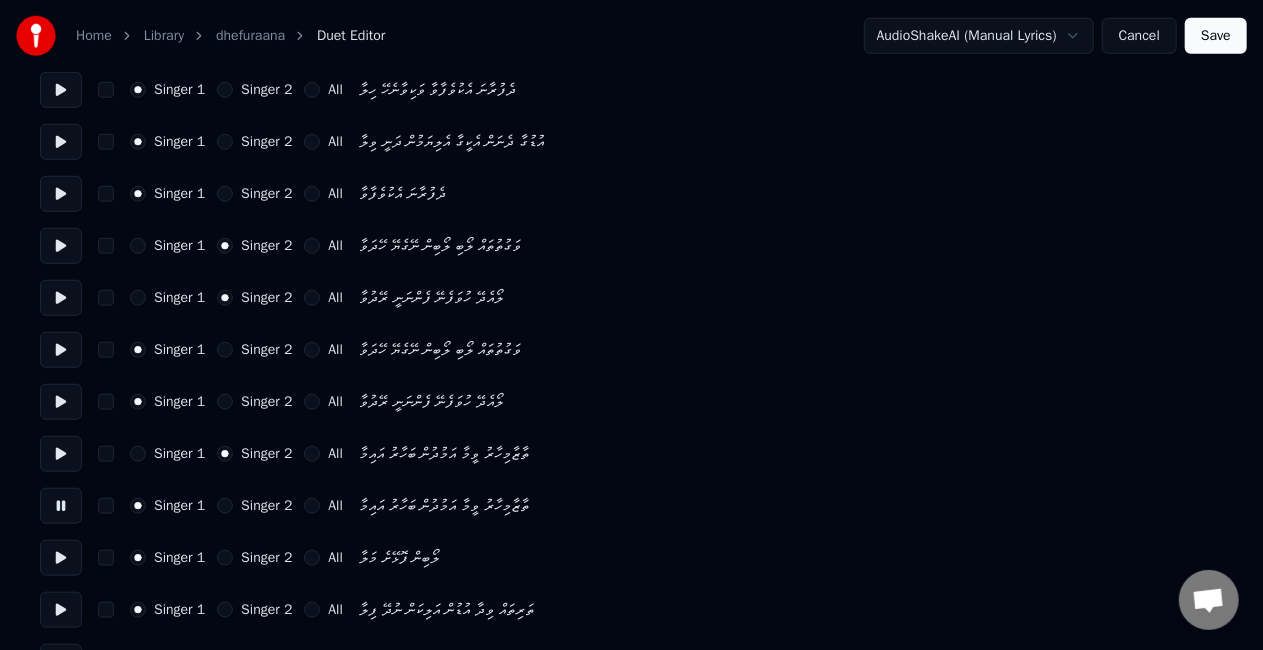 click on "Singer 2" at bounding box center (225, 506) 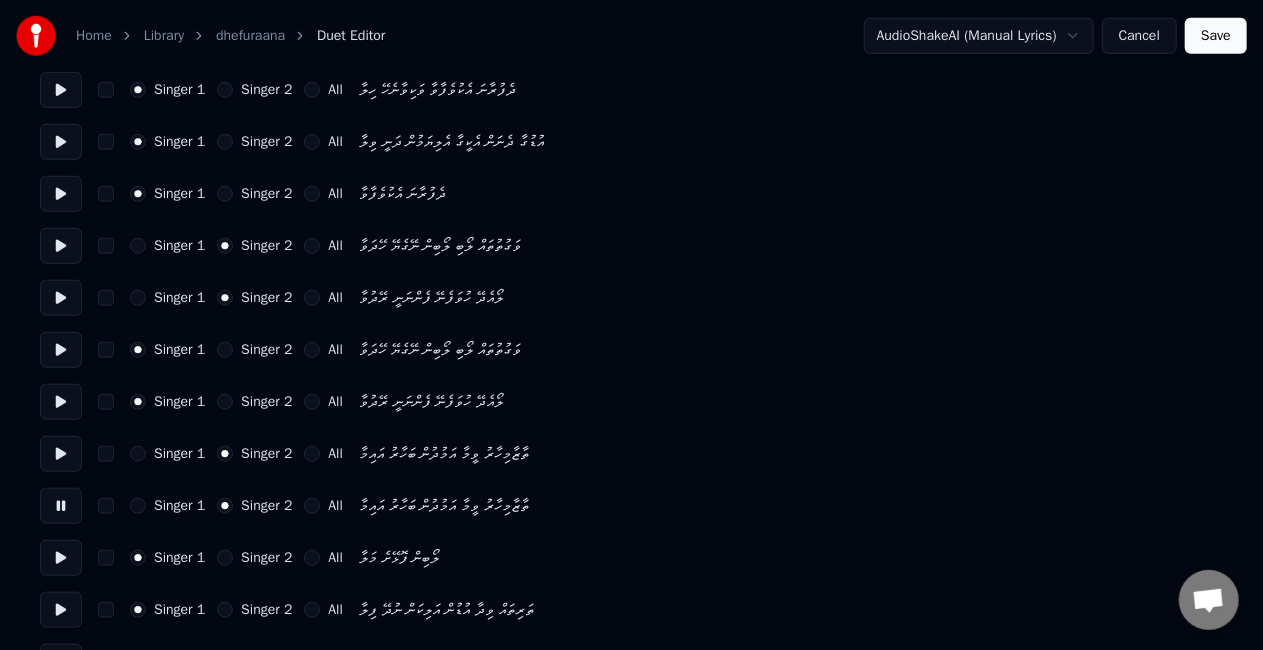 click at bounding box center [61, 558] 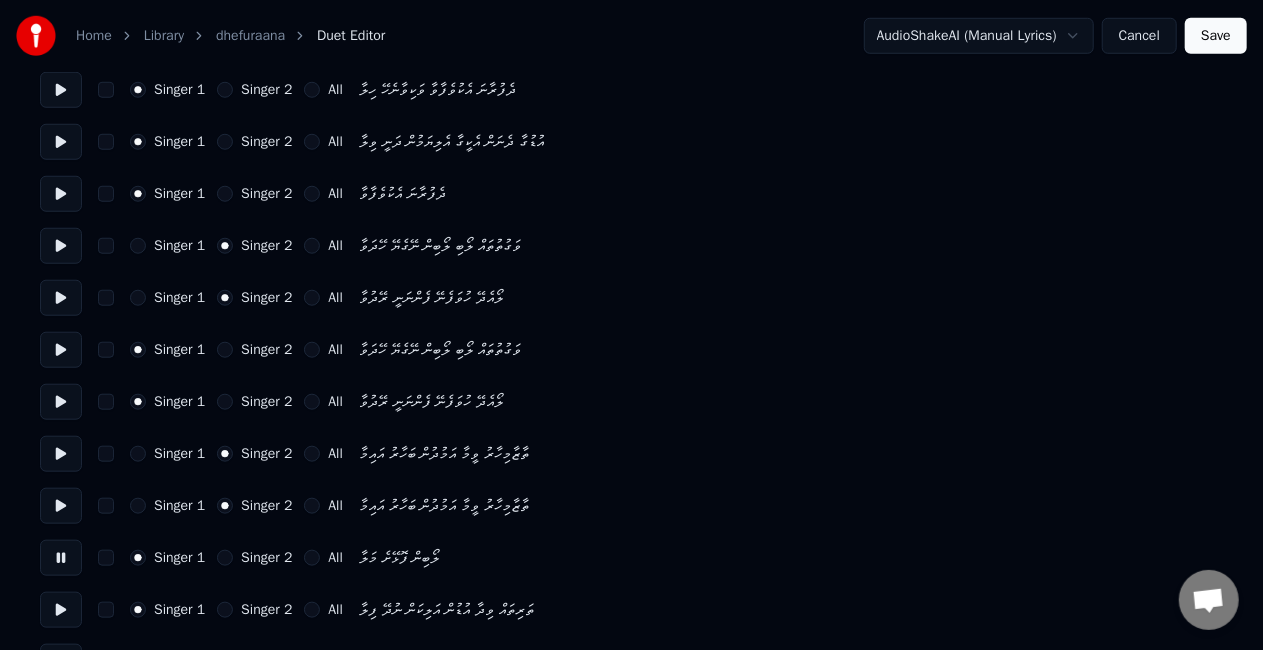 click on "Singer 2" at bounding box center (225, 558) 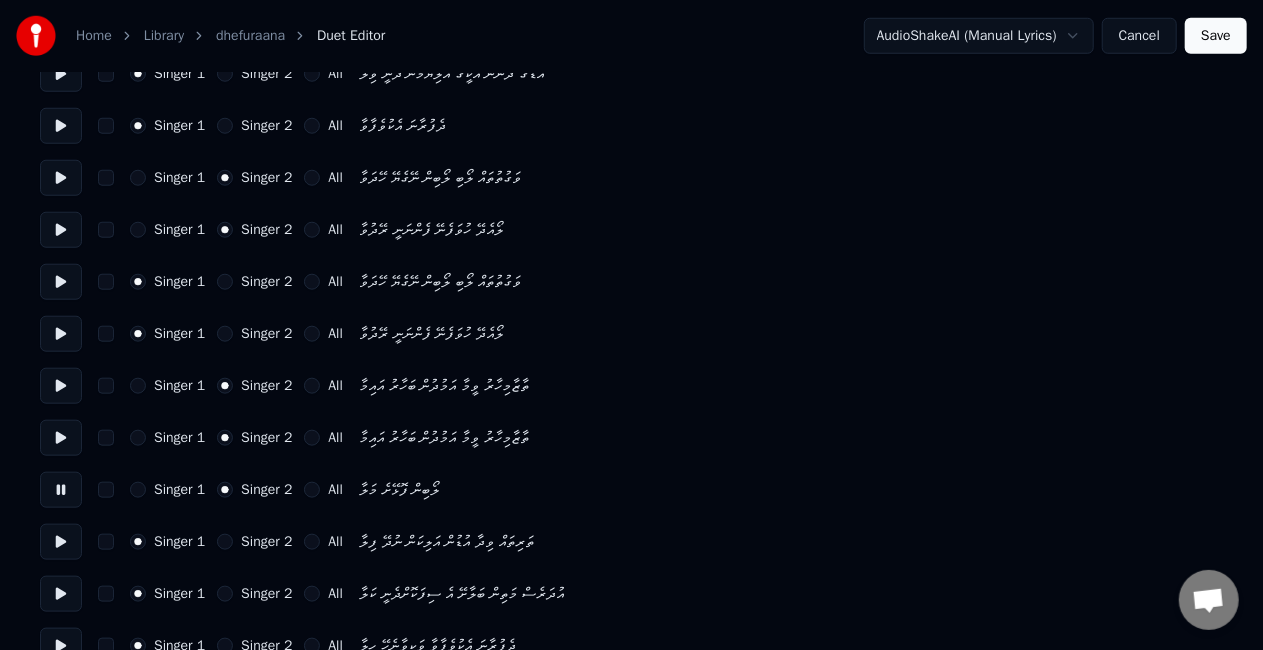 scroll, scrollTop: 900, scrollLeft: 0, axis: vertical 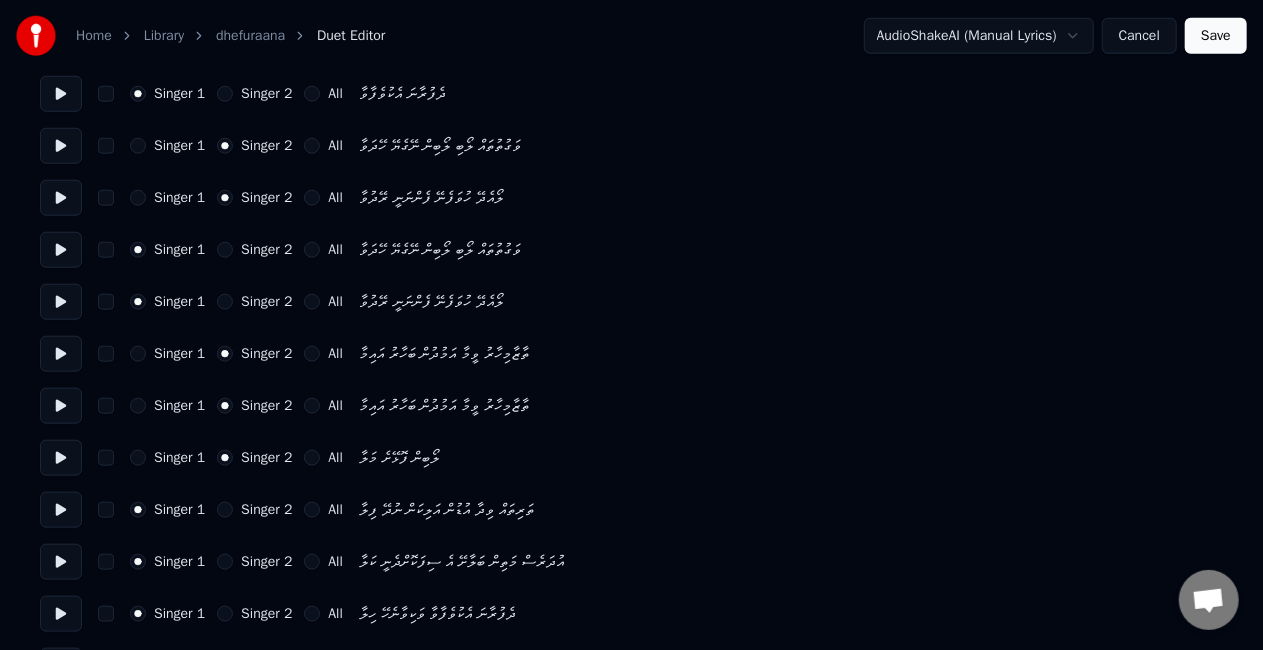 click at bounding box center [61, 510] 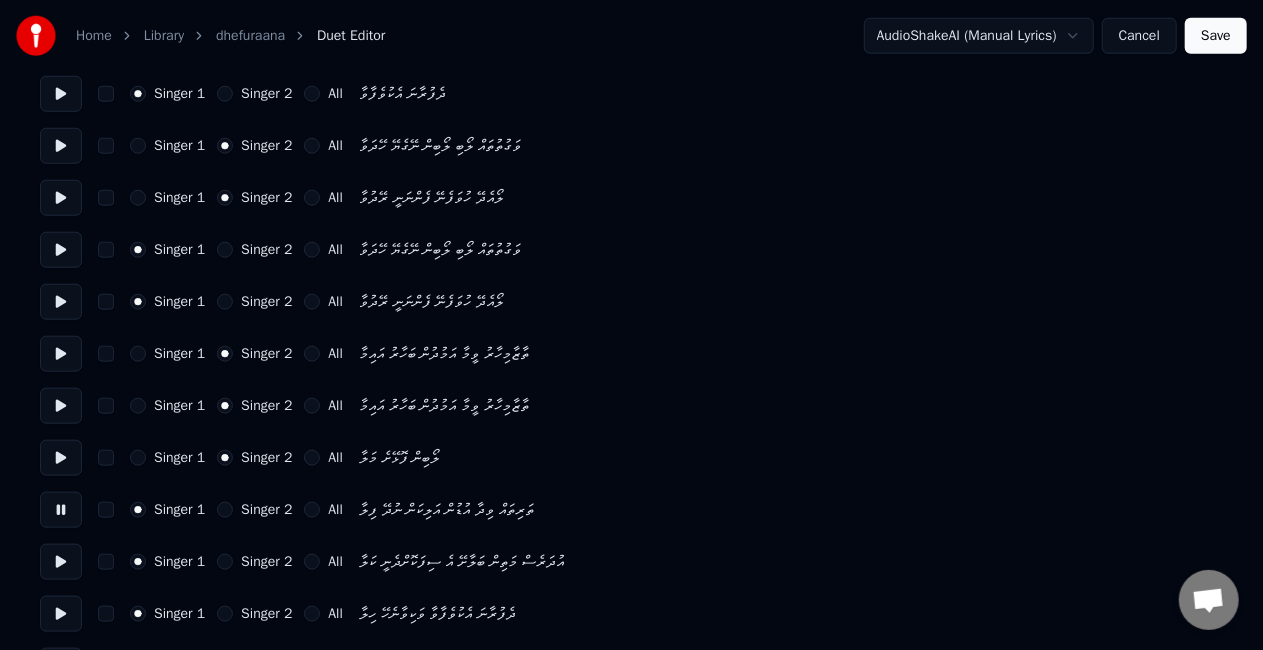 click at bounding box center [61, 562] 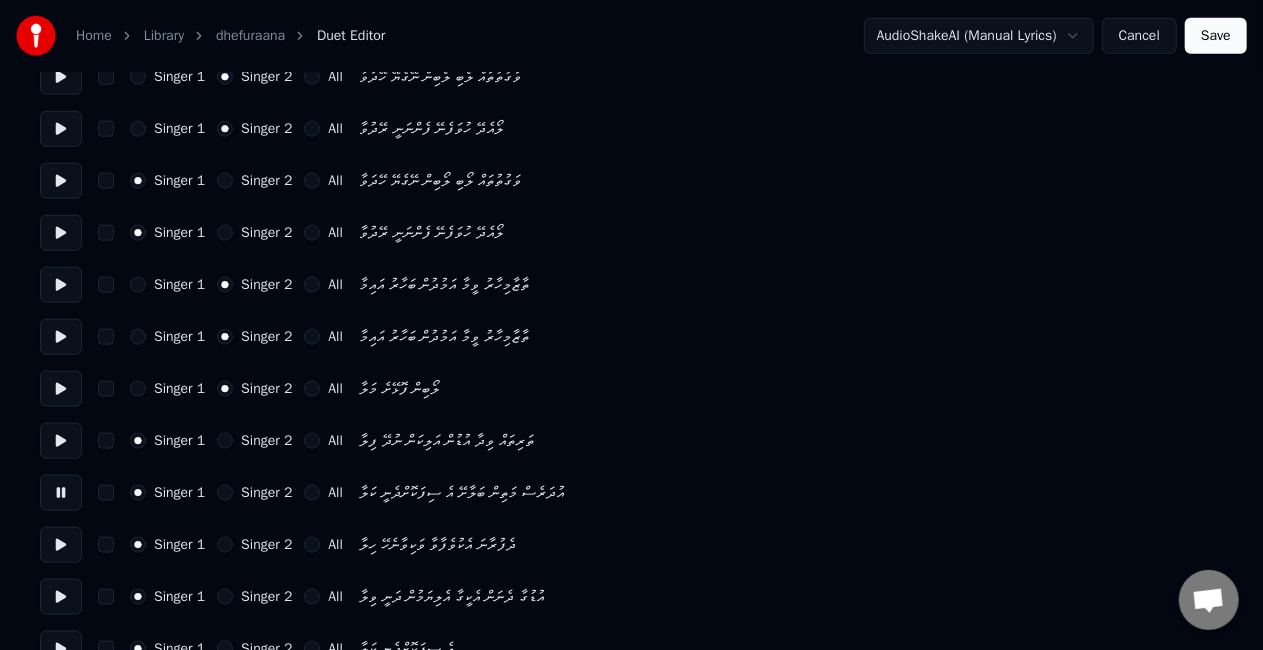 scroll, scrollTop: 1000, scrollLeft: 0, axis: vertical 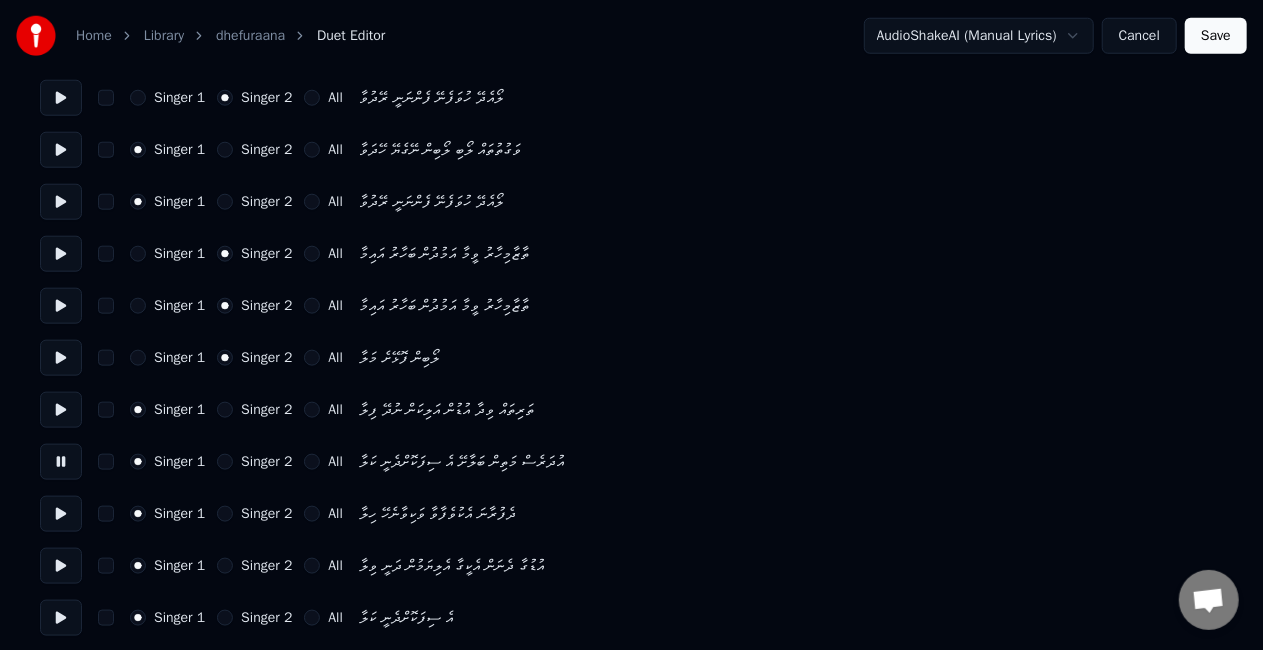 click at bounding box center (61, 514) 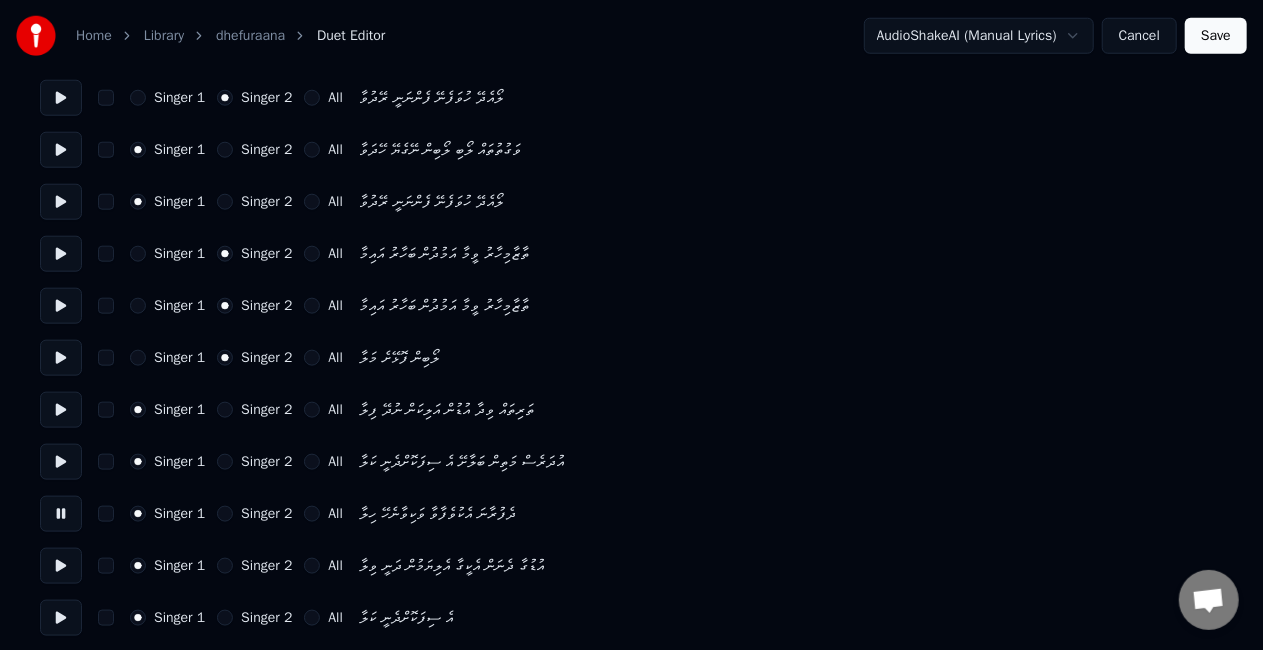 click at bounding box center (61, 566) 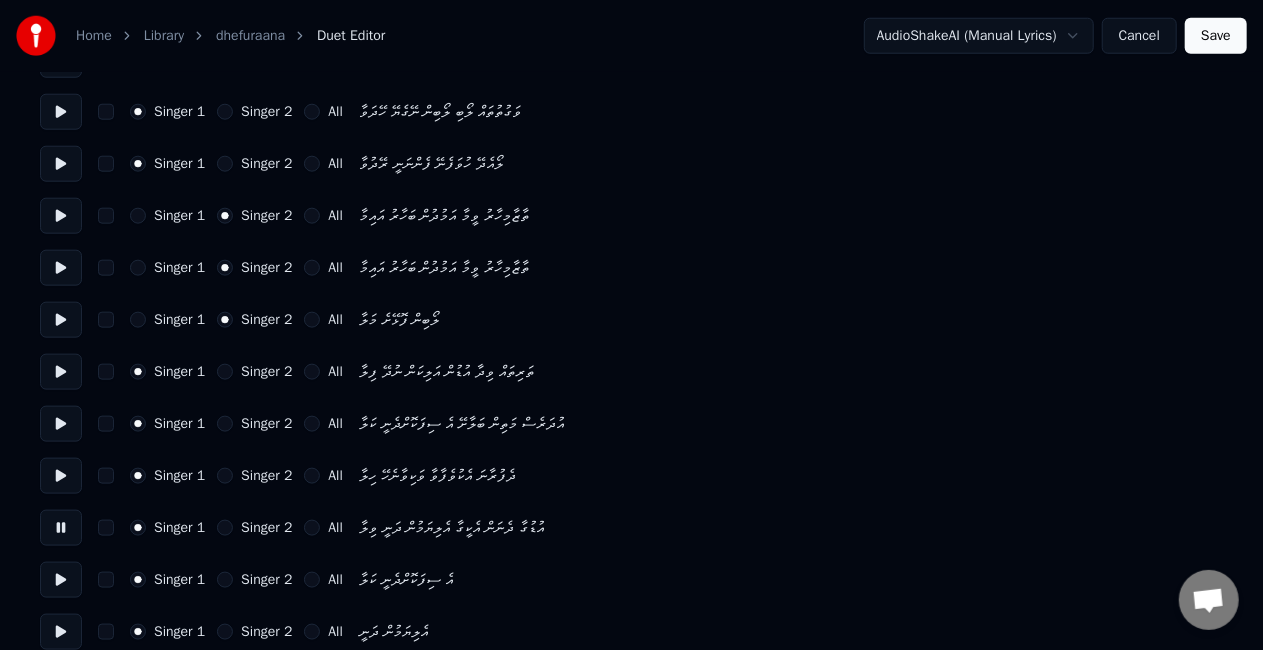 scroll, scrollTop: 1058, scrollLeft: 0, axis: vertical 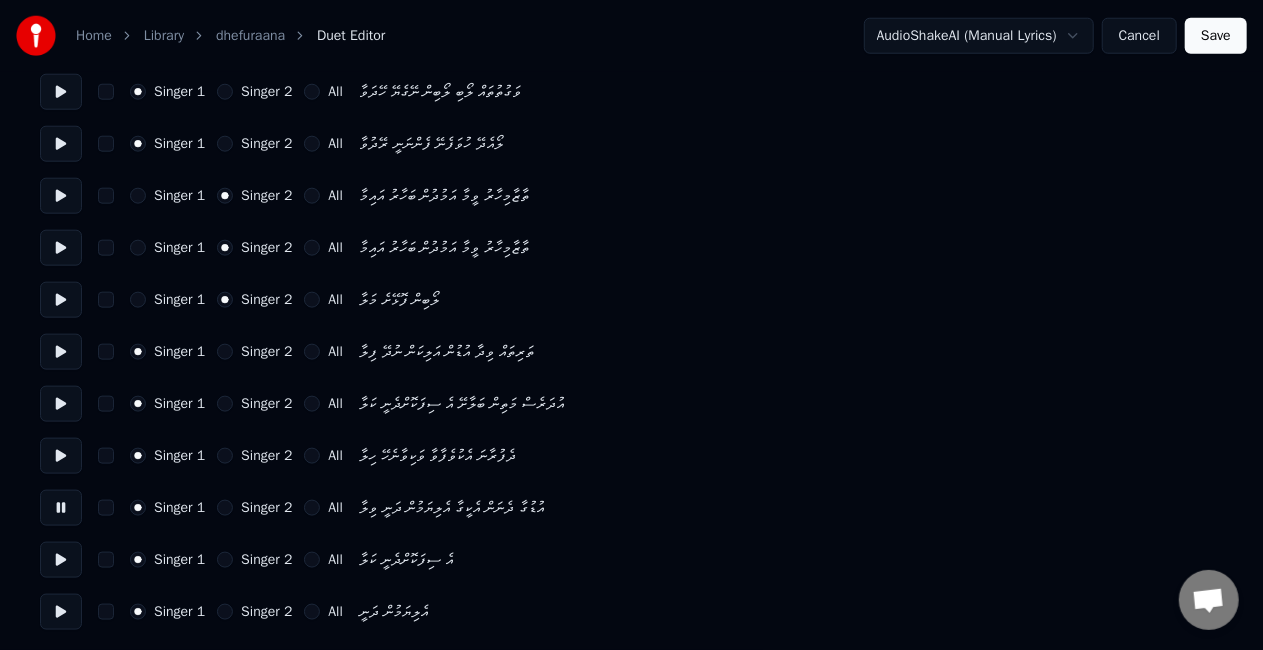 click at bounding box center (61, 560) 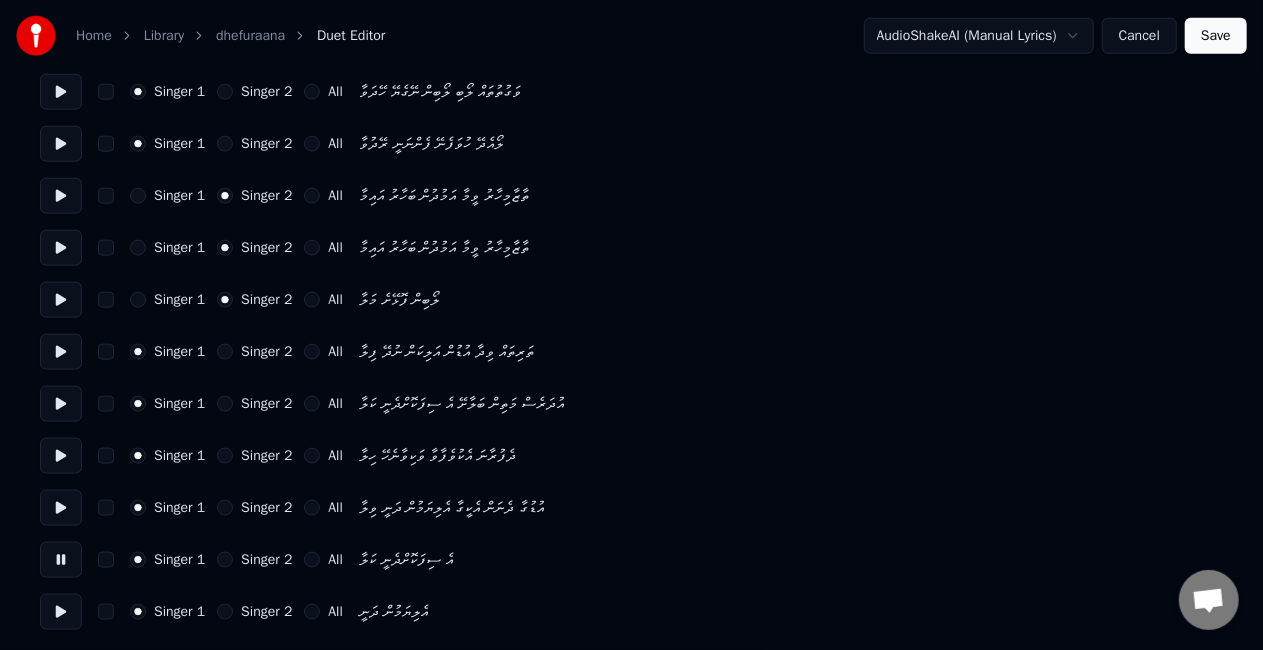 click on "Singer 2" at bounding box center (254, 560) 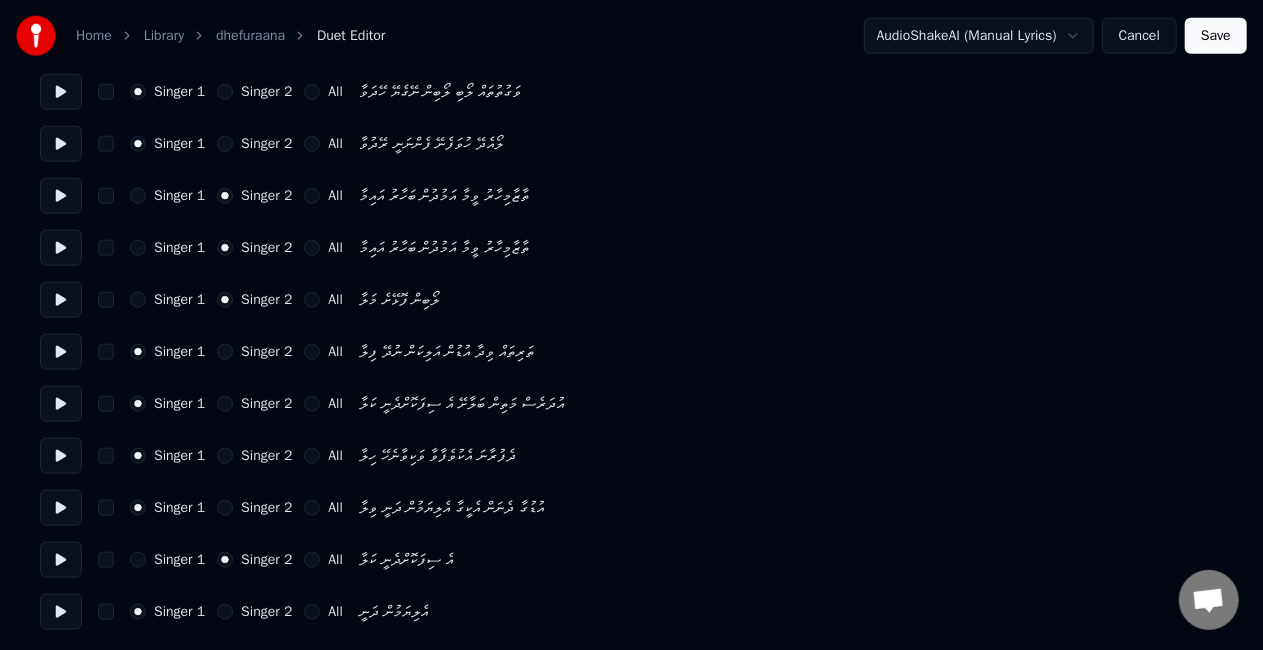 click at bounding box center [61, 612] 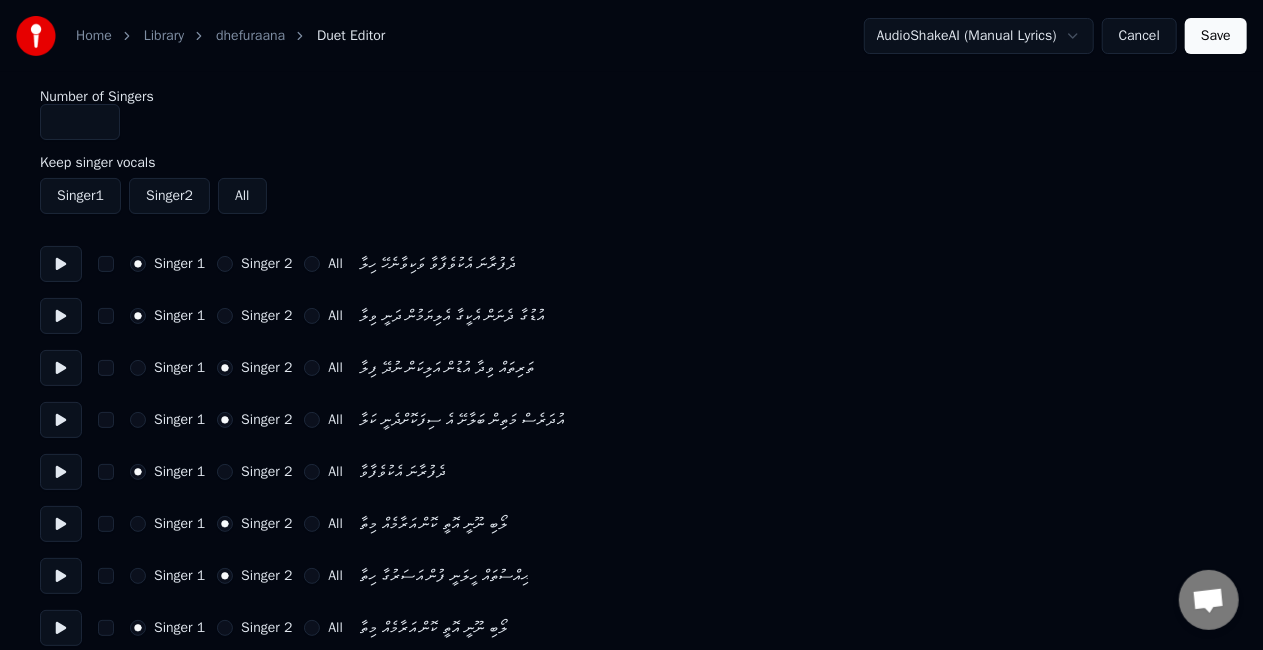 scroll, scrollTop: 0, scrollLeft: 0, axis: both 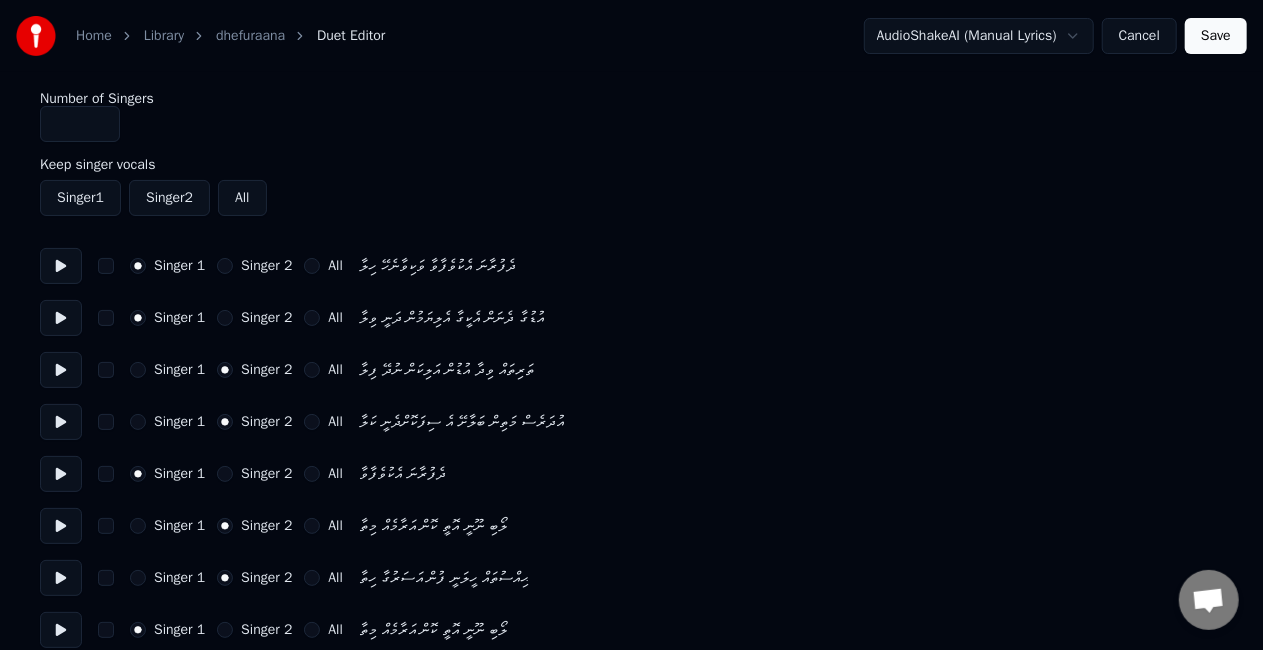 click on "Save" at bounding box center (1216, 36) 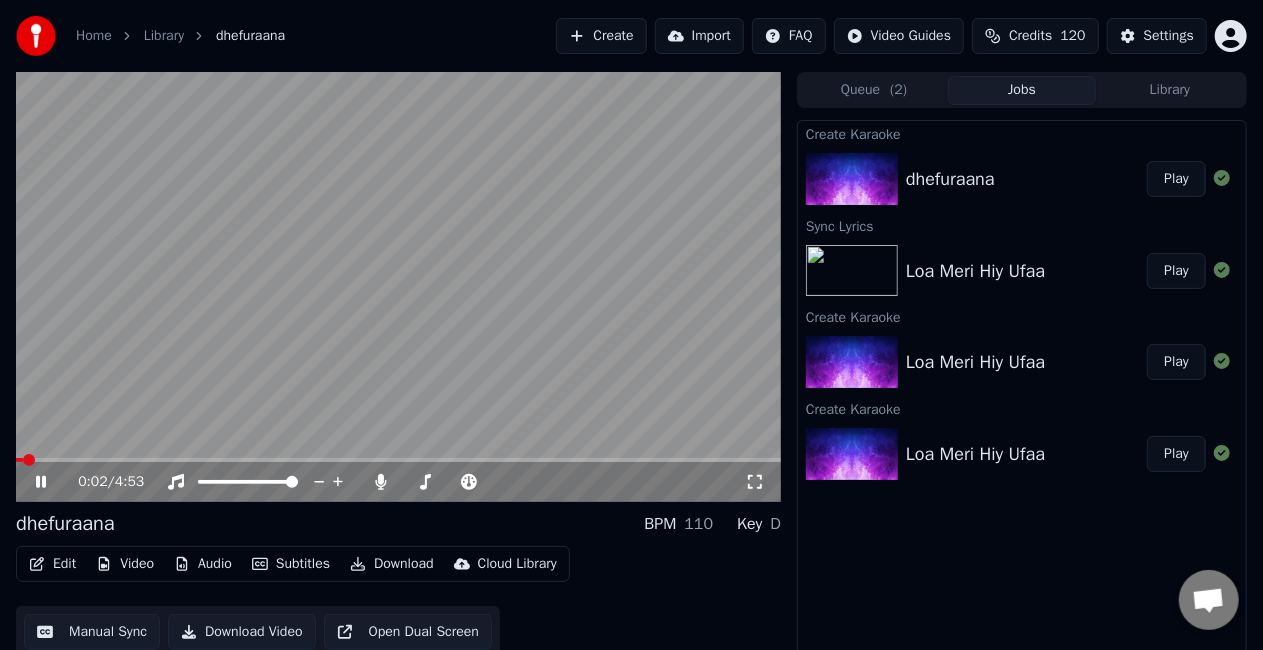 click at bounding box center (398, 460) 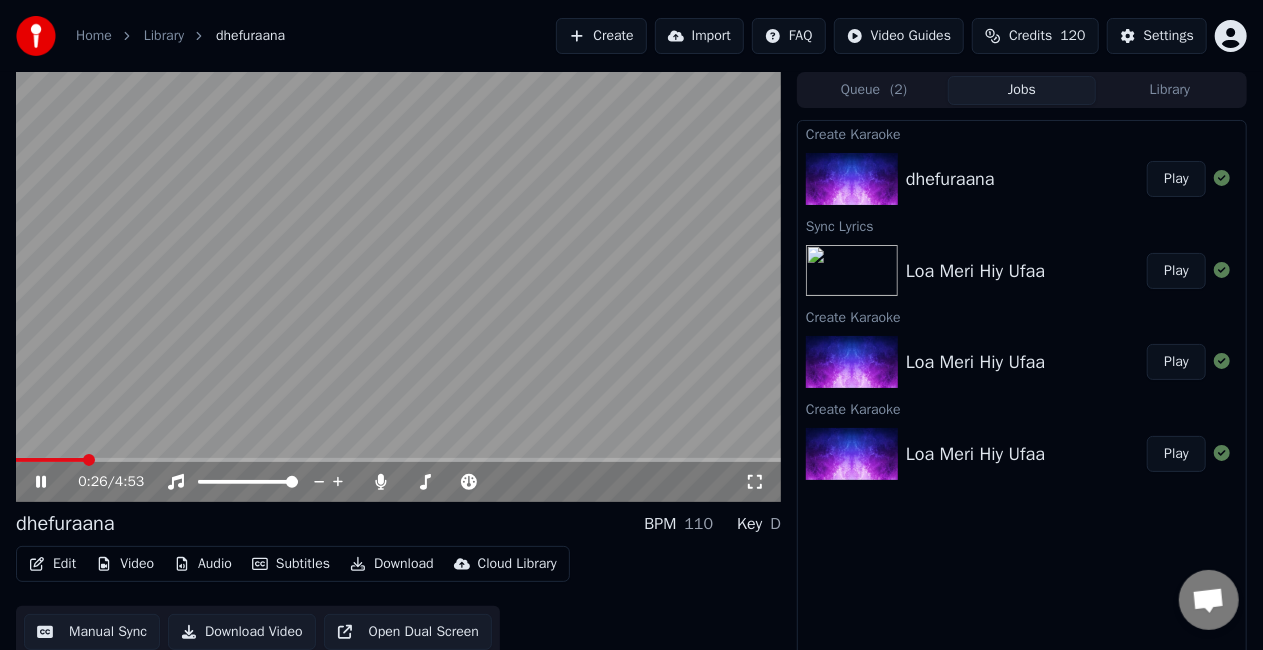 click at bounding box center (398, 460) 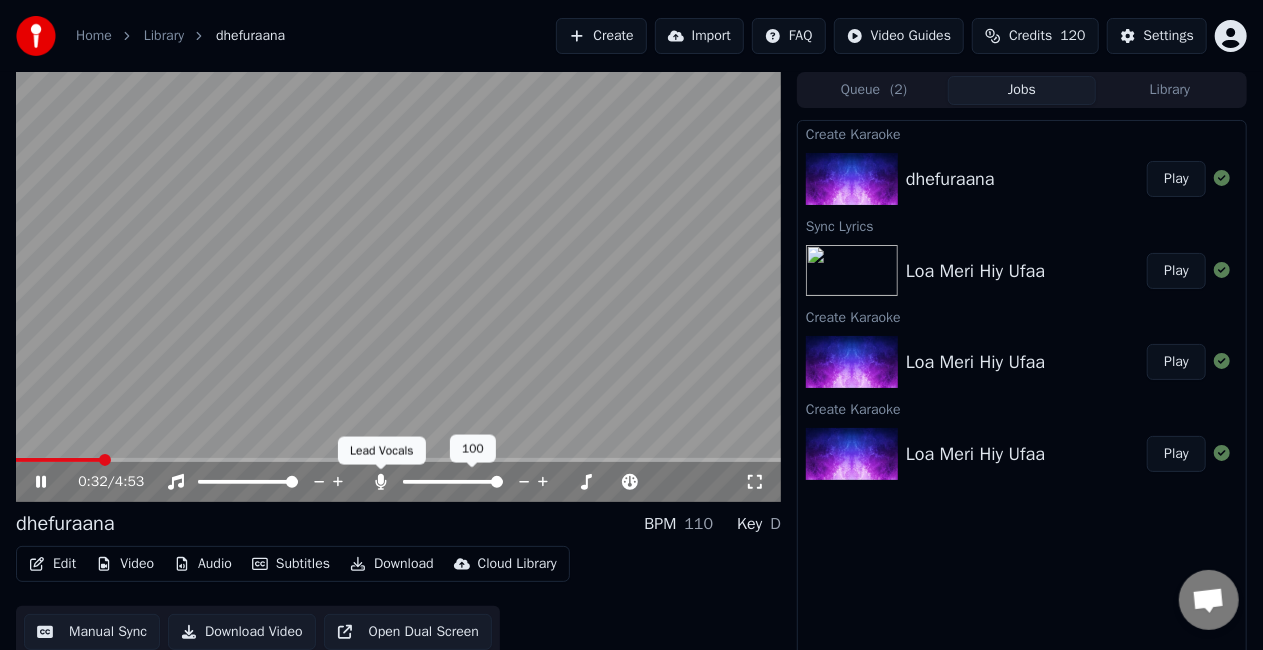 click 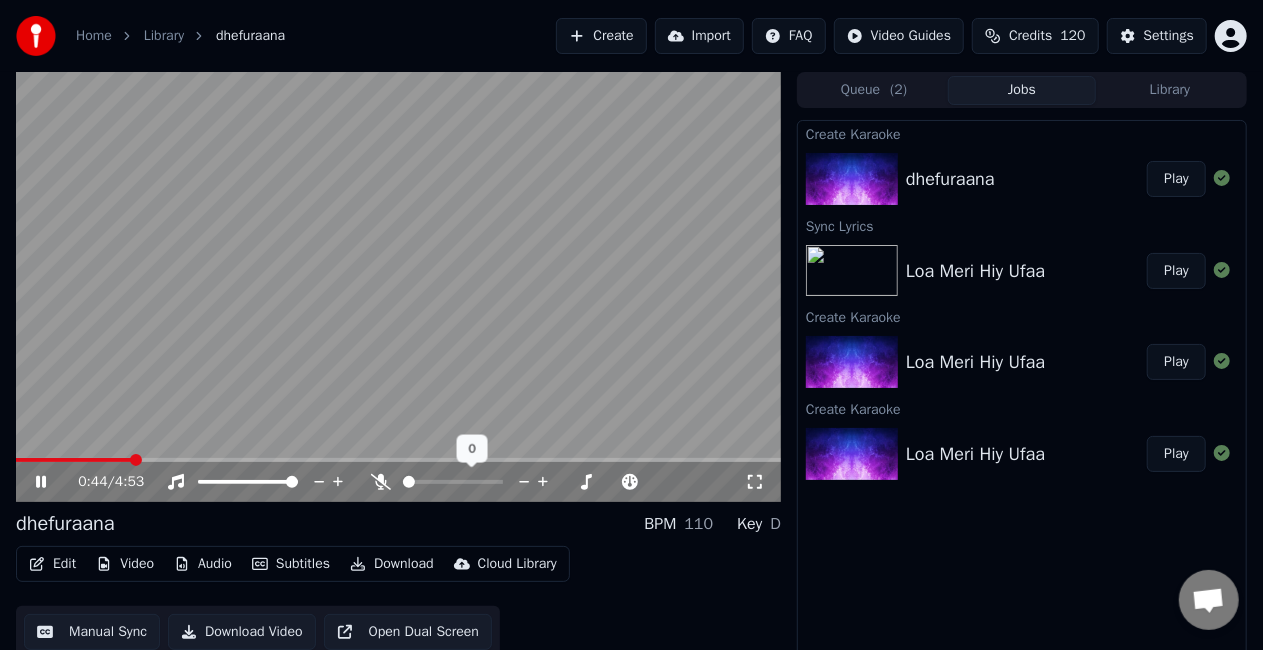 click 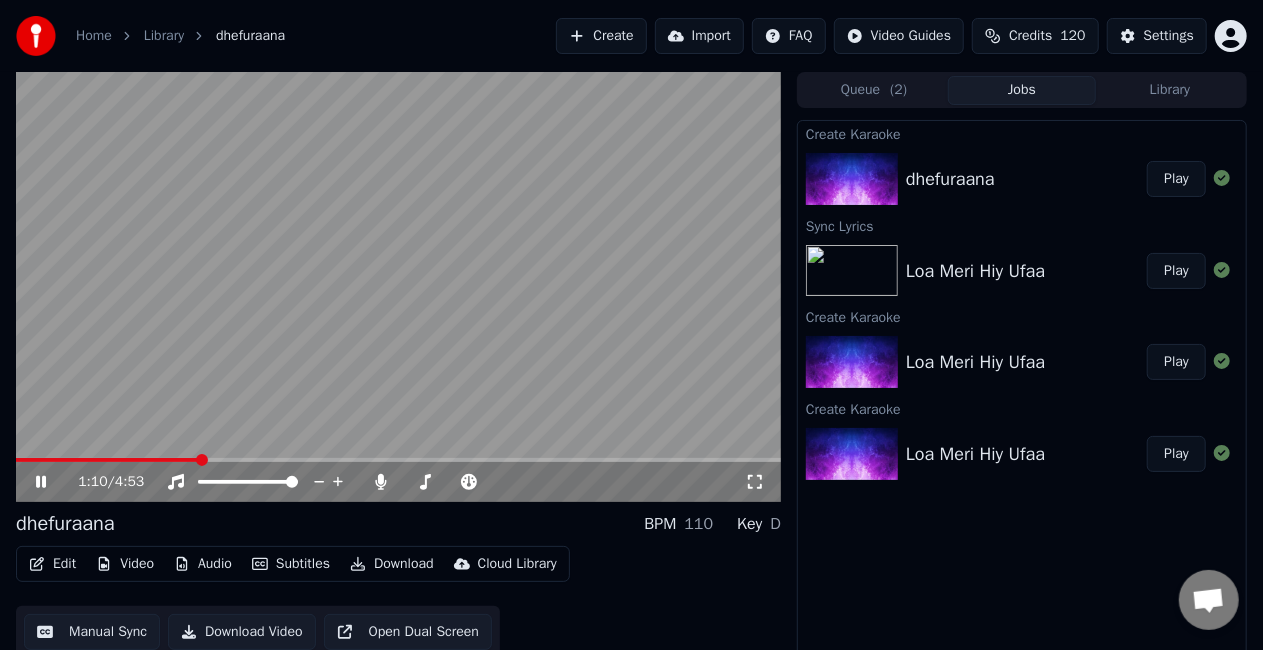 click at bounding box center [398, 287] 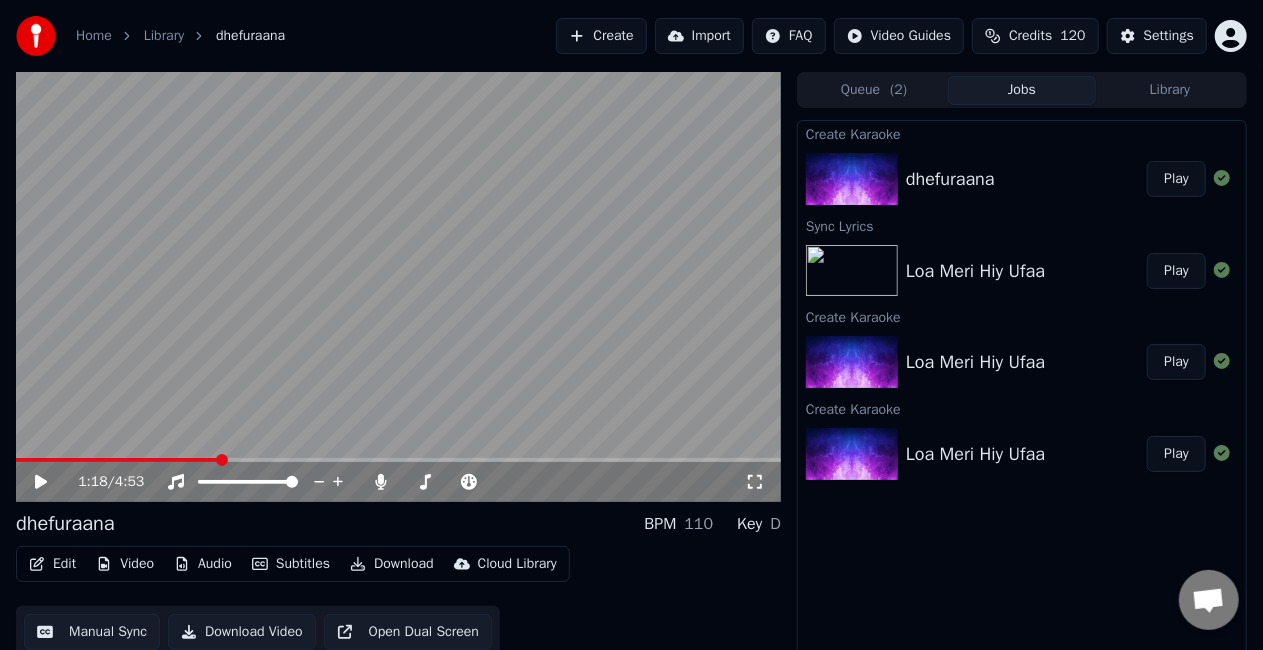 click at bounding box center [398, 460] 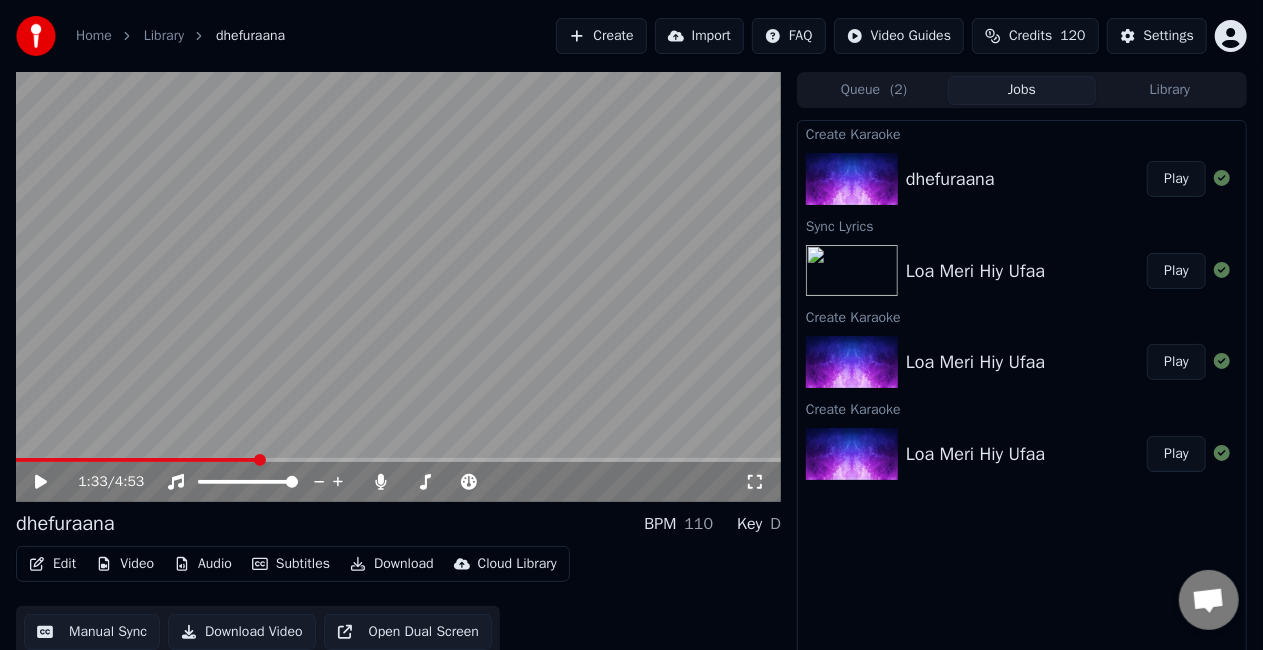 click at bounding box center (398, 460) 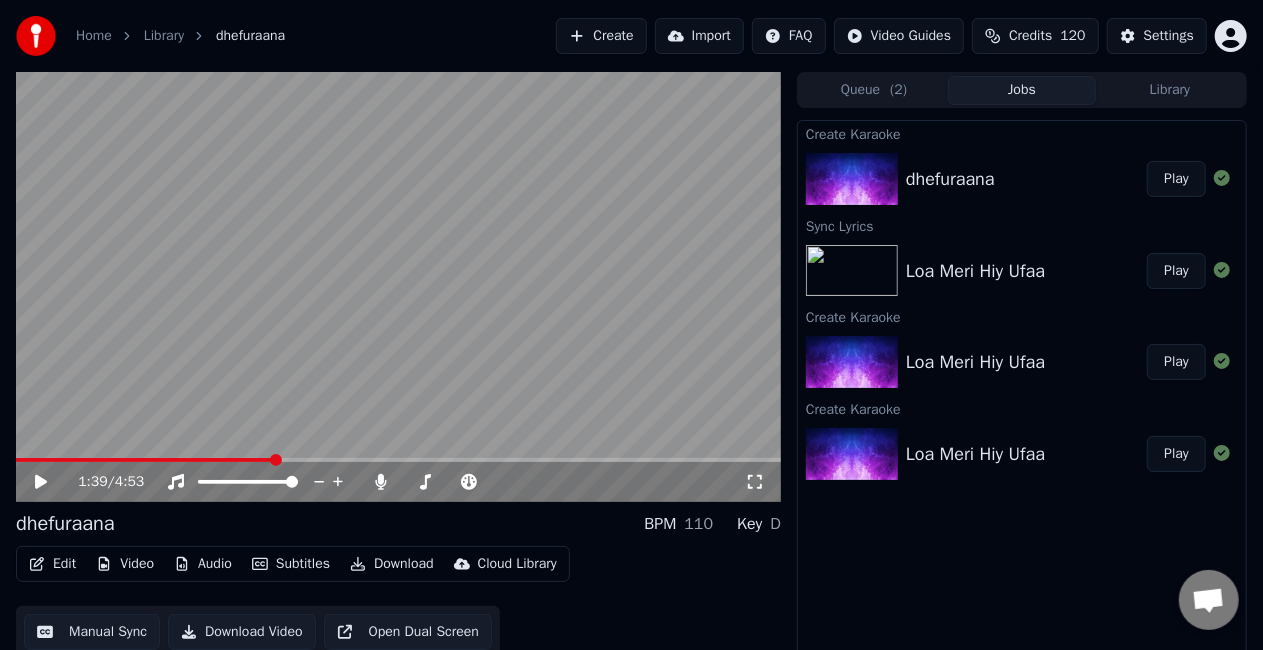click on "1:39  /  4:53" at bounding box center [398, 482] 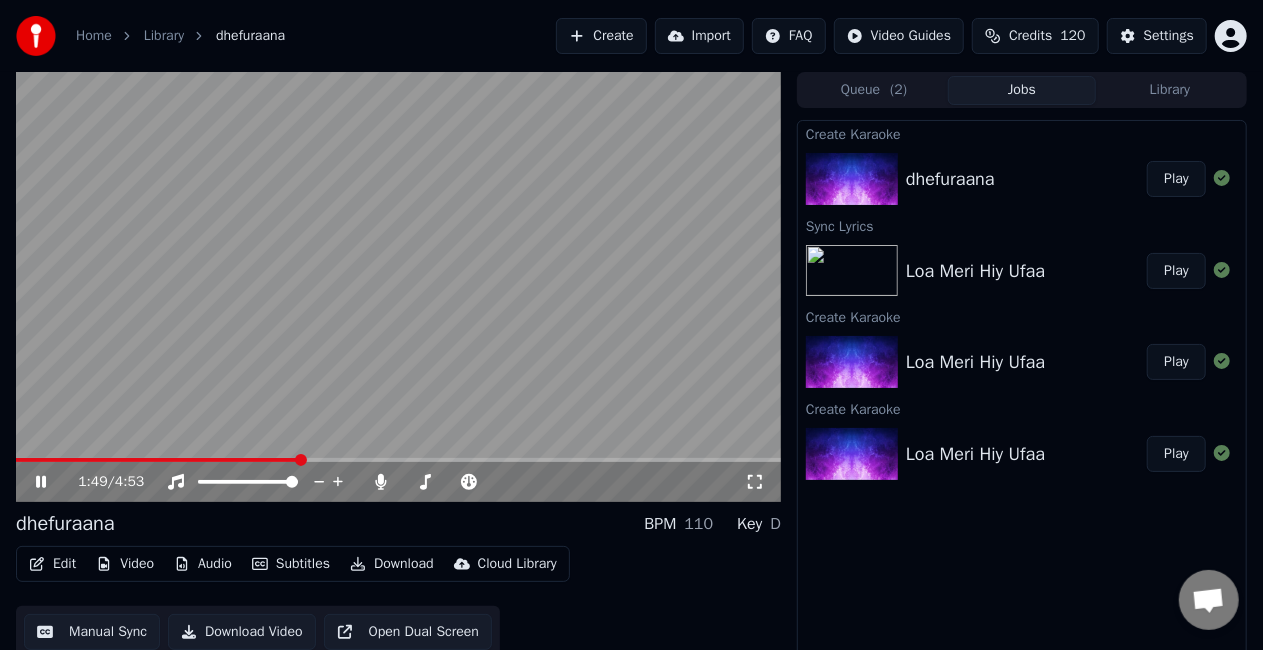 click at bounding box center [398, 460] 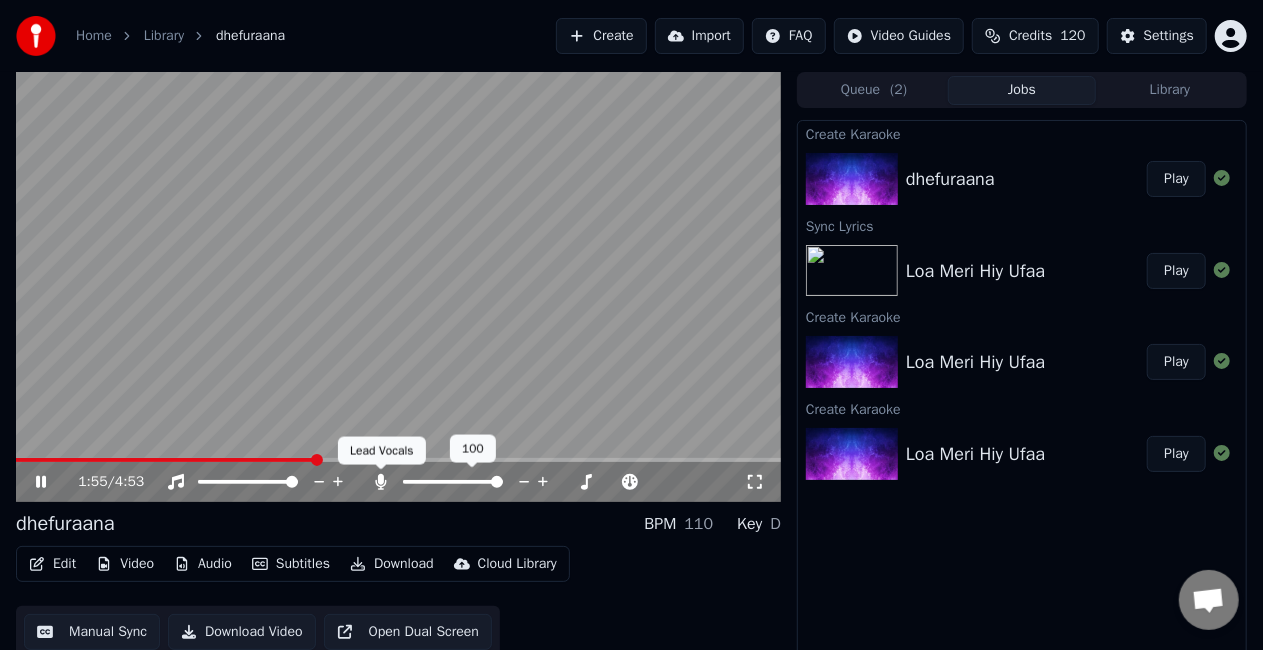 click 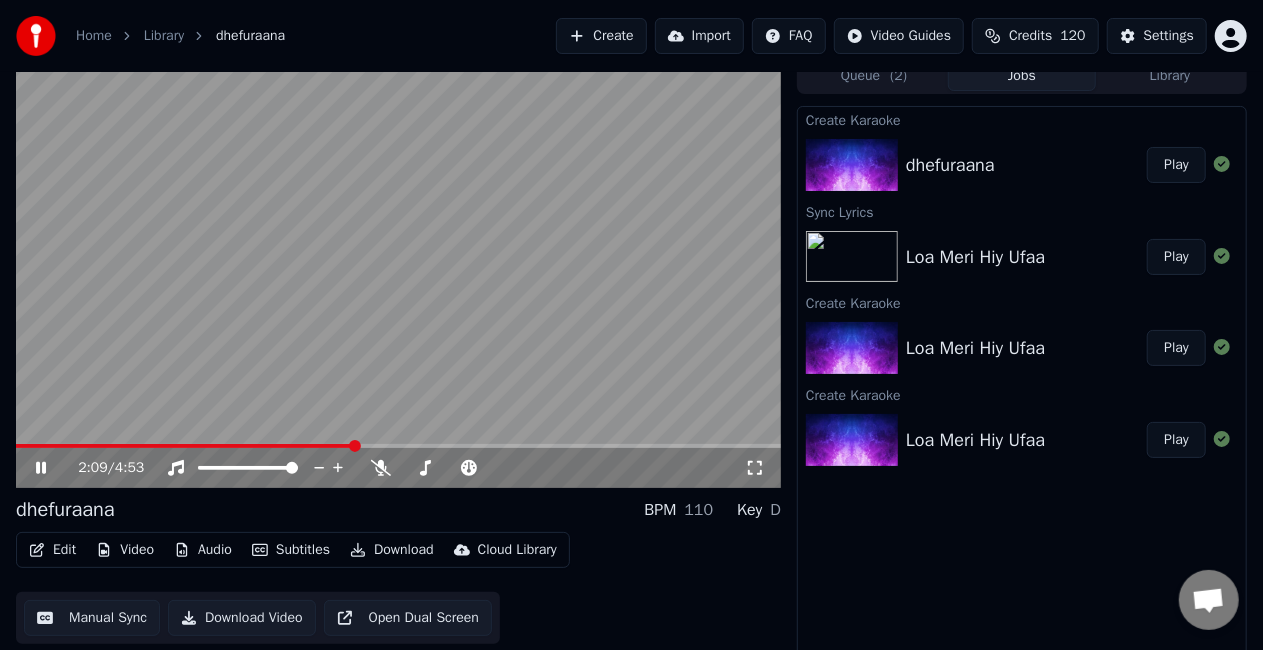 scroll, scrollTop: 22, scrollLeft: 0, axis: vertical 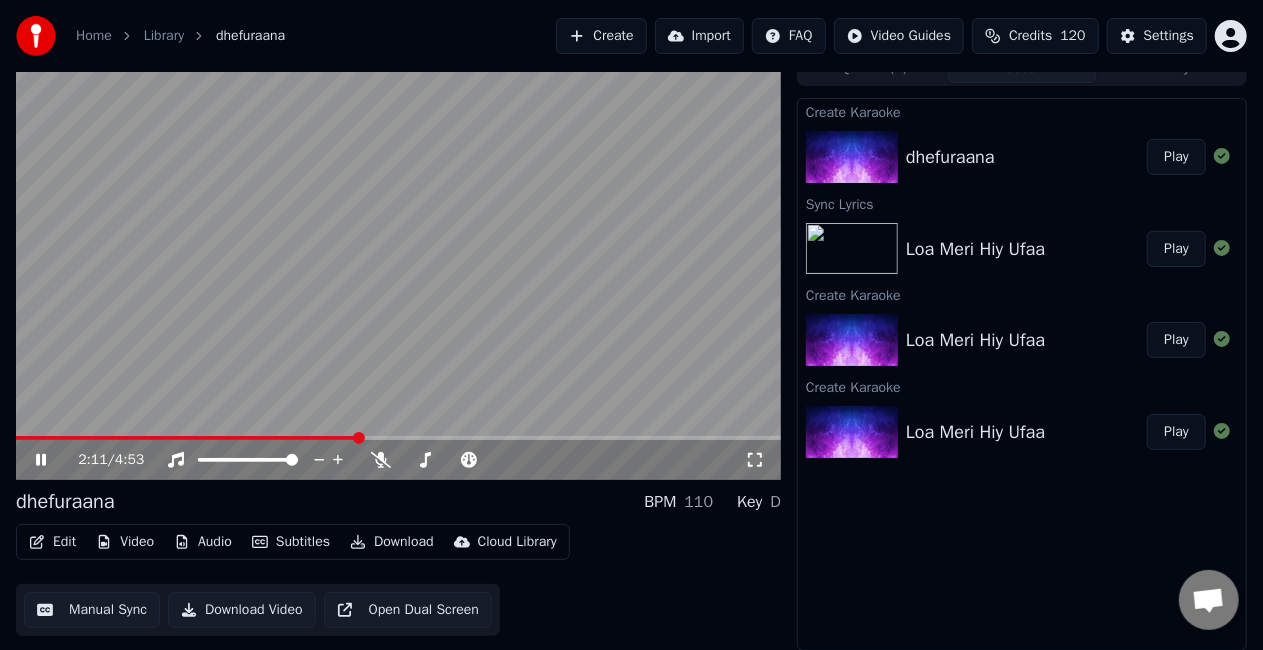 click on "Manual Sync" at bounding box center [92, 610] 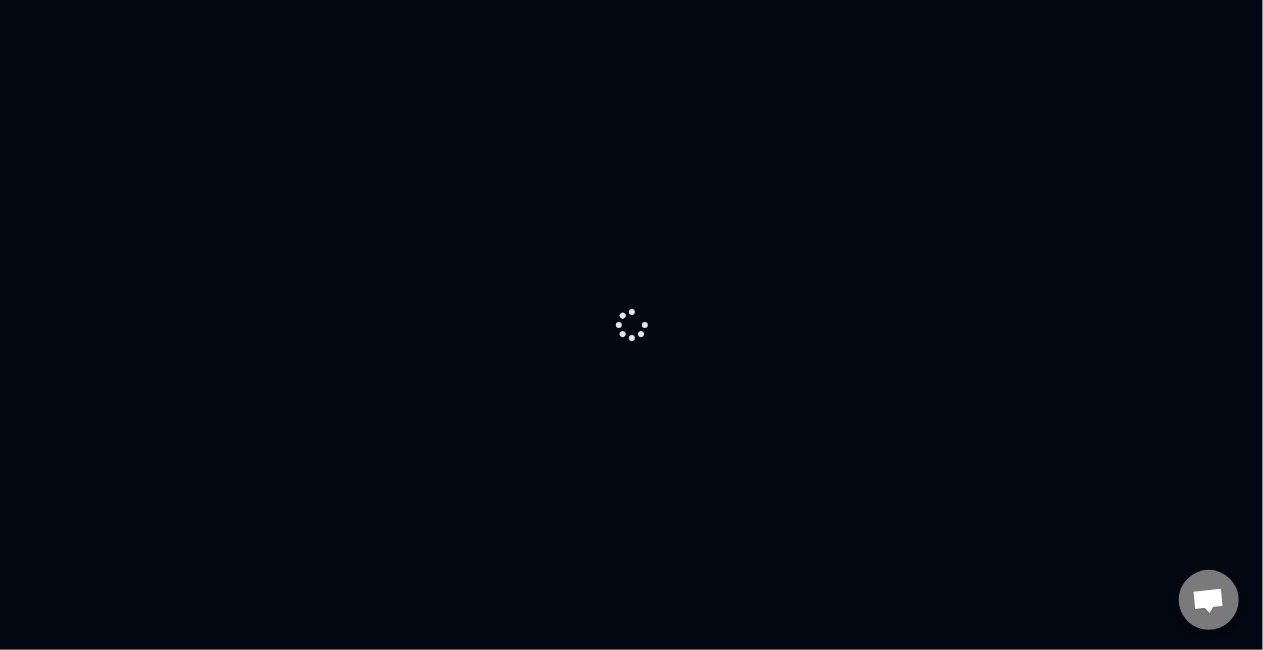 scroll, scrollTop: 0, scrollLeft: 0, axis: both 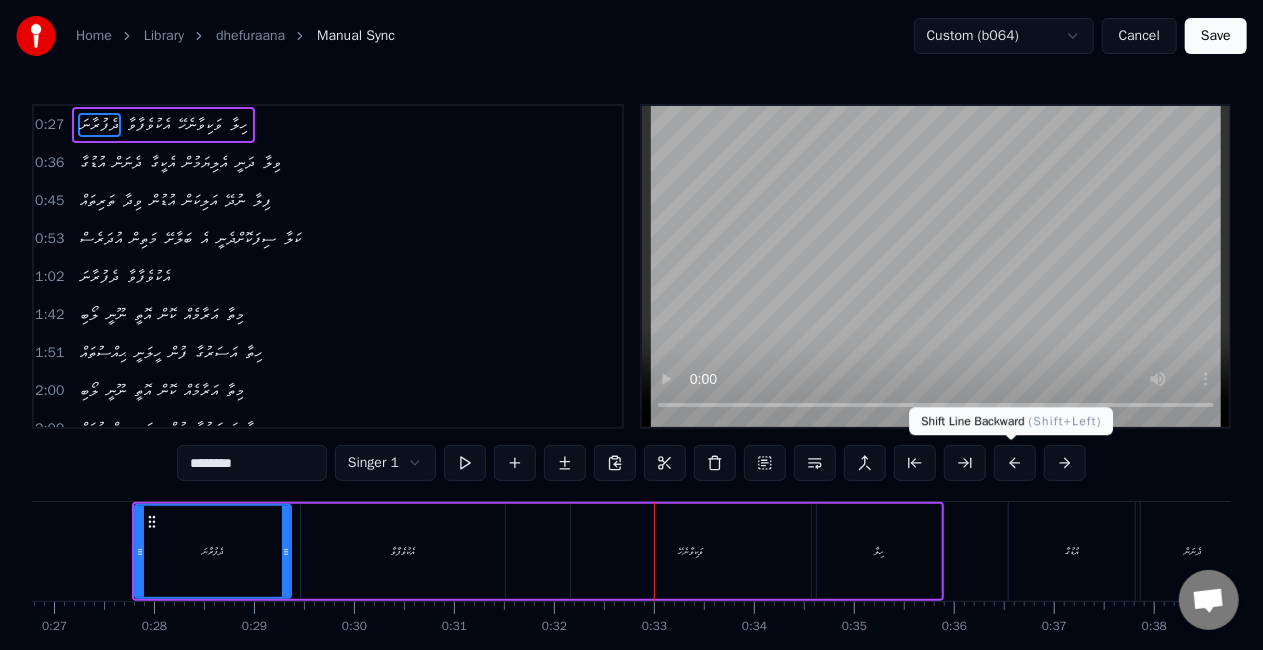 click at bounding box center (1015, 463) 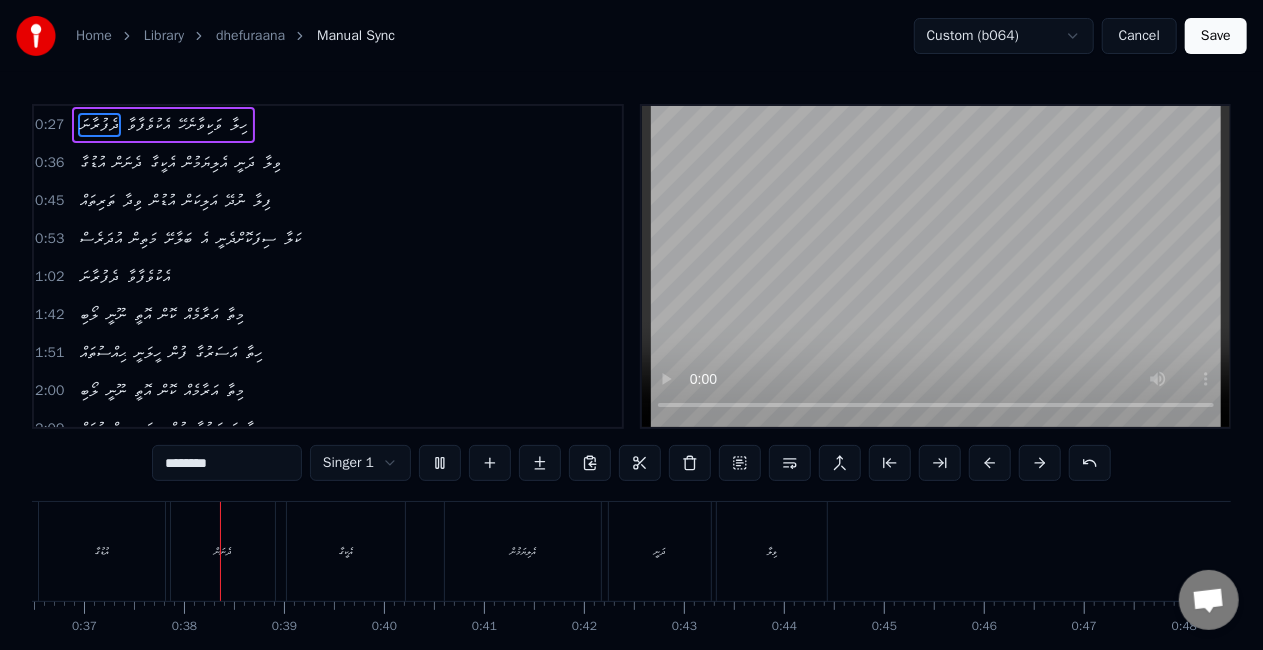 scroll, scrollTop: 0, scrollLeft: 3678, axis: horizontal 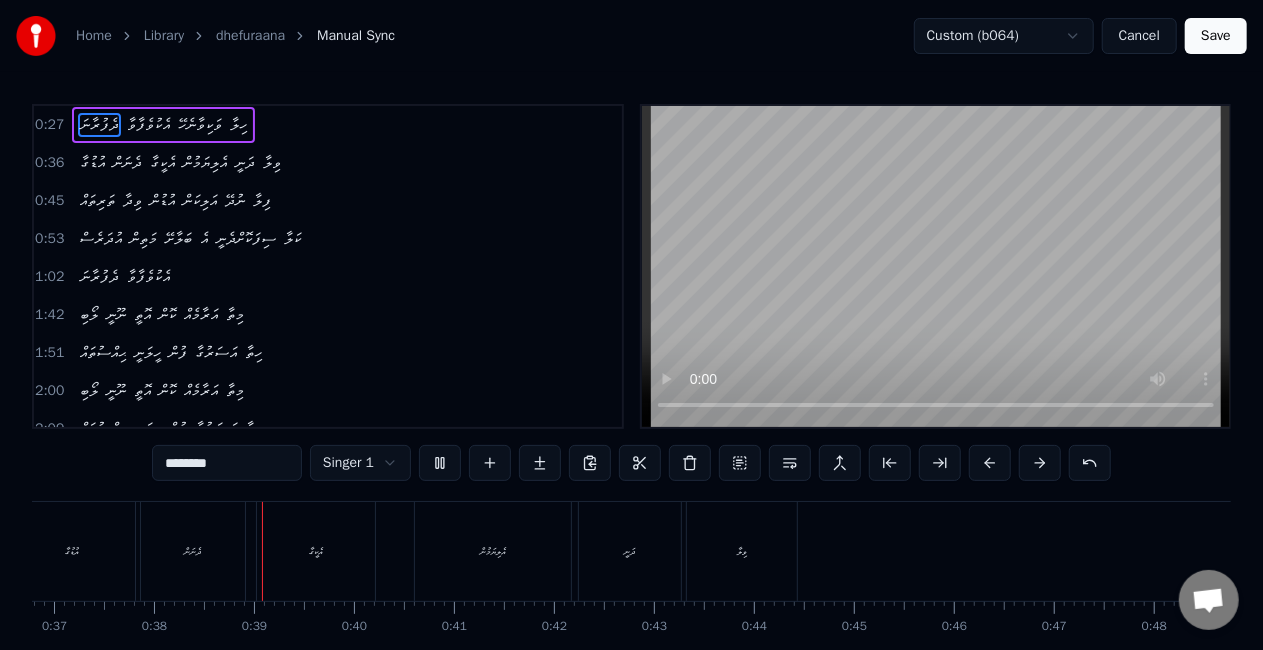 click on "އުޑުގާ" at bounding box center [72, 551] 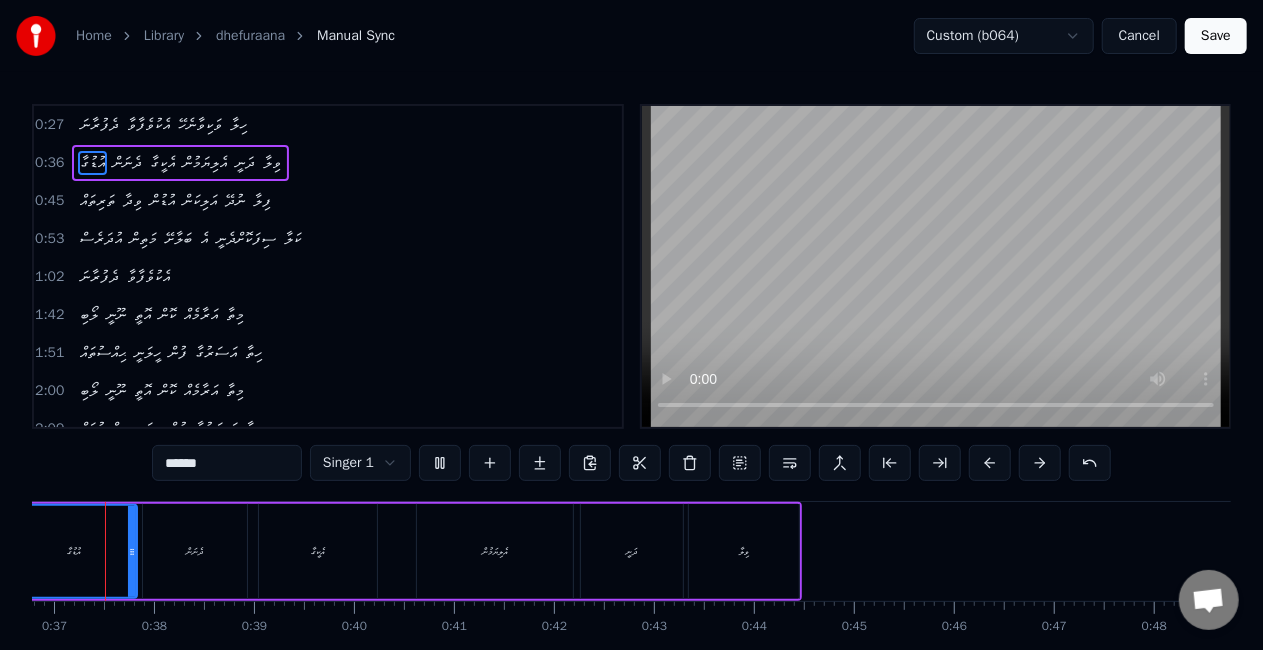 scroll, scrollTop: 0, scrollLeft: 3651, axis: horizontal 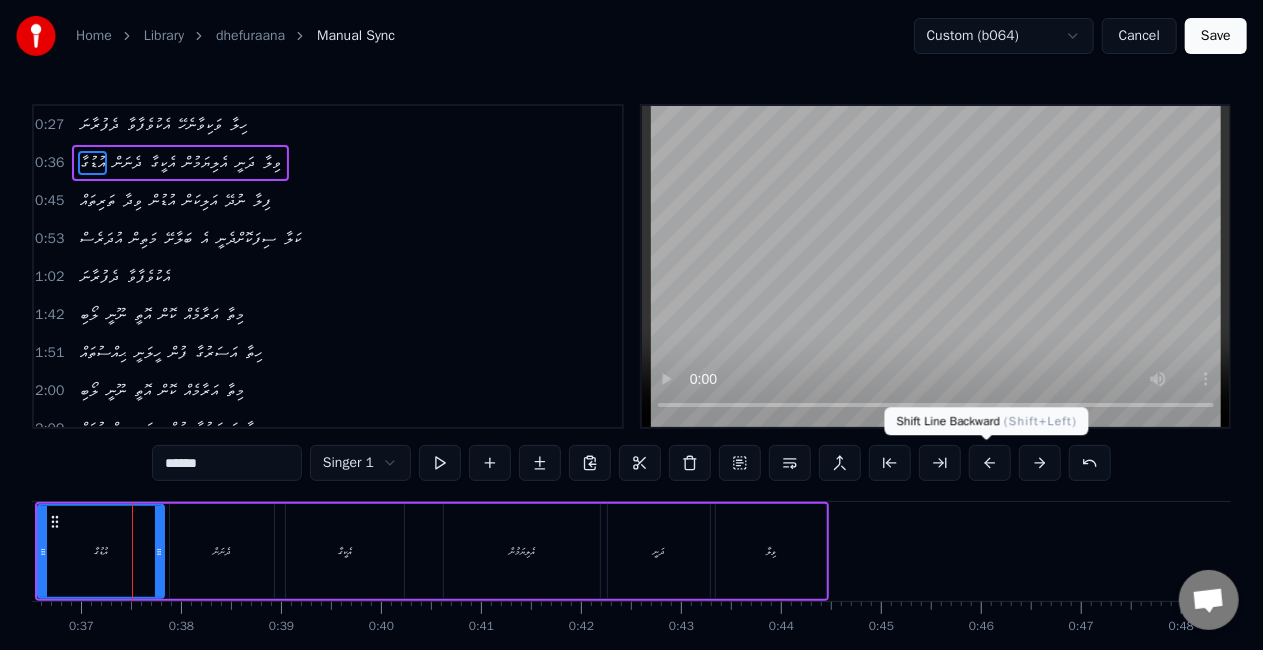 click at bounding box center (990, 463) 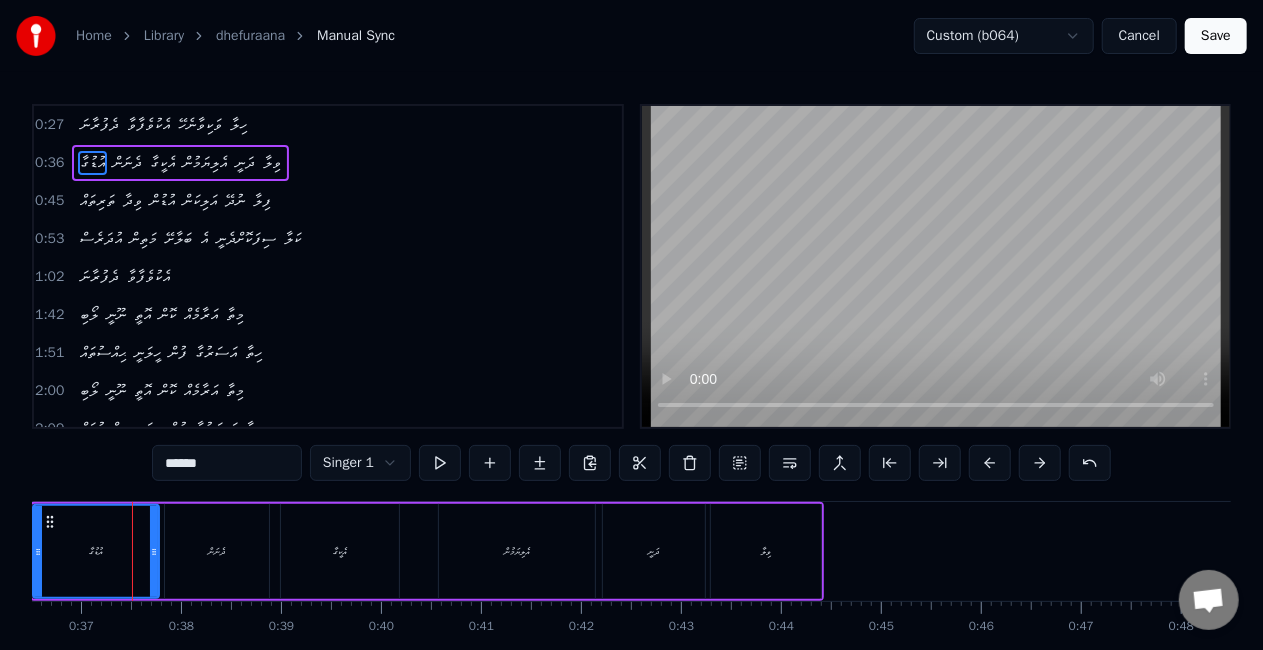 click at bounding box center [990, 463] 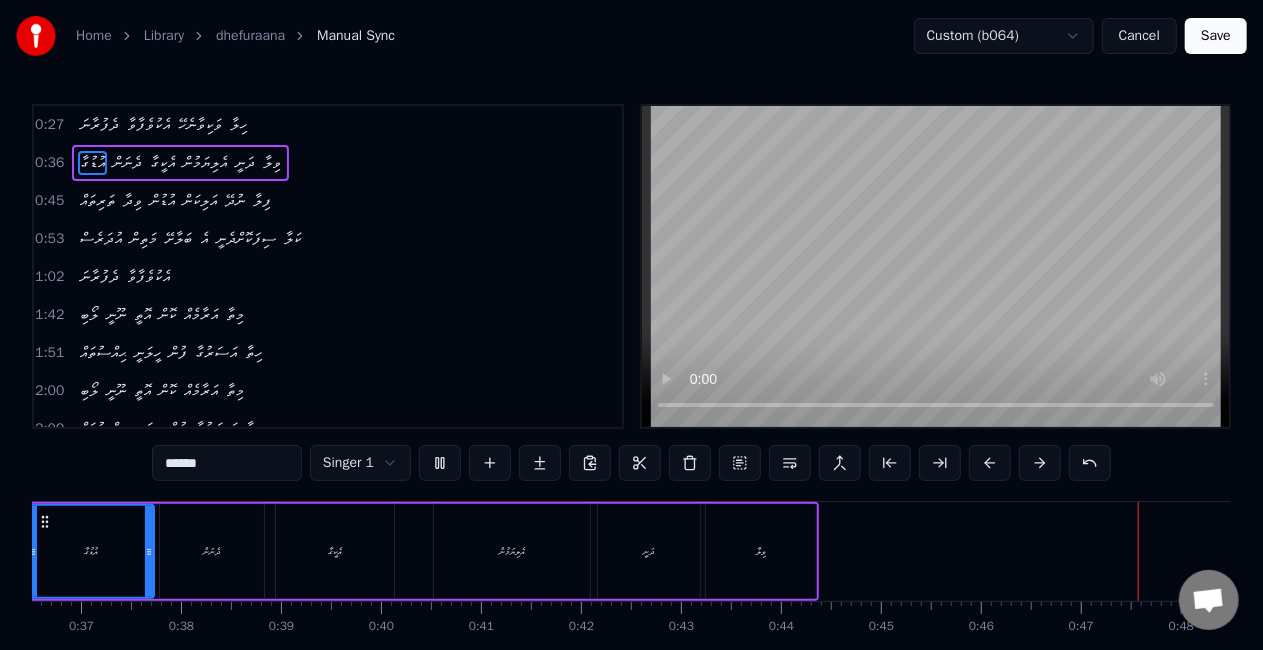 click on "ދަނީ" at bounding box center (649, 551) 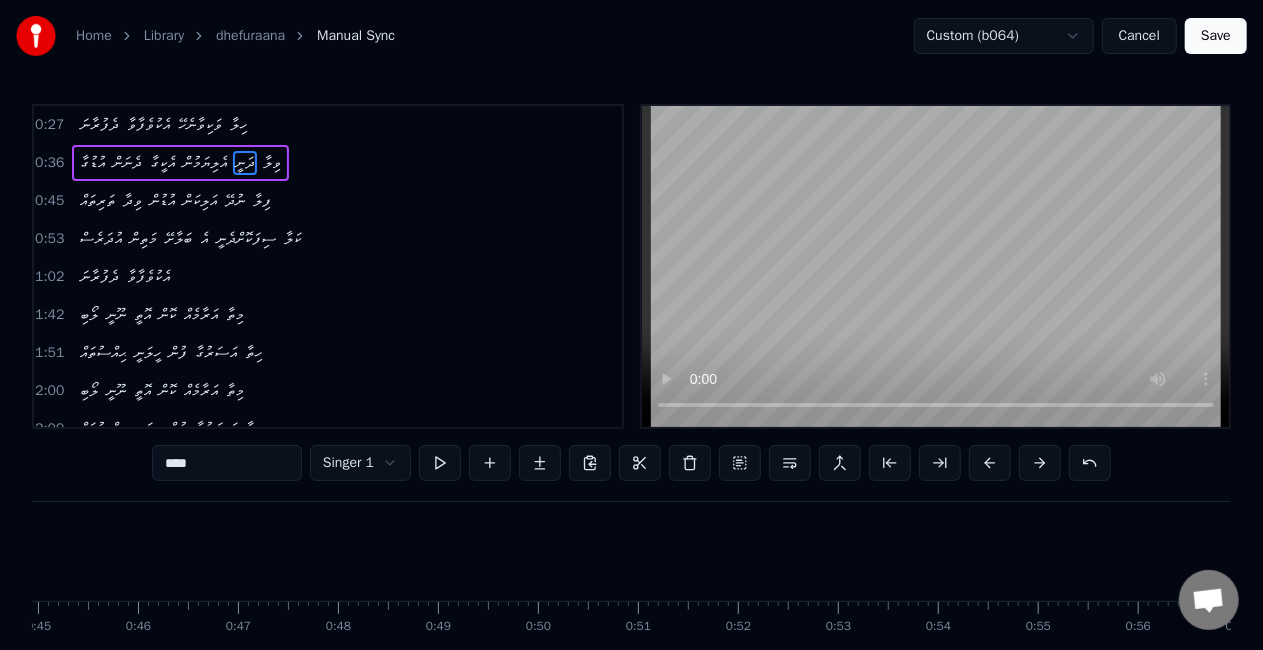 scroll, scrollTop: 0, scrollLeft: 4655, axis: horizontal 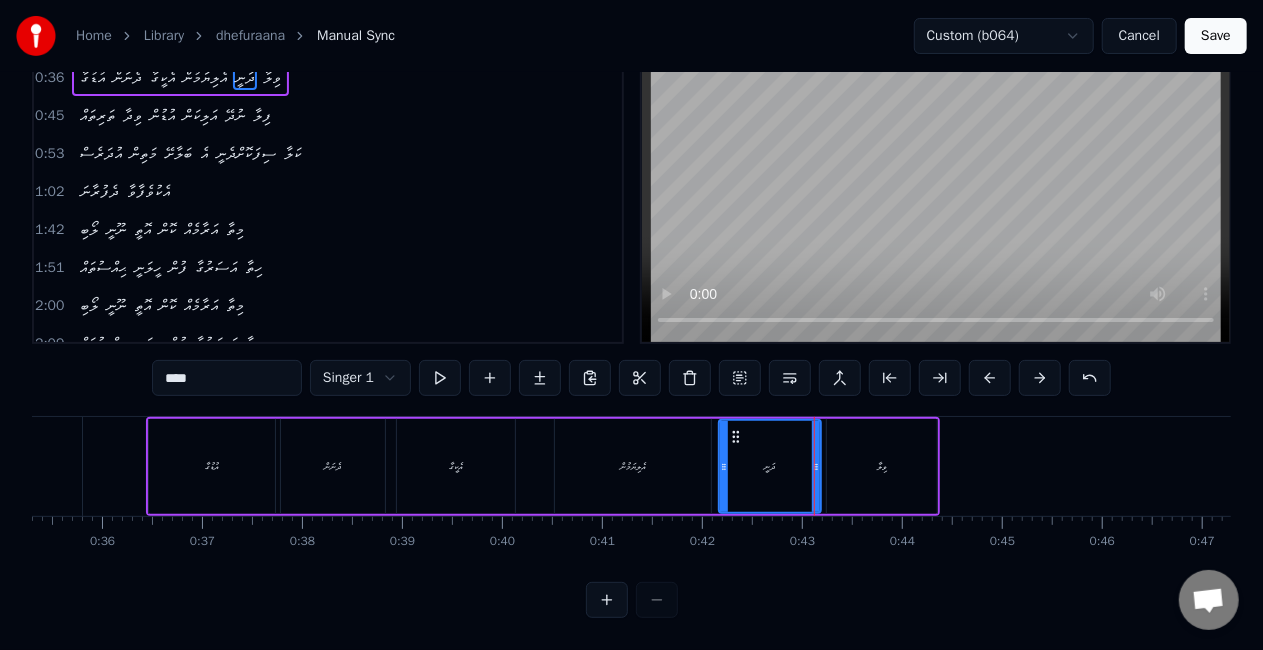 click on "އުޑުގާ" at bounding box center [212, 466] 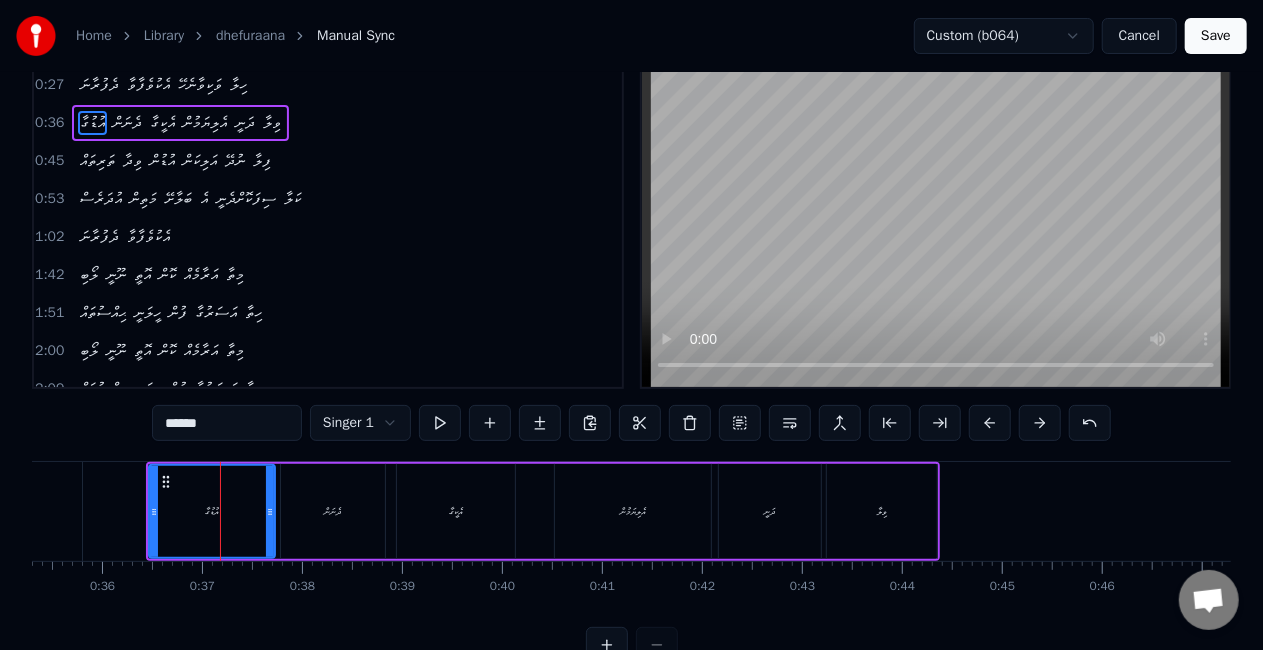 scroll, scrollTop: 0, scrollLeft: 0, axis: both 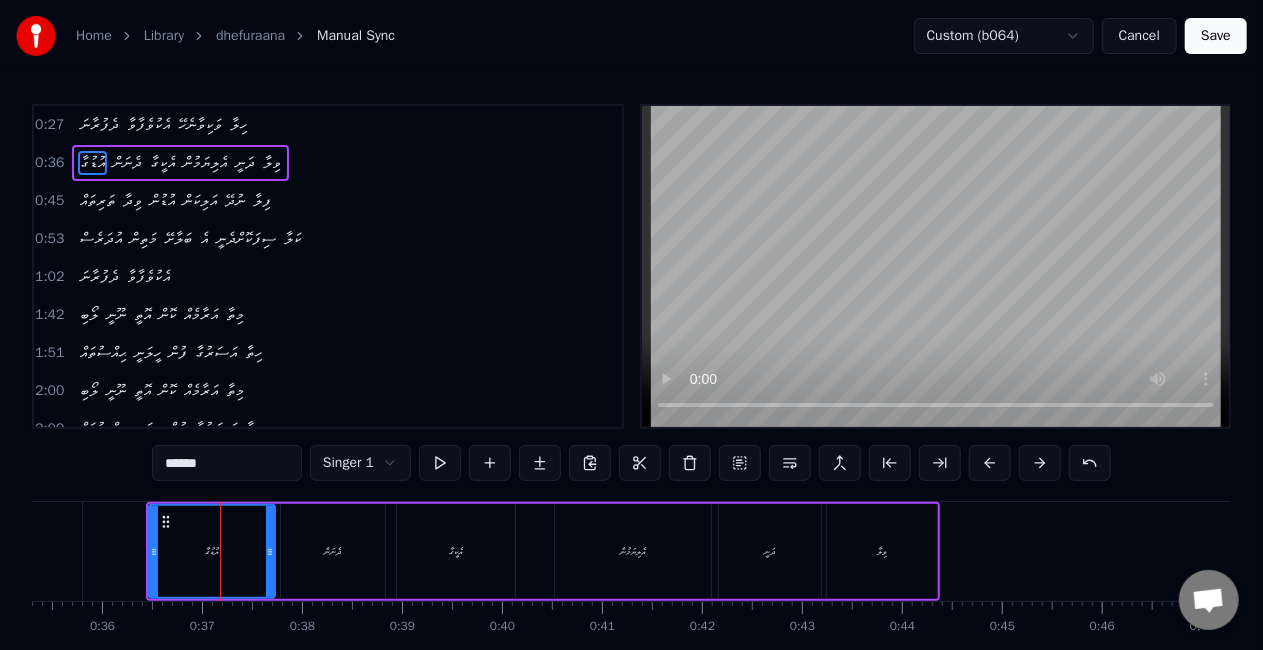 click on "އުޑުގާ" at bounding box center (212, 551) 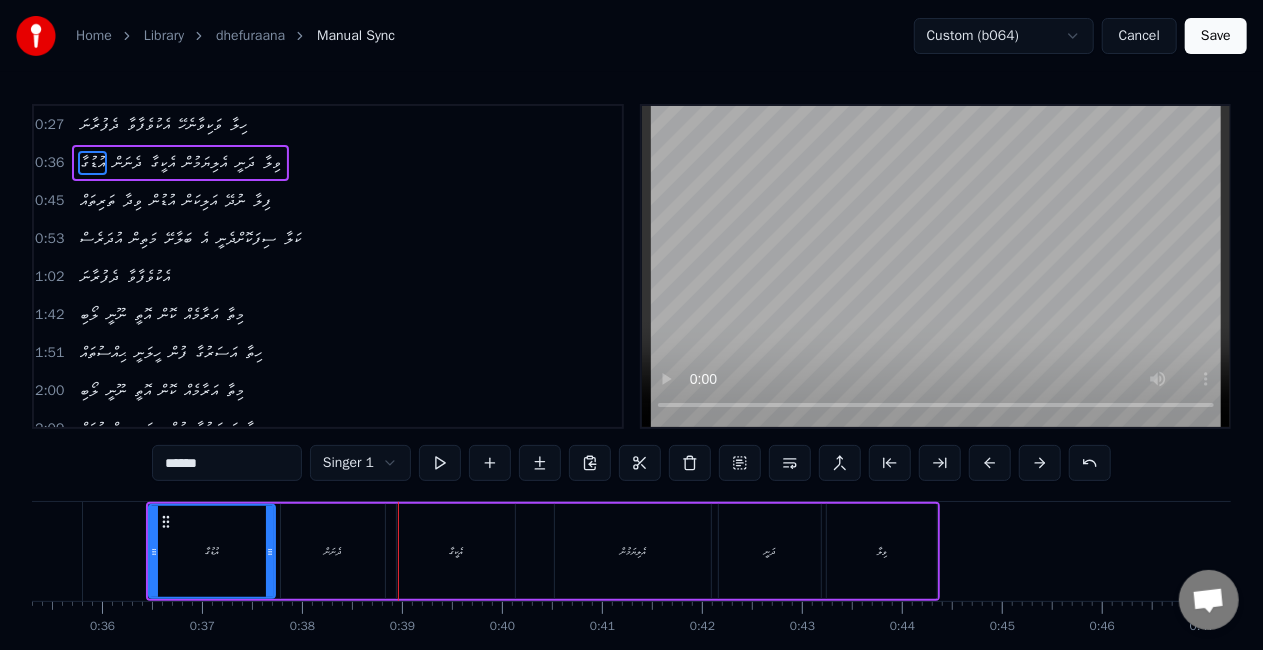 click on "0 0:01 0:02 0:03 0:04 0:05 0:06 0:07 0:08 0:09 0:10 0:11 0:12 0:13 0:14 0:15 0:16 0:17 0:18 0:19 0:20 0:21 0:22 0:23 0:24 0:25 0:26 0:27 0:28 0:29 0:30 0:31 0:32 0:33 0:34 0:35 0:36 0:37 0:38 0:39 0:40 0:41 0:42 0:43 0:44 0:45 0:46 0:47 0:48 0:49 0:50 0:51 0:52 0:53 0:54 0:55 0:56 0:57 0:58 0:59 1:00 1:01 1:02 1:03 1:04 1:05 1:06 1:07 1:08 1:09 1:10 1:11 1:12 1:13 1:14 1:15 1:16 1:17 1:18 1:19 1:20 1:21 1:22 1:23 1:24 1:25 1:26 1:27 1:28 1:29 1:30 1:31 1:32 1:33 1:34 1:35 1:36 1:37 1:38 1:39 1:40 1:41 1:42 1:43 1:44 1:45 1:46 1:47 1:48 1:49 1:50 1:51 1:52 1:53 1:54 1:55 1:56 1:57 1:58 1:59 2:00 2:01 2:02 2:03 2:04 2:05 2:06 2:07 2:08 2:09 2:10 2:11 2:12 2:13 2:14 2:15 2:16 2:17 2:18 2:19 2:20 2:21 2:22 2:23 2:24 2:25 2:26 2:27 2:28 2:29 2:30 2:31 2:32 2:33 2:34 2:35 2:36 2:37 2:38 2:39 2:40 2:41 2:42 2:43 2:44 2:45 2:46 2:47 2:48 2:49 2:50 2:51 2:52 2:53 2:54 2:55 2:56 2:57 2:58 2:59 3:00 3:01 3:02 3:03 3:04 3:05 3:06 3:07 3:08 3:09 3:10 3:11 3:12 3:13 3:14 3:15 3:16 3:17 3:18 3:19 3:20 3:21 3:22 3:23 3:24" at bounding box center [11191, 617] 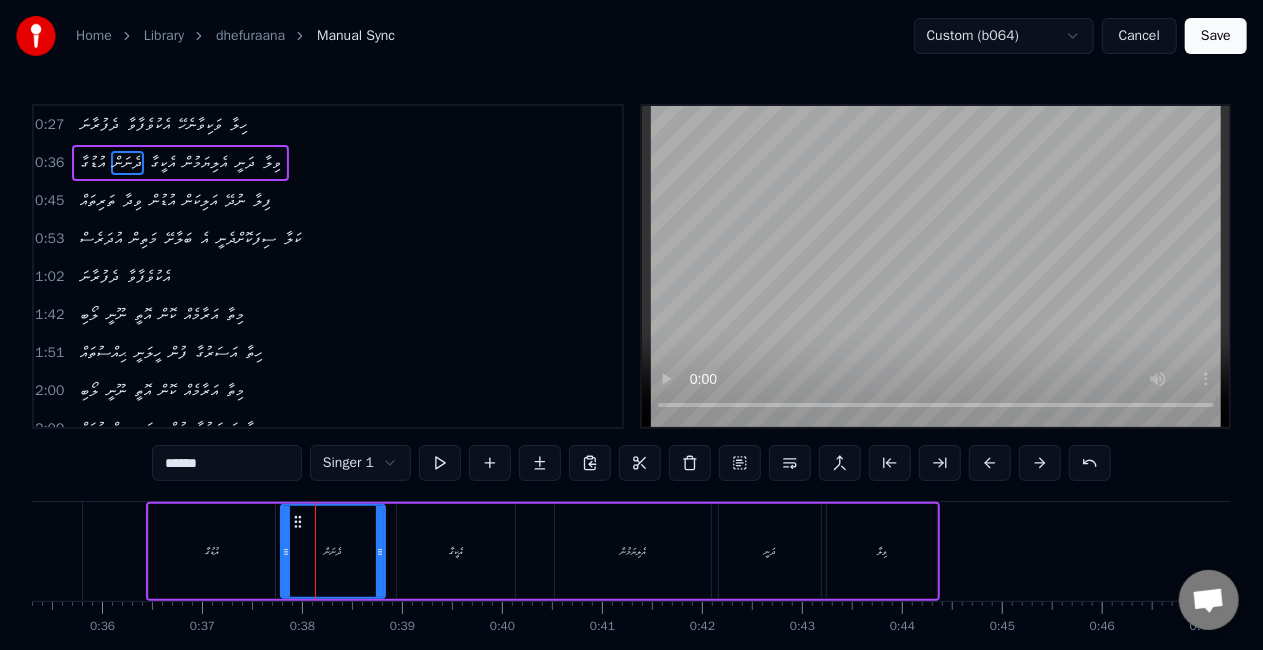 click on "ދެނަން" at bounding box center [333, 551] 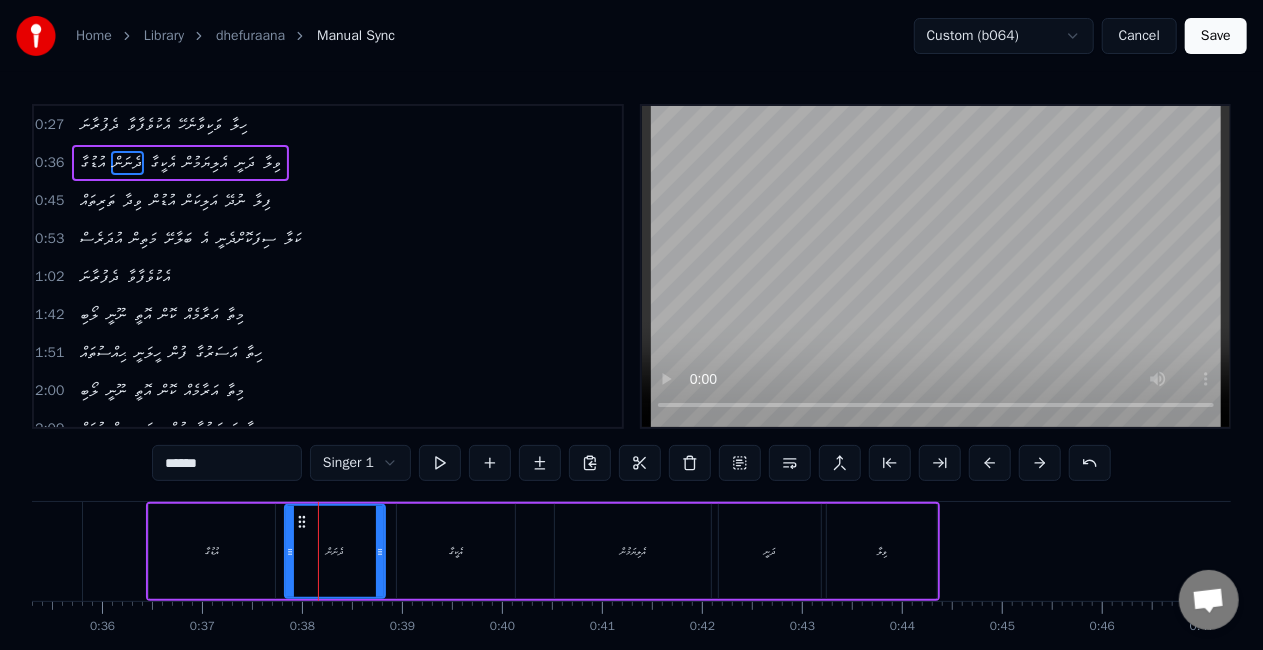 click at bounding box center (290, 551) 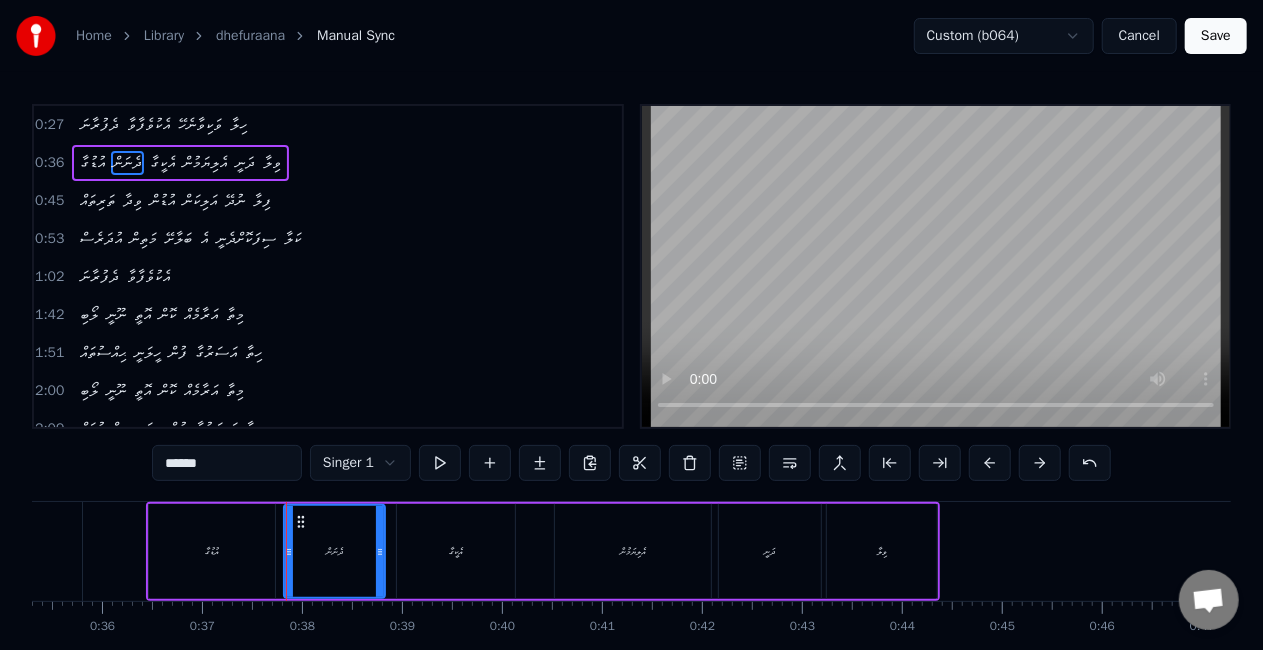 click on "ދެނަން" at bounding box center [334, 551] 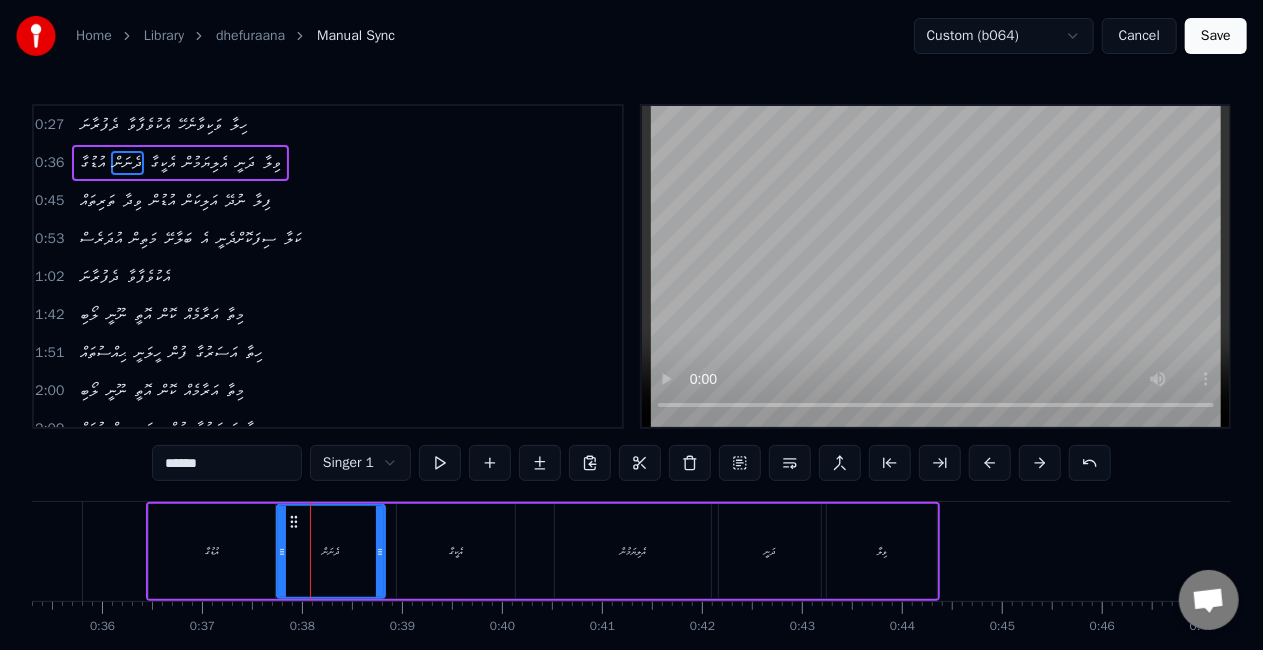 click 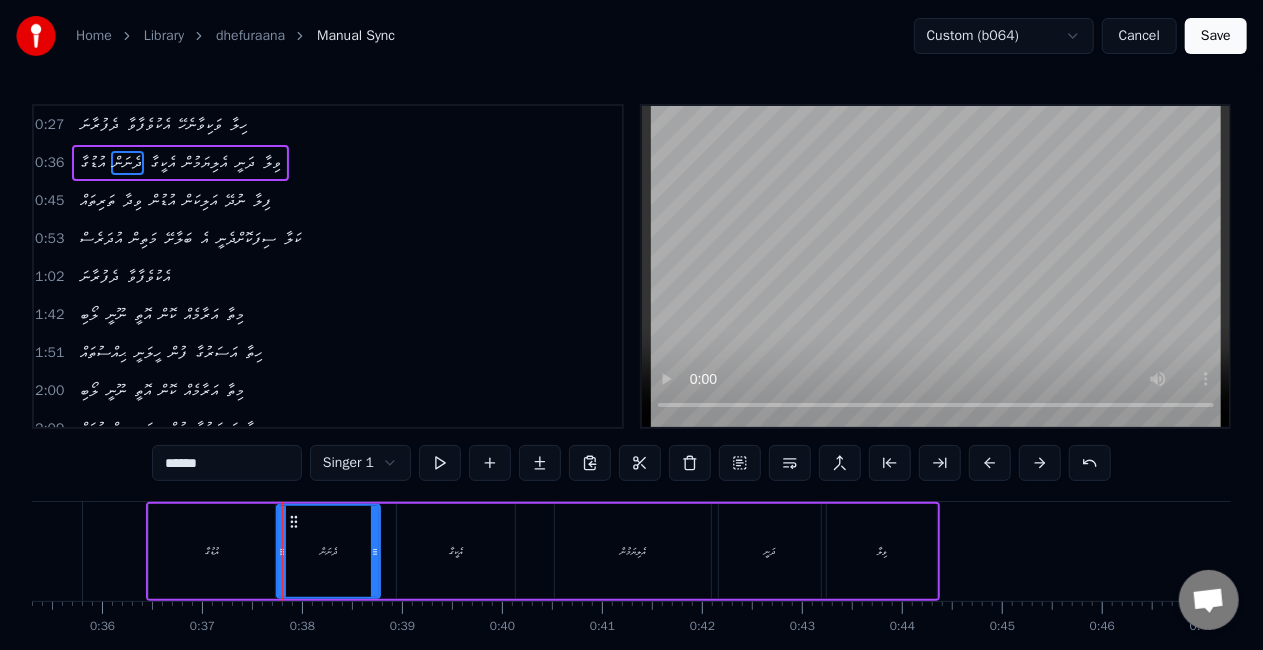 click 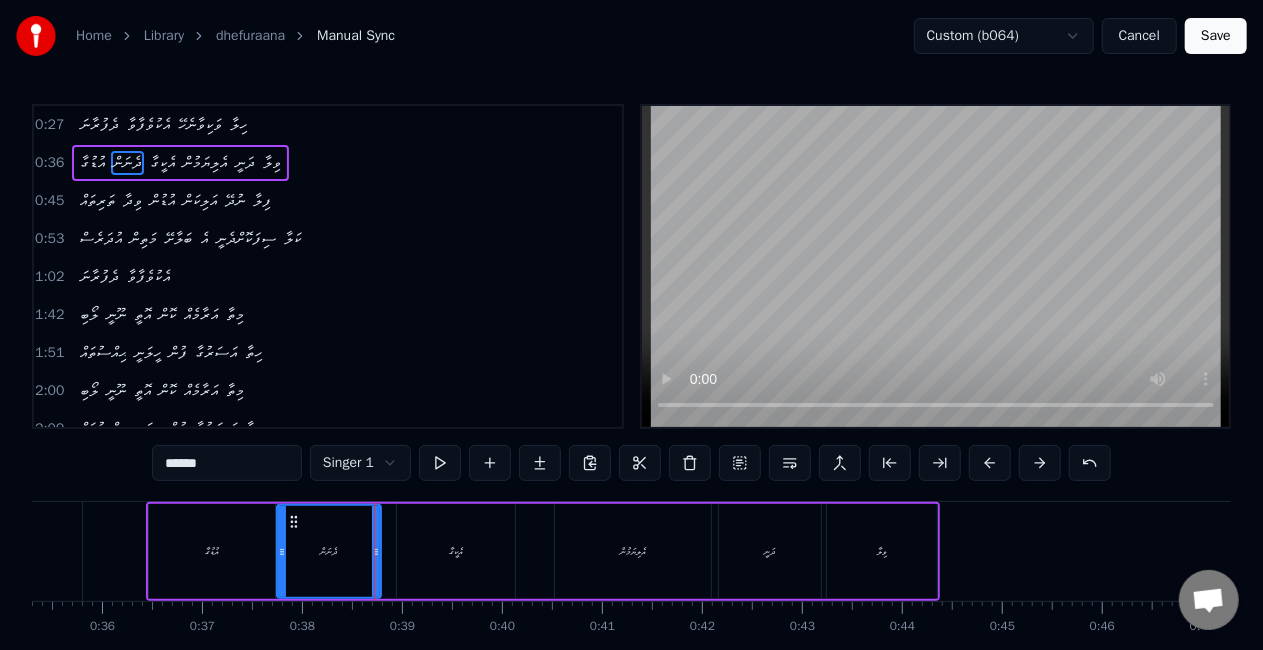 click on "އެކީގާ" at bounding box center (456, 551) 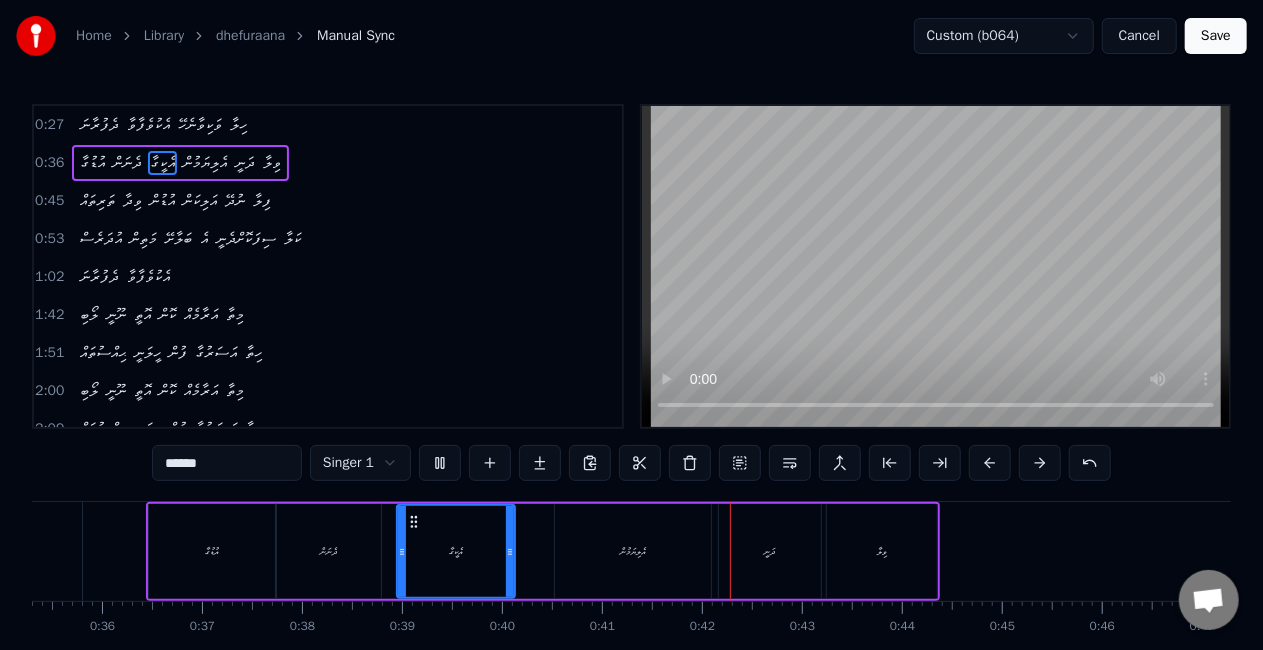 click on "އެލިޔަމުން" at bounding box center [633, 551] 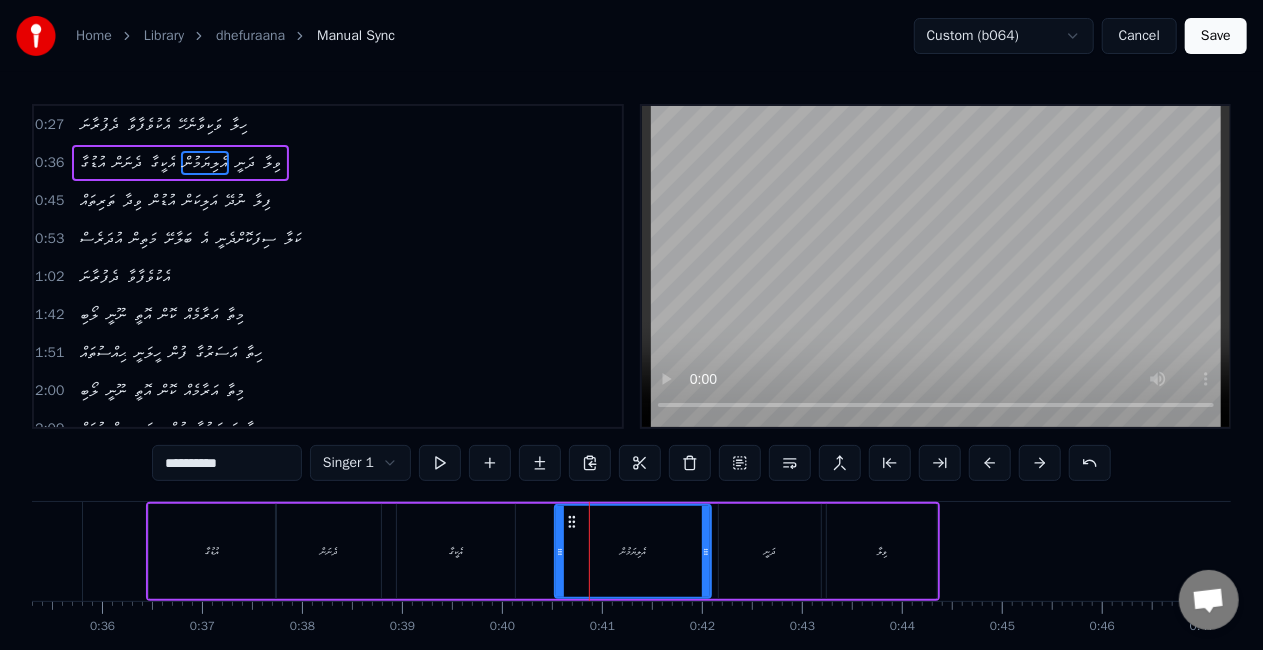 drag, startPoint x: 592, startPoint y: 551, endPoint x: 579, endPoint y: 544, distance: 14.764823 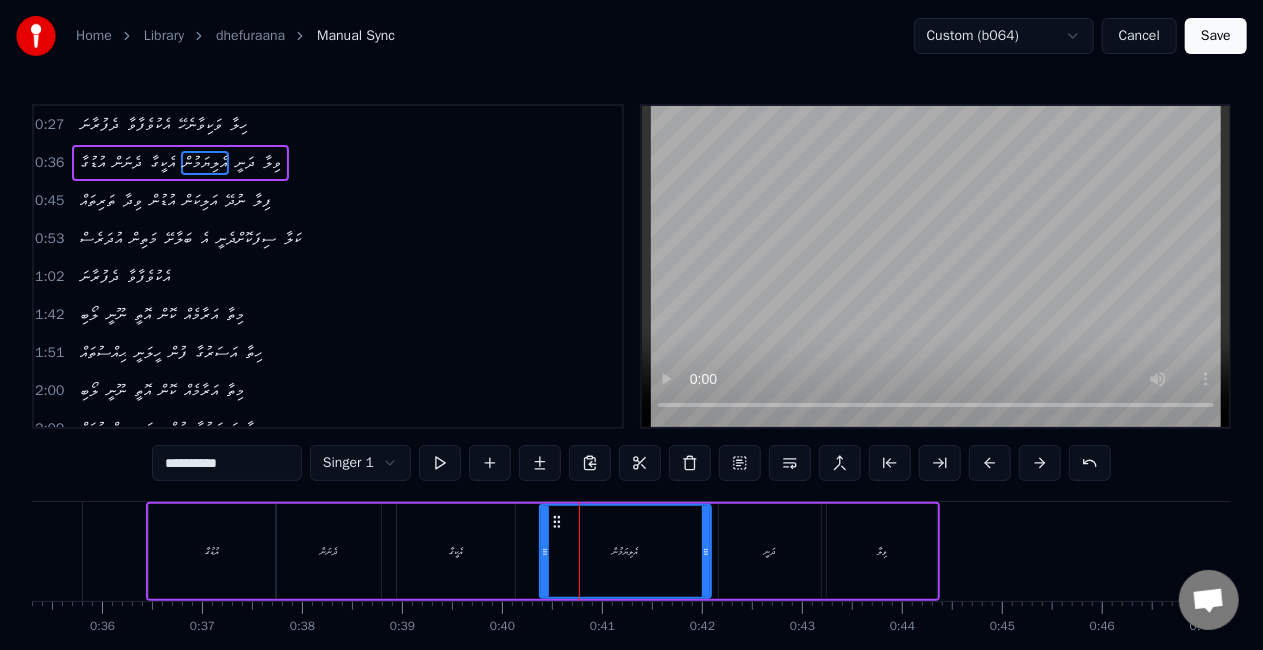 drag, startPoint x: 559, startPoint y: 562, endPoint x: 544, endPoint y: 552, distance: 18.027756 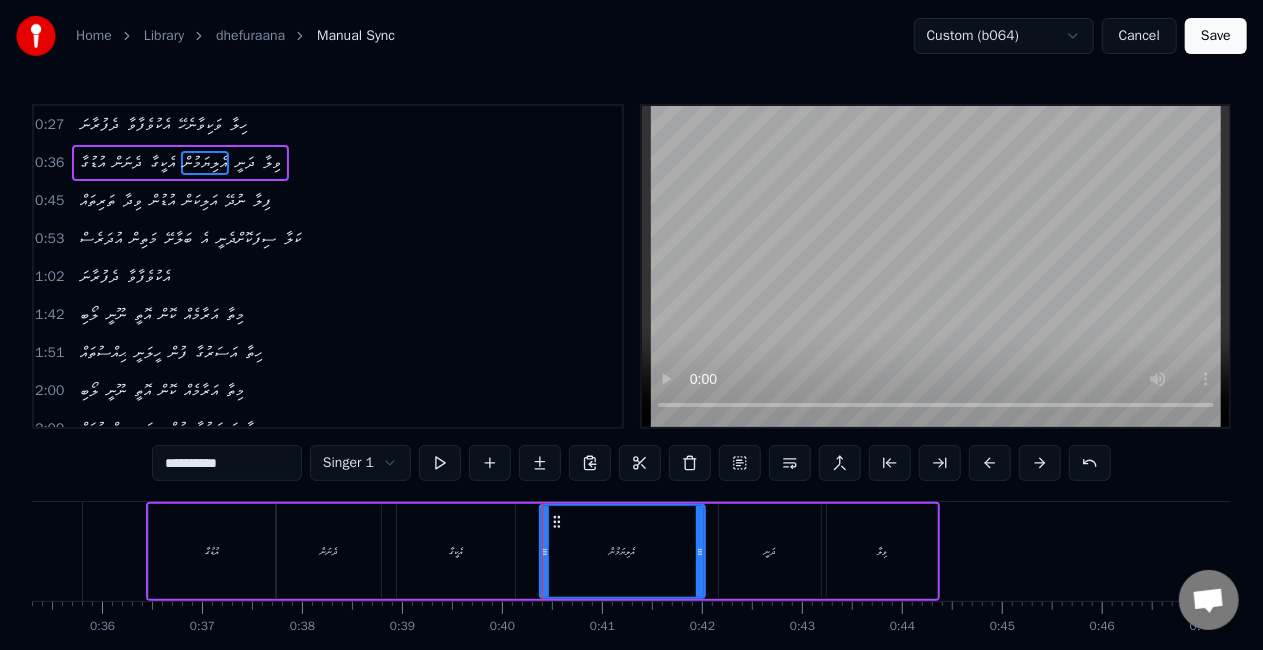 click 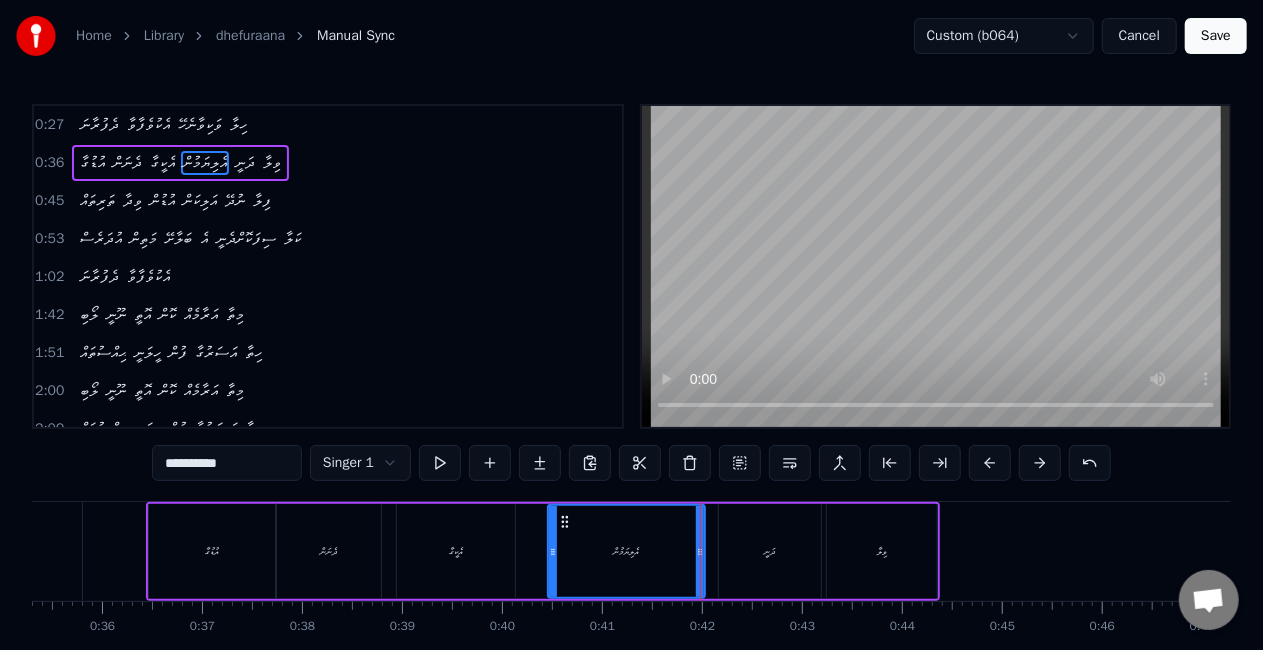 click 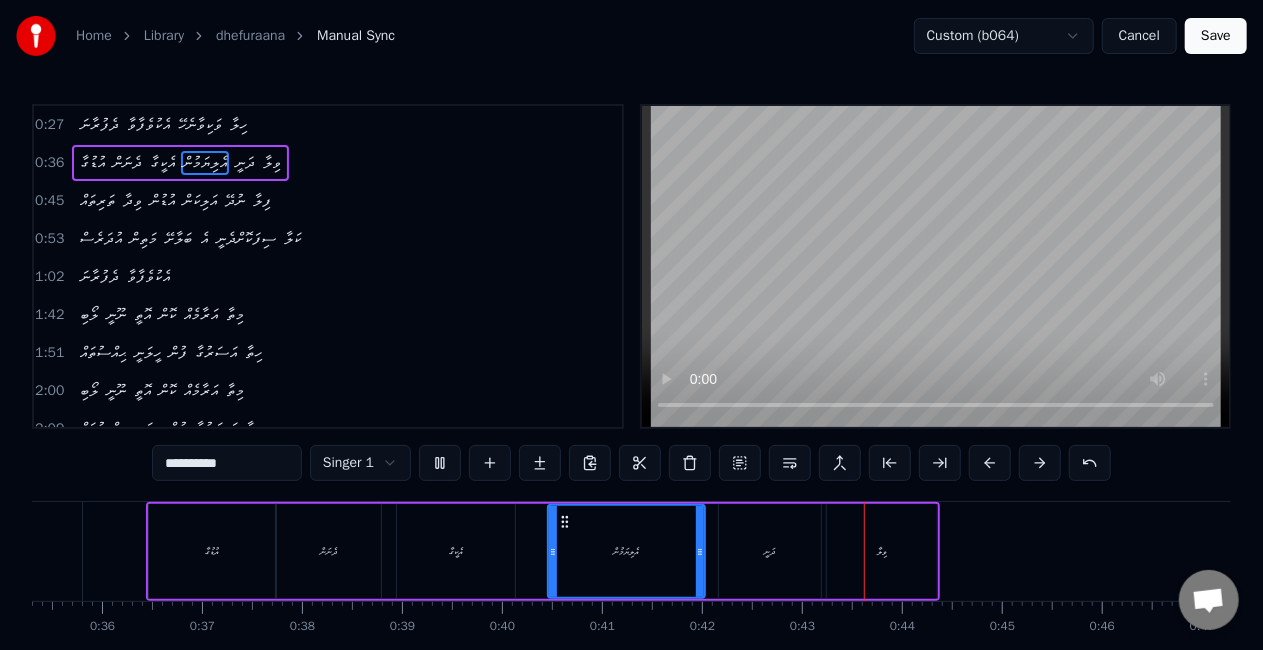 click on "ދަނީ" at bounding box center (770, 551) 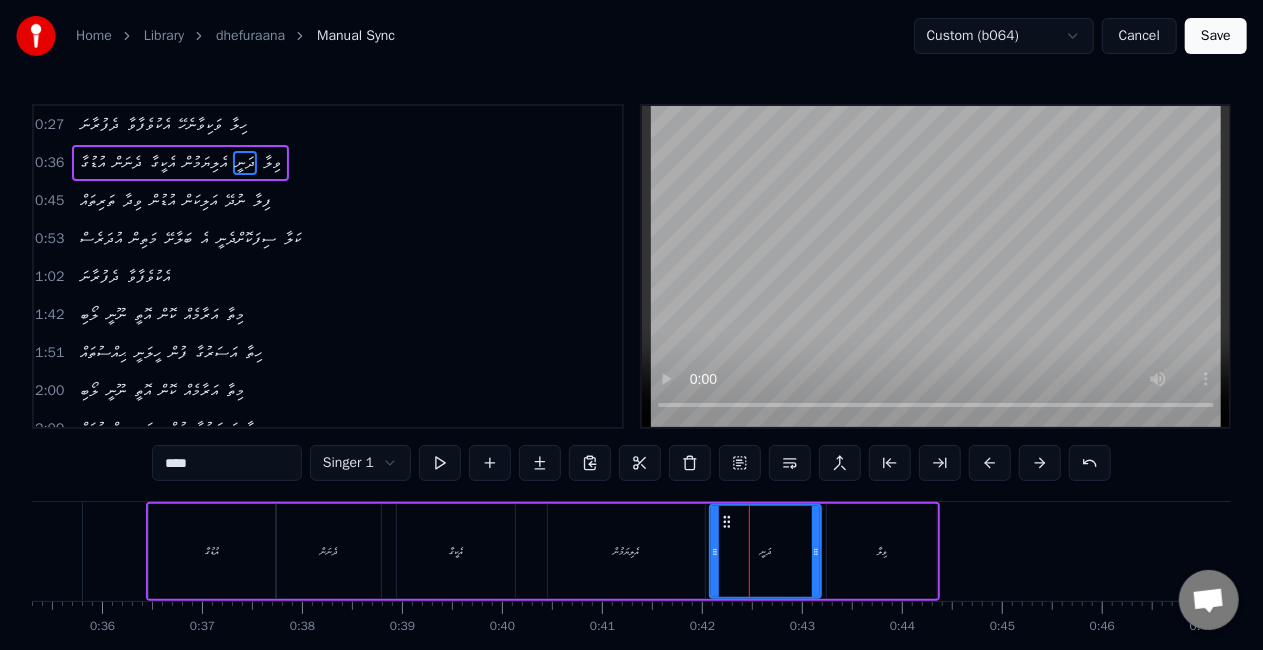 click 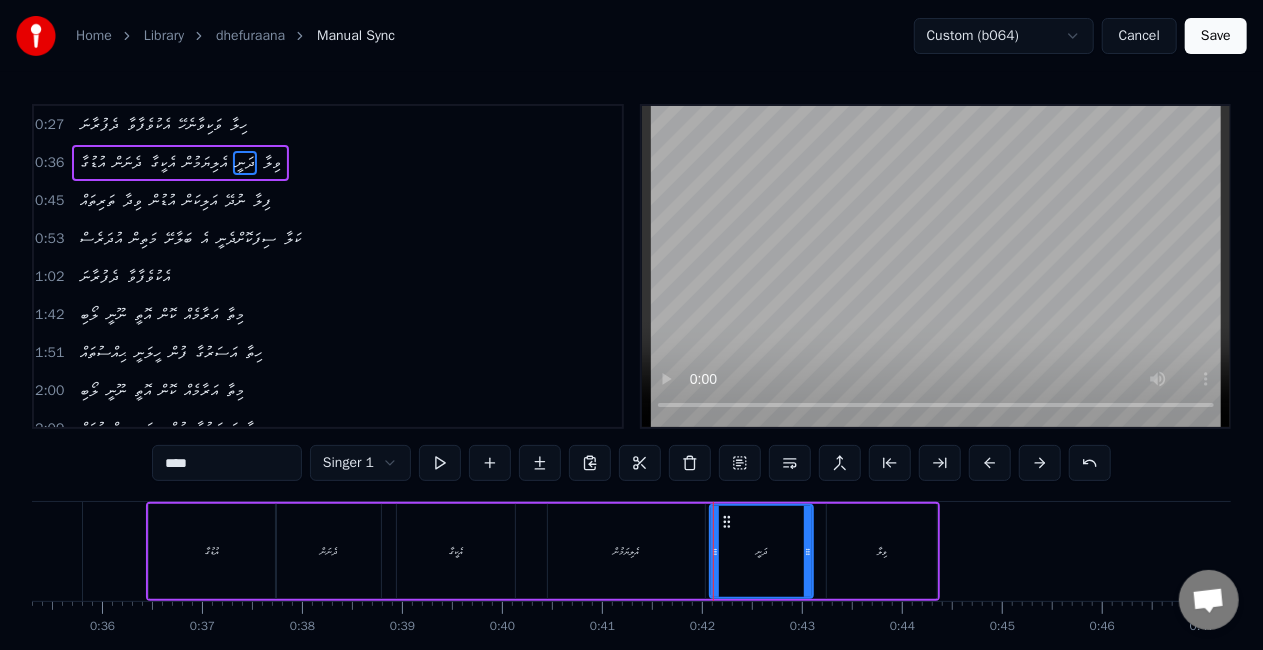 drag, startPoint x: 814, startPoint y: 570, endPoint x: 806, endPoint y: 562, distance: 11.313708 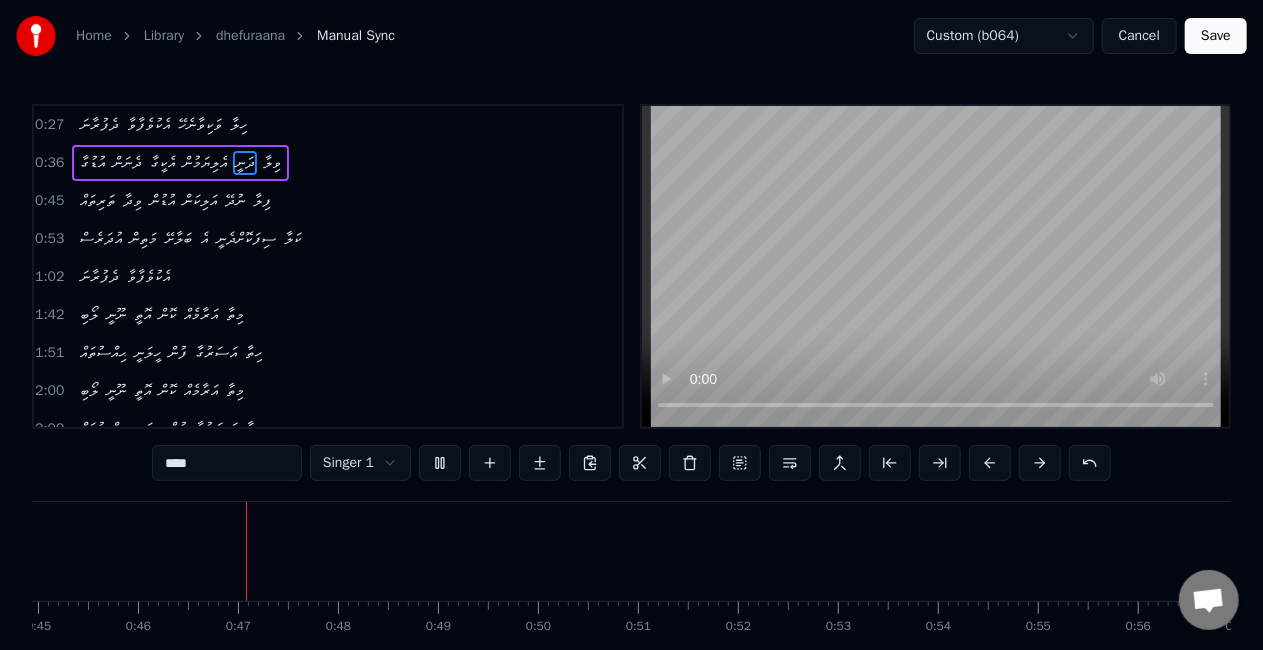 scroll, scrollTop: 0, scrollLeft: 4540, axis: horizontal 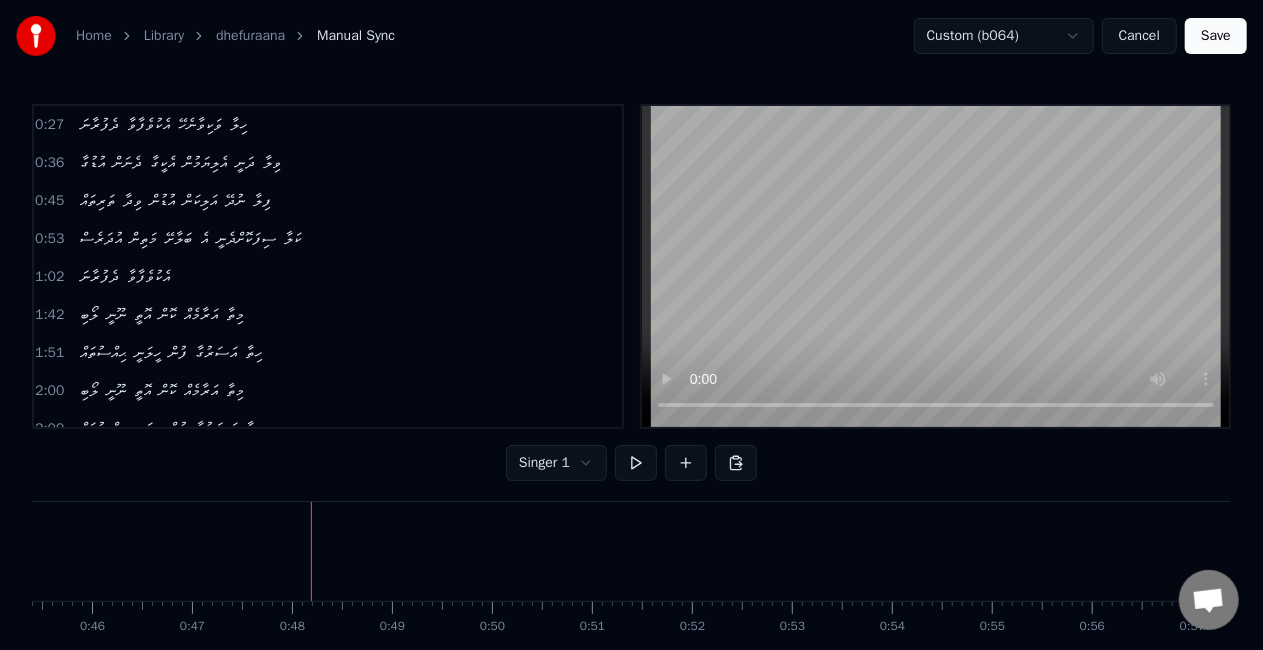 click at bounding box center (10181, 551) 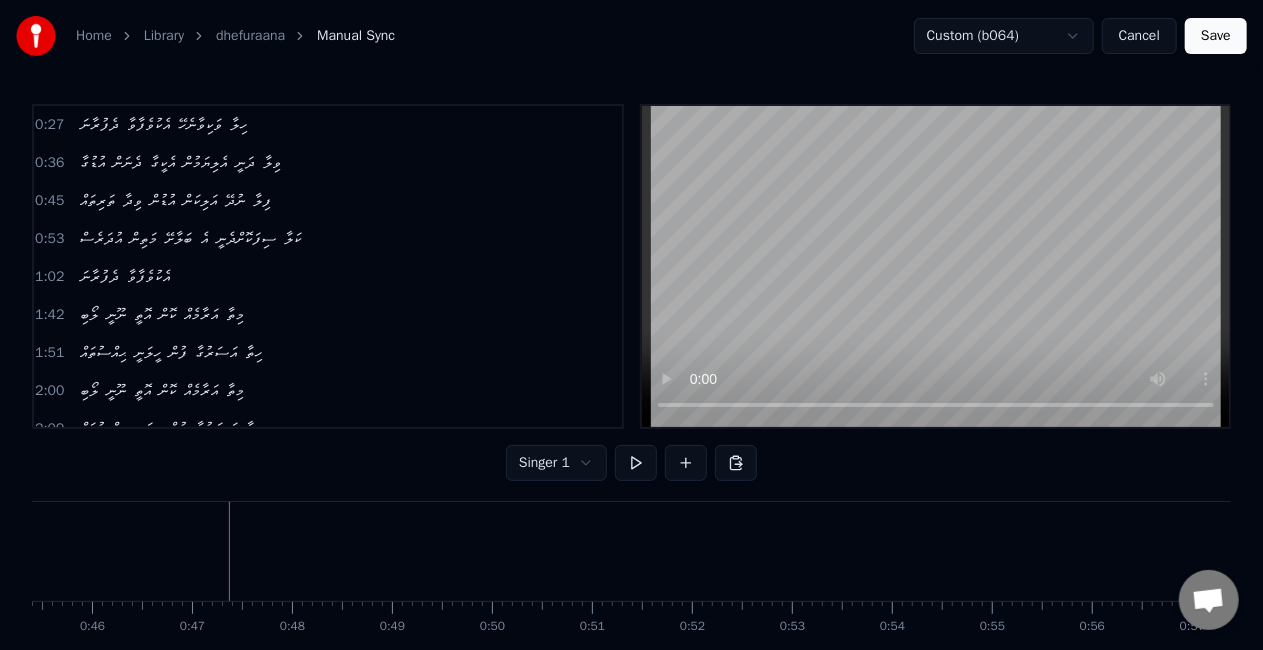 scroll, scrollTop: 100, scrollLeft: 0, axis: vertical 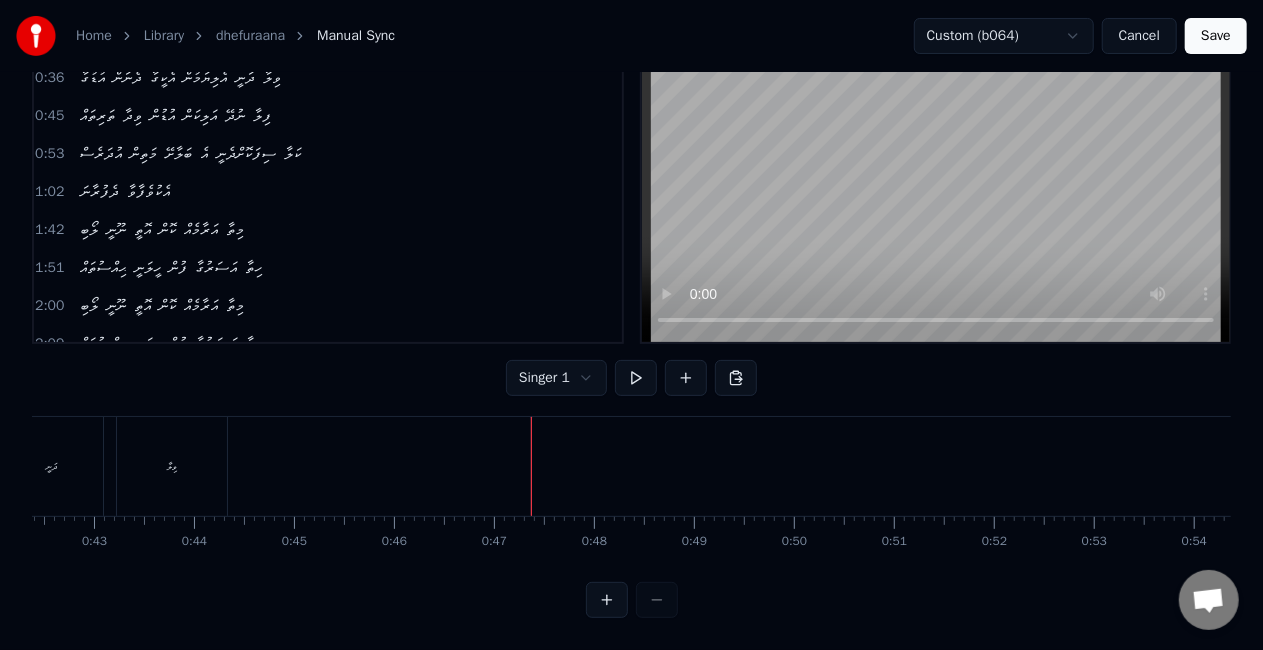 click at bounding box center (10483, 466) 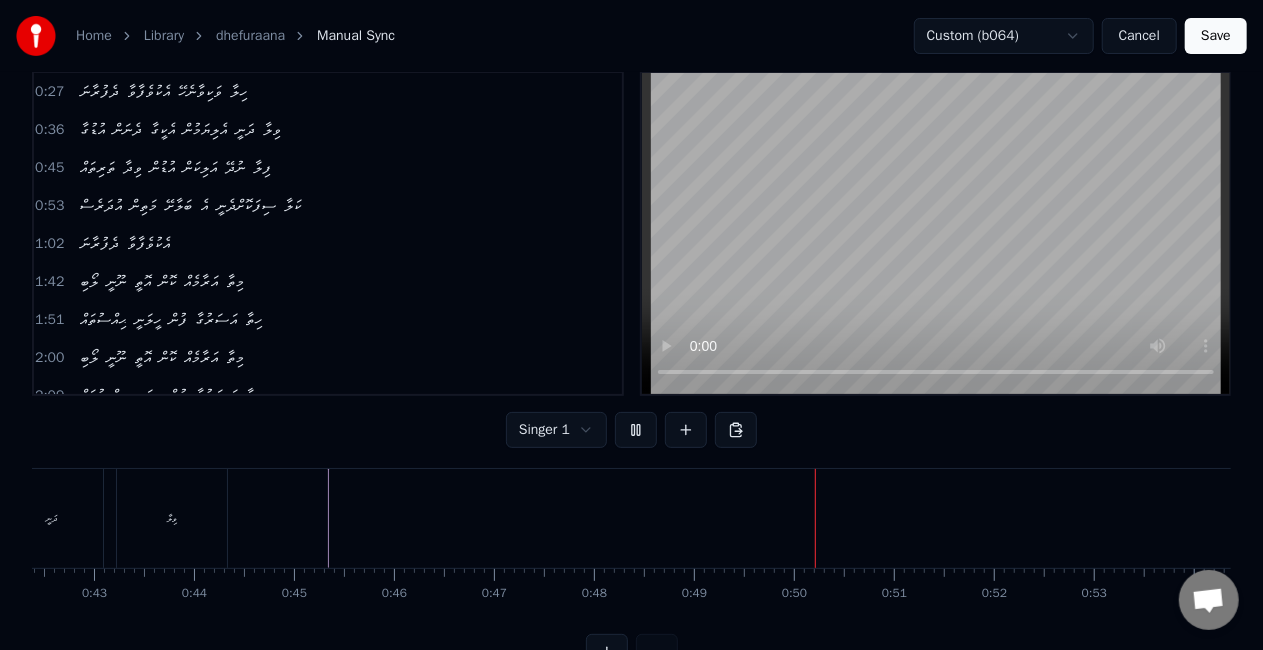 scroll, scrollTop: 2, scrollLeft: 0, axis: vertical 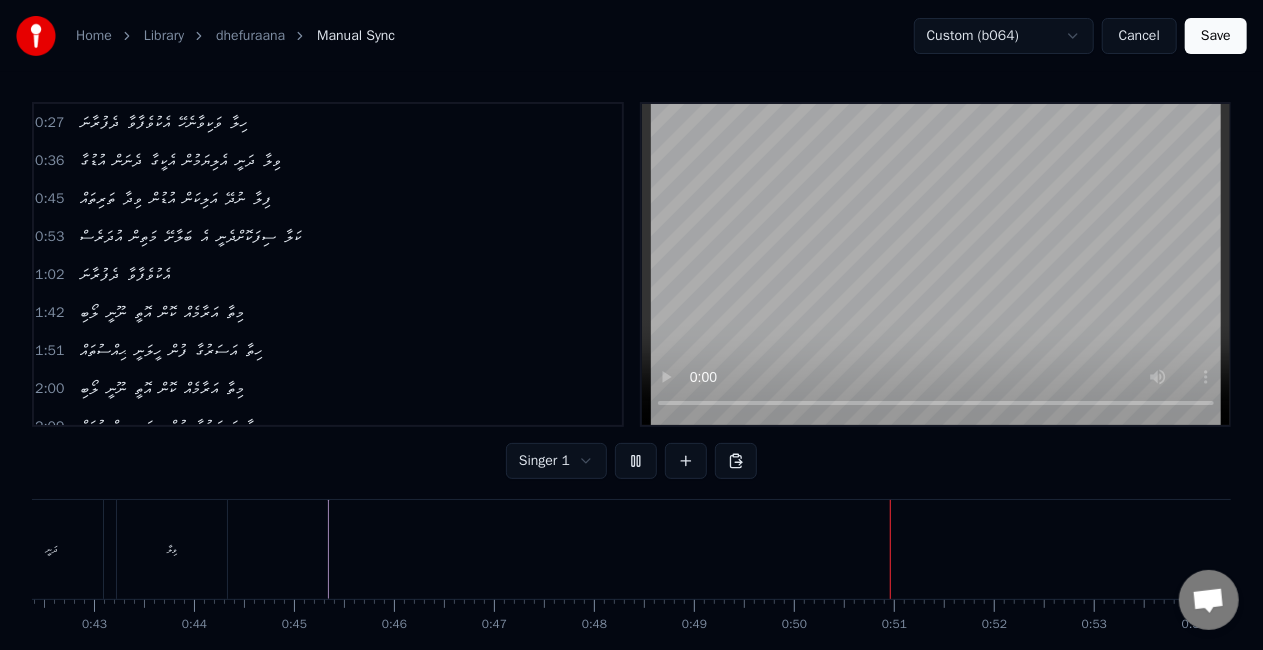 click on "Home Library dhefuraana Manual Sync Custom (b064) Cancel Save 0:27 ދެފުރާނަ އެކުވެފާވާ ވަކިވާނެހޭ ހިލާ 0:36 އުޑުގާ ދެނަން އެކީގާ އެލިޔަމުން ދަނީ ވިލާ 0:45 ތަރިތައް ވިދާ އުޑުން އަލިކަން ނުދޭ ފިލާ 0:53 އުދަރެސް މަތިން ބަލާށޭ އެ ސިފަކޮށްދެނީ ކަލާ 1:02 ދެފުރާނަ އެކުވެފާވާ 1:42 ލޯބި ނޫނީ އޮތީ ކޮން އަރާމެއް މިތާ 1:51 ޙިއްސުތައް ހީލަނީ ފުން އަސަރުގާ ހިތާ 2:00 ލޯބި ނޫނީ އޮތީ ކޮން އަރާމެއް މިތާ 2:09 ޙިއްސުތައް ހީލަނީ ފުން އަސަރުގާ ހިތާ 2:17 ނޭވާލެވޭނޭ ވައިރޯޅި ވާނޭ 2:22 ނޭވާލެވޭނޭ ވައިރޯޅި ވާނޭ 2:26 އެއަޑު ނައަހަބަލާ 2:29 ދެފުރާނަ އެކުވެފާވާ ވަކިވާނެހޭ ހިލާ 2:38 އުޑުގާ ދެނަން އެކީގާ އެލިޔަމުން ދަނީ ވިލާ 2:47 3:18 3:27 0" at bounding box center (631, 365) 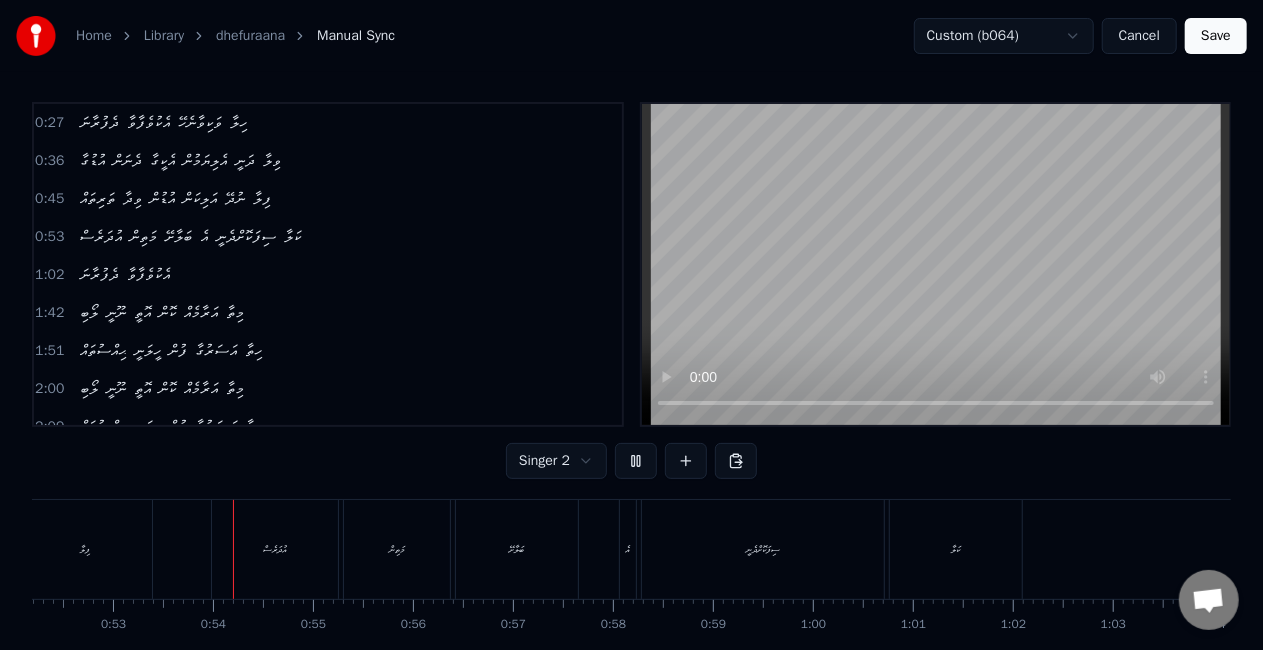 scroll, scrollTop: 0, scrollLeft: 5253, axis: horizontal 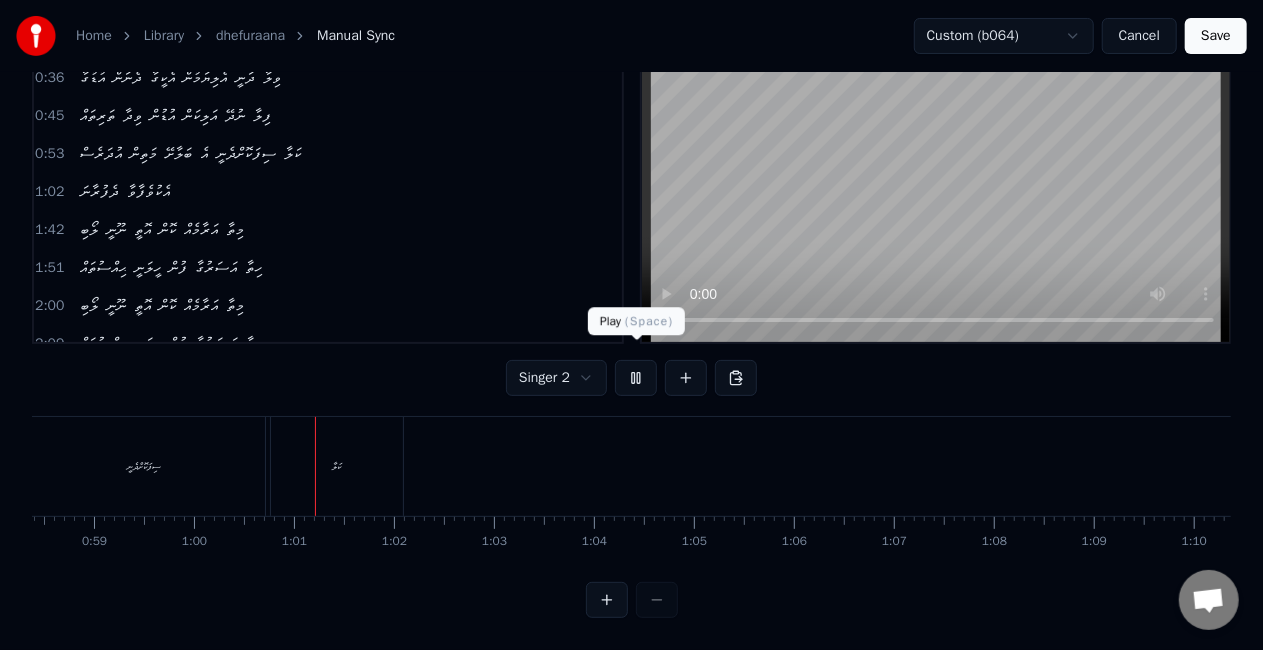click at bounding box center (636, 378) 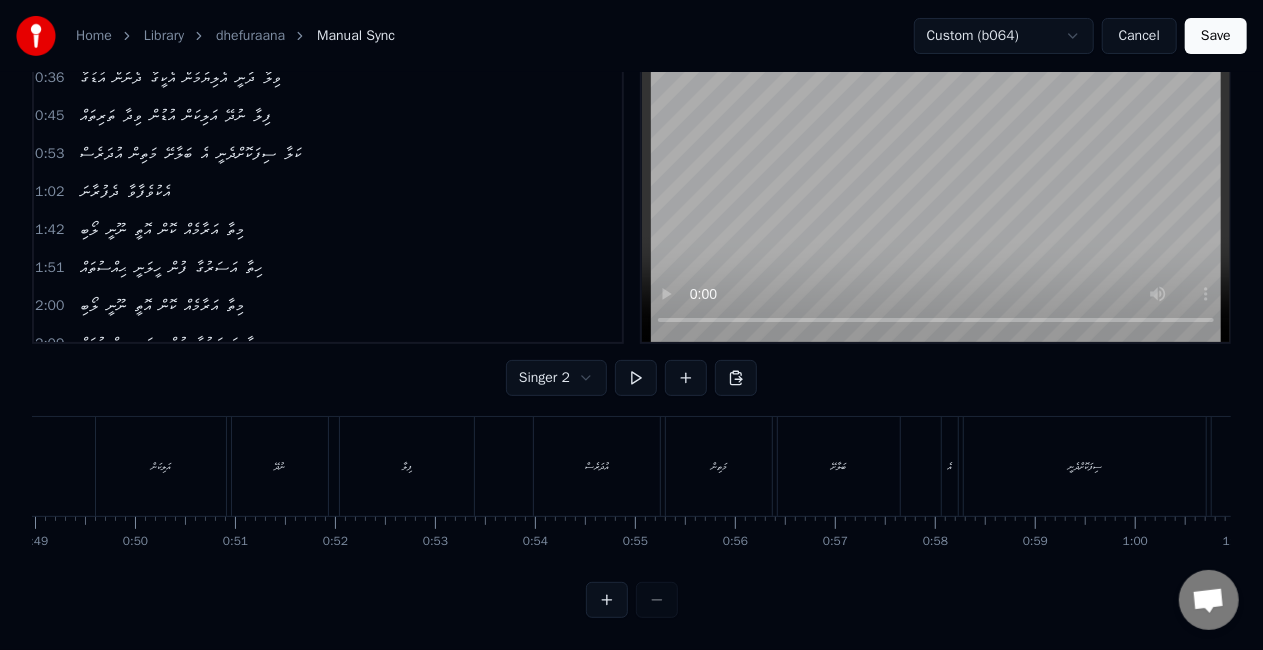 scroll, scrollTop: 0, scrollLeft: 4696, axis: horizontal 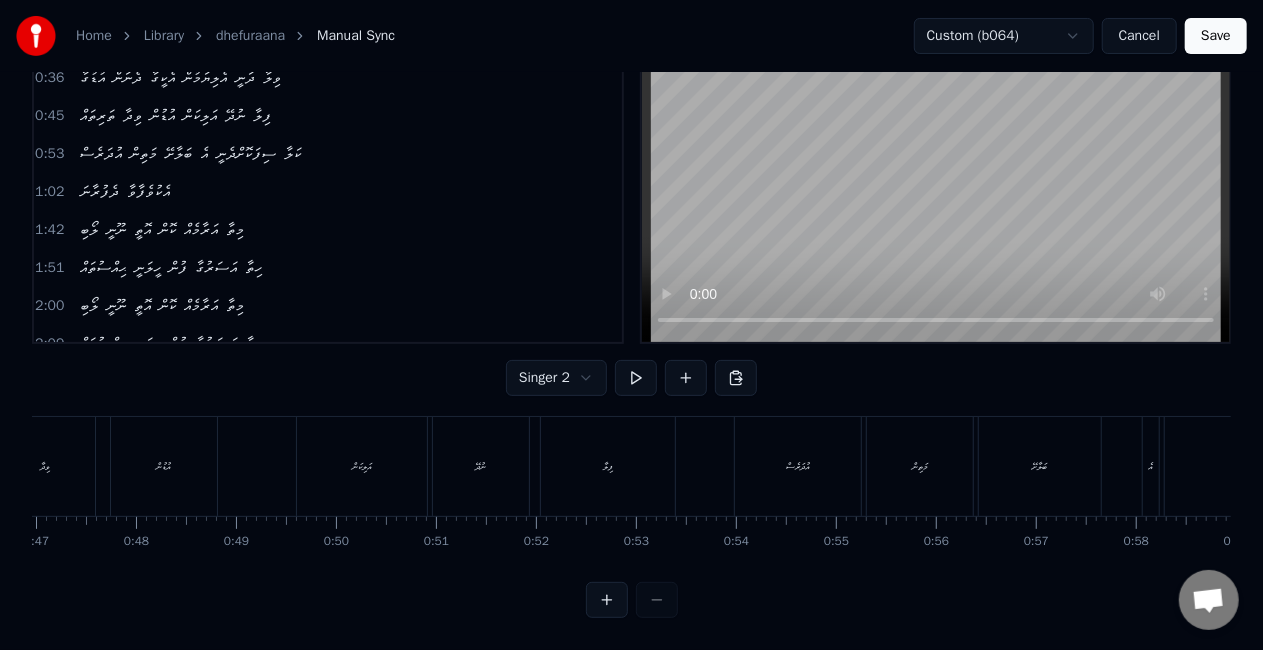 click on "އަލިކަން" at bounding box center [362, 466] 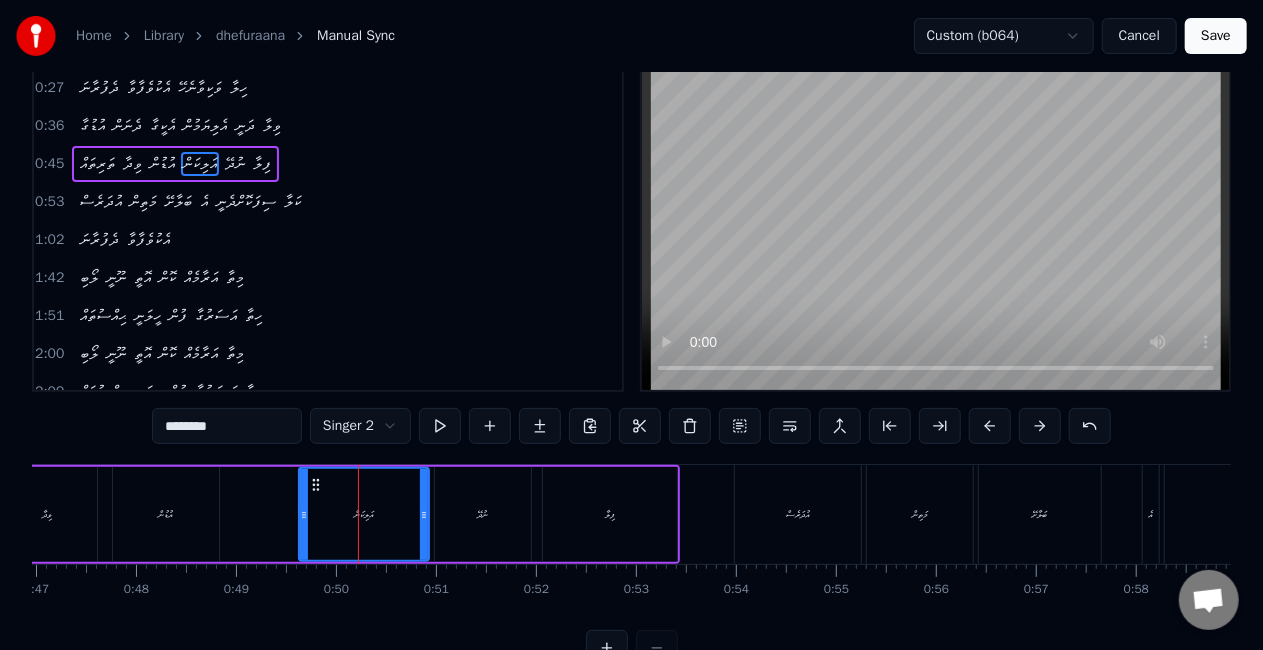 scroll, scrollTop: 0, scrollLeft: 0, axis: both 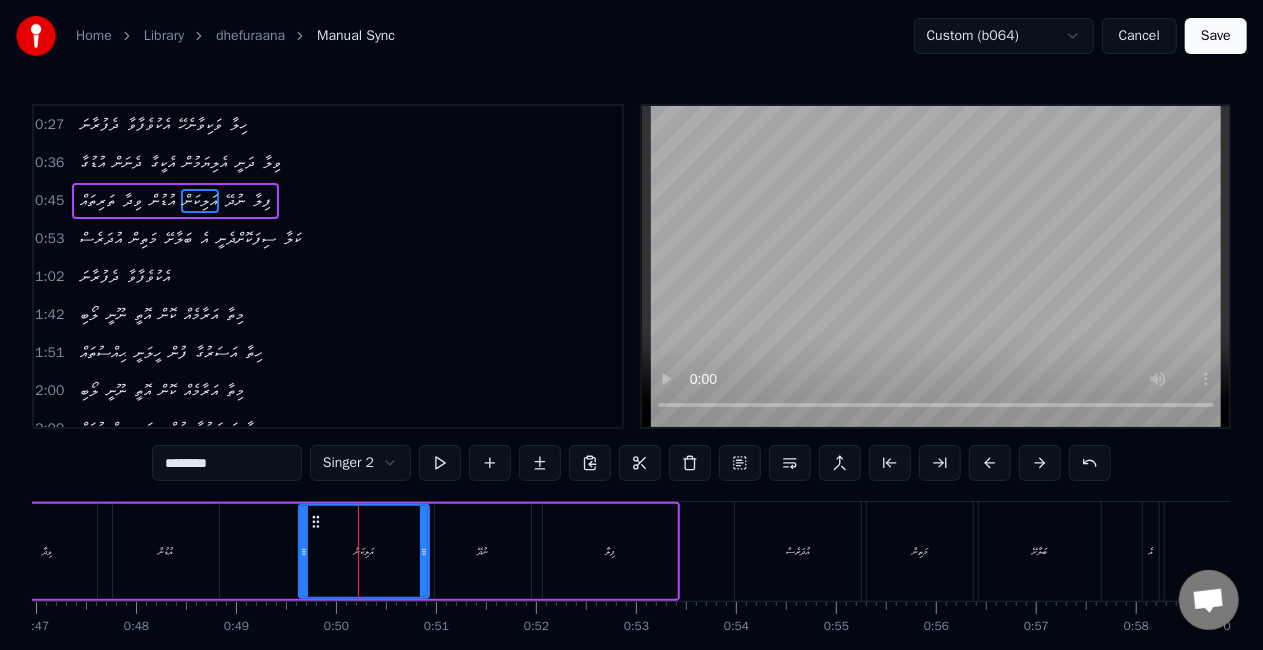 click on "އުޑުން" at bounding box center [166, 551] 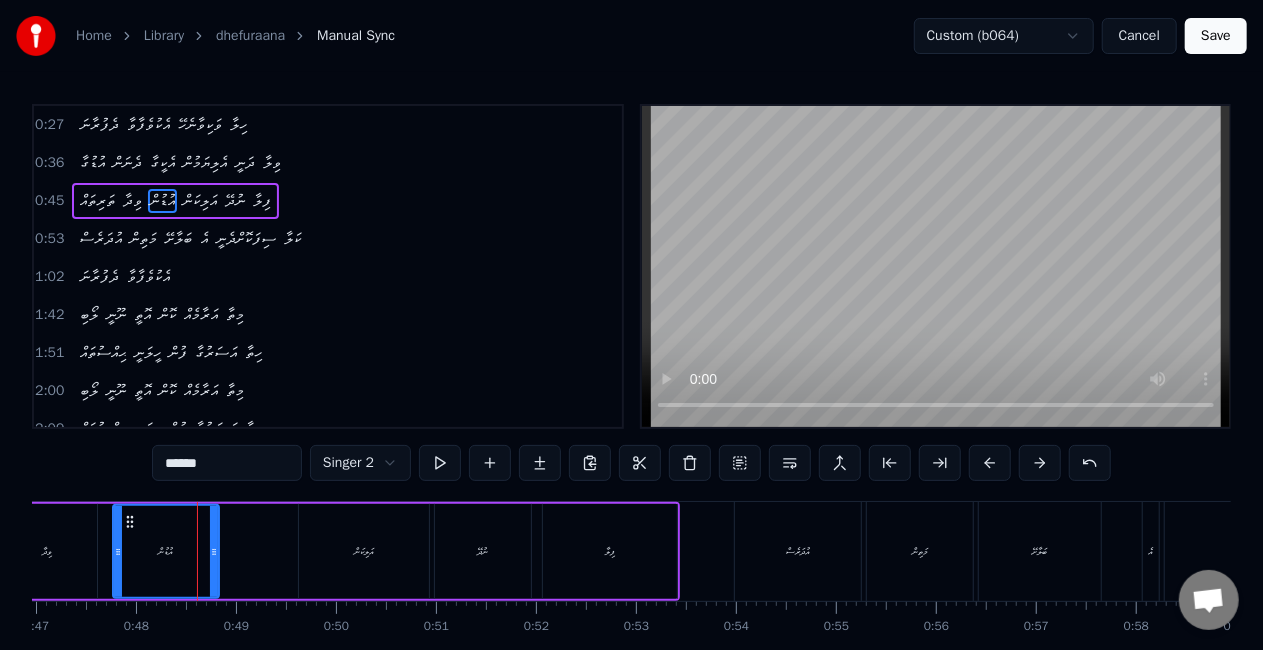 scroll, scrollTop: 102, scrollLeft: 0, axis: vertical 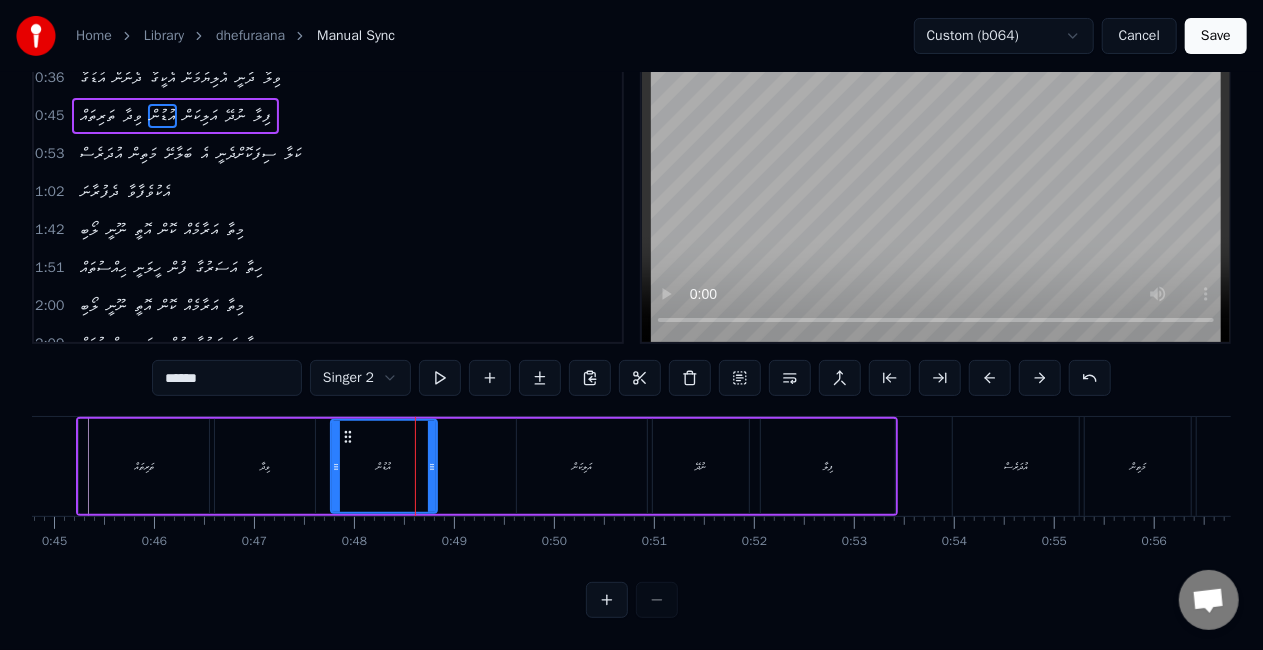 click on "ތަރިތައް" at bounding box center [144, 466] 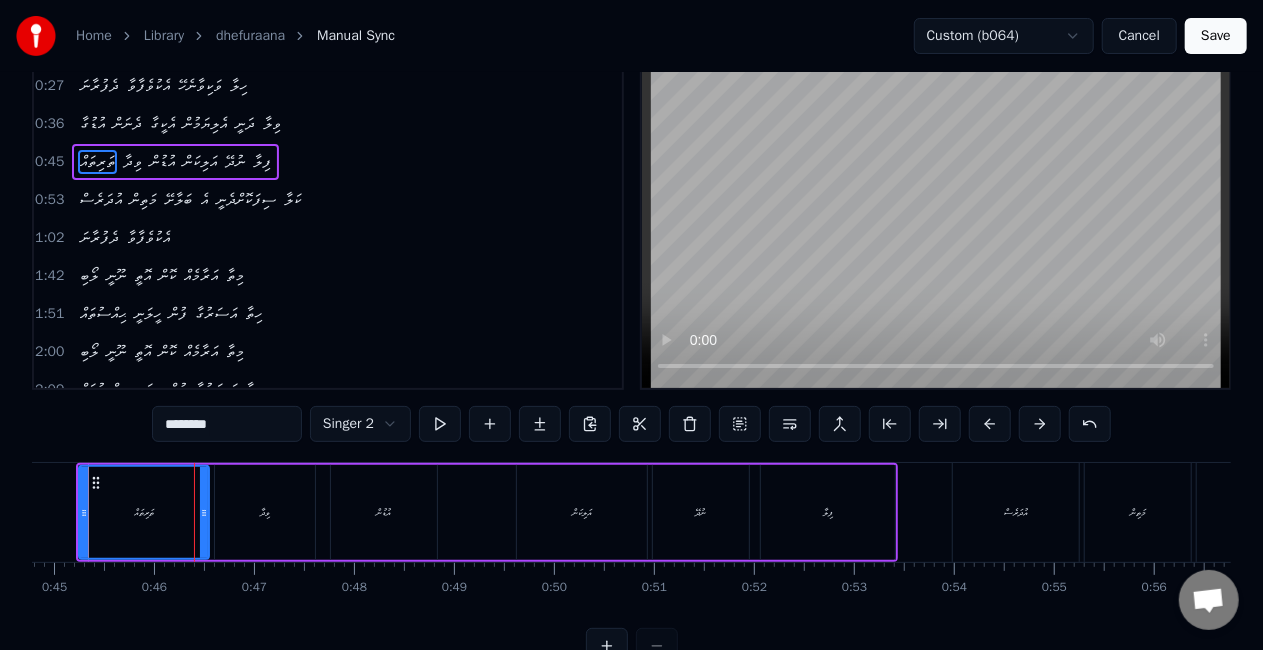 scroll, scrollTop: 0, scrollLeft: 0, axis: both 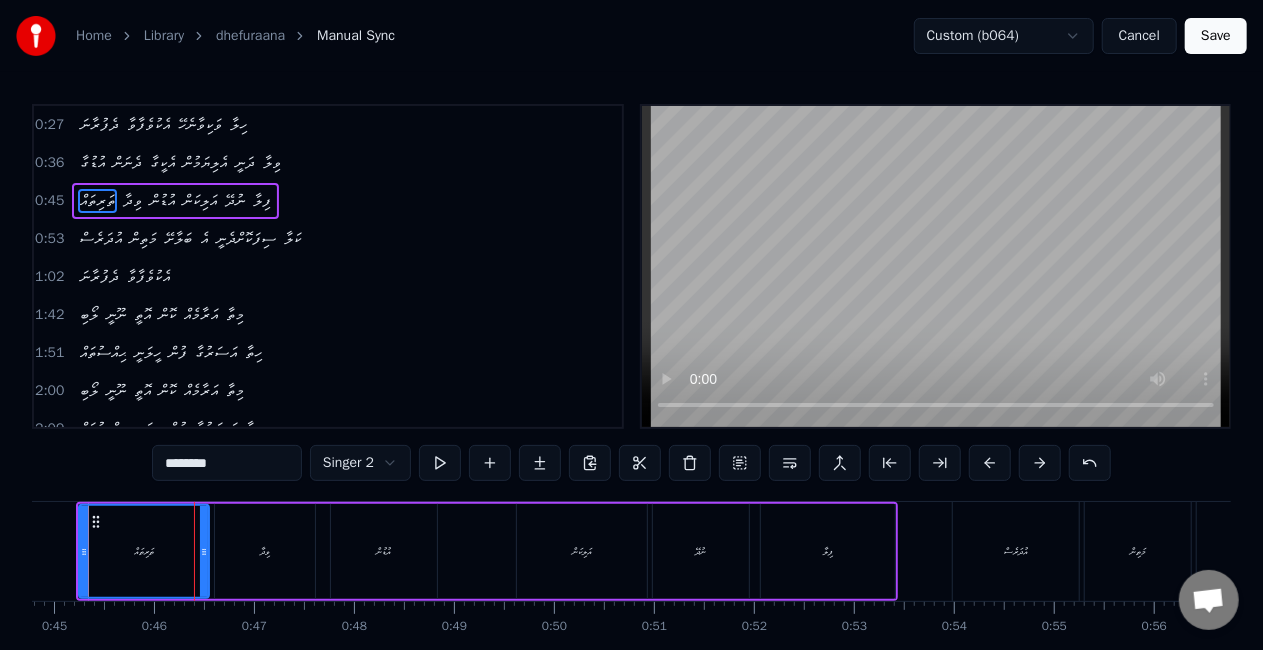 click on "ތަރިތައް" at bounding box center [144, 551] 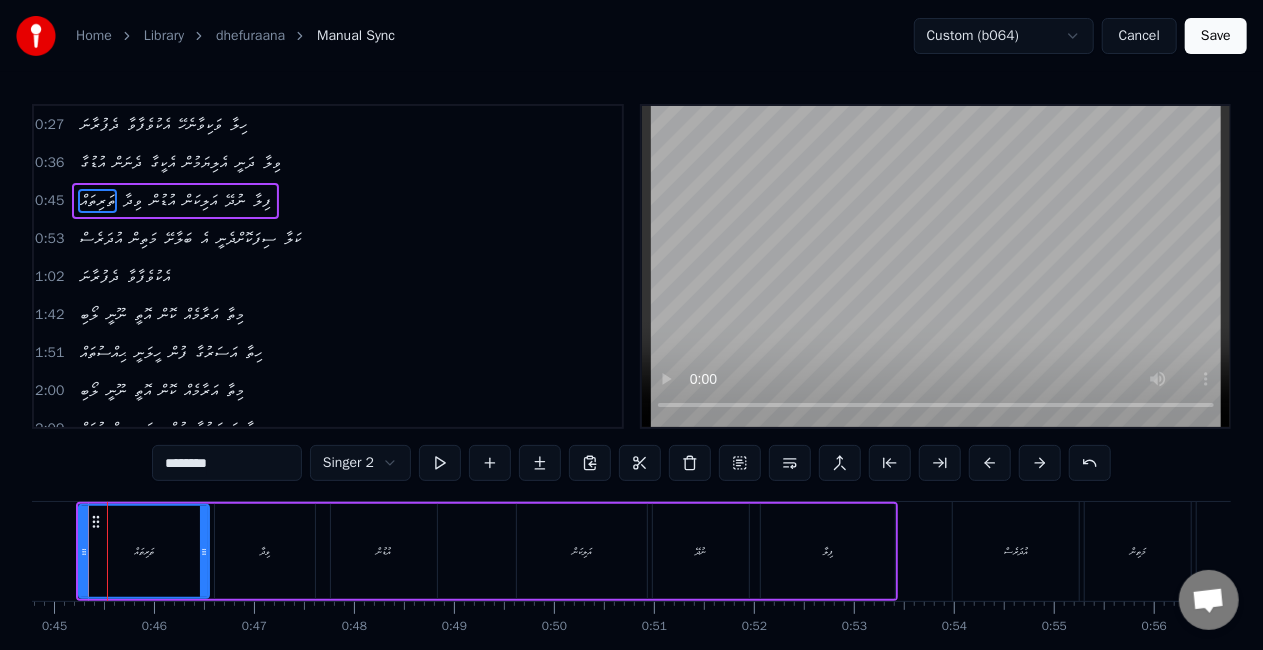 scroll, scrollTop: 0, scrollLeft: 4453, axis: horizontal 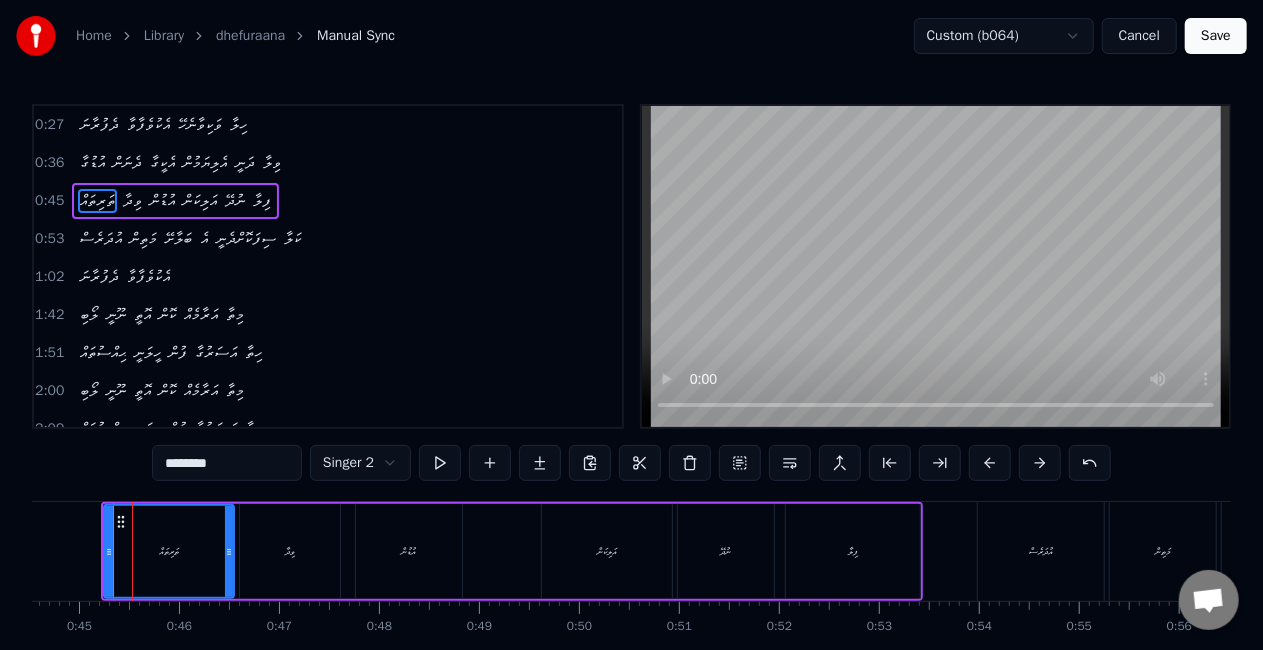 click on "ތަރިތައް" at bounding box center (169, 551) 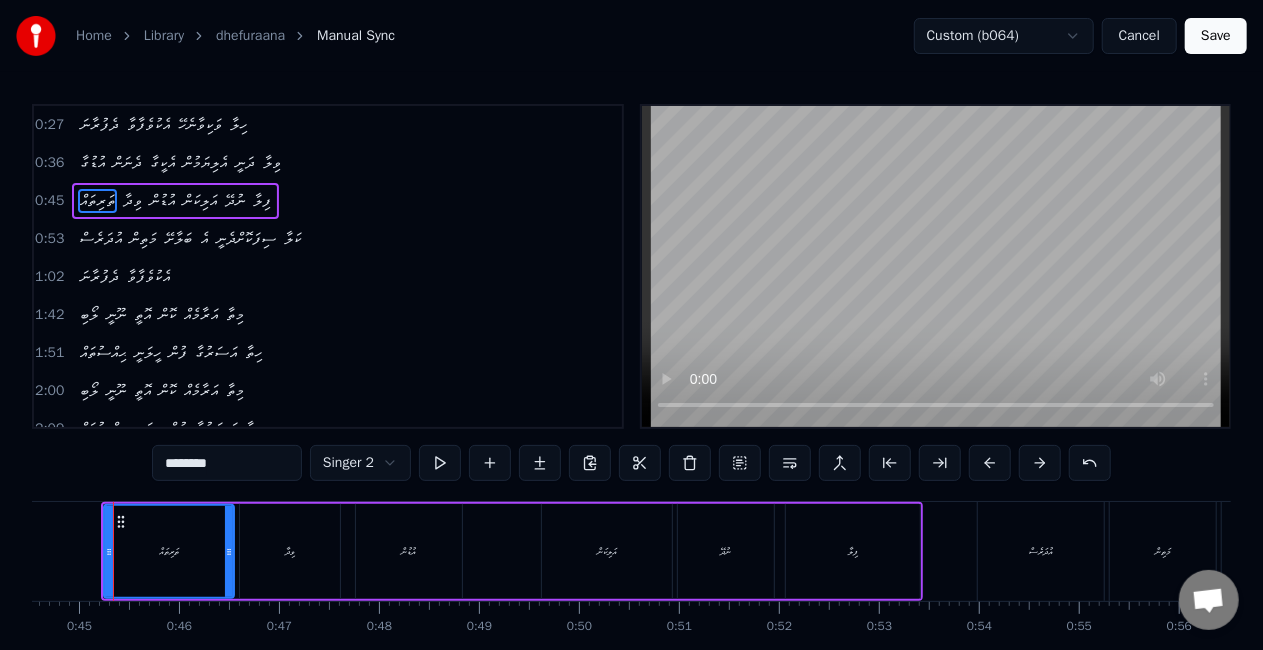 scroll, scrollTop: 0, scrollLeft: 4434, axis: horizontal 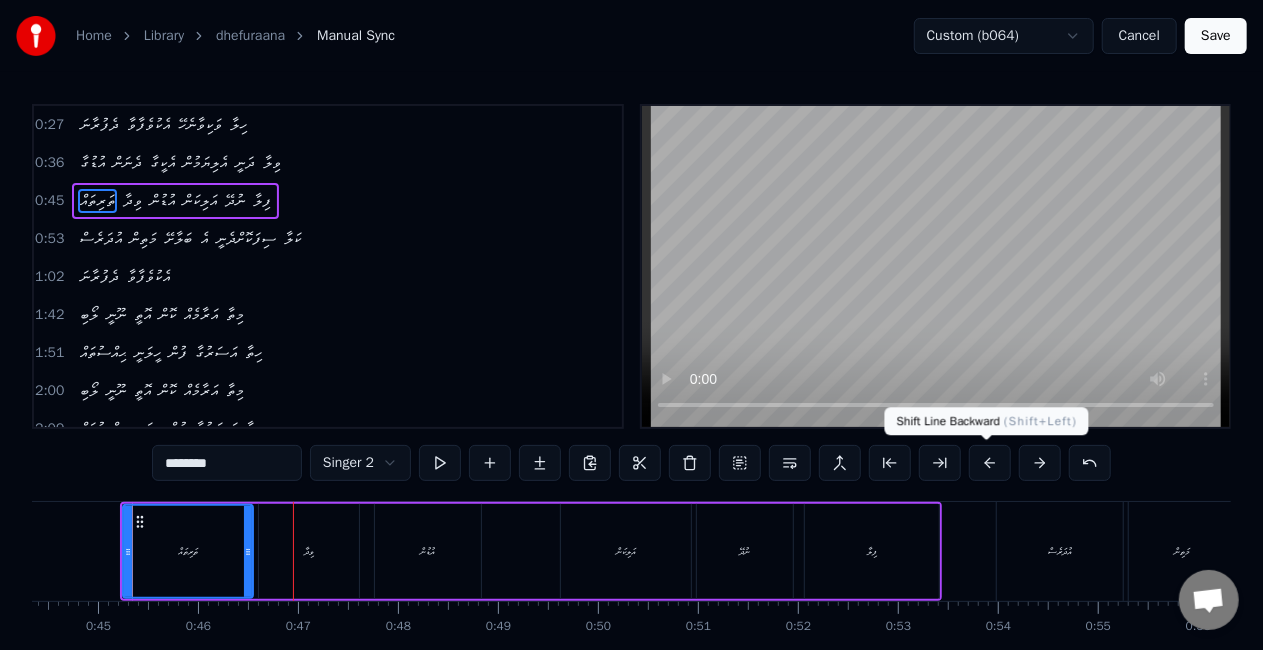 click at bounding box center (990, 463) 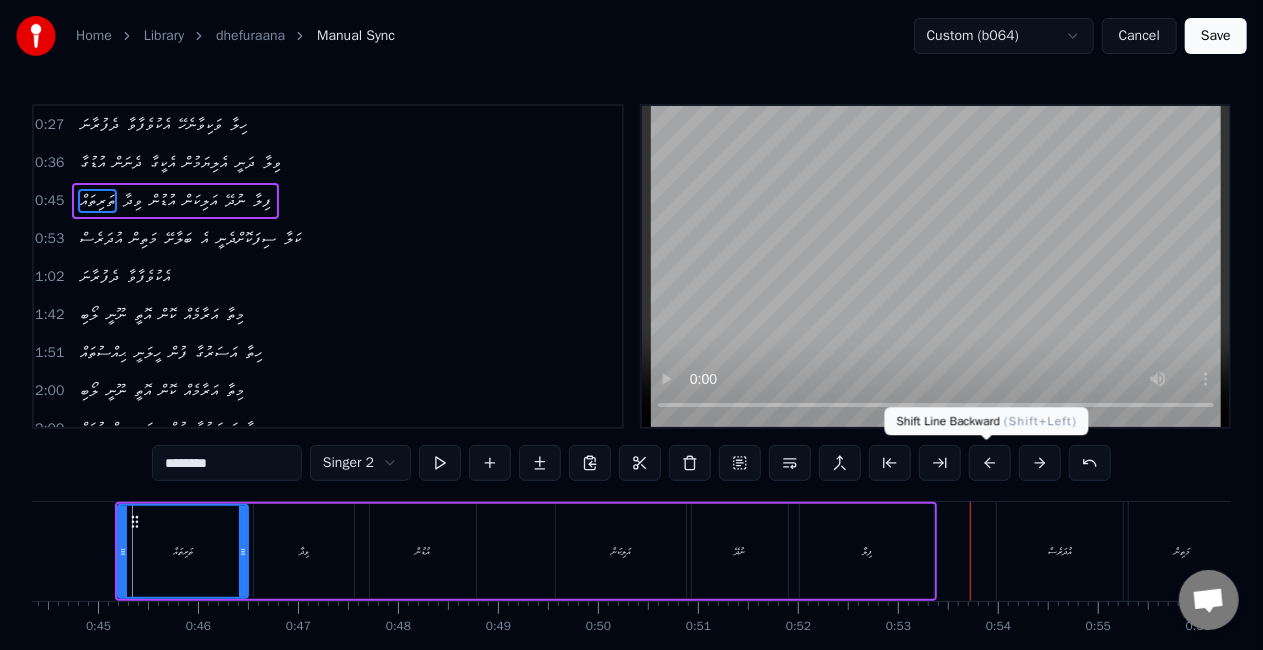 click at bounding box center [990, 463] 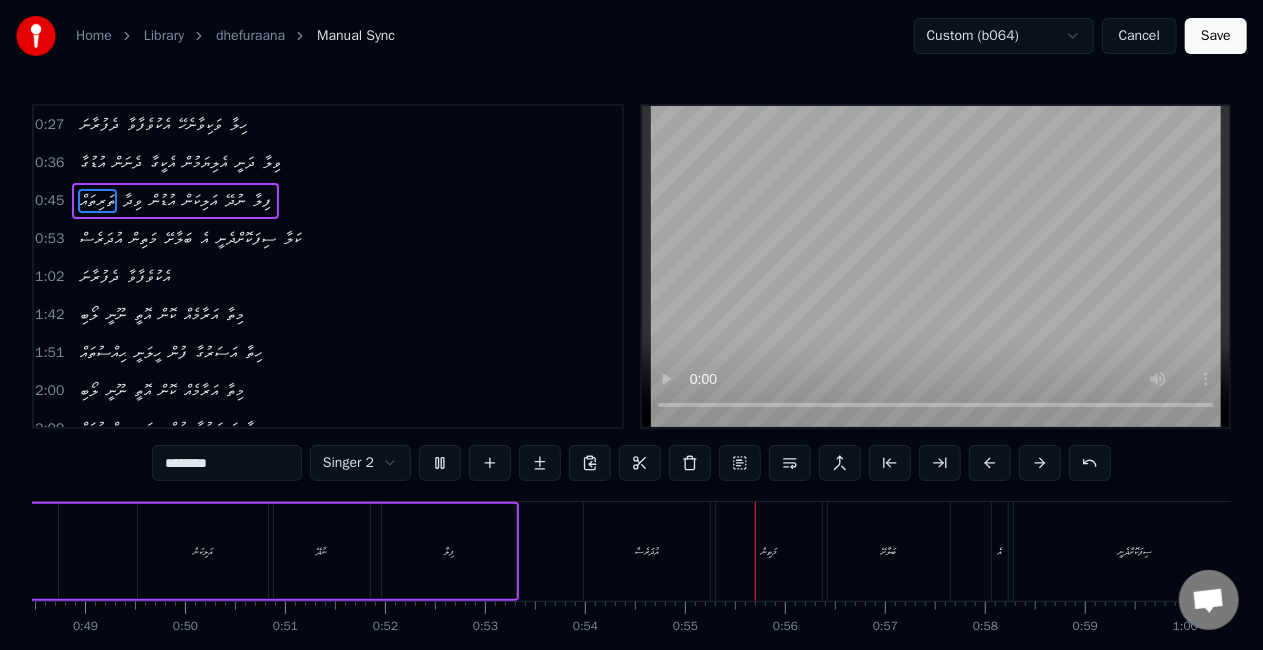 click on "ތަރިތައް ވިދާ އުޑުން އަލިކަން ނުދޭ ފިލާ" at bounding box center (108, 551) 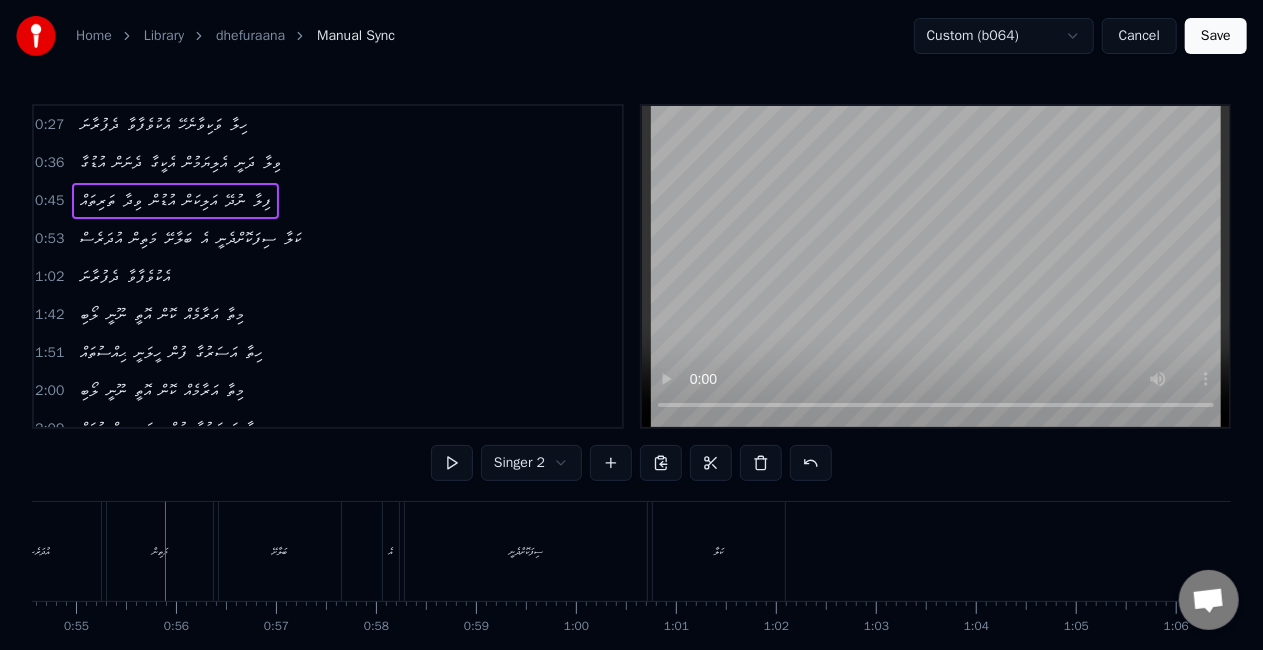 scroll, scrollTop: 0, scrollLeft: 5458, axis: horizontal 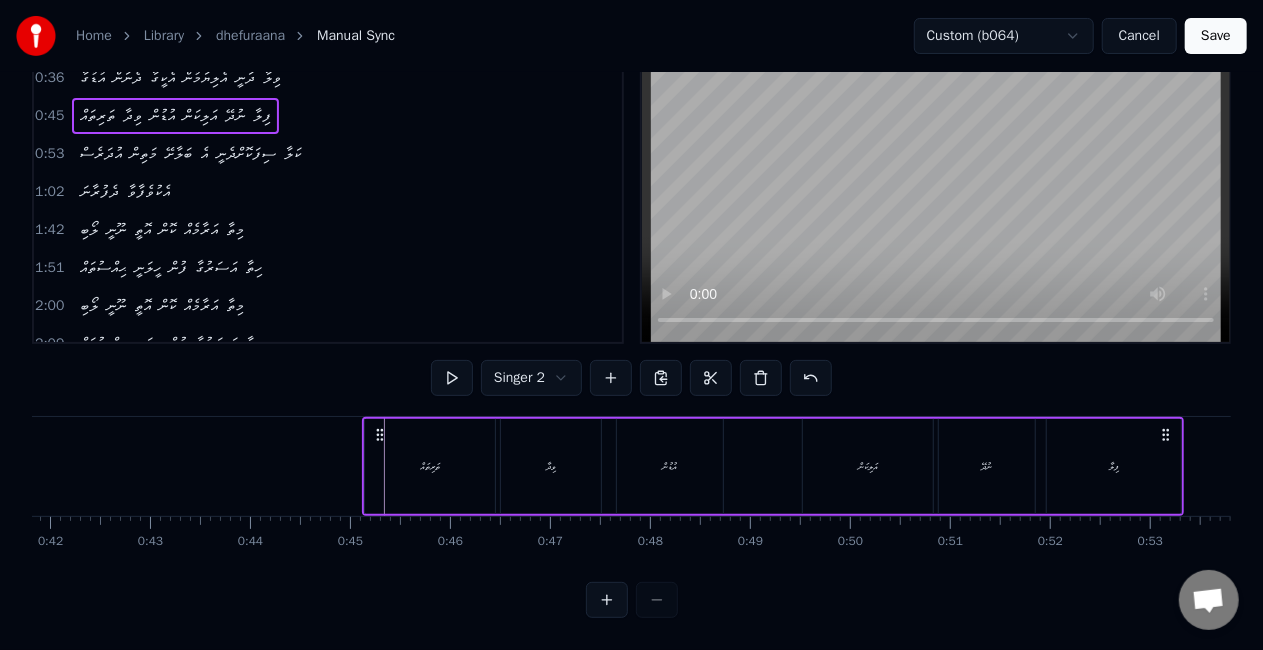 click on "ތަރިތައް" at bounding box center (430, 466) 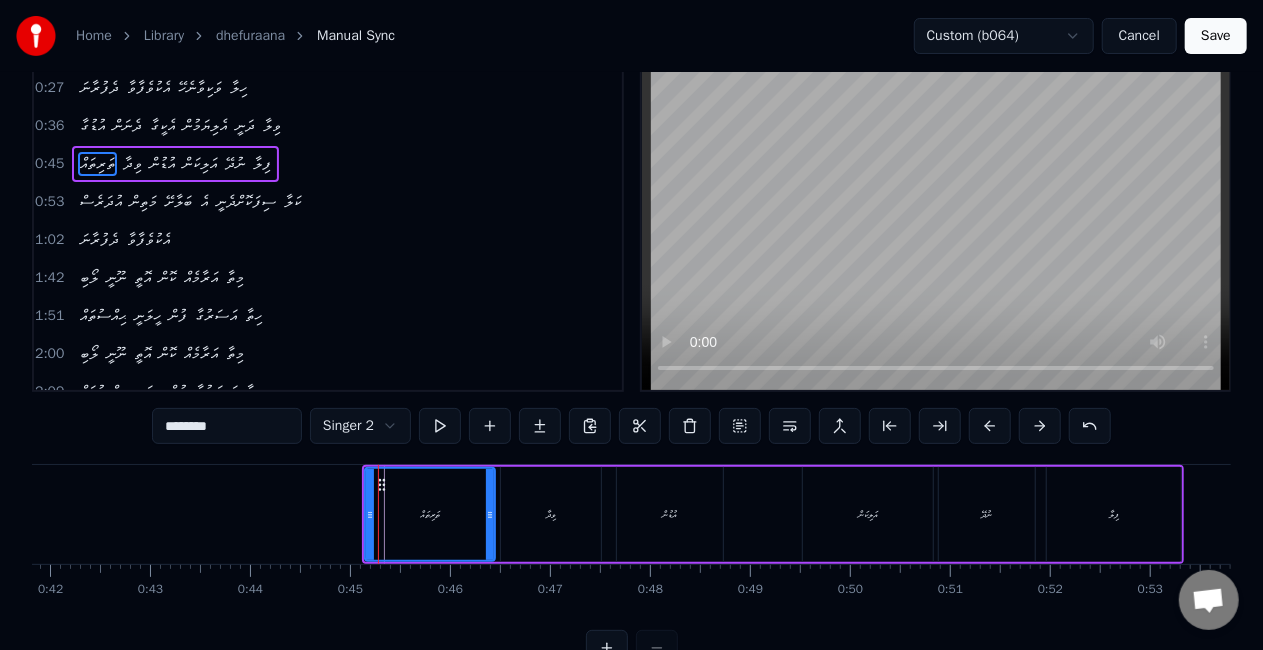 scroll, scrollTop: 0, scrollLeft: 0, axis: both 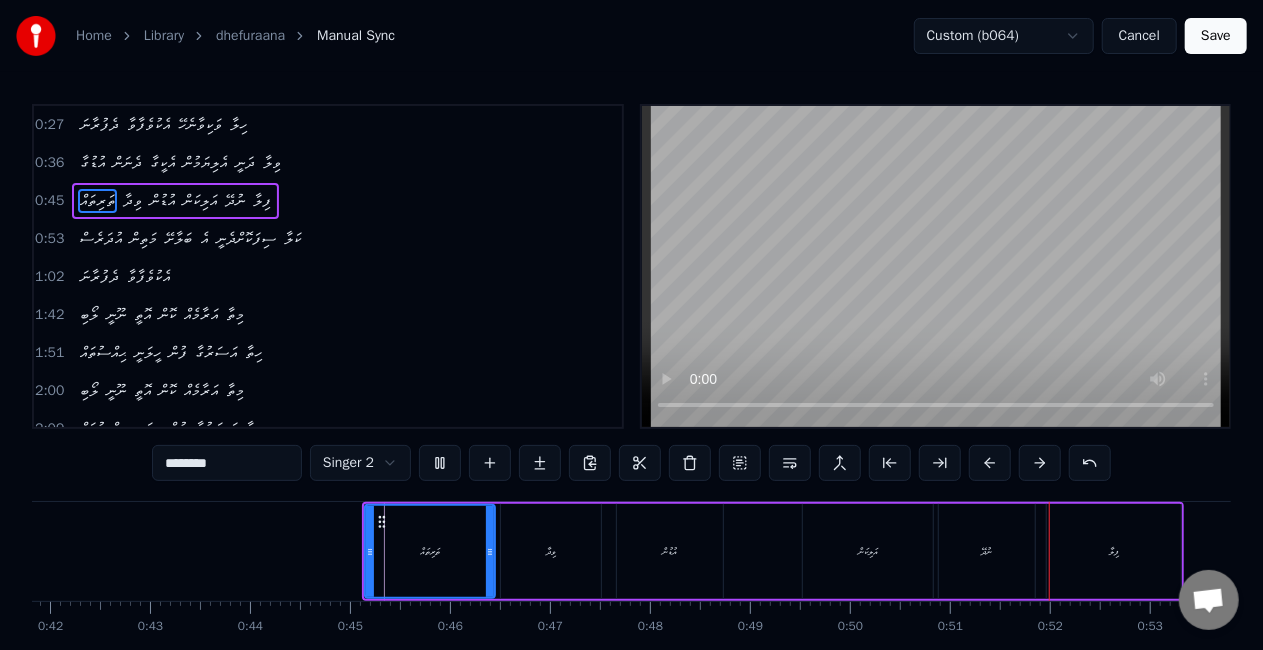click on "އަލިކަން" at bounding box center (868, 551) 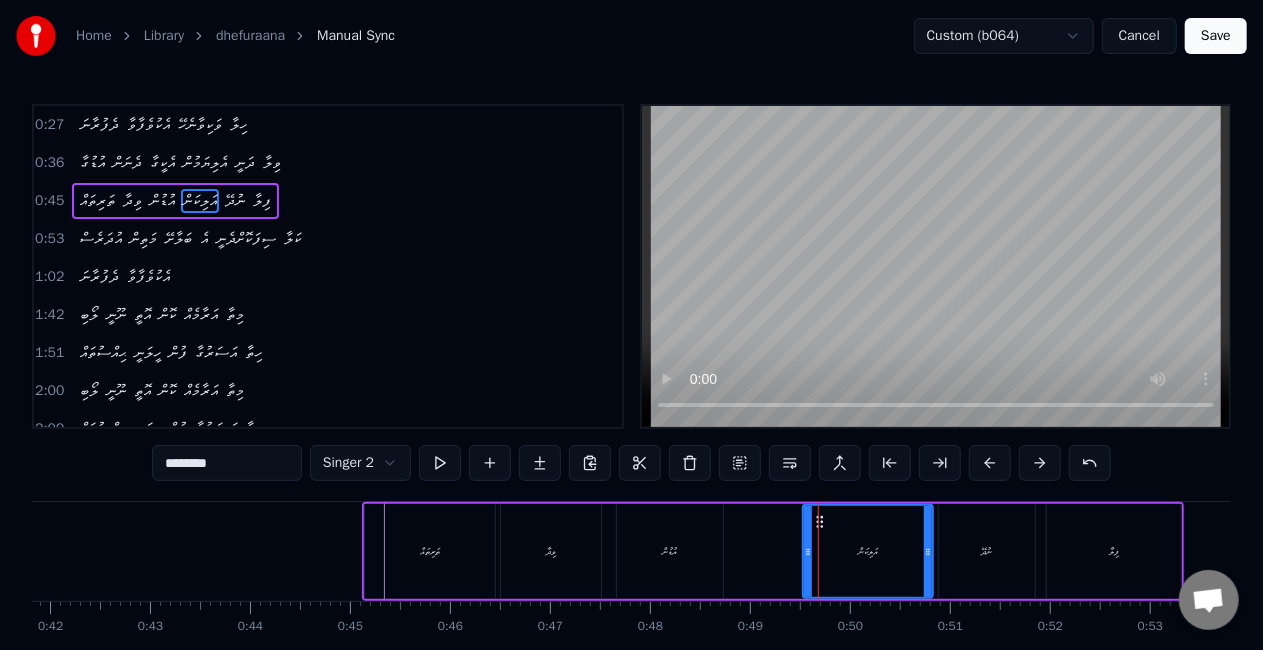 click on "Save" at bounding box center (1216, 36) 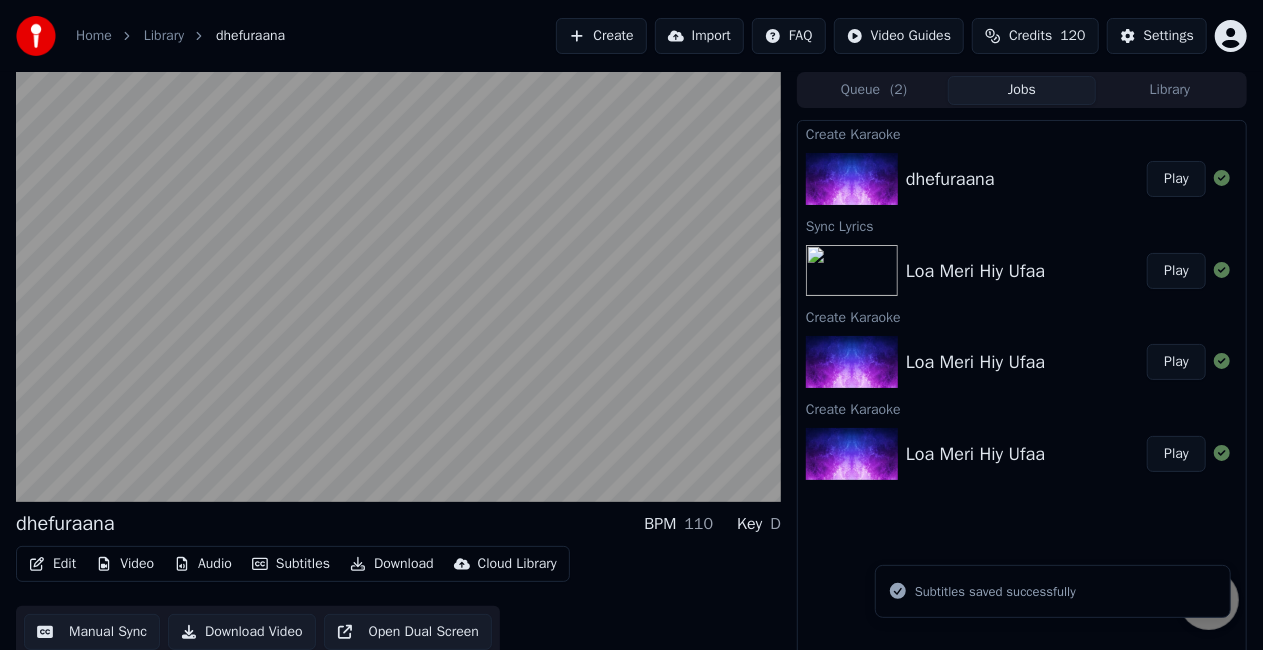 click on "dhefuraana Play" at bounding box center (1022, 179) 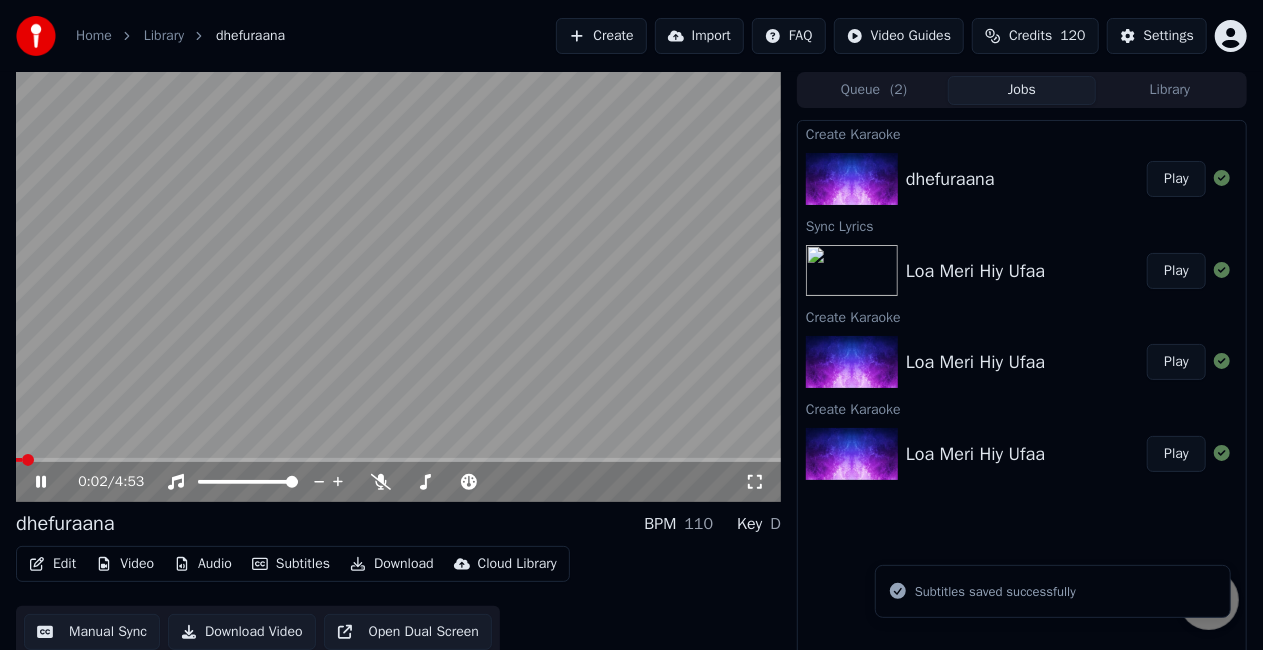 scroll, scrollTop: 22, scrollLeft: 0, axis: vertical 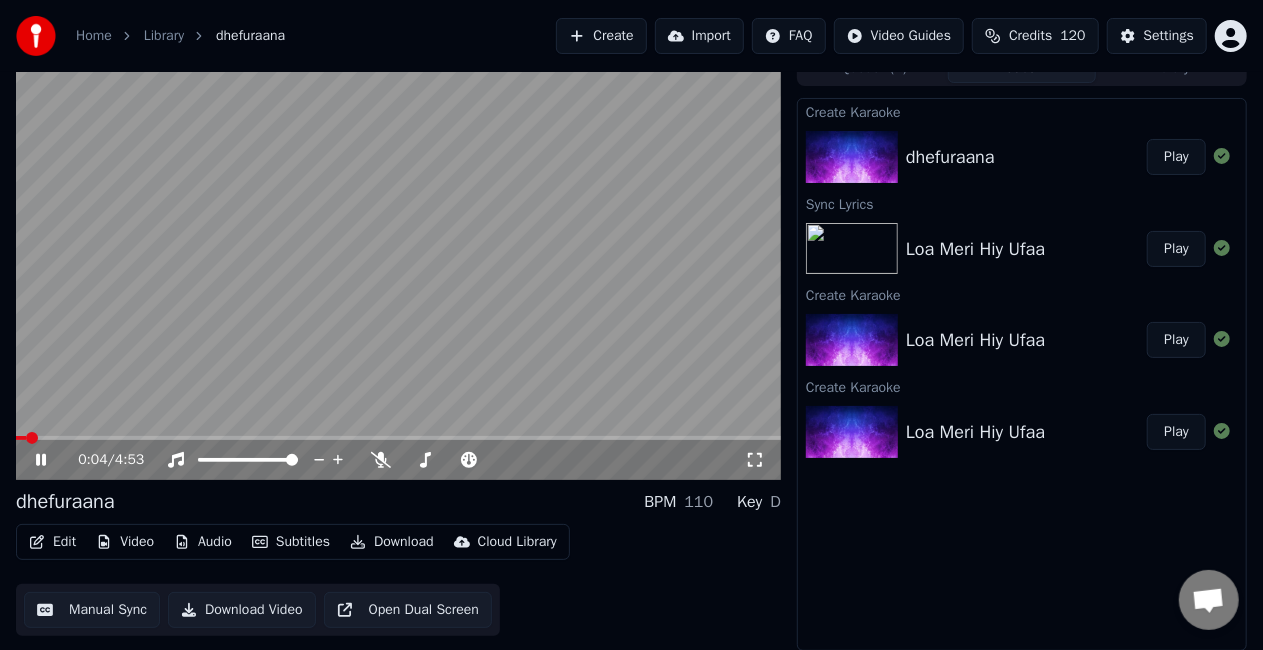 click on "Manual Sync" at bounding box center (92, 610) 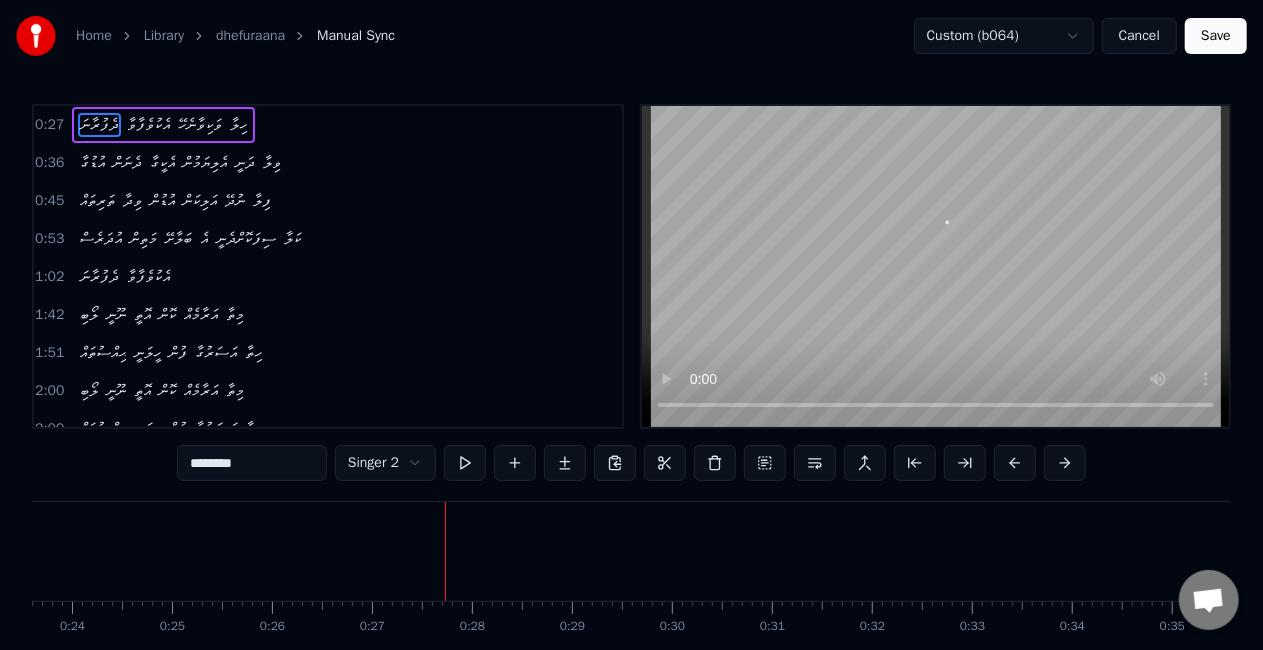 scroll, scrollTop: 0, scrollLeft: 2673, axis: horizontal 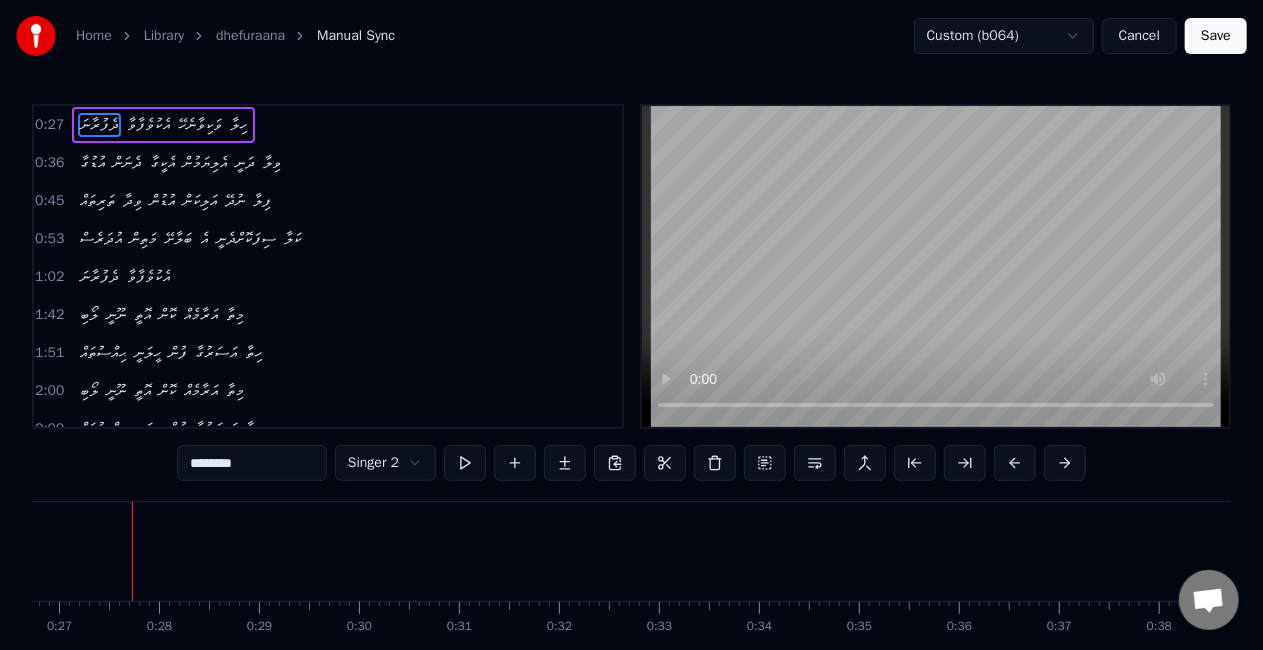 click on "Save" at bounding box center [1216, 36] 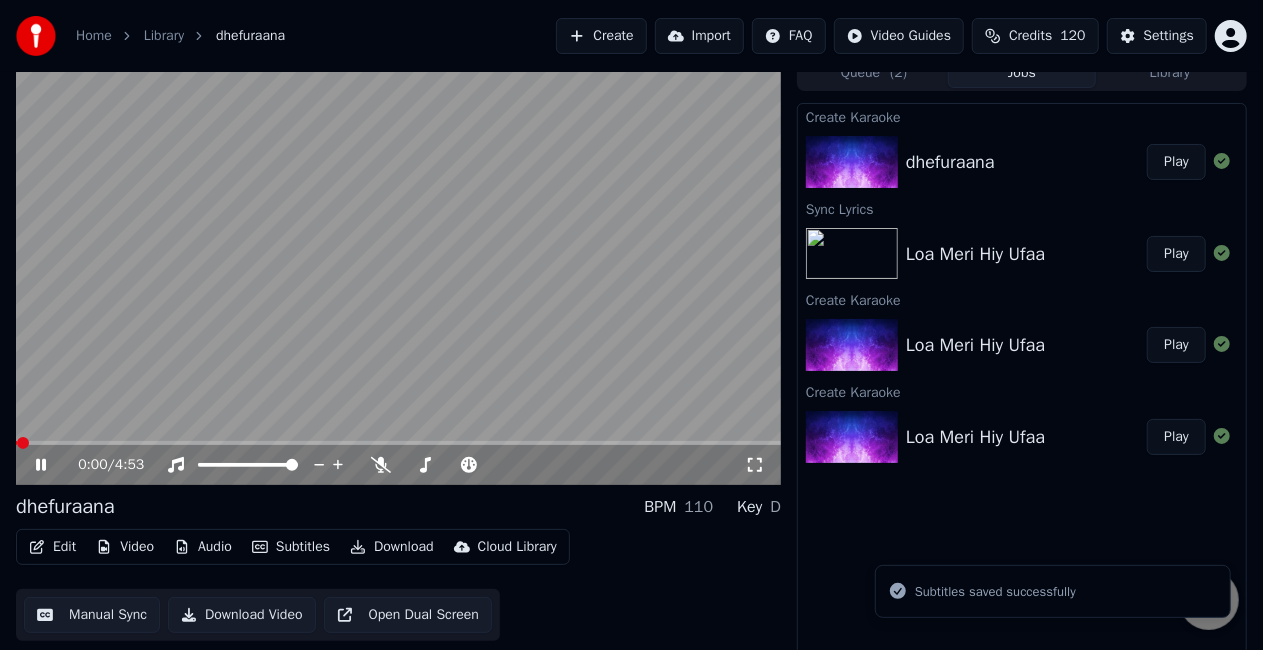 scroll, scrollTop: 22, scrollLeft: 0, axis: vertical 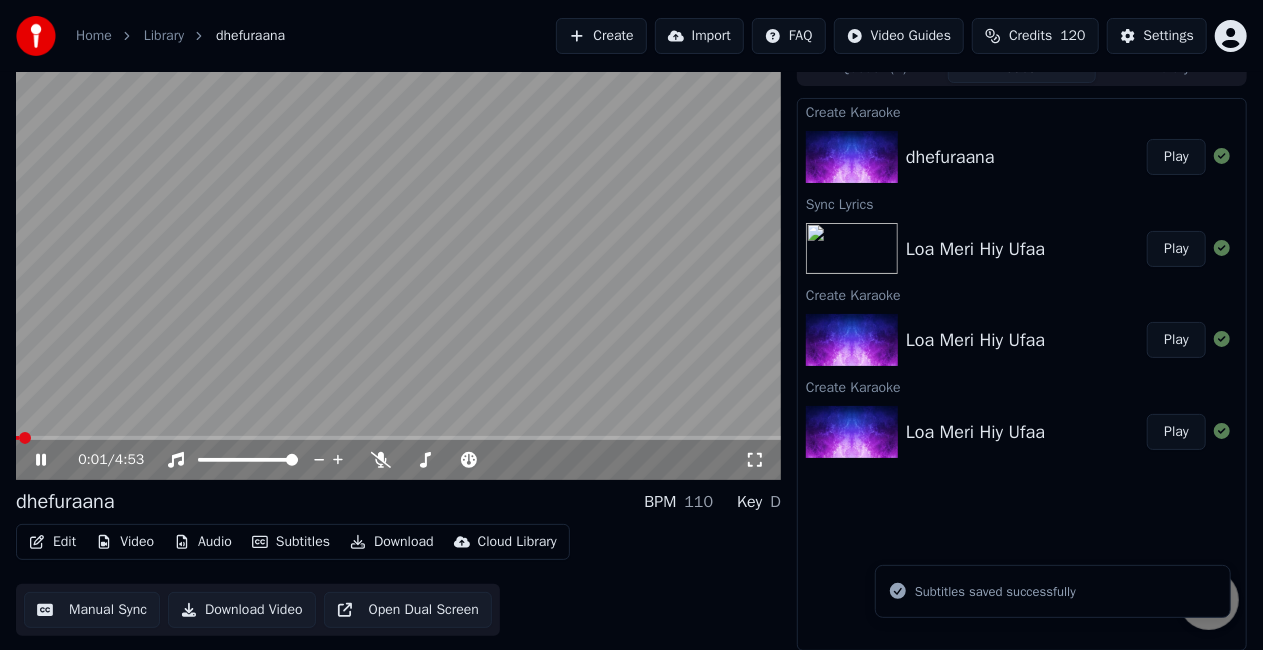 click on "Edit" at bounding box center (52, 542) 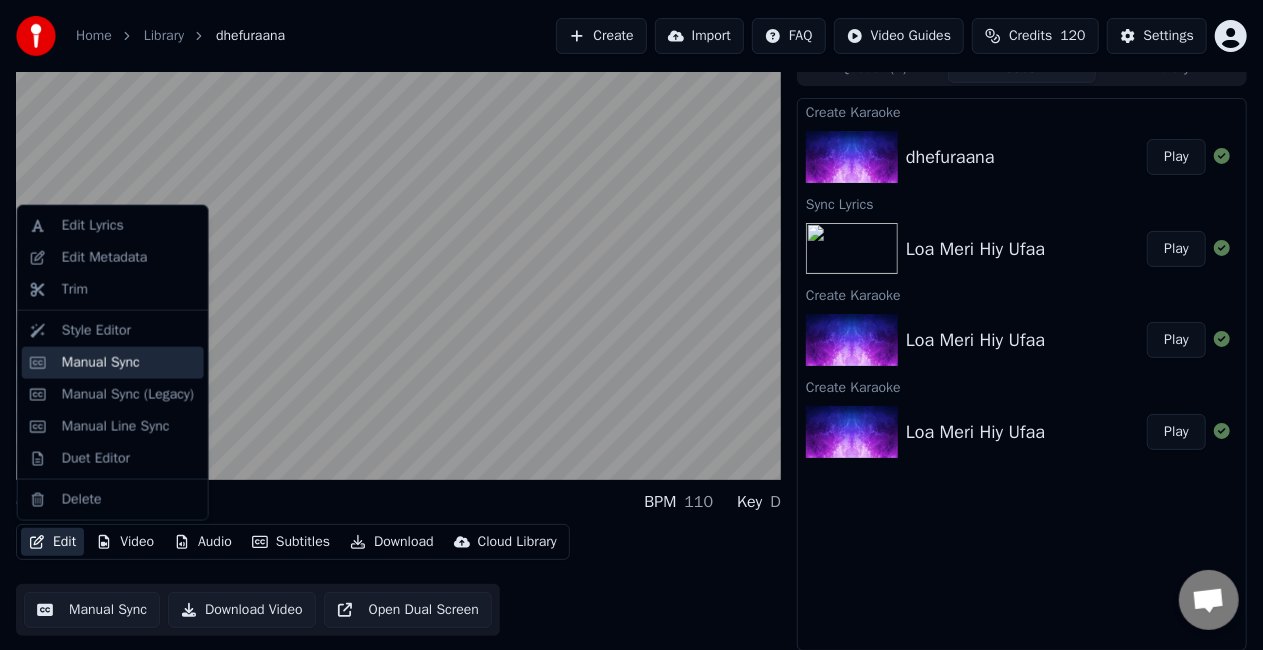 click on "Manual Sync" at bounding box center (101, 363) 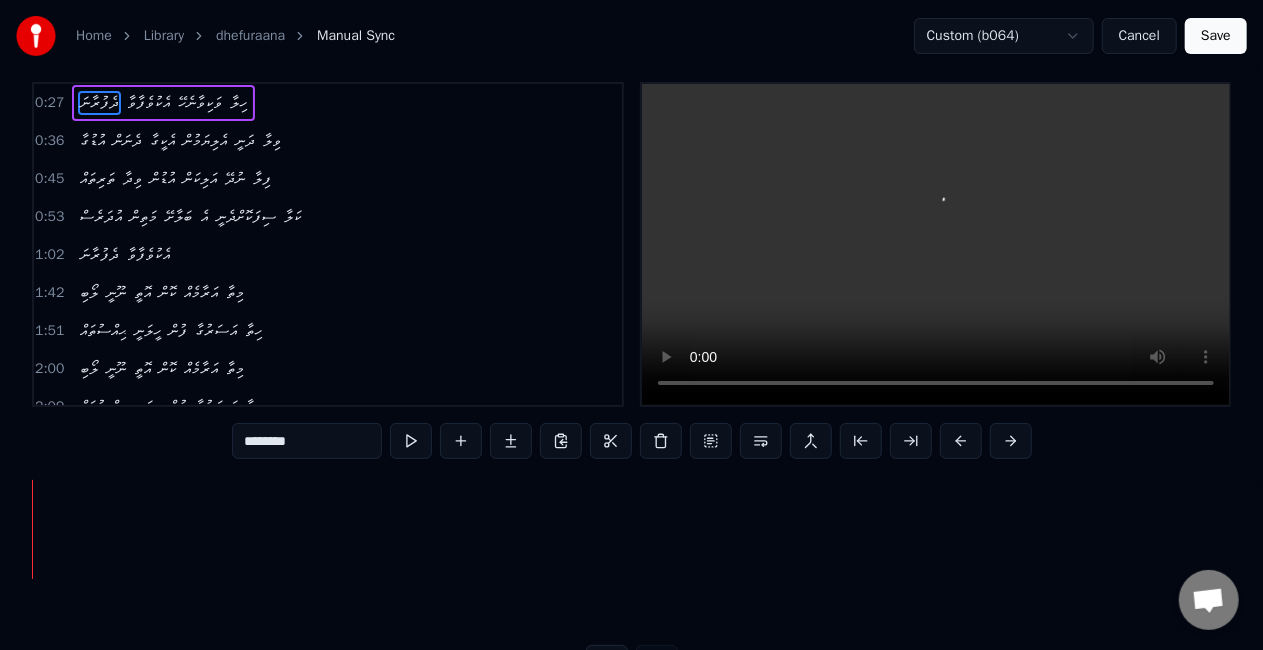 scroll, scrollTop: 0, scrollLeft: 0, axis: both 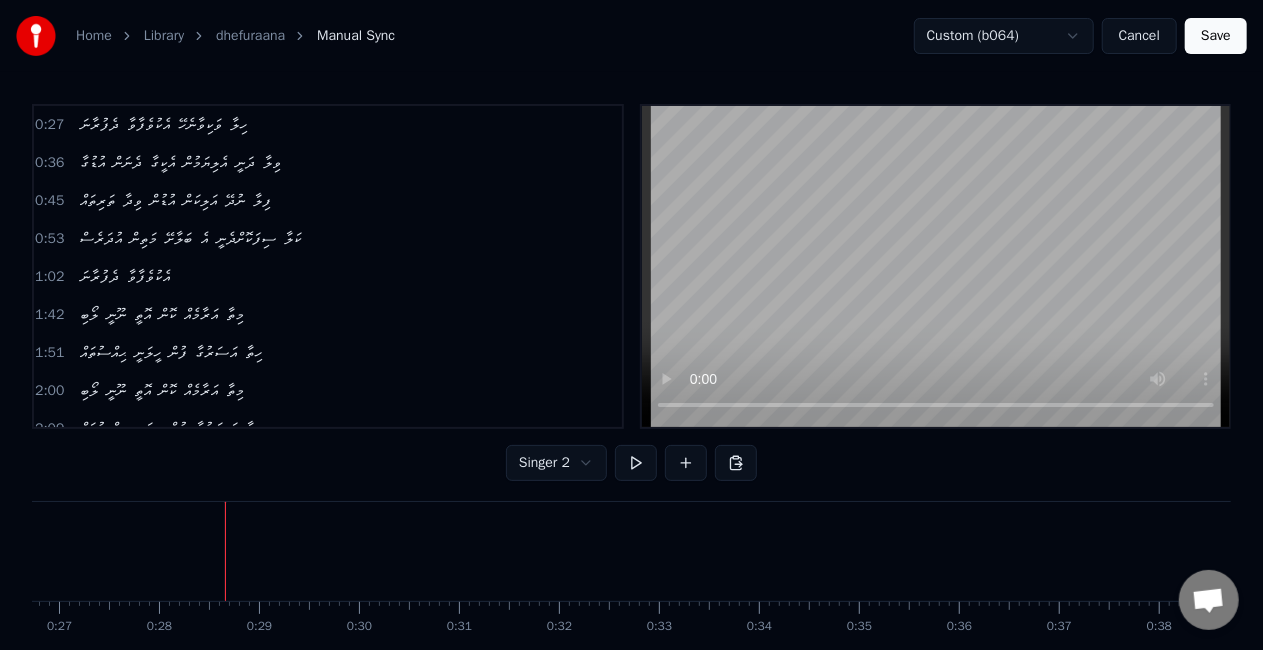 click at bounding box center (12048, 551) 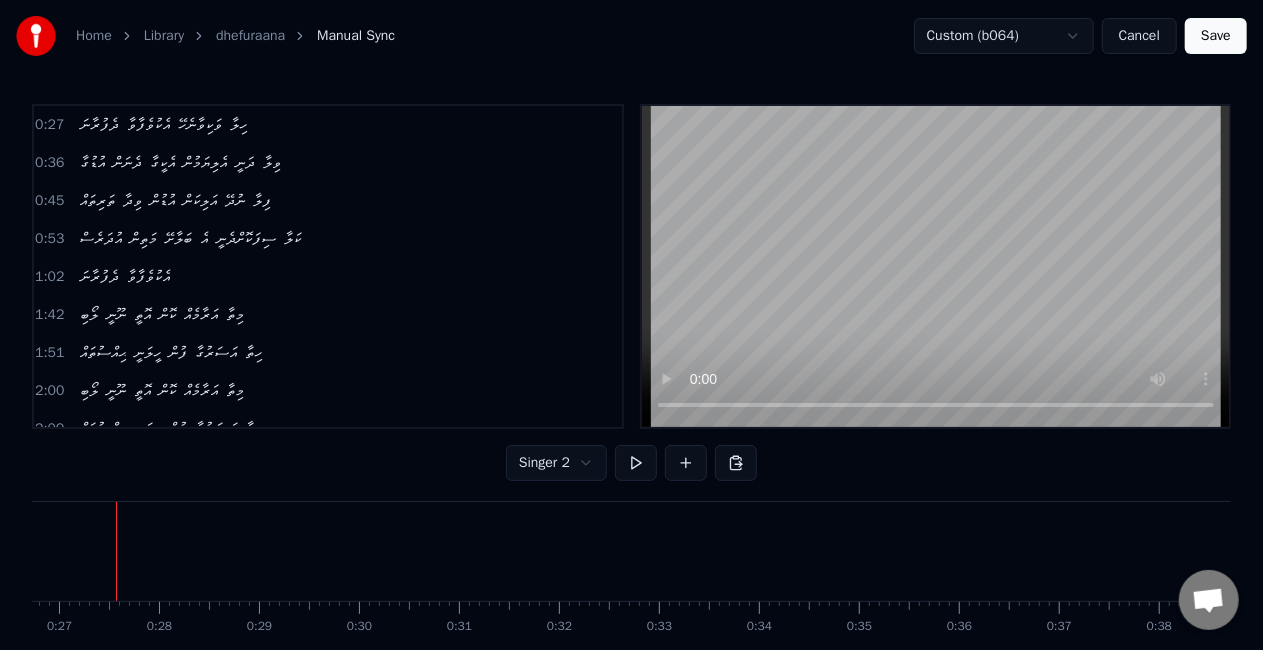 scroll, scrollTop: 0, scrollLeft: 2657, axis: horizontal 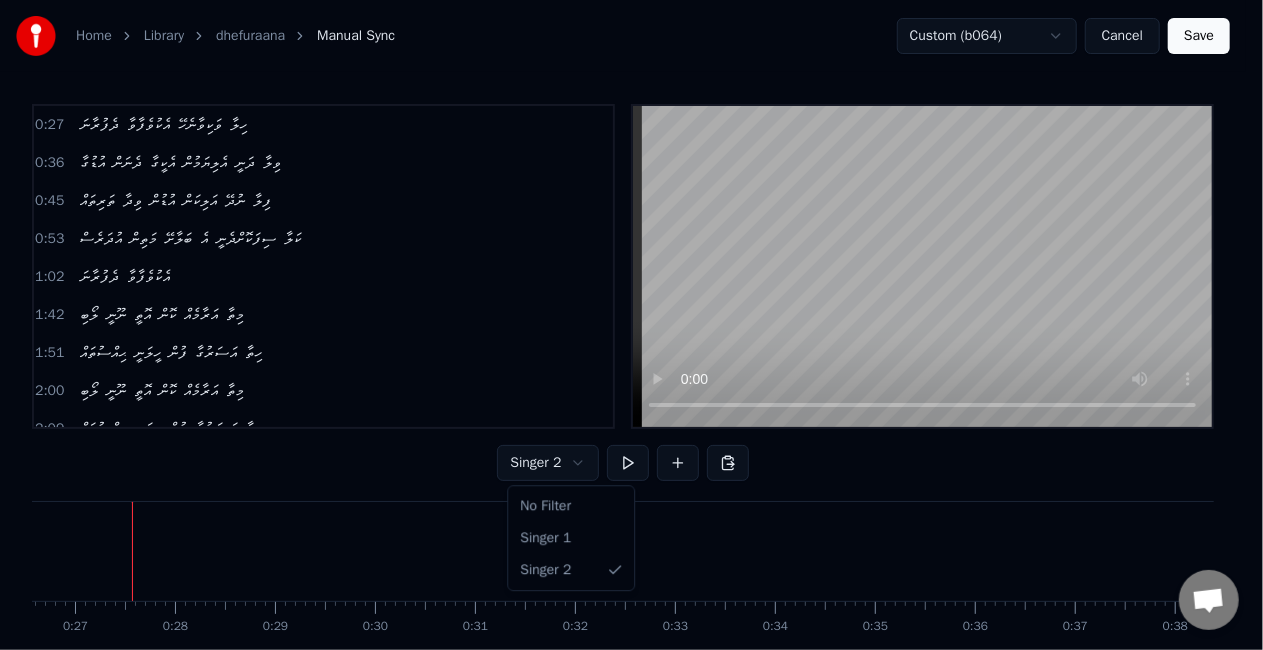 click on "Home Library dhefuraana Manual Sync Custom (b064) Cancel Save 0:27 ދެފުރާނަ އެކުވެފާވާ ވަކިވާނެހޭ ހިލާ 0:36 އުޑުގާ ދެނަން އެކީގާ އެލިޔަމުން ދަނީ ވިލާ 0:45 ތަރިތައް ވިދާ އުޑުން އަލިކަން ނުދޭ ފިލާ 0:53 އުދަރެސް މަތިން ބަލާށޭ އެ ސިފަކޮށްދެނީ ކަލާ 1:02 ދެފުރާނަ އެކުވެފާވާ 1:42 ލޯބި ނޫނީ އޮތީ ކޮން އަރާމެއް މިތާ 1:51 ޙިއްސުތައް ހީލަނީ ފުން އަސަރުގާ ހިތާ 2:00 ލޯބި ނޫނީ އޮތީ ކޮން އަރާމެއް މިތާ 2:09 ޙިއްސުތައް ހީލަނީ ފުން އަސަރުގާ ހިތާ 2:17 ނޭވާލެވޭނޭ ވައިރޯޅި ވާނޭ 2:22 ނޭވާލެވޭނޭ ވައިރޯޅި ވާނޭ 2:26 އެއަޑު ނައަހަބަލާ 2:29 ދެފުރާނަ އެކުވެފާވާ ވަކިވާނެހޭ ހިލާ 2:38 އުޑުގާ ދެނަން އެކީގާ އެލިޔަމުން ދަނީ ވިލާ 2:47 3:18 3:27 0" at bounding box center (631, 367) 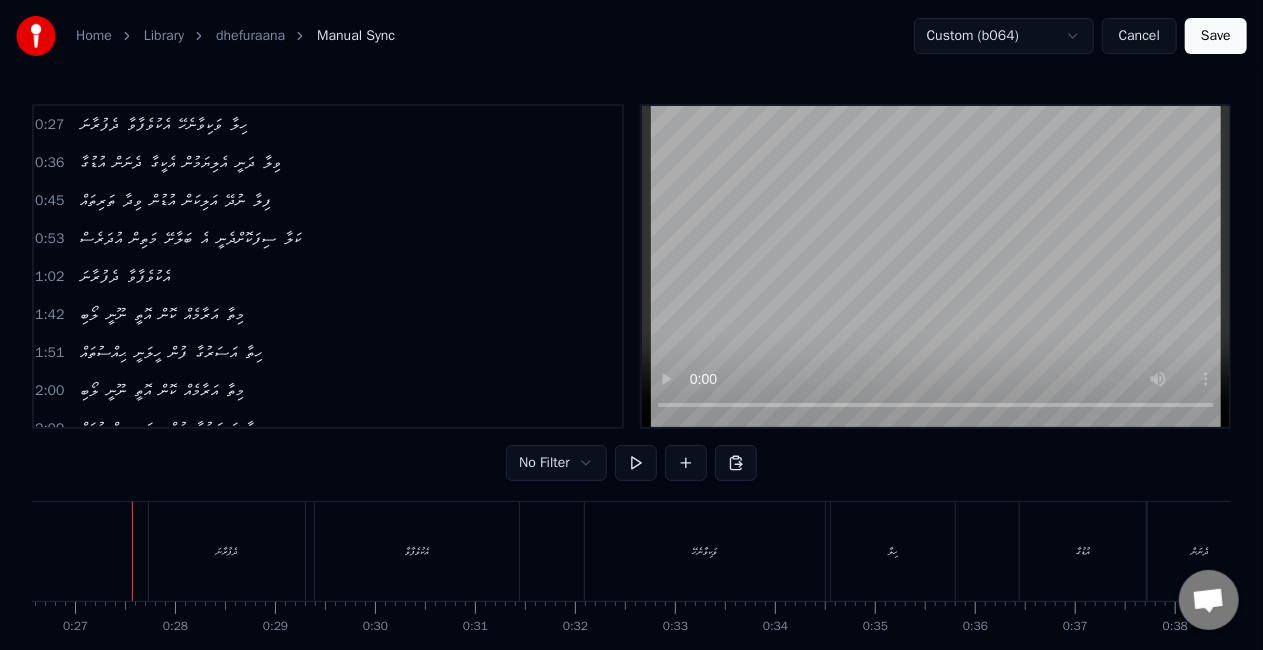 click on "ދެފުރާނަ" at bounding box center (227, 551) 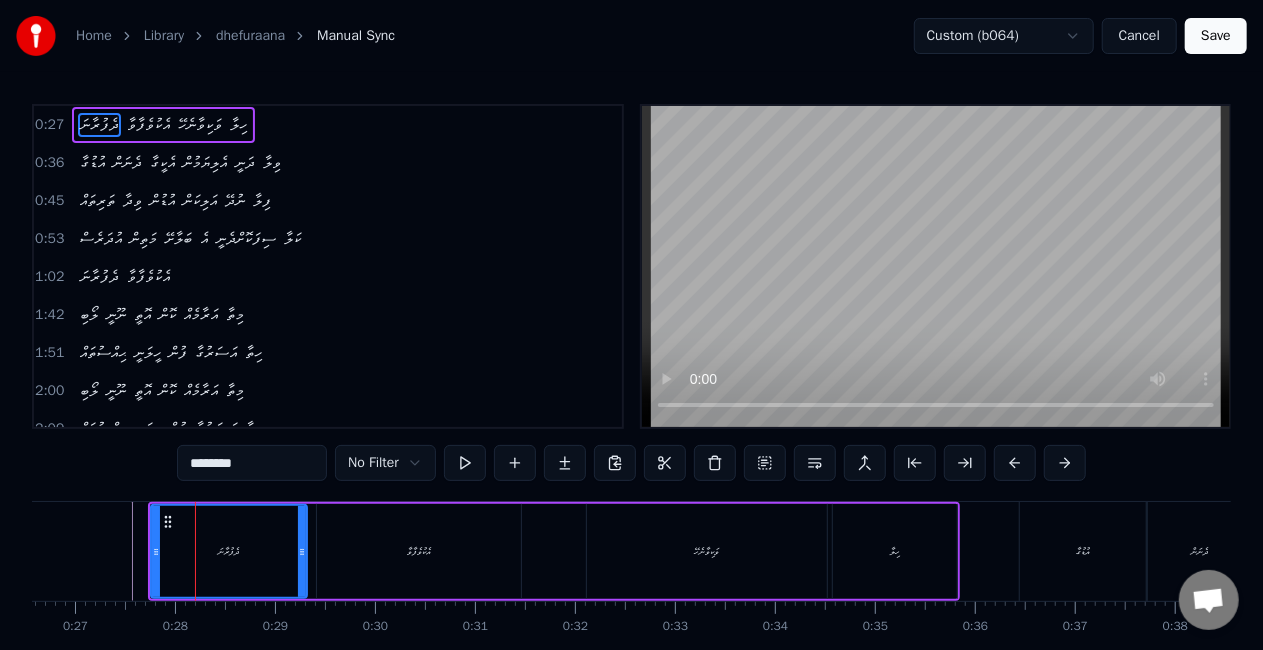 drag, startPoint x: 196, startPoint y: 549, endPoint x: 162, endPoint y: 539, distance: 35.44009 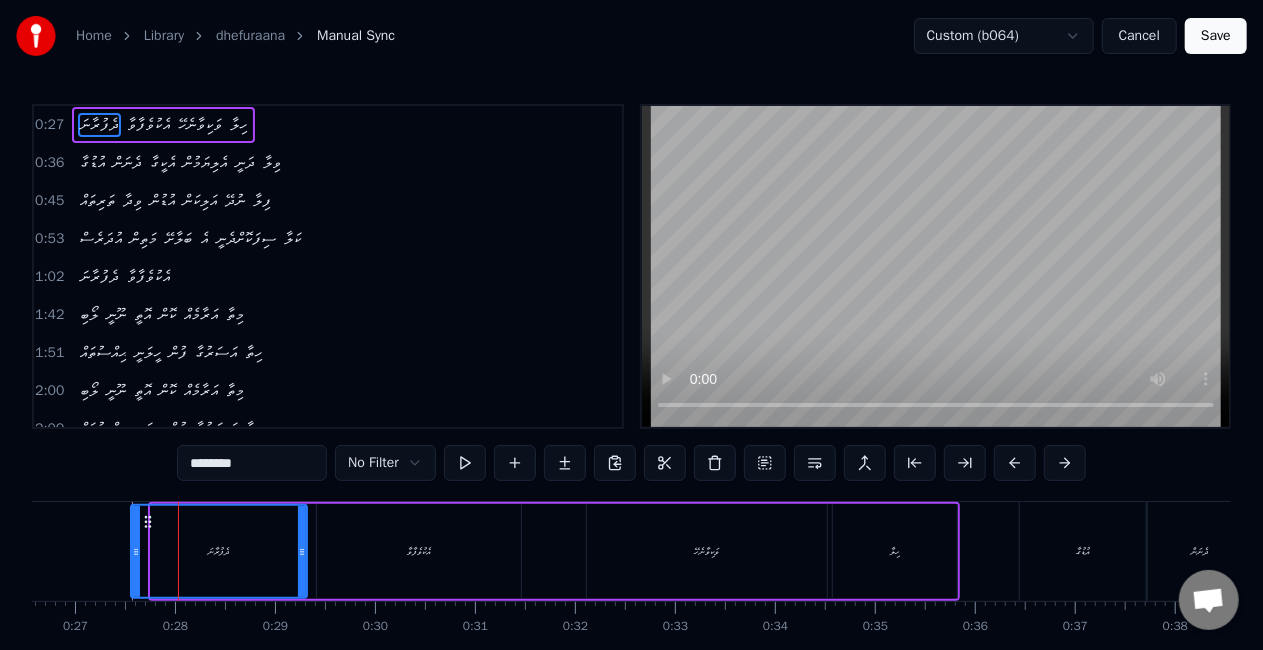 drag, startPoint x: 156, startPoint y: 540, endPoint x: 136, endPoint y: 533, distance: 21.189621 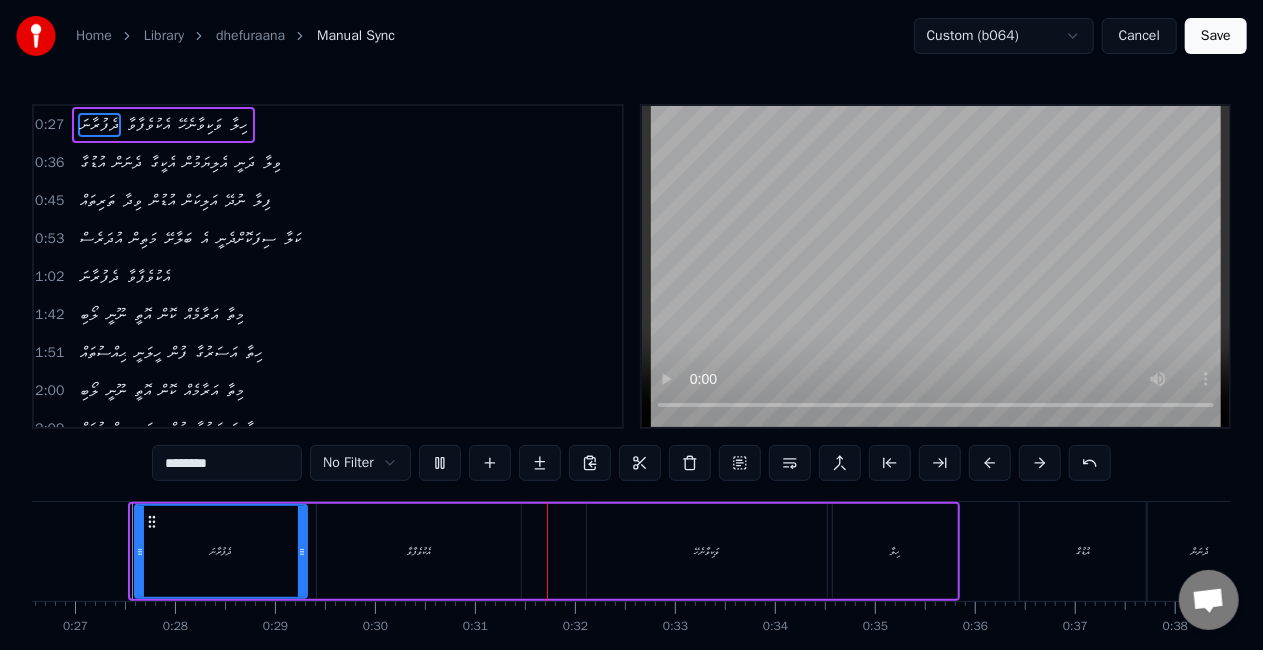 drag, startPoint x: 132, startPoint y: 551, endPoint x: 138, endPoint y: 542, distance: 10.816654 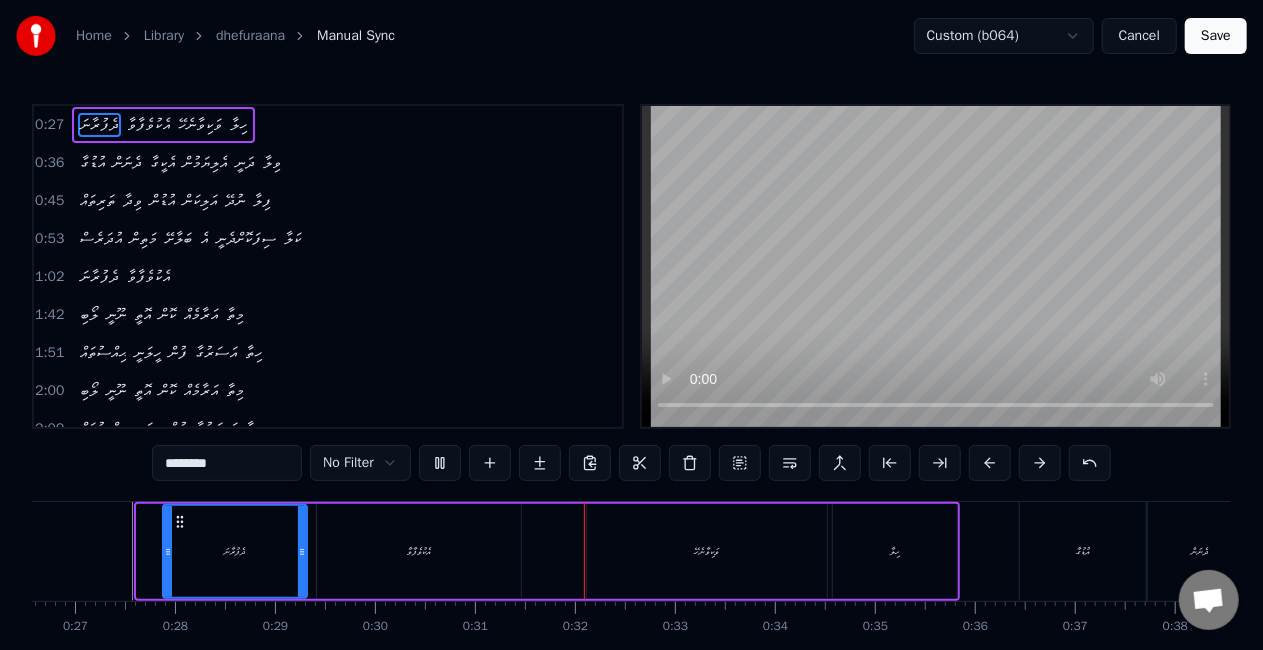 drag, startPoint x: 140, startPoint y: 538, endPoint x: 172, endPoint y: 528, distance: 33.526108 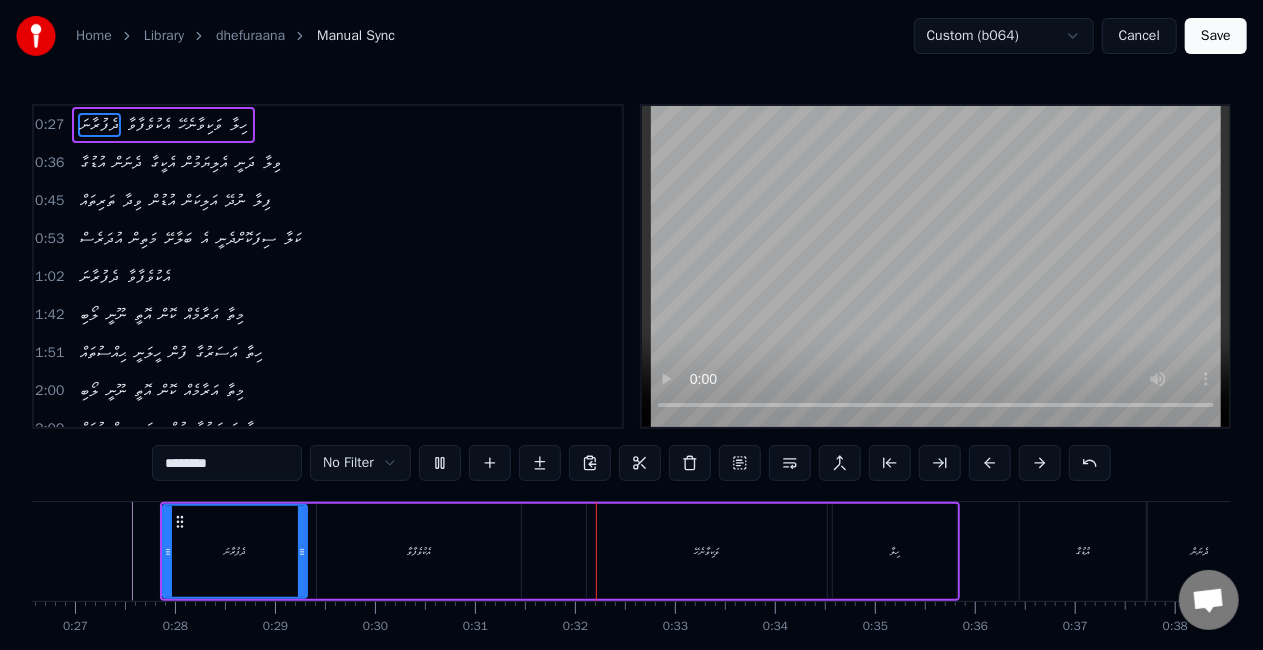 click on "ދެފުރާނަ އެކުވެފާވާ ވަކިވާނެހޭ ހިލާ އުޑުގާ ދެނަން އެކީގާ އެލިޔަމުން ދަނީ ވިލާ ތަރިތައް ވިދާ އުޑުން އަލިކަން ނުދޭ ފިލާ އުދަރެސް މަތިން ބަލާށޭ އެ ސިފަކޮށްދެނީ ކަލާ ދެފުރާނަ އެކުވެފާވާ ލޯބި ނޫނީ އޮތީ ކޮން އަރާމެއް މިތާ ޙިއްސުތައް ހީލަނީ ފުން އަސަރުގާ ހިތާ ލޯބި ނޫނީ އޮތީ ކޮން އަރާމެއް މިތާ ޙިއްސުތައް ހީލަނީ ފުން އަސަރުގާ ހިތާ ނޭވާލެވޭނޭ ވައިރޯޅި ވާނޭ ނޭވާލެވޭނޭ ވައިރޯޅި ވާނޭ އެއަޑު ނައަހަބަލާ ދެފުރާނަ އެކުވެފާވާ ވަކިވާނެހޭ ހިލާ އުޑުގާ ދެނަން އެކީގާ އެލިޔަމުން ދަނީ ވިލާ ދެފުރާނަ އެކުވެފާވާ ވަގުތުތައް ލޯބި ލޯބިން ނޭގެޔޭ ހޭދަވާ ލޯއެދޭ ހުވަފެނޭ ލޯބި" at bounding box center (12064, 551) 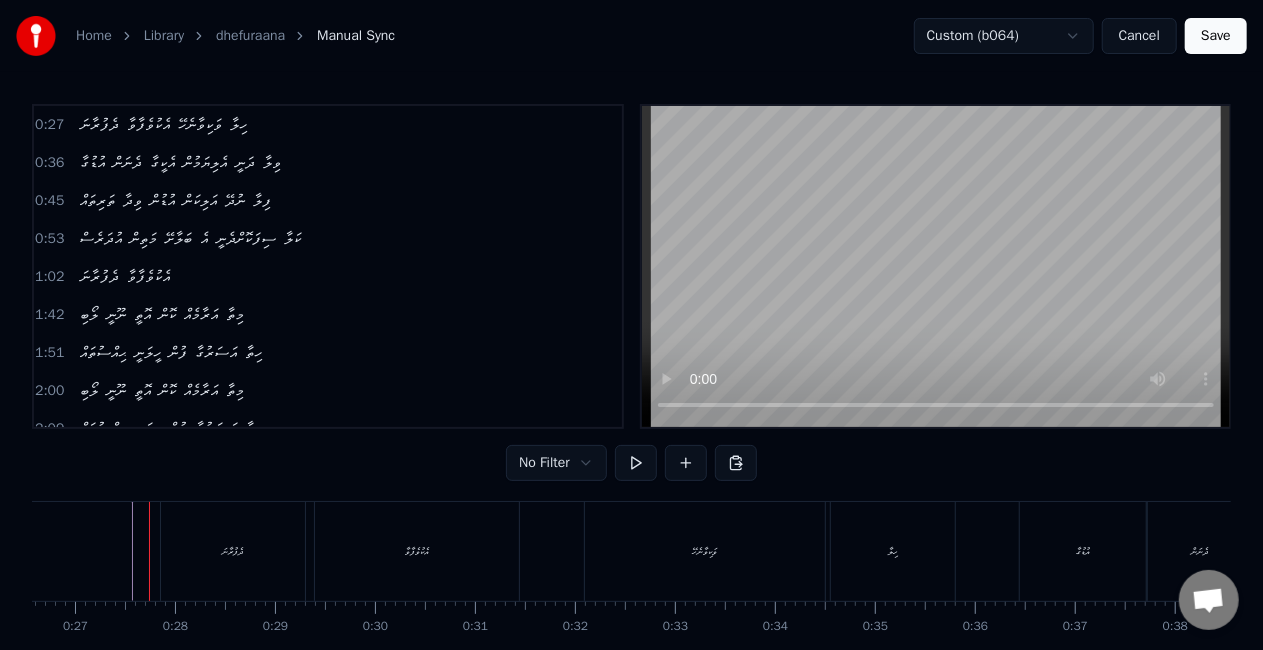 click on "ދެފުރާނަ" at bounding box center [233, 551] 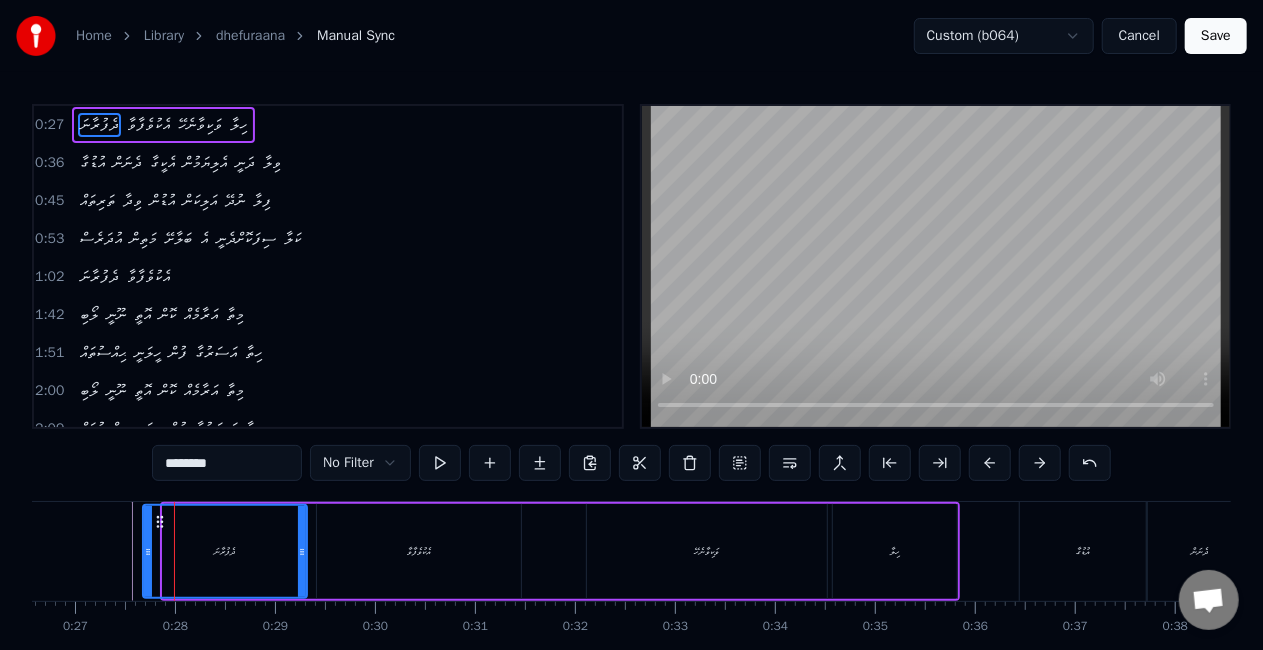 drag, startPoint x: 164, startPoint y: 554, endPoint x: 144, endPoint y: 551, distance: 20.22375 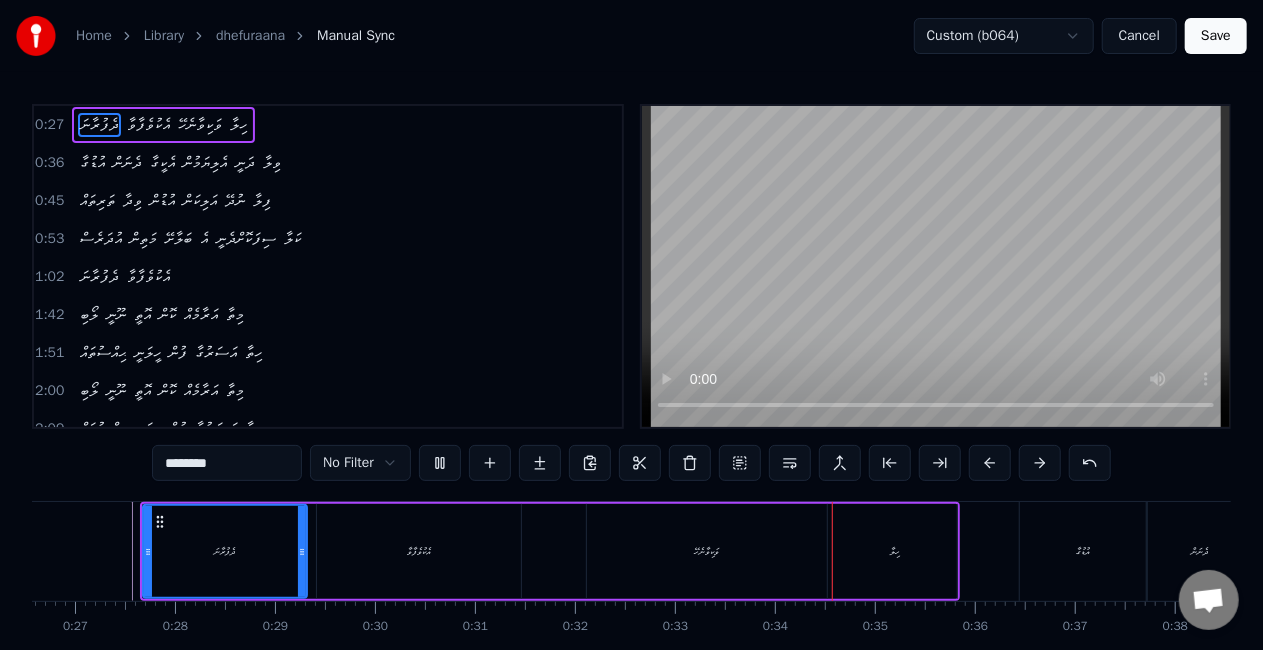 click on "ވަކިވާނެހޭ" at bounding box center [707, 551] 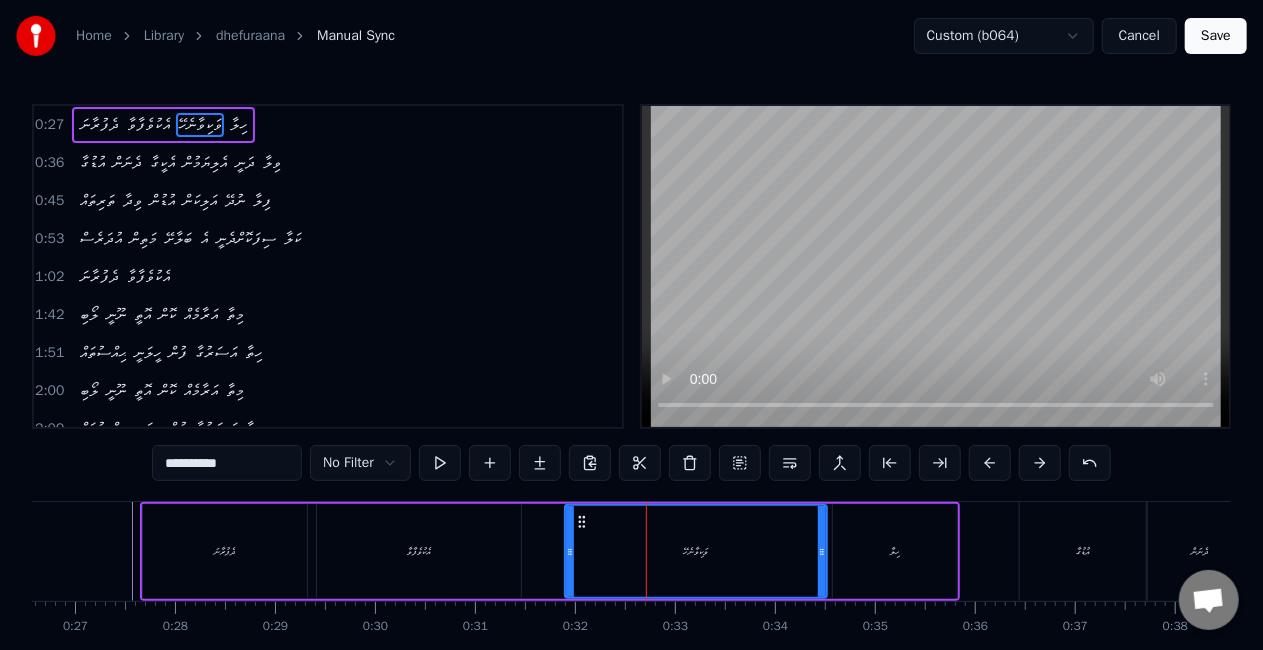 drag, startPoint x: 590, startPoint y: 550, endPoint x: 569, endPoint y: 546, distance: 21.377558 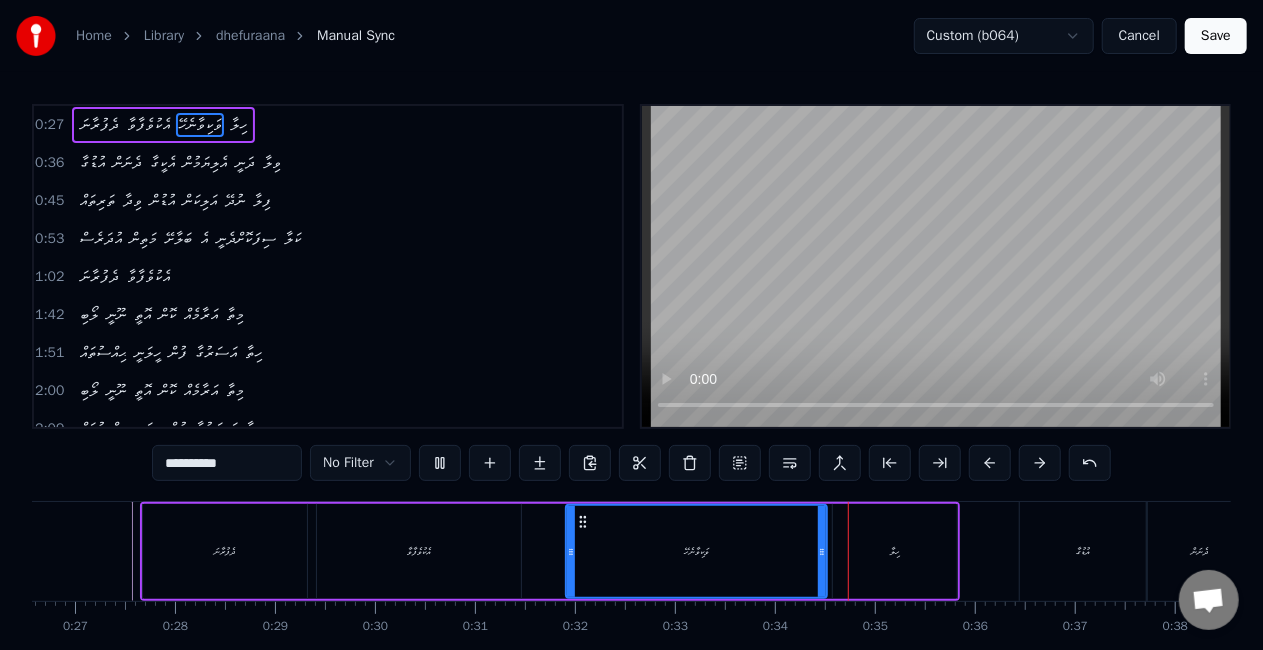 click on "ވަކިވާނެހޭ" at bounding box center (696, 551) 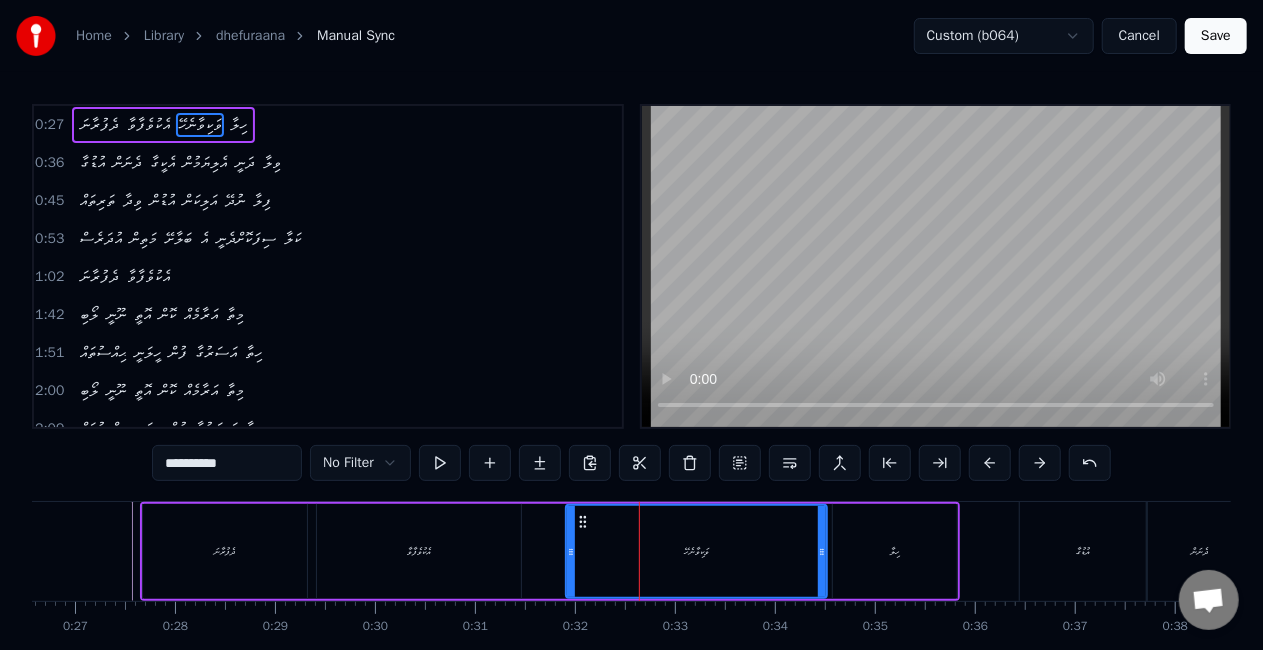 click on "Cancel" at bounding box center (1139, 36) 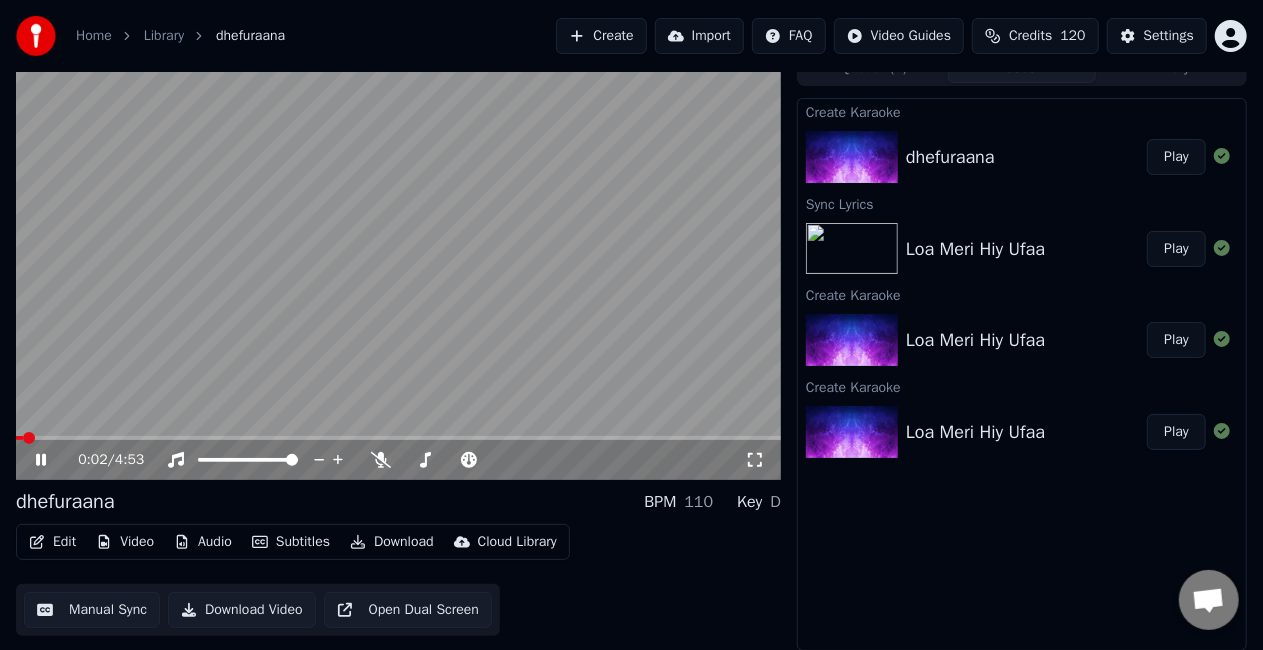 click on "Manual Sync" at bounding box center (92, 610) 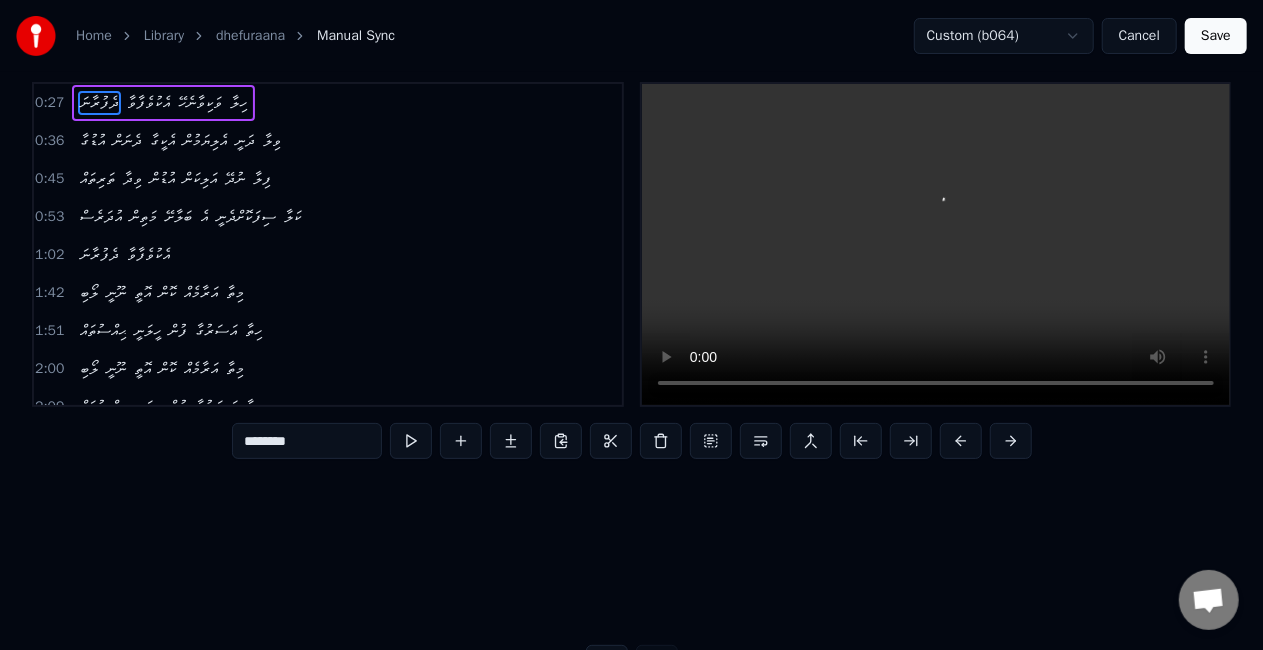 scroll, scrollTop: 0, scrollLeft: 0, axis: both 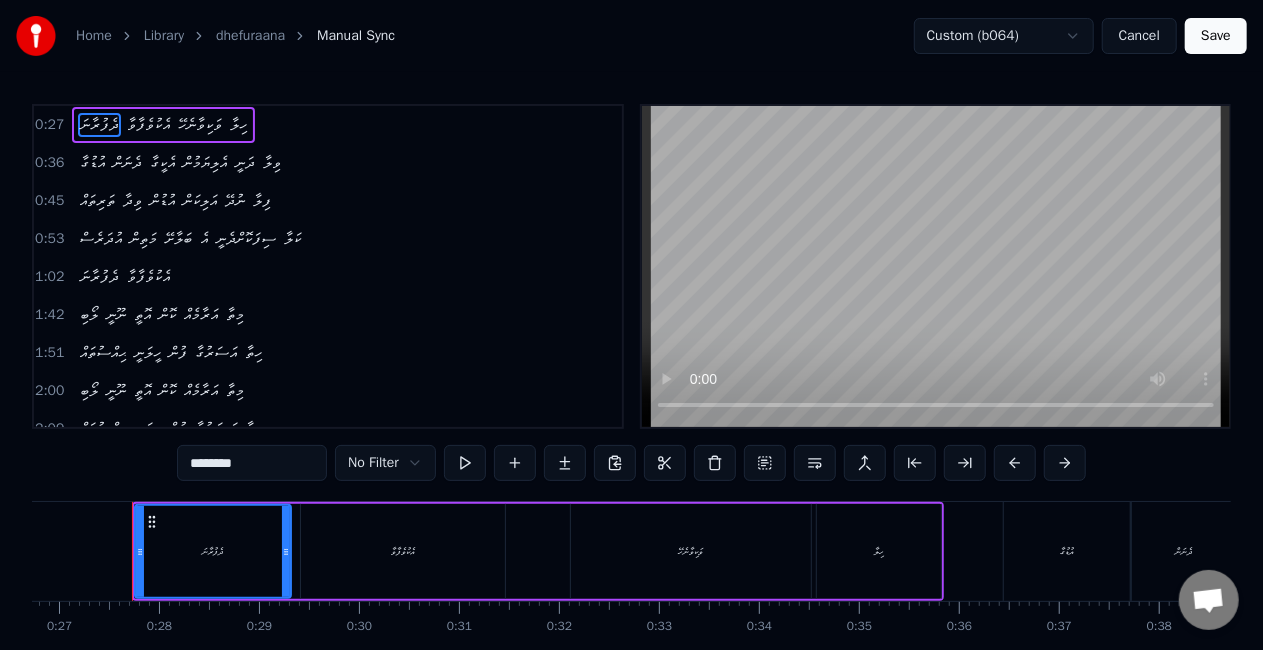 click on "Save" at bounding box center (1216, 36) 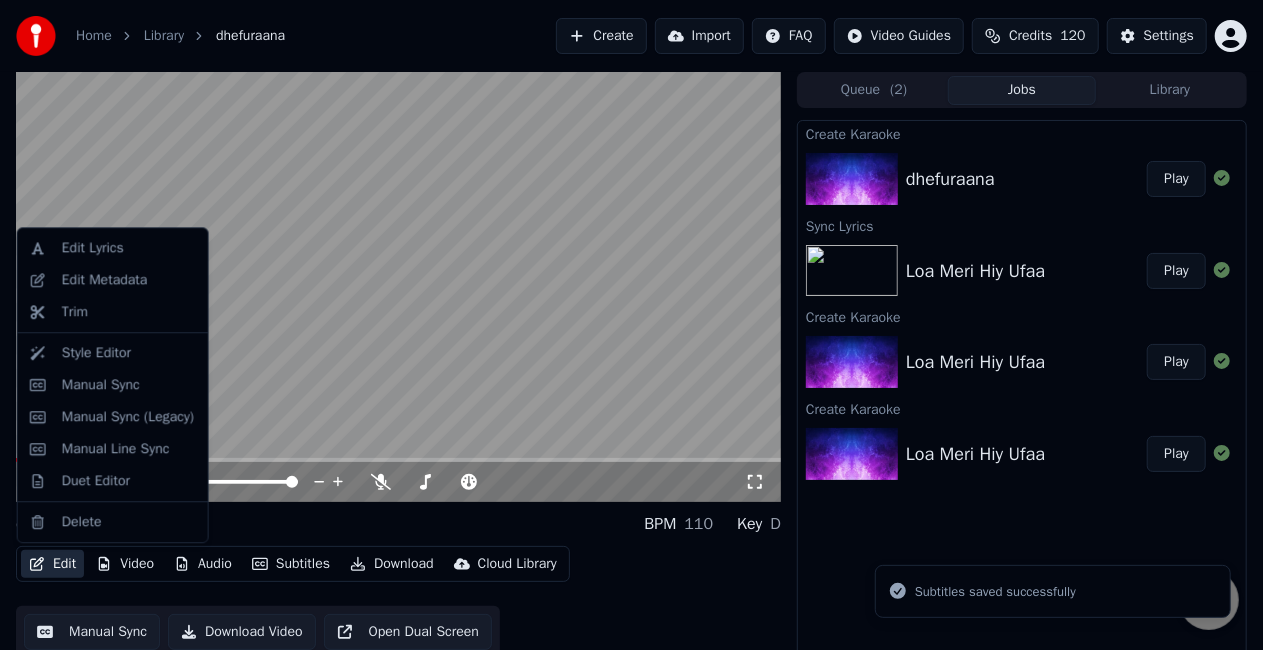 click on "Edit" at bounding box center (52, 564) 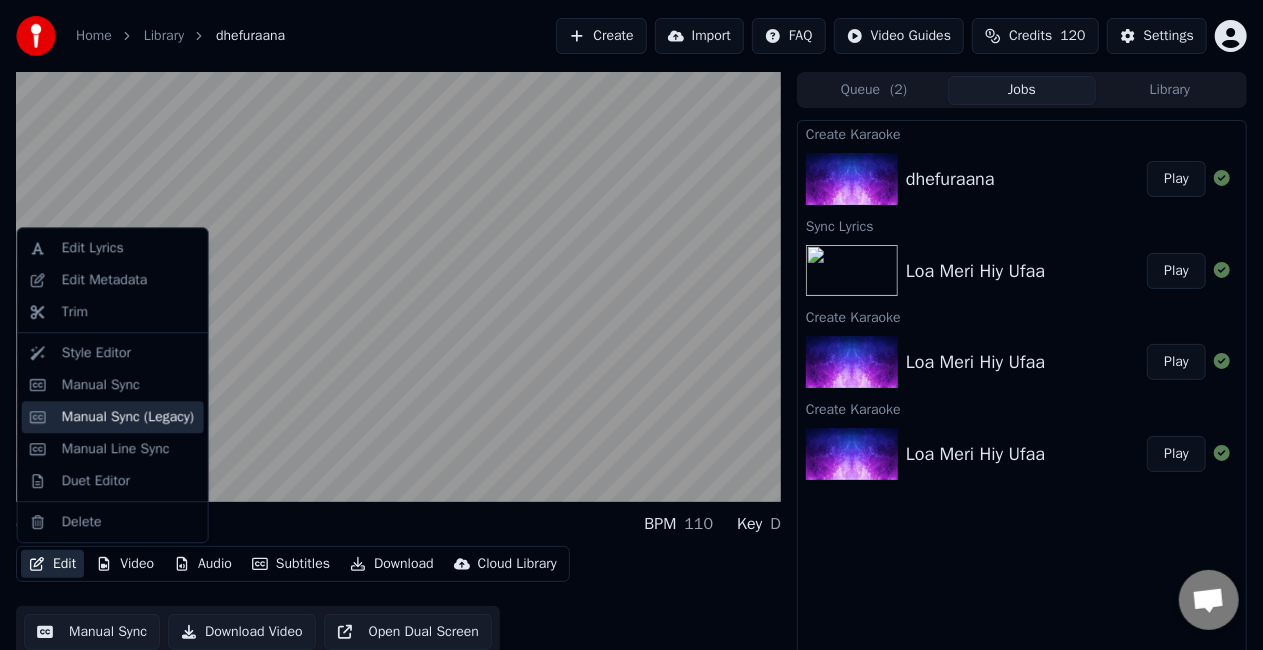 click on "Manual Sync (Legacy)" at bounding box center [128, 417] 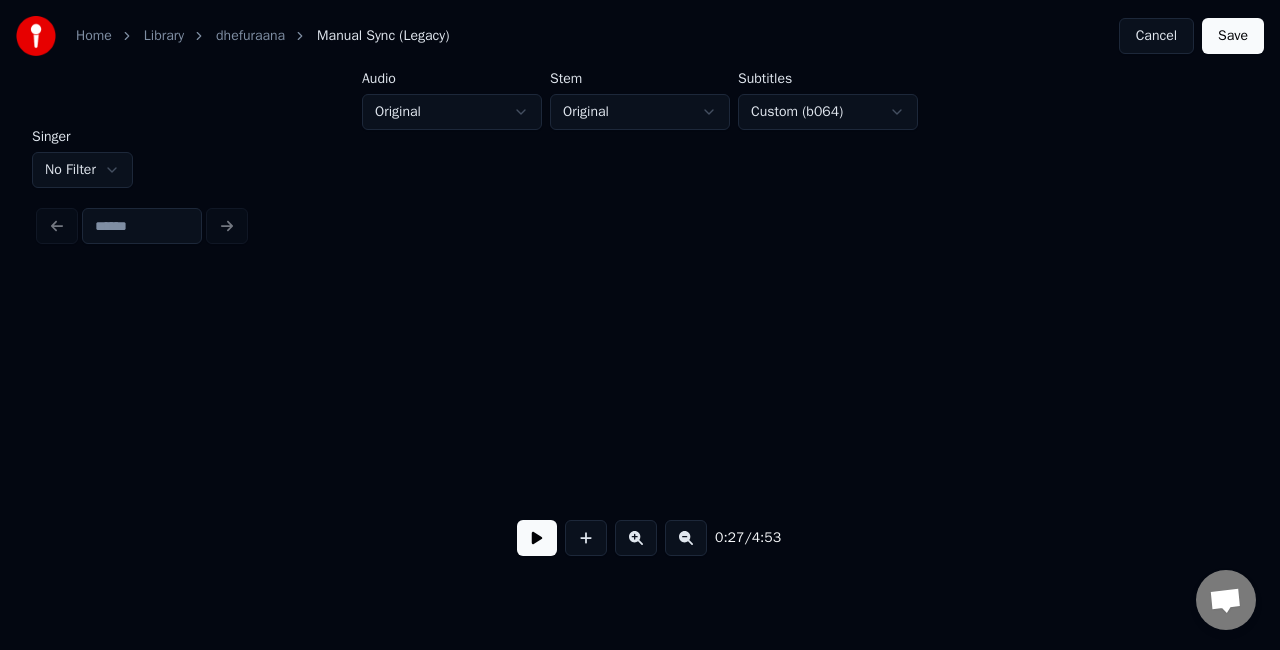 scroll, scrollTop: 0, scrollLeft: 1386, axis: horizontal 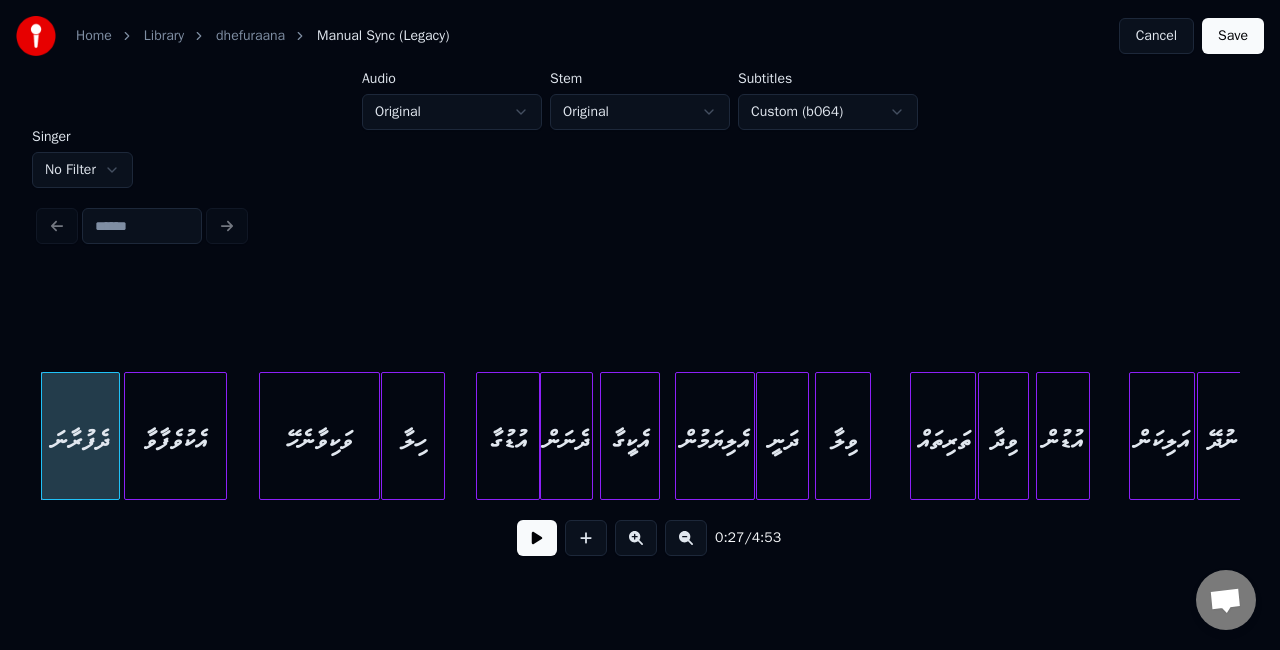 click on "ދެފުރާނަ" at bounding box center [80, 441] 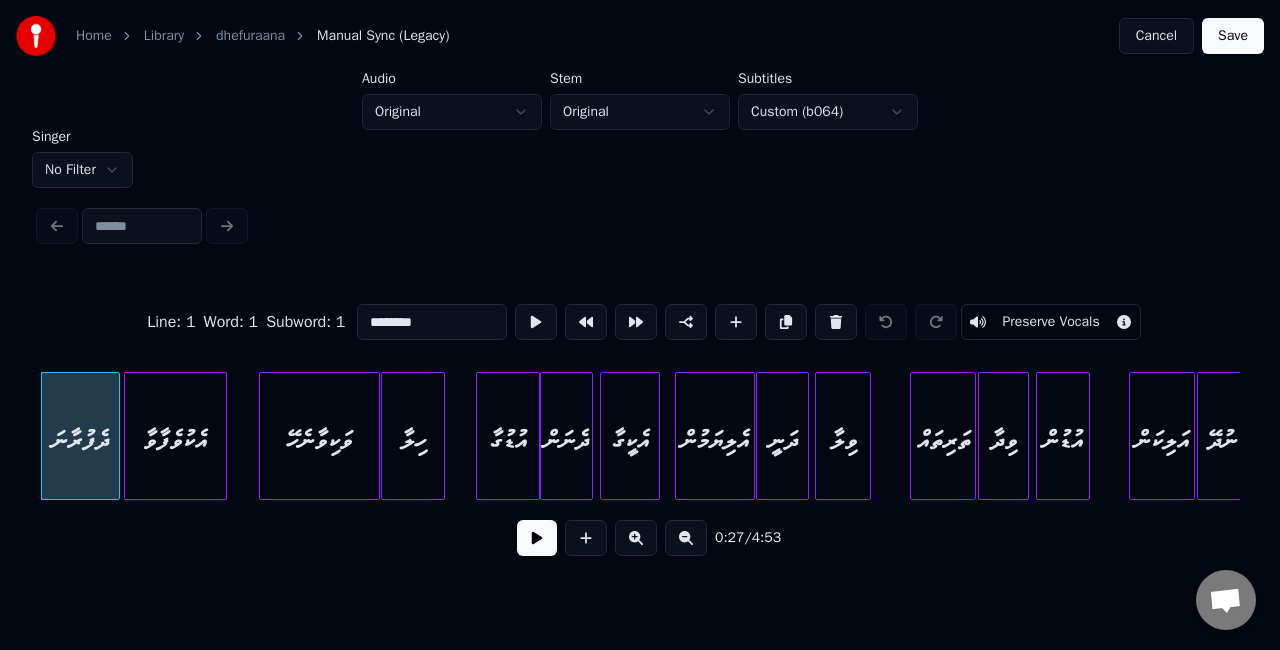 click at bounding box center (537, 538) 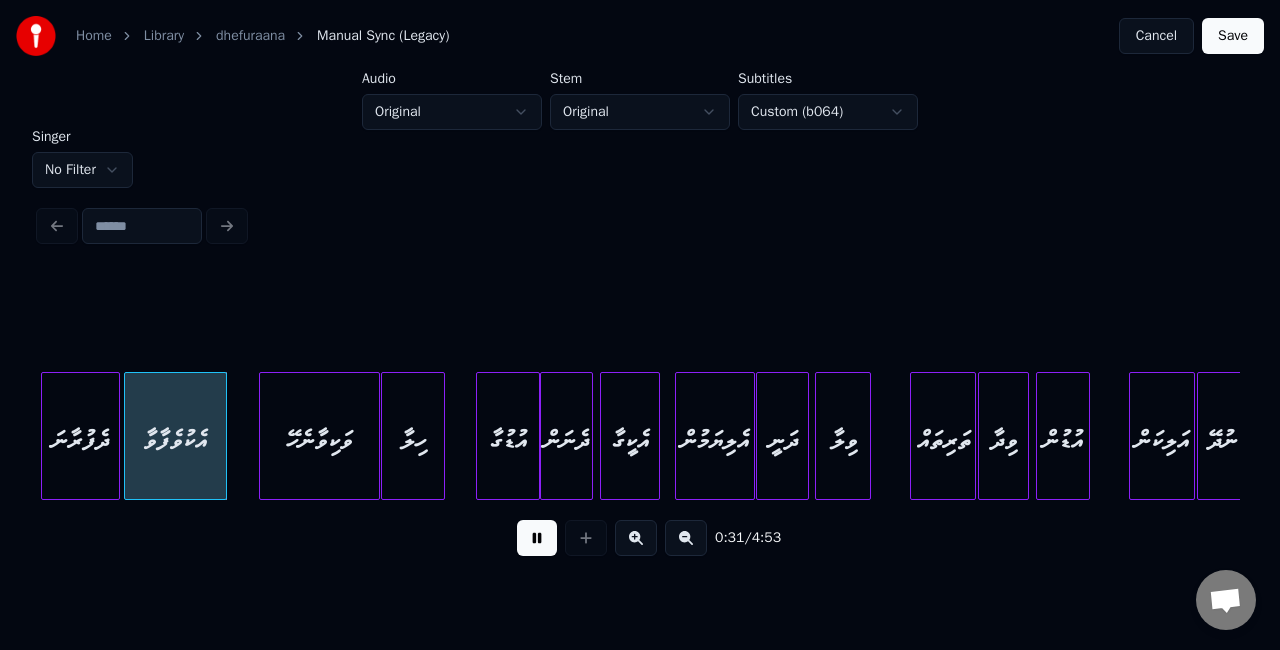 click at bounding box center [537, 538] 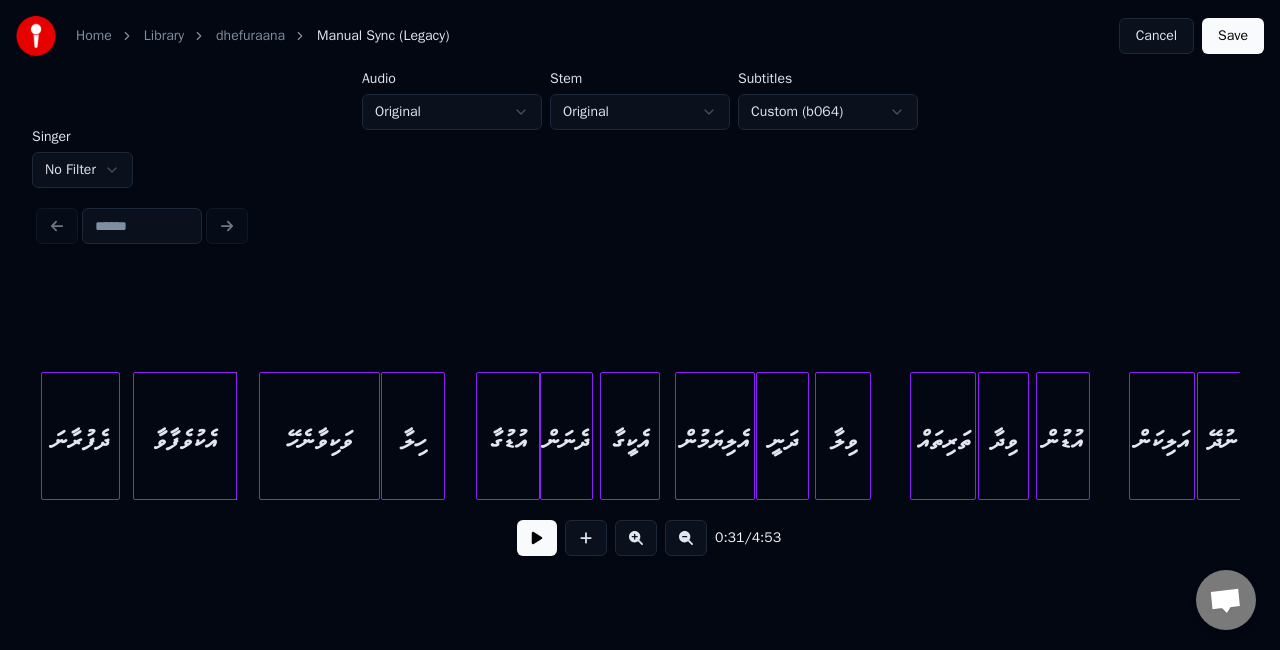 click on "އެކުވެފާވާ" at bounding box center [184, 441] 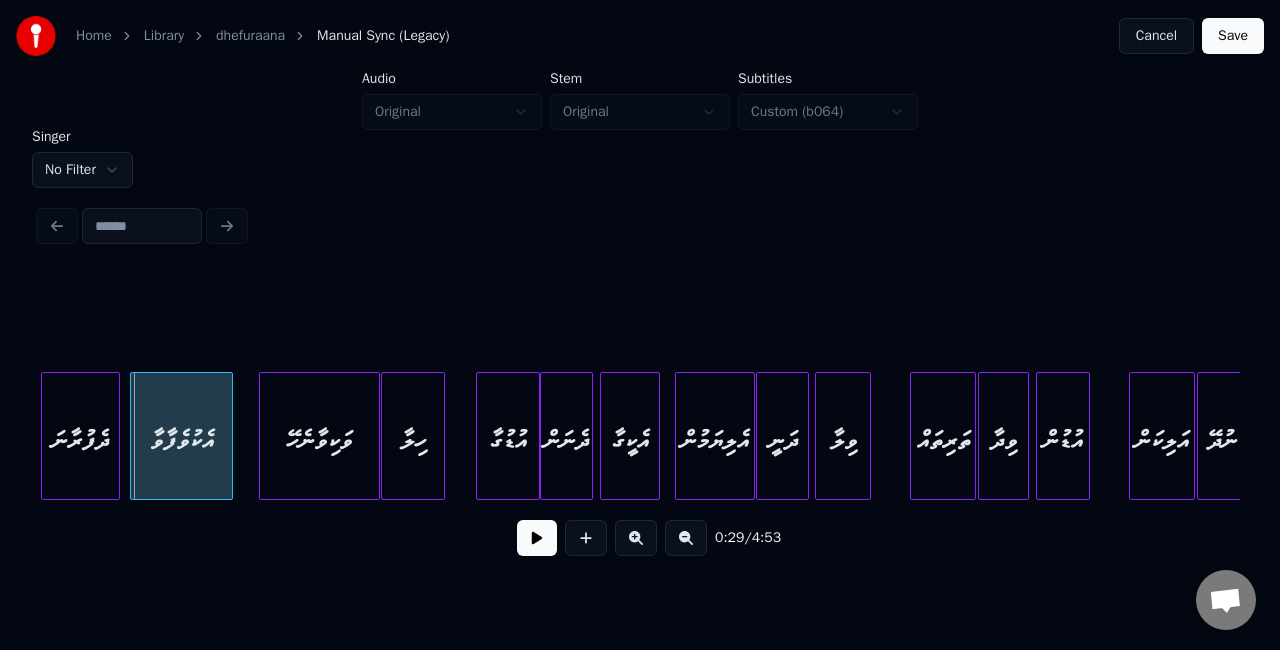 click on "އެކުވެފާވާ" at bounding box center [181, 436] 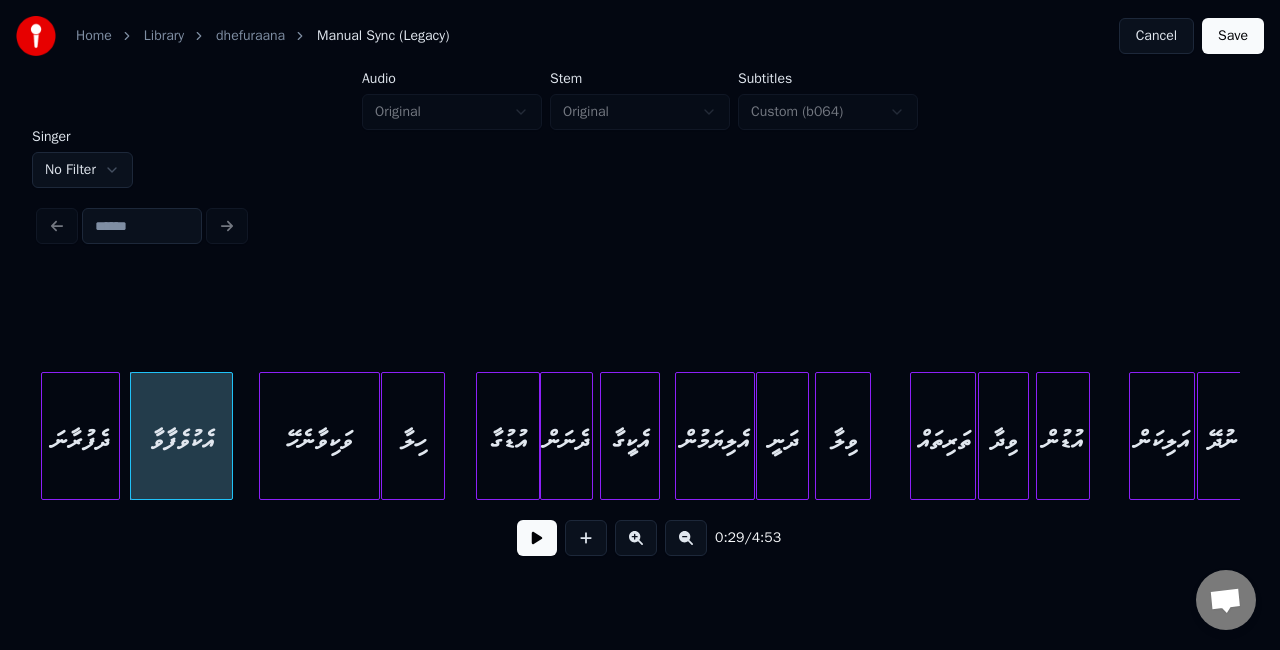 click on "އެކުވެފާވާ" at bounding box center [181, 441] 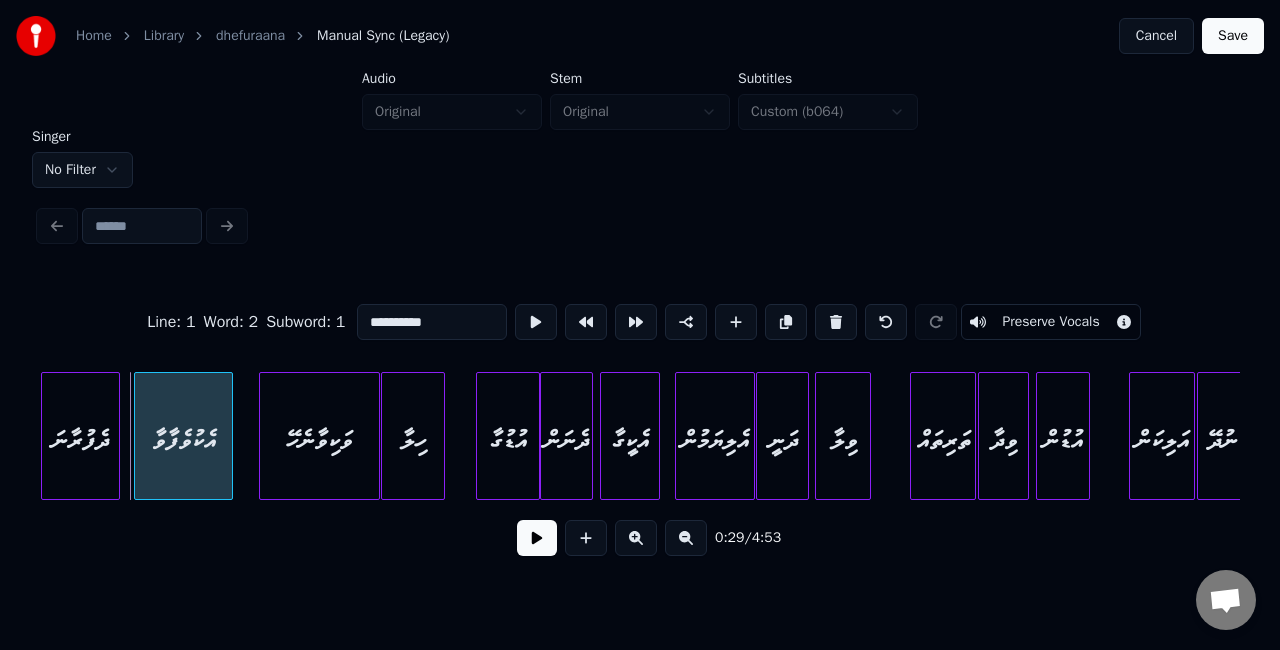 click at bounding box center (138, 436) 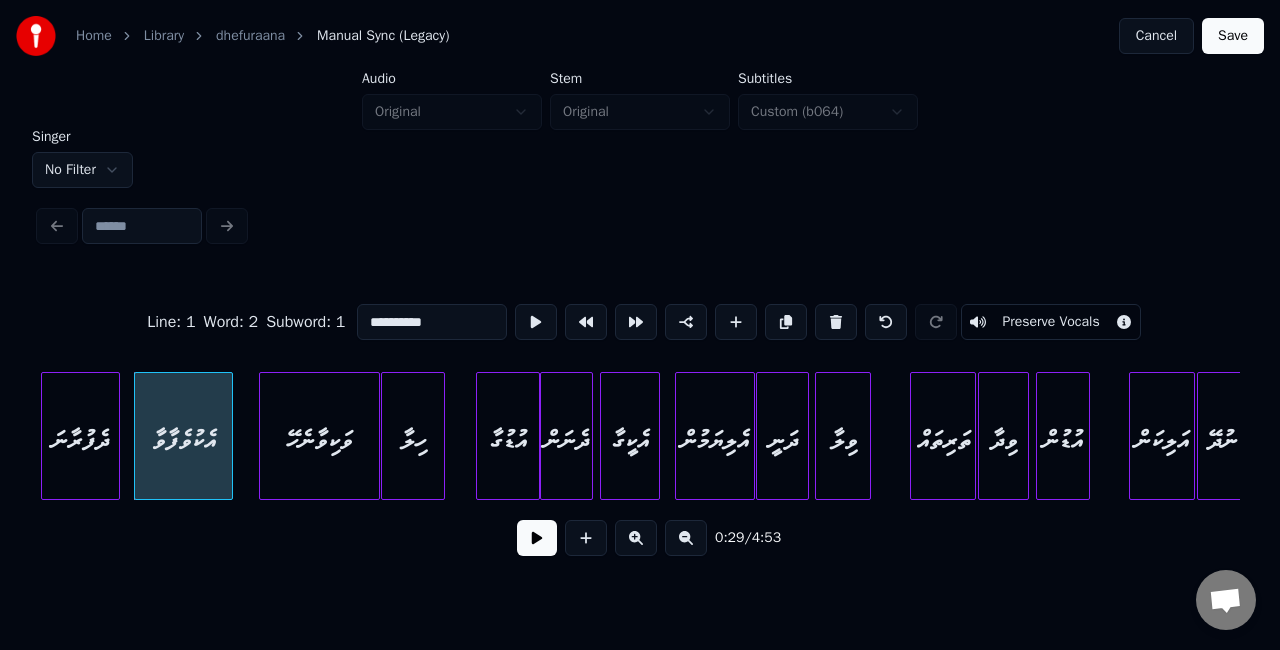 click on "ދެފުރާނަ" at bounding box center (80, 441) 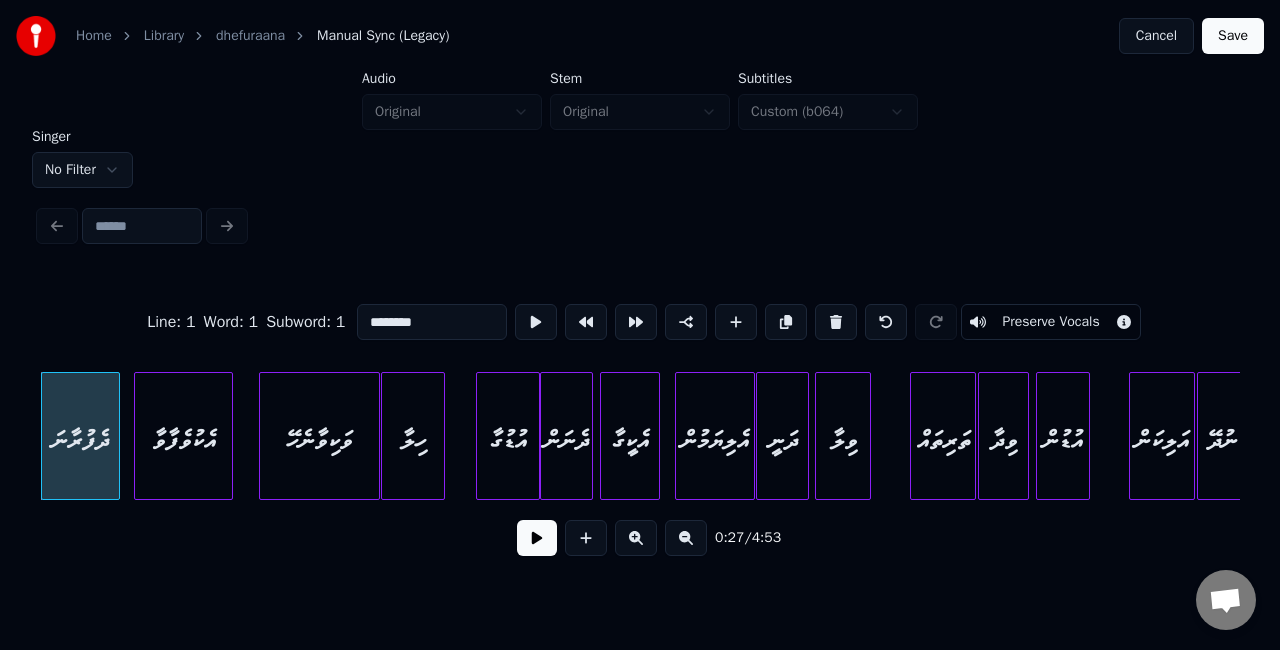 click at bounding box center (537, 538) 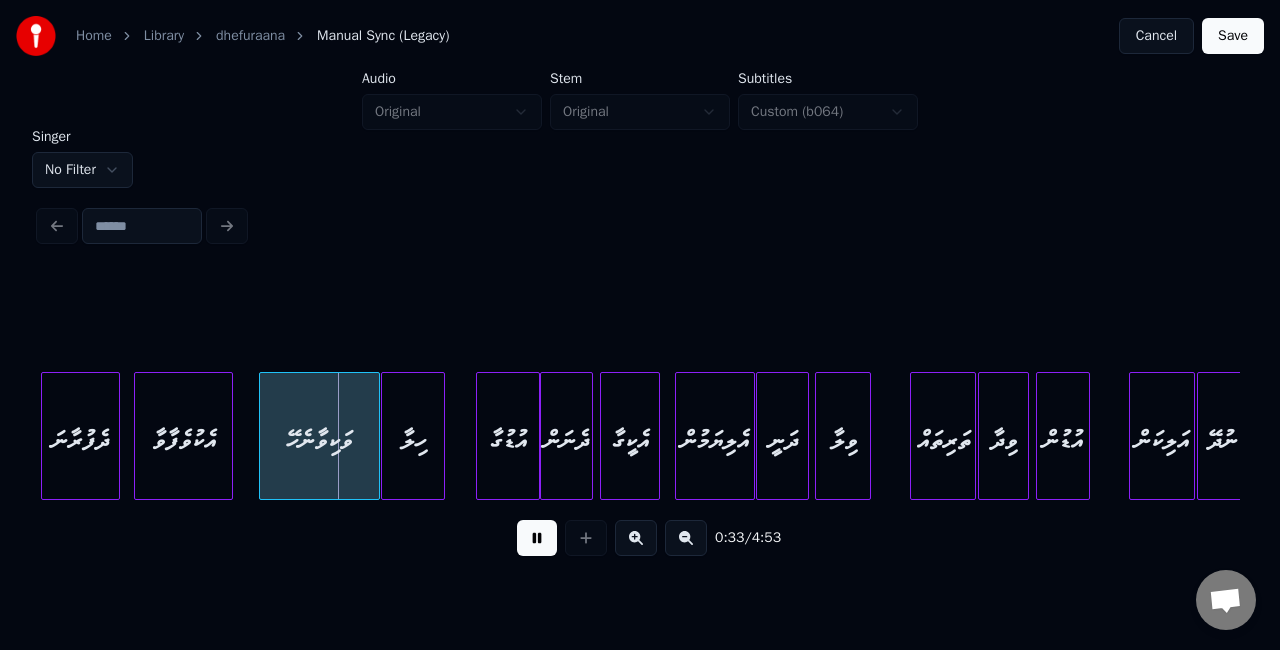 click on "ވަކިވާނެހޭ" at bounding box center (319, 441) 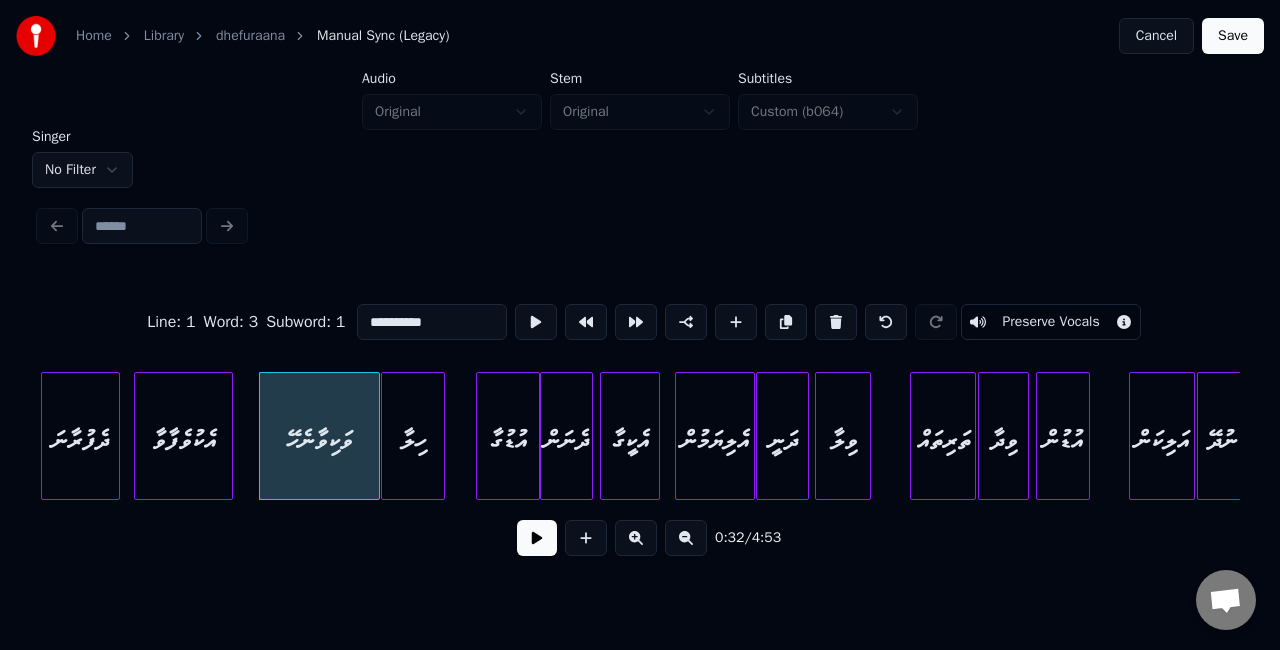 click on "ހިލާ" at bounding box center [412, 441] 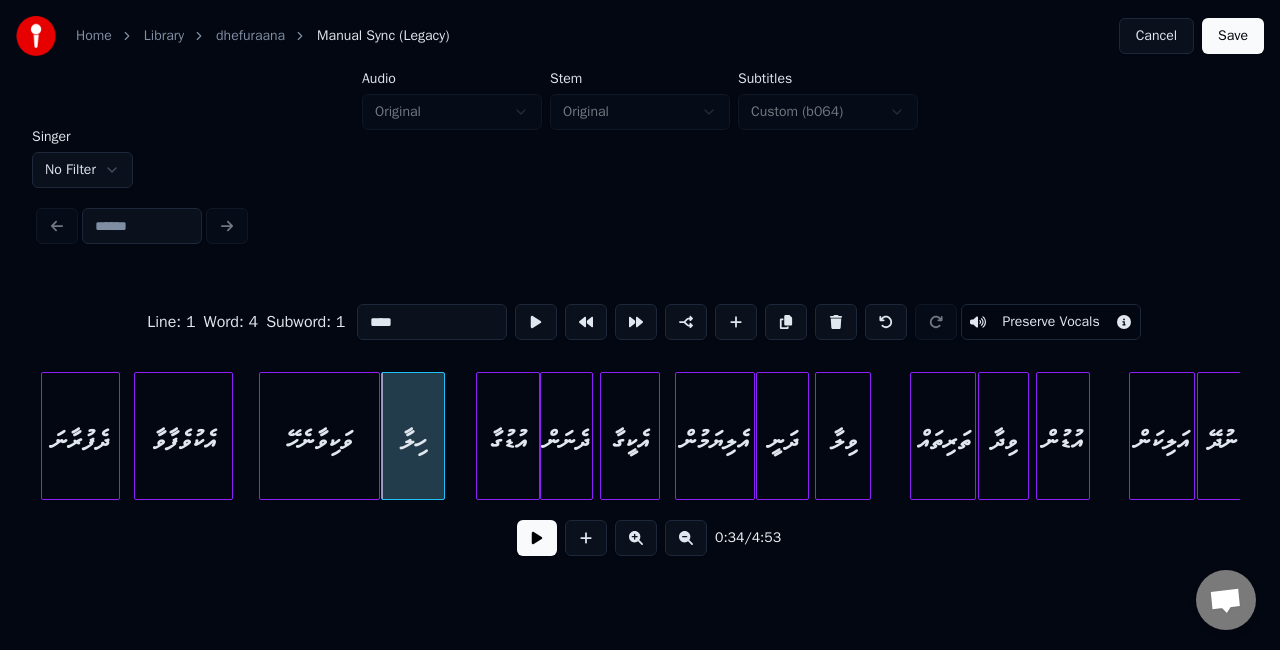 click on "ހިލާ" at bounding box center (412, 441) 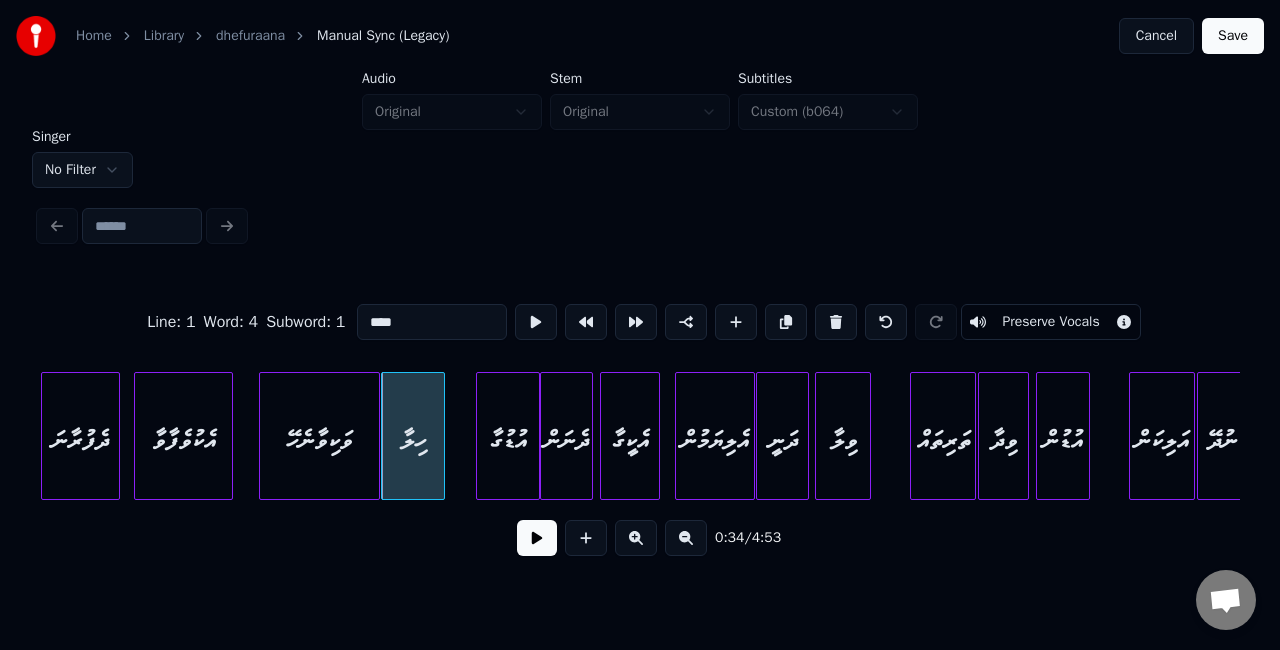 click at bounding box center [537, 538] 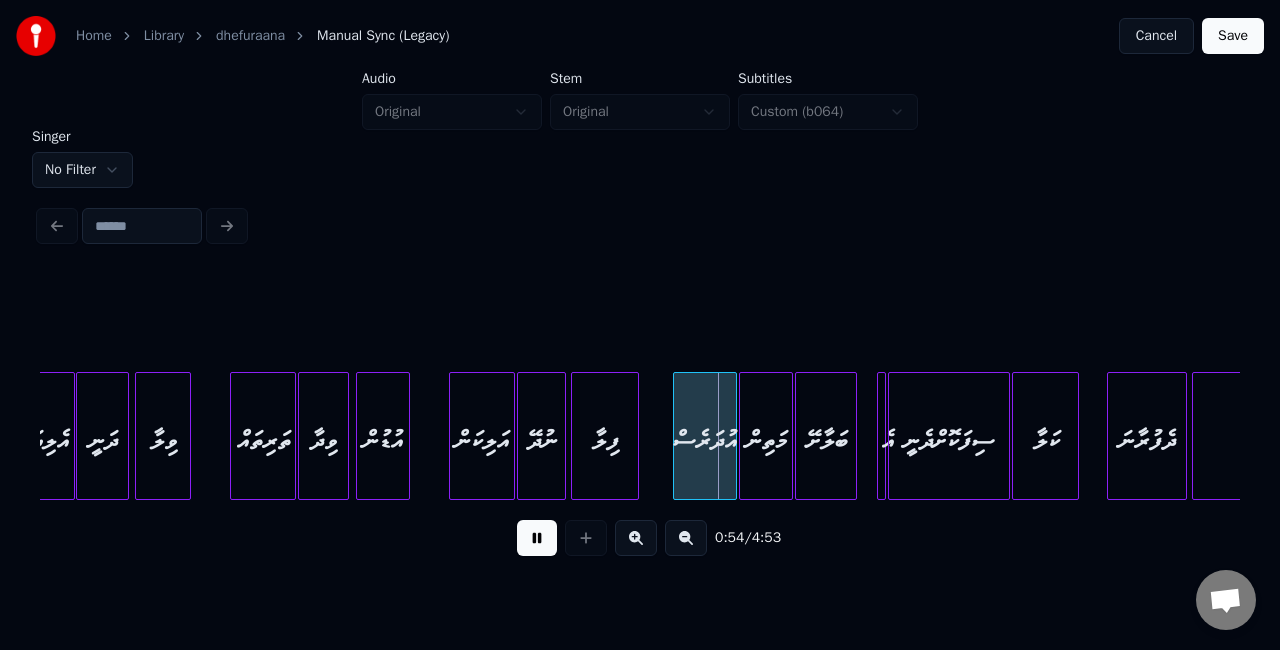 scroll, scrollTop: 0, scrollLeft: 2216, axis: horizontal 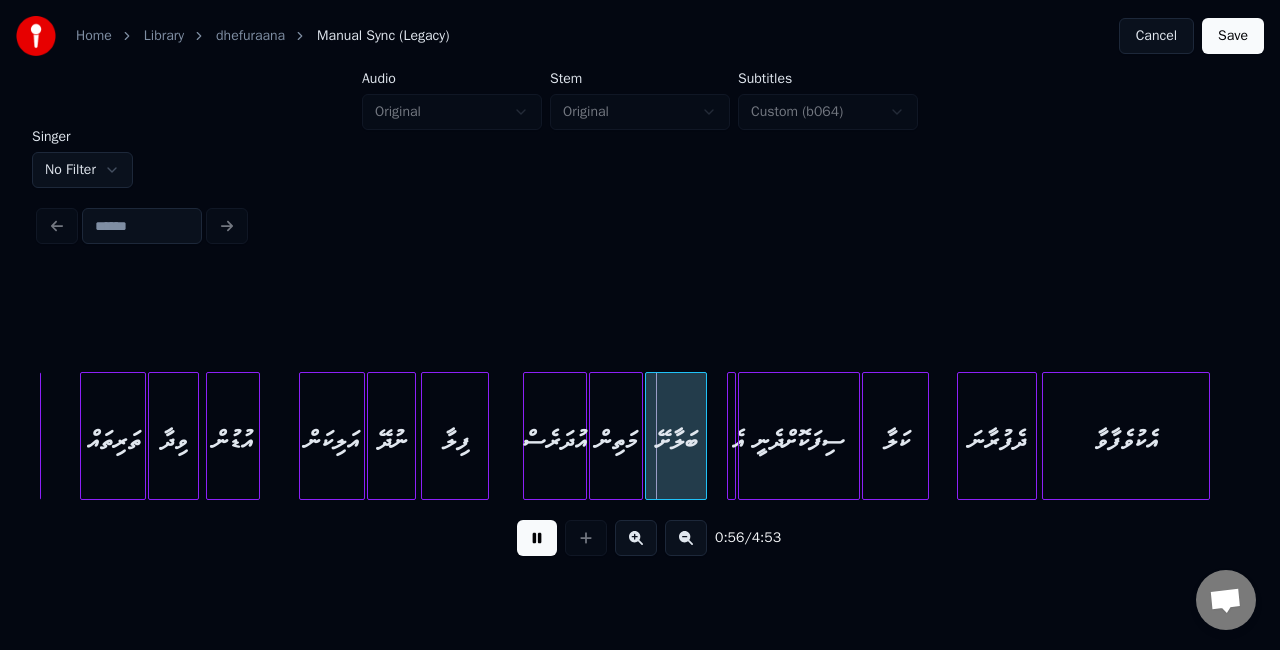 click on "Save" at bounding box center (1233, 36) 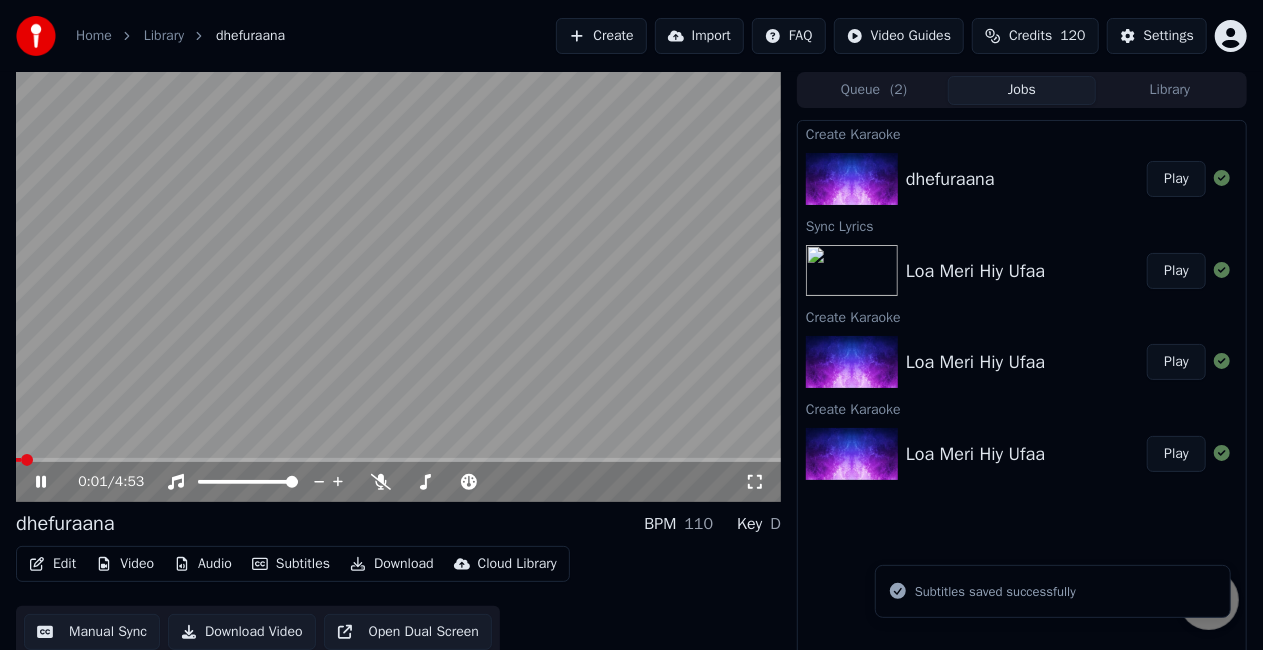 click at bounding box center (398, 460) 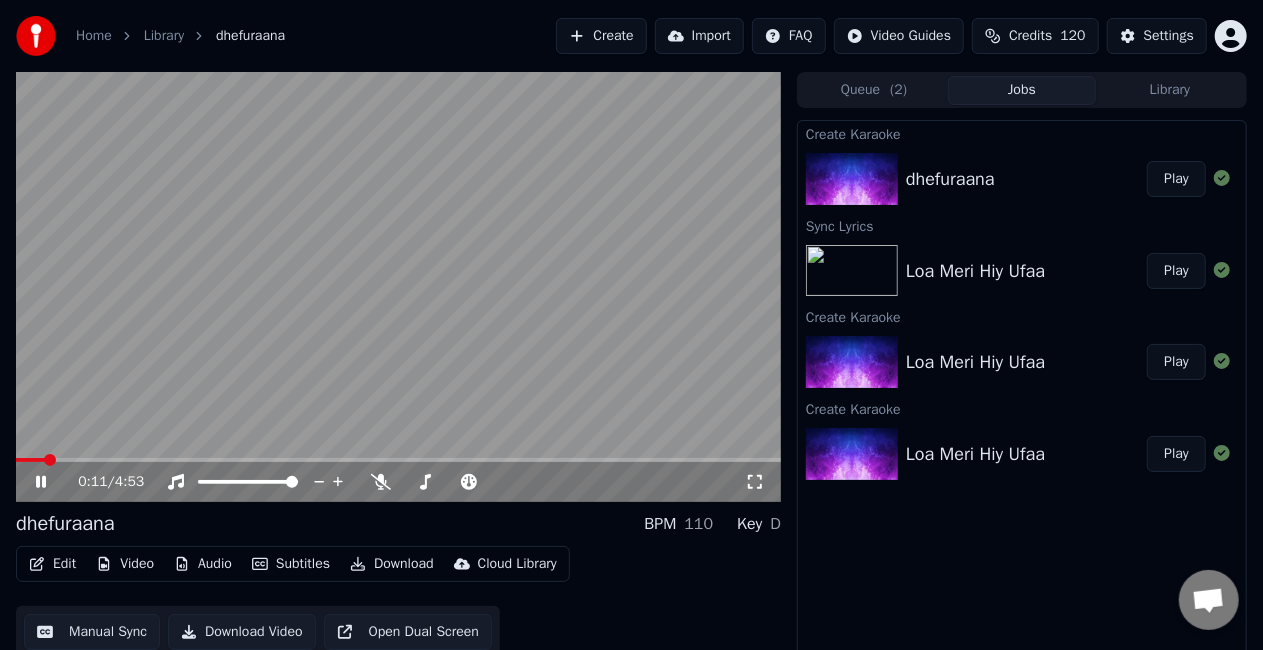 click at bounding box center (398, 460) 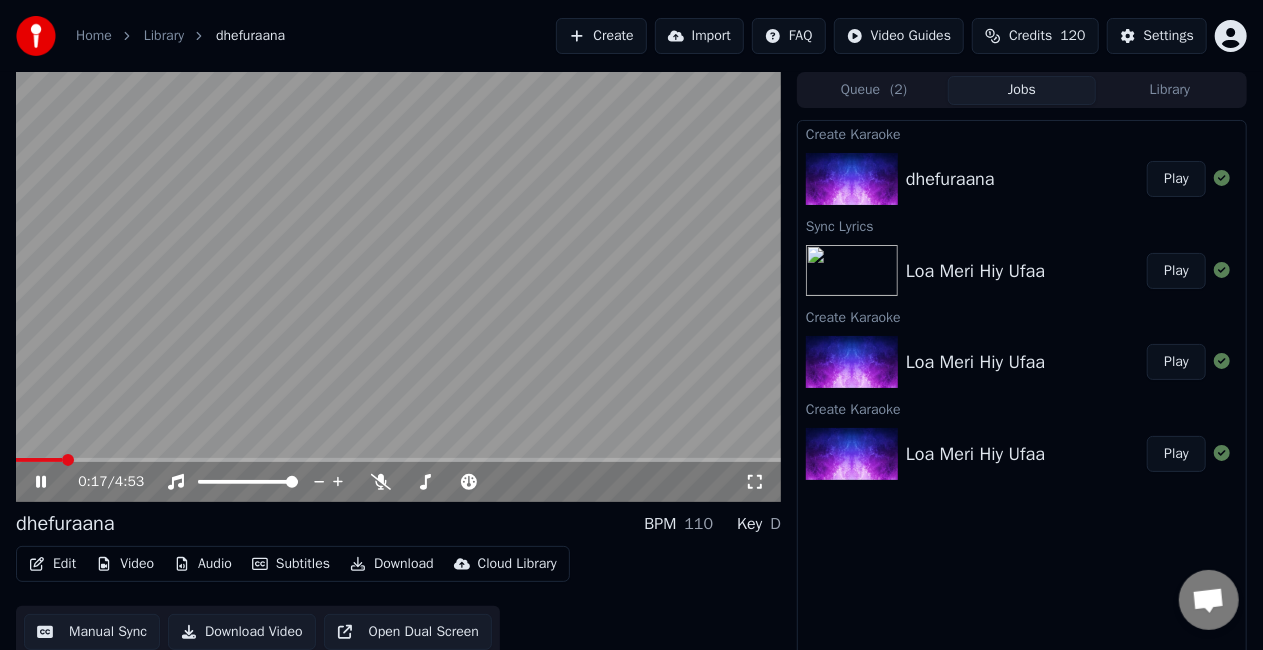 click on "0:17  /  4:53" at bounding box center [398, 482] 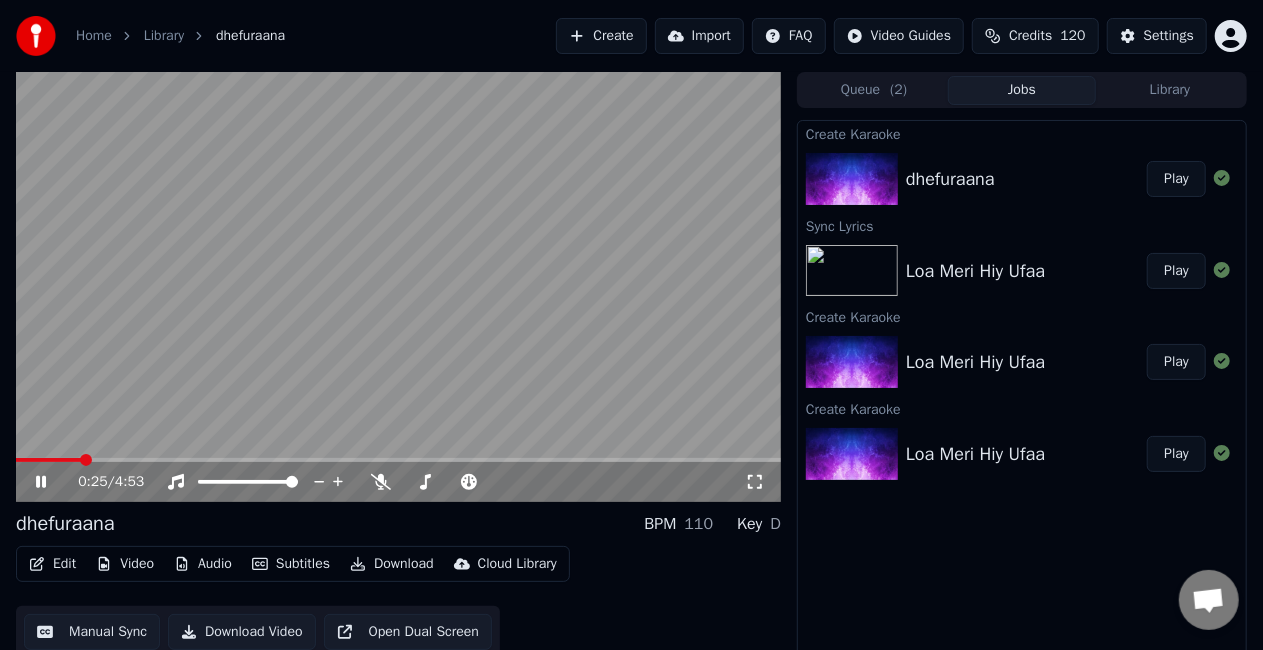 click at bounding box center [398, 460] 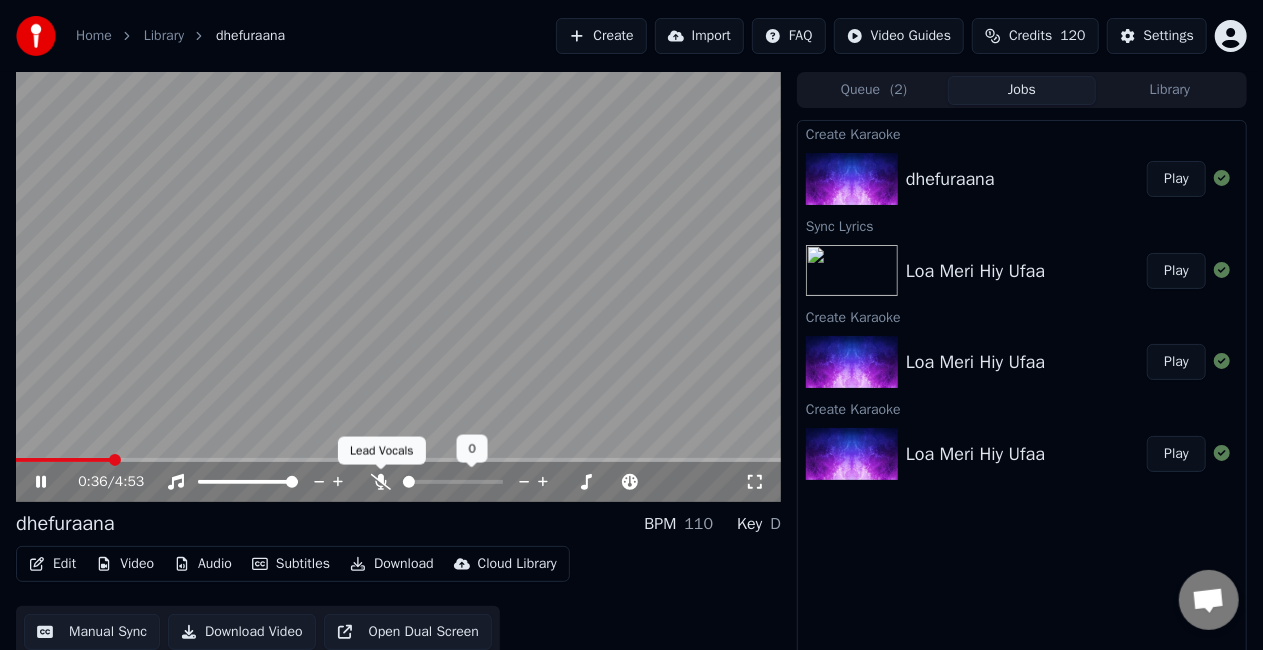 click 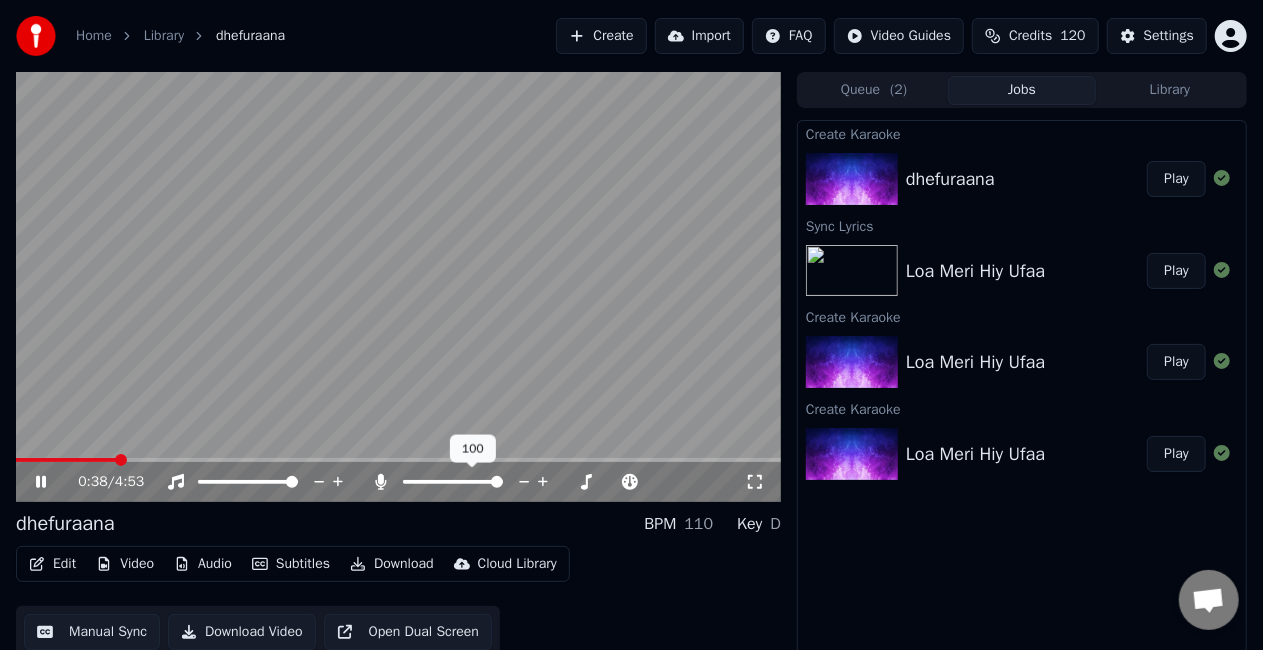 click 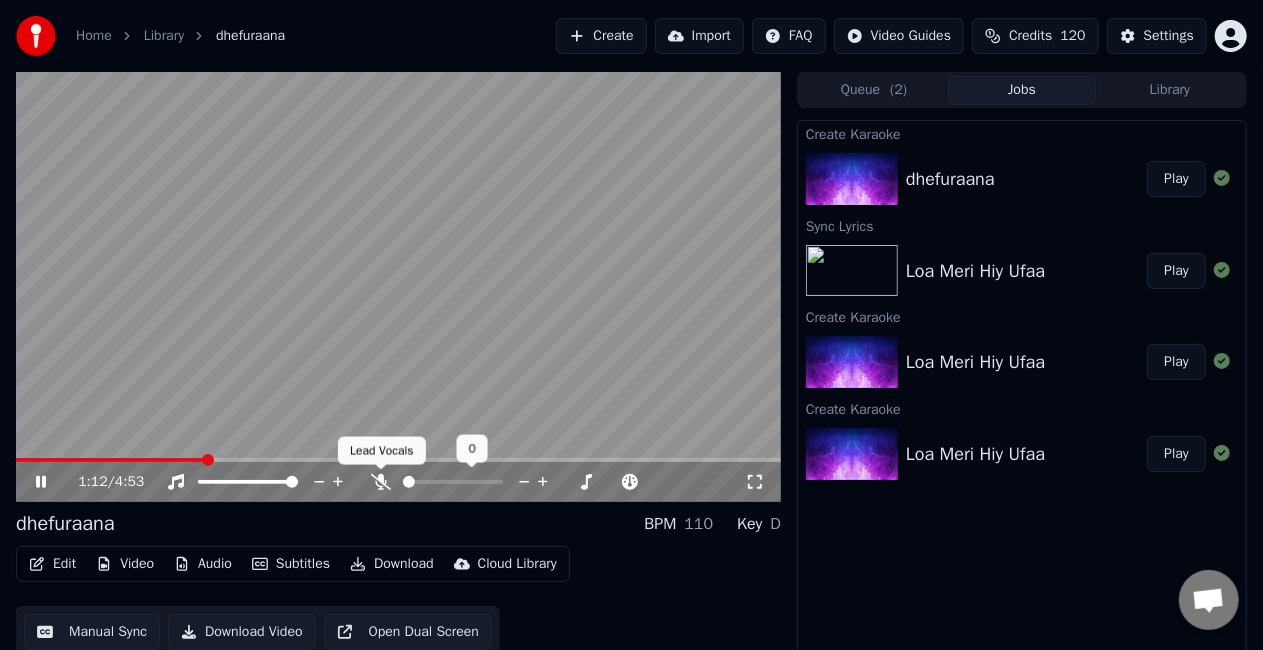 click 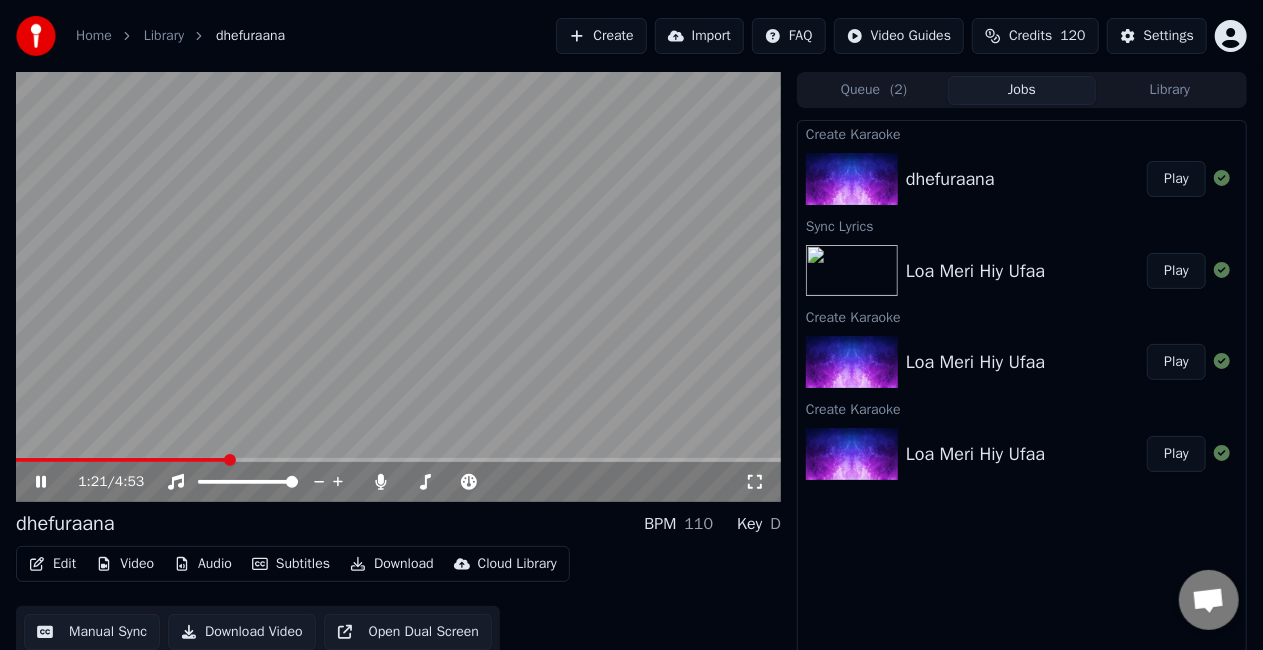 click at bounding box center (398, 460) 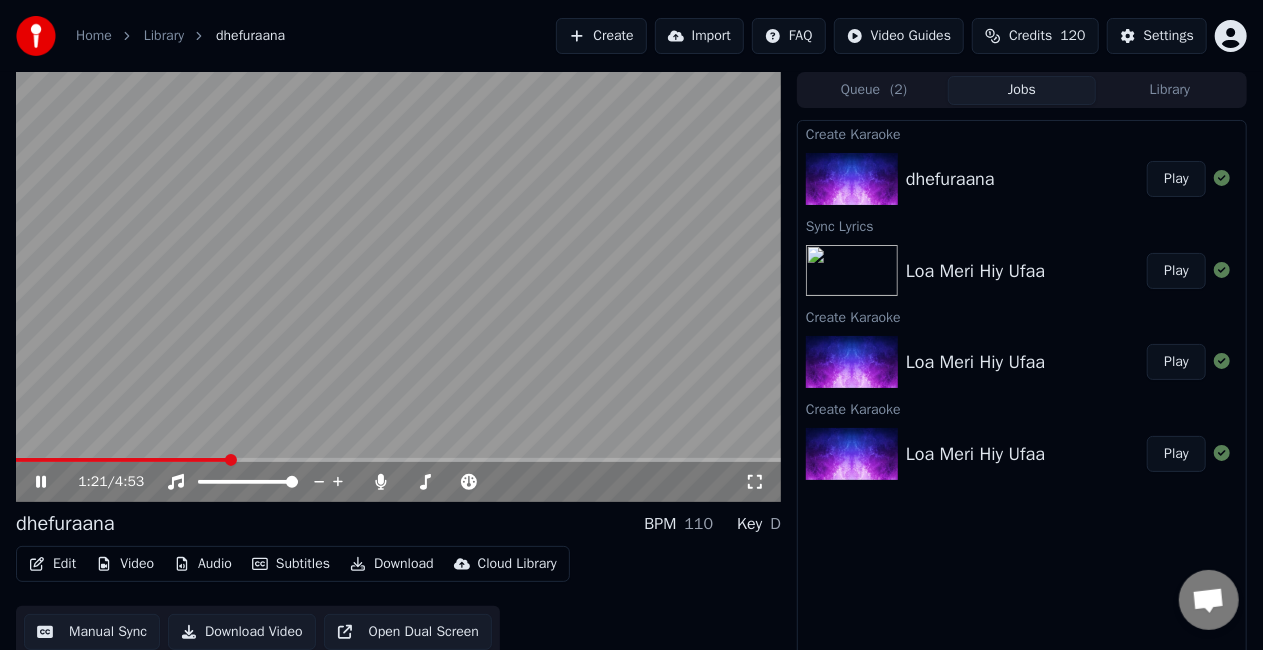click at bounding box center [398, 460] 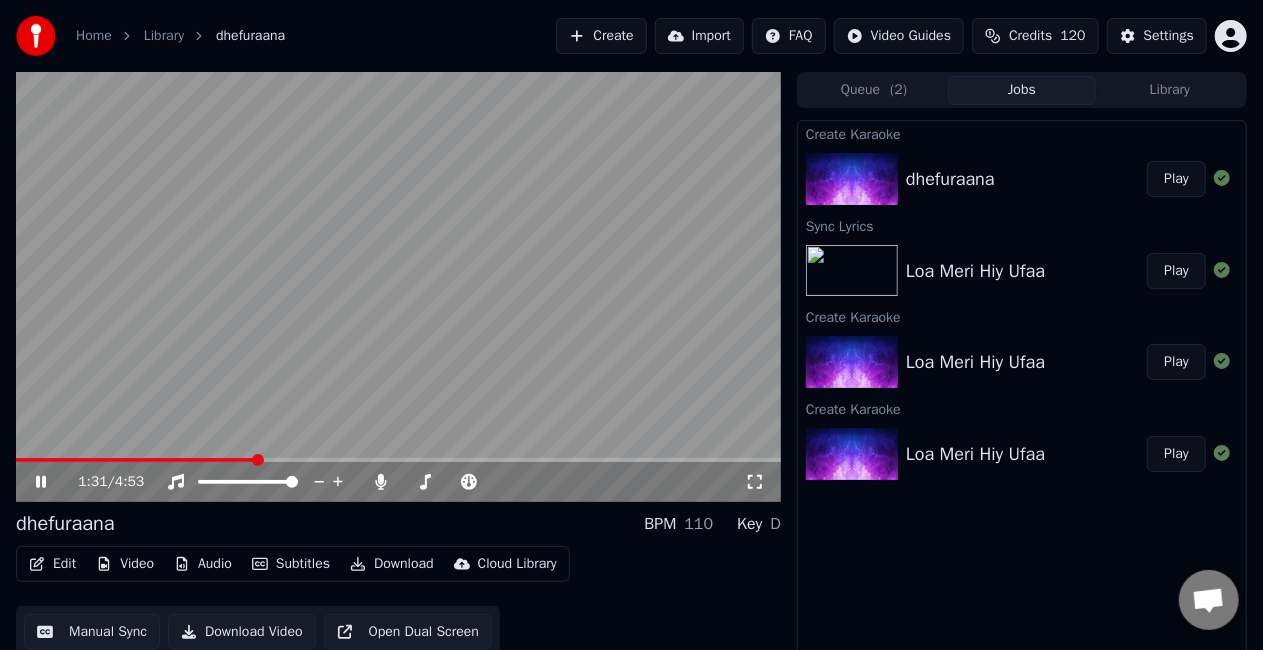 click at bounding box center (258, 460) 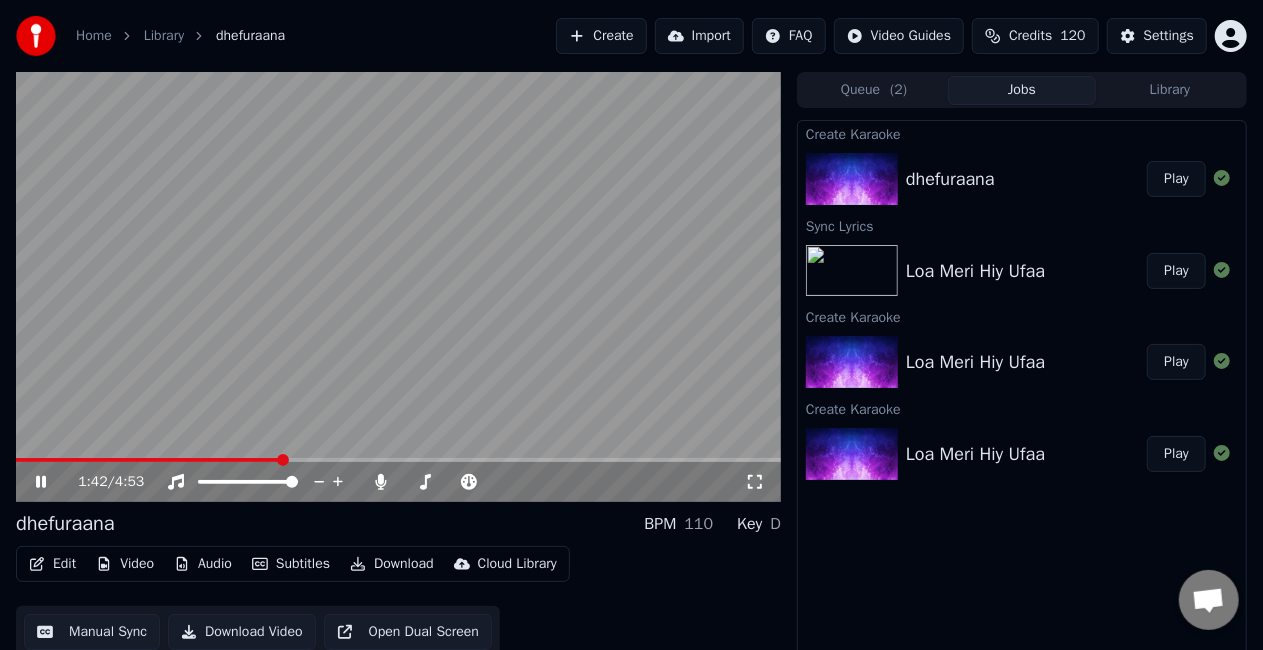 click at bounding box center (398, 460) 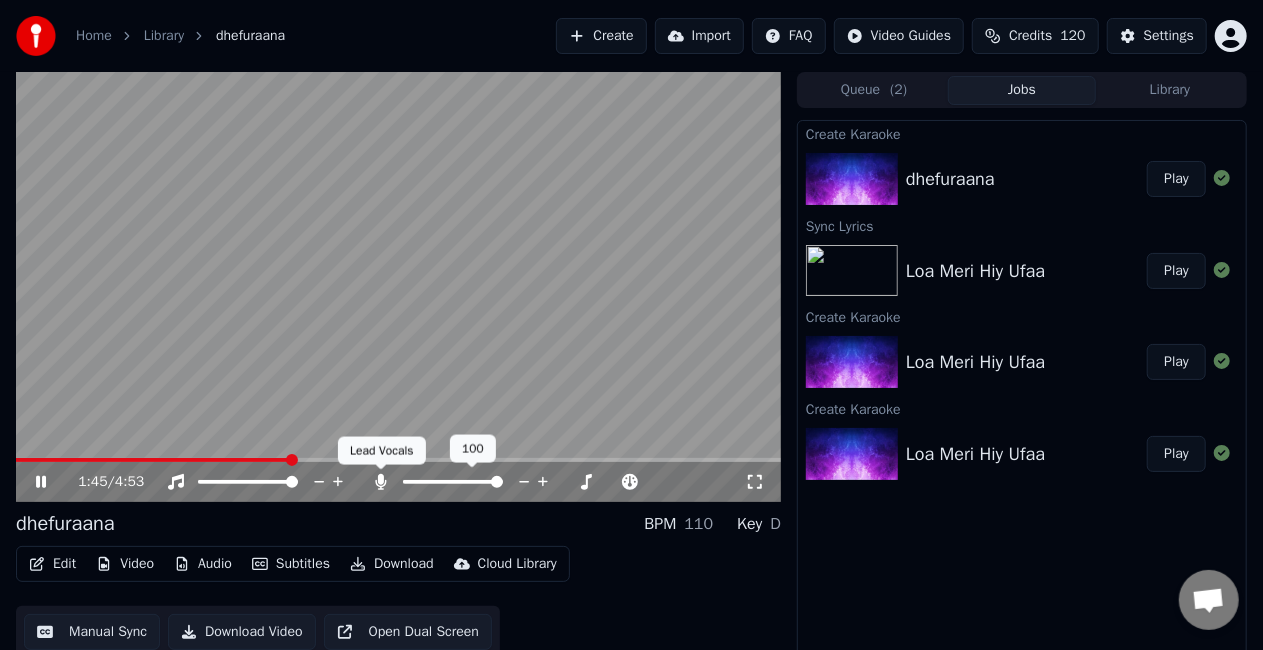 click 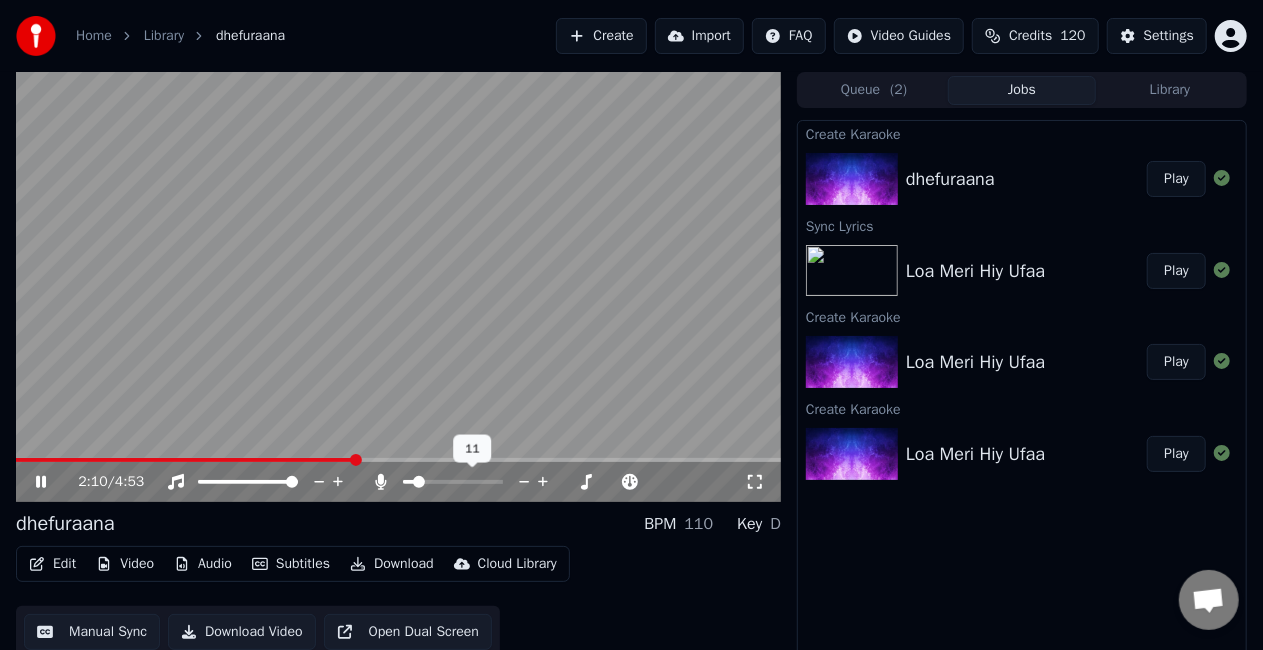 click at bounding box center (419, 482) 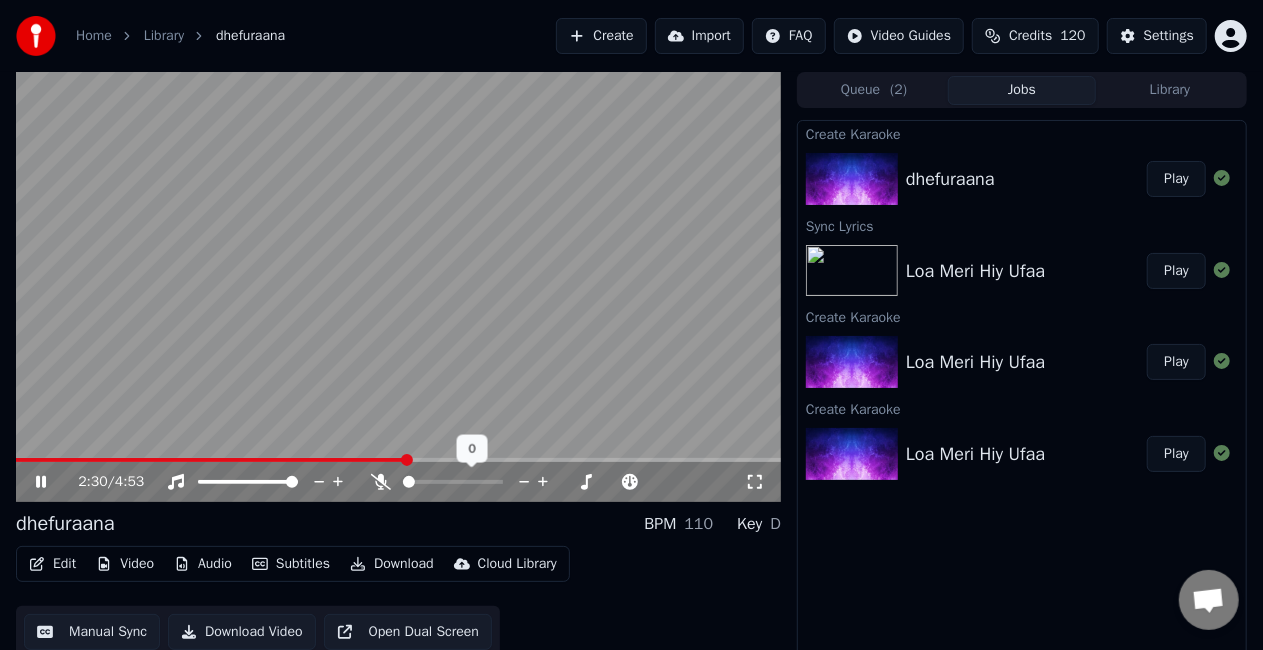 click at bounding box center (409, 482) 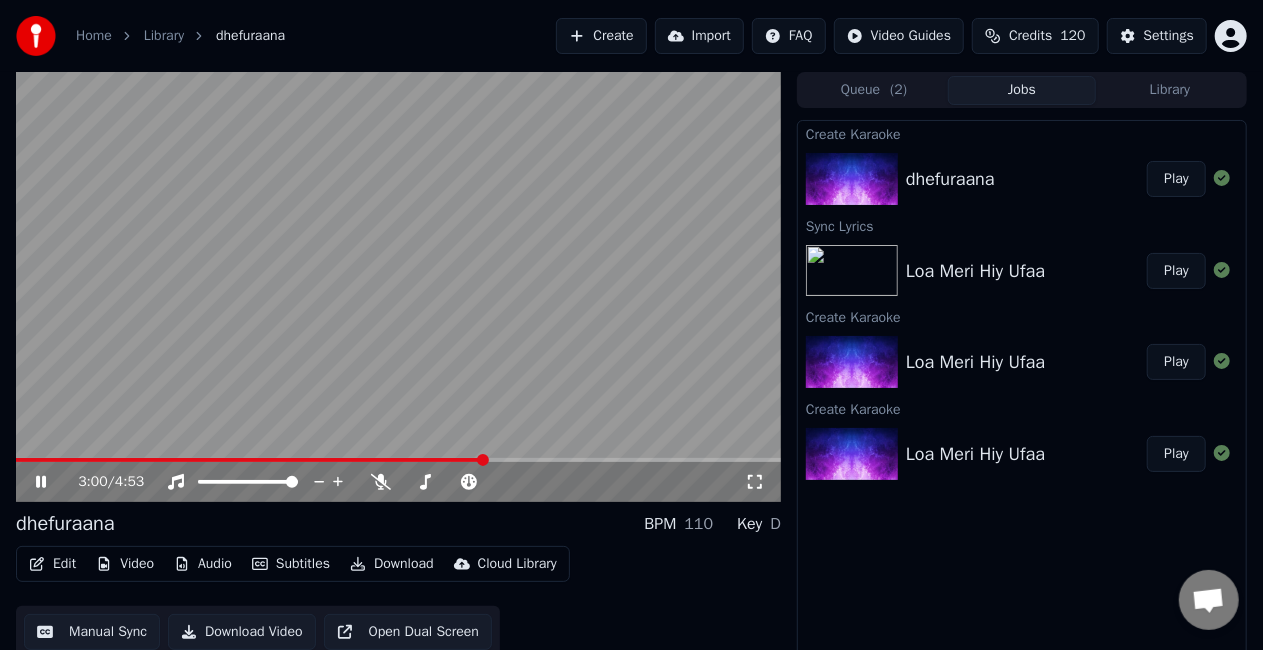 click at bounding box center [398, 460] 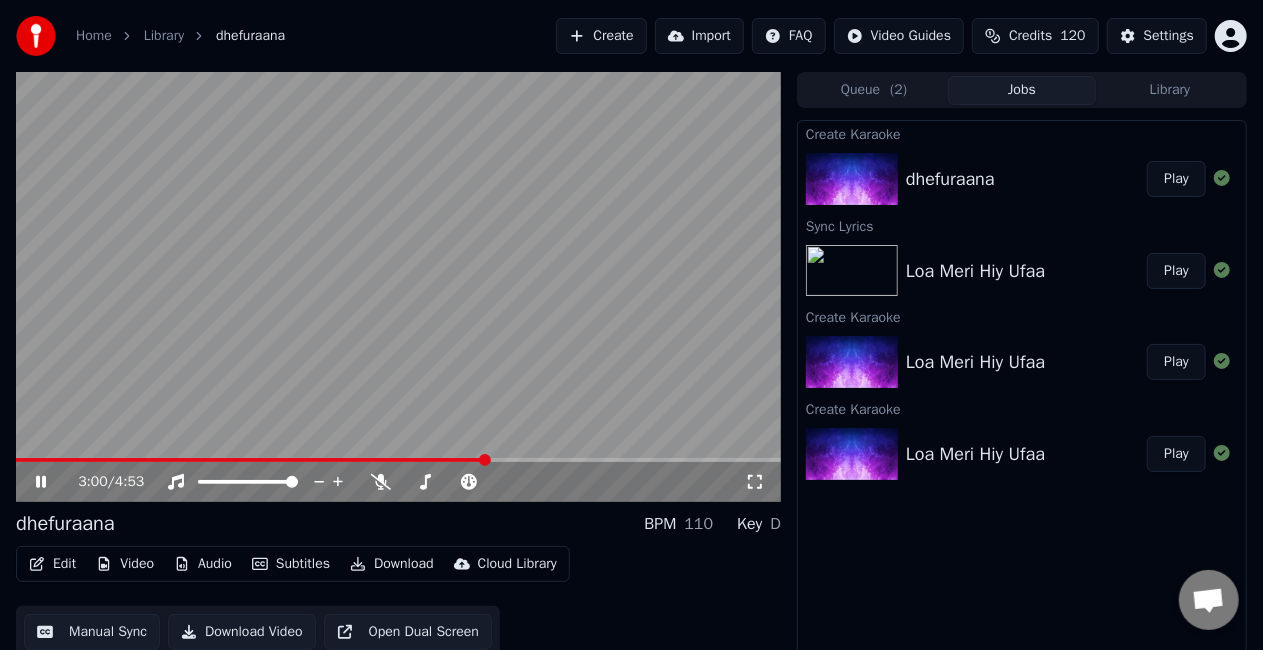 click at bounding box center (398, 460) 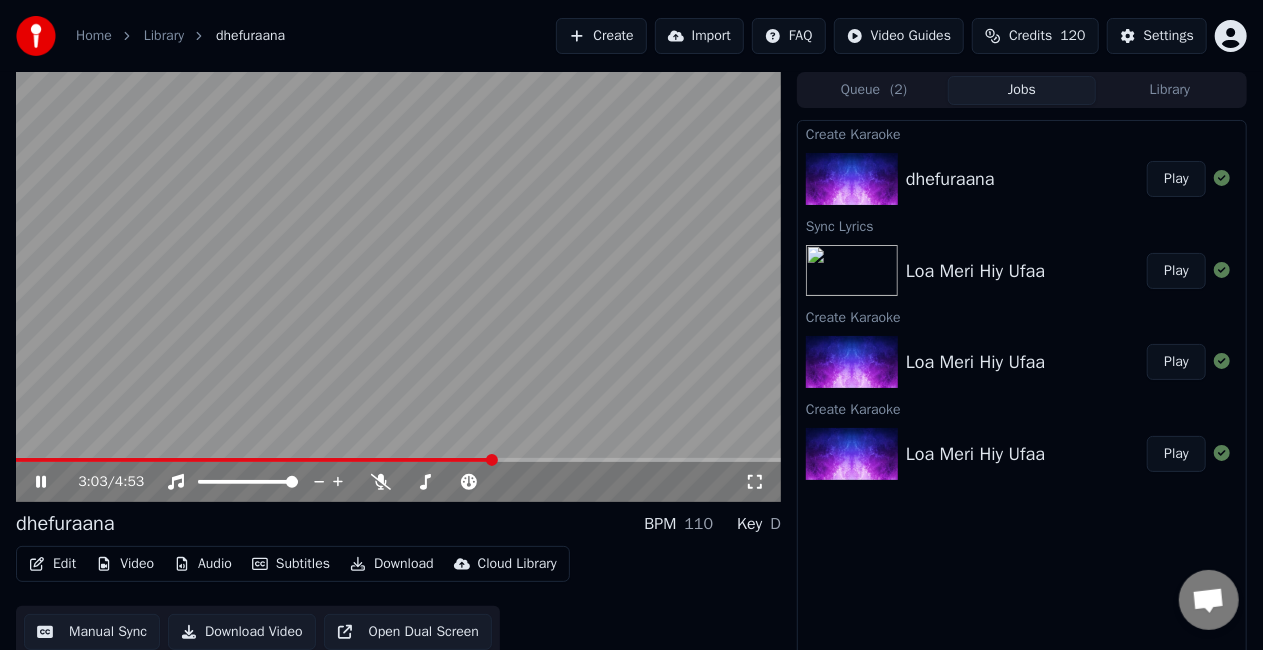 click at bounding box center (398, 460) 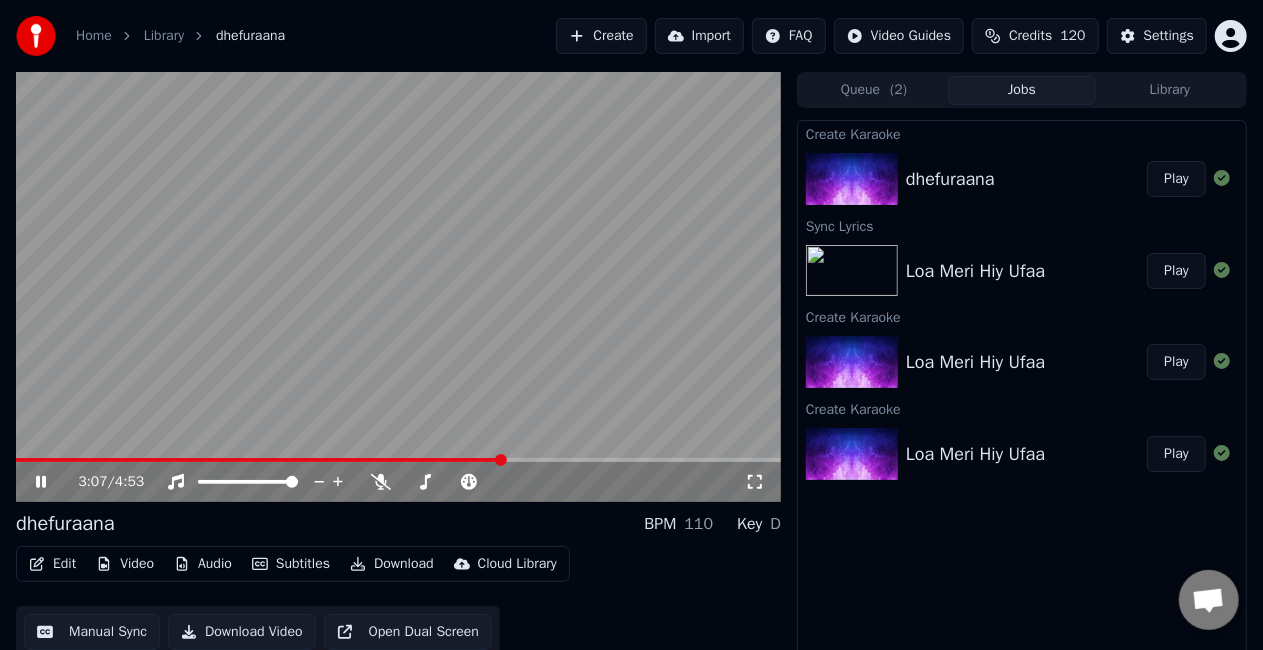 click at bounding box center (398, 460) 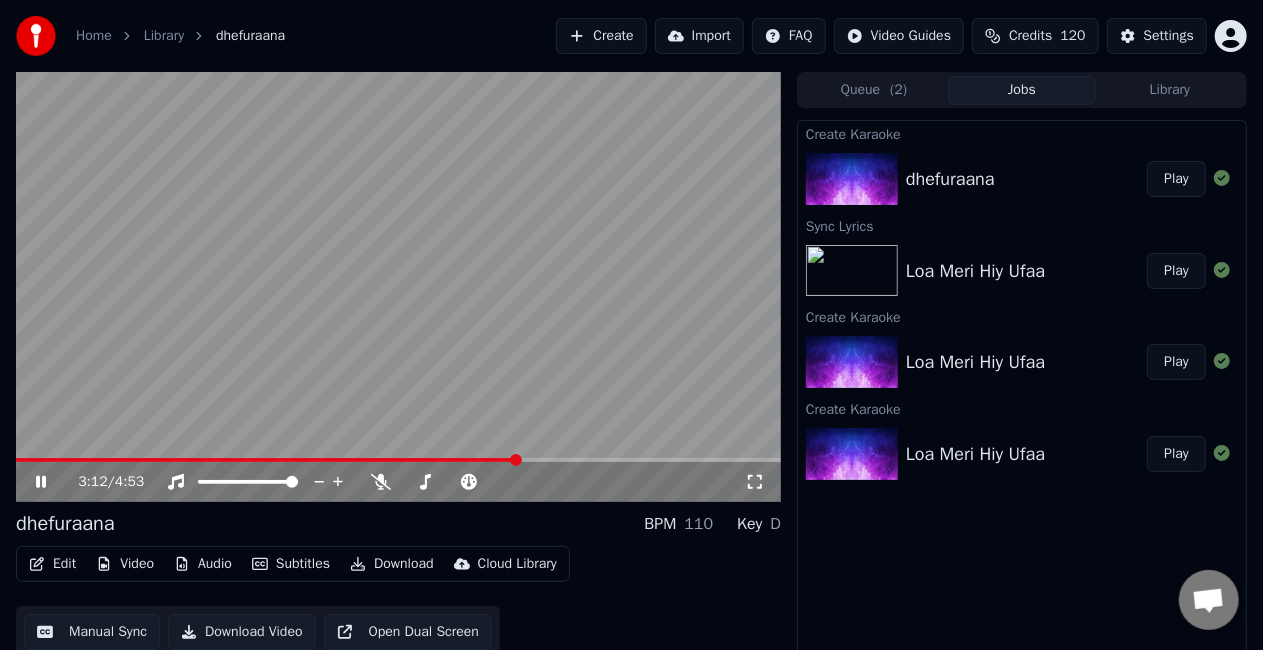 click at bounding box center [398, 287] 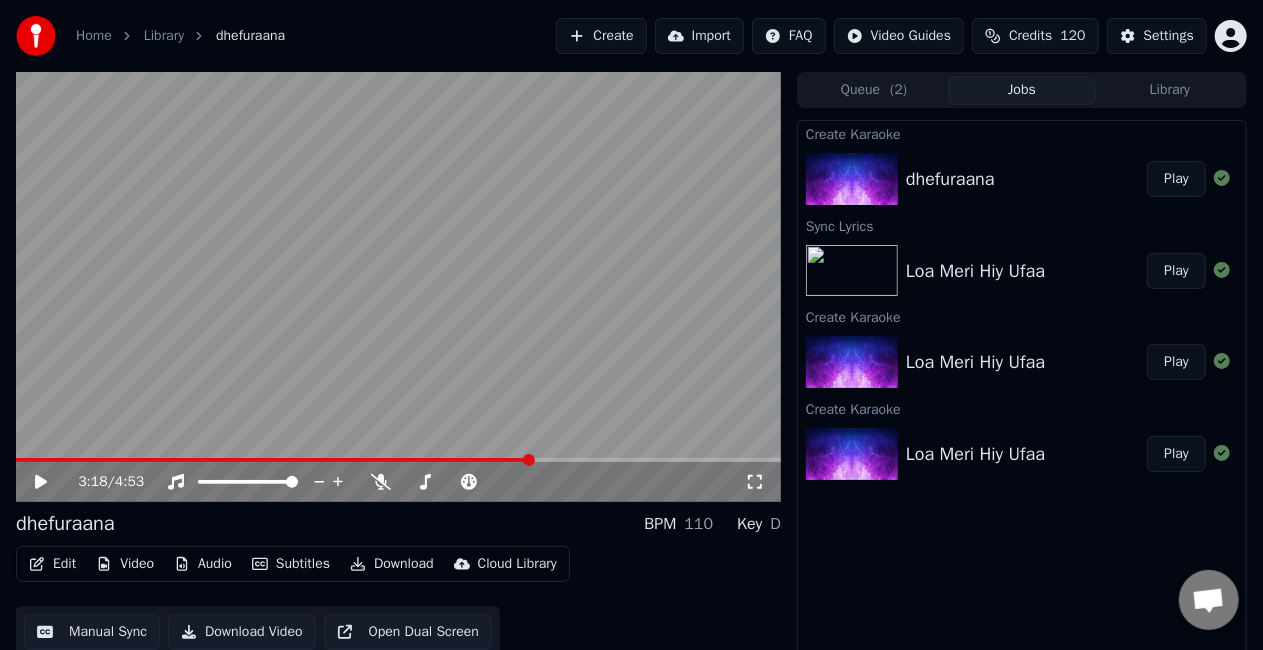 click at bounding box center (398, 460) 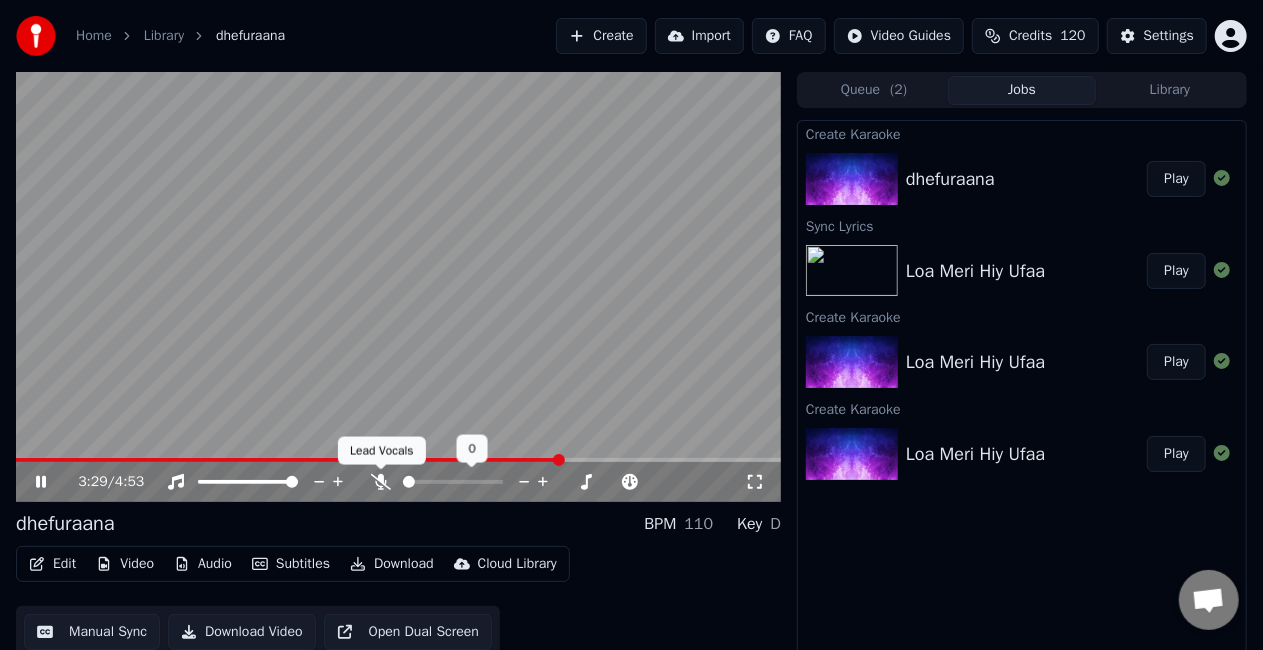 click 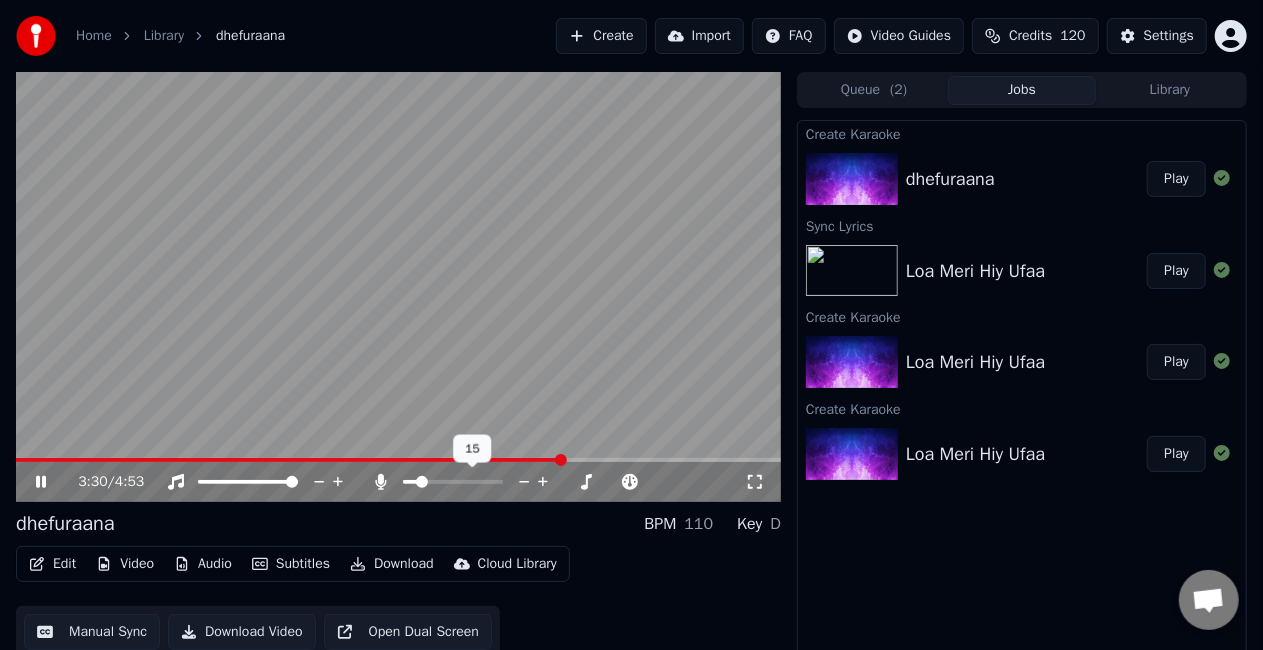 click at bounding box center (410, 482) 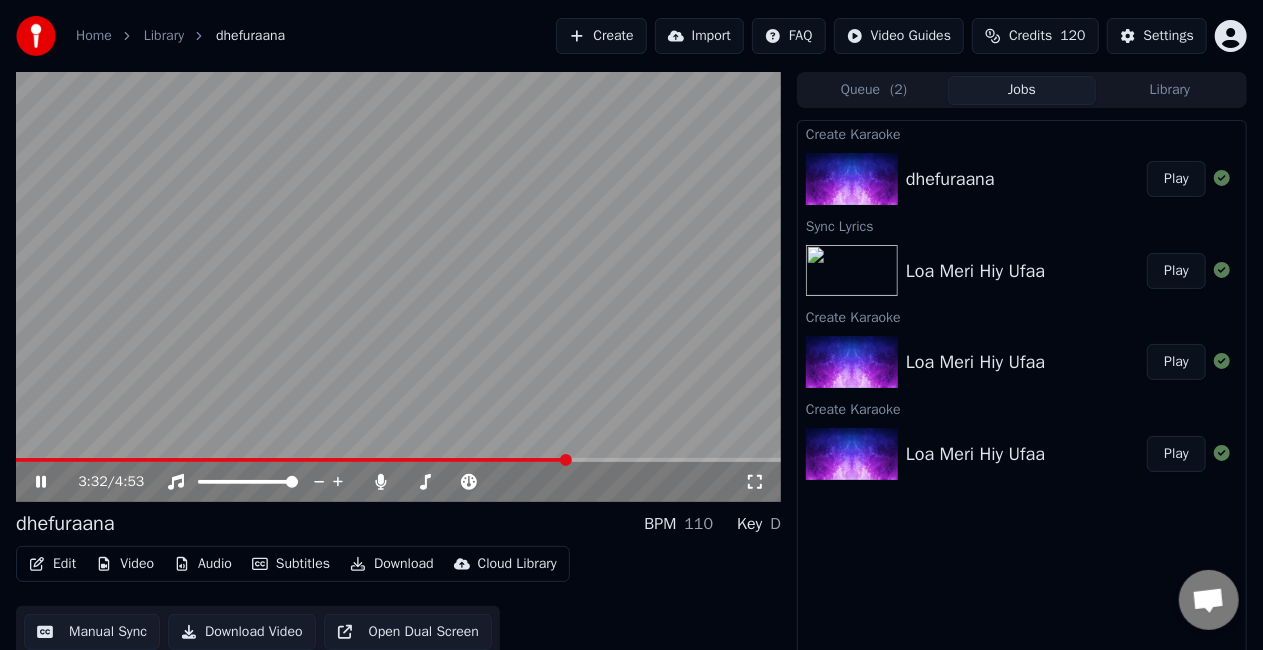 click at bounding box center (292, 460) 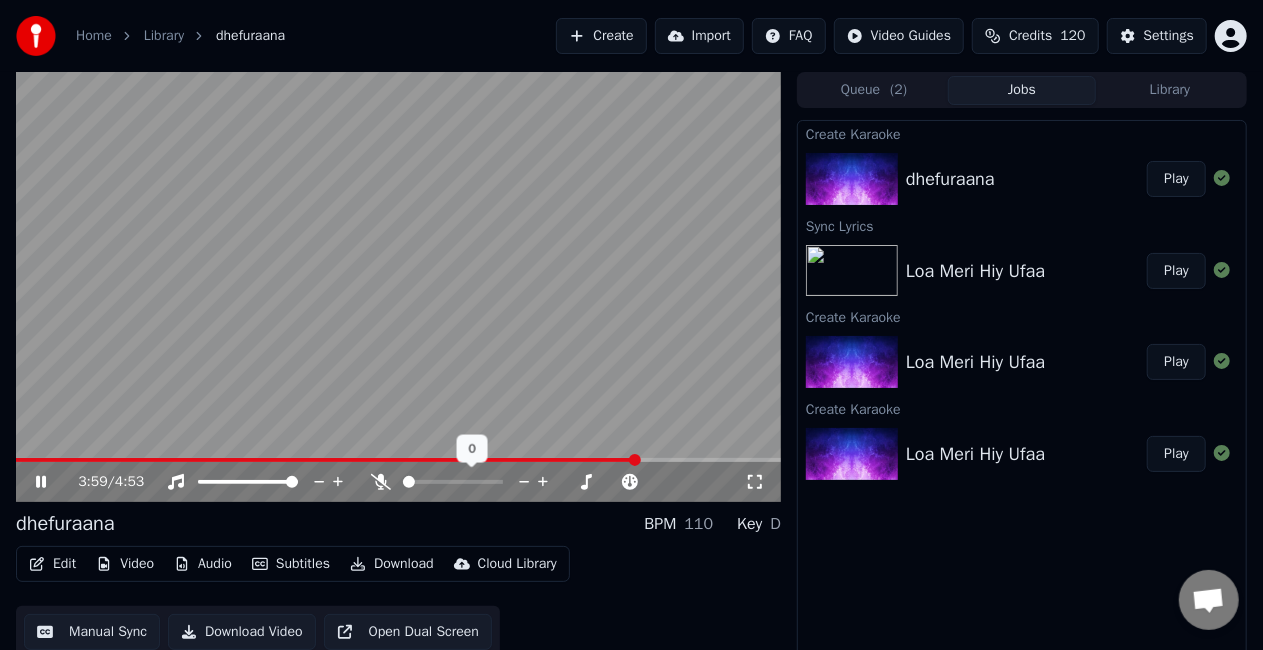 click at bounding box center (409, 482) 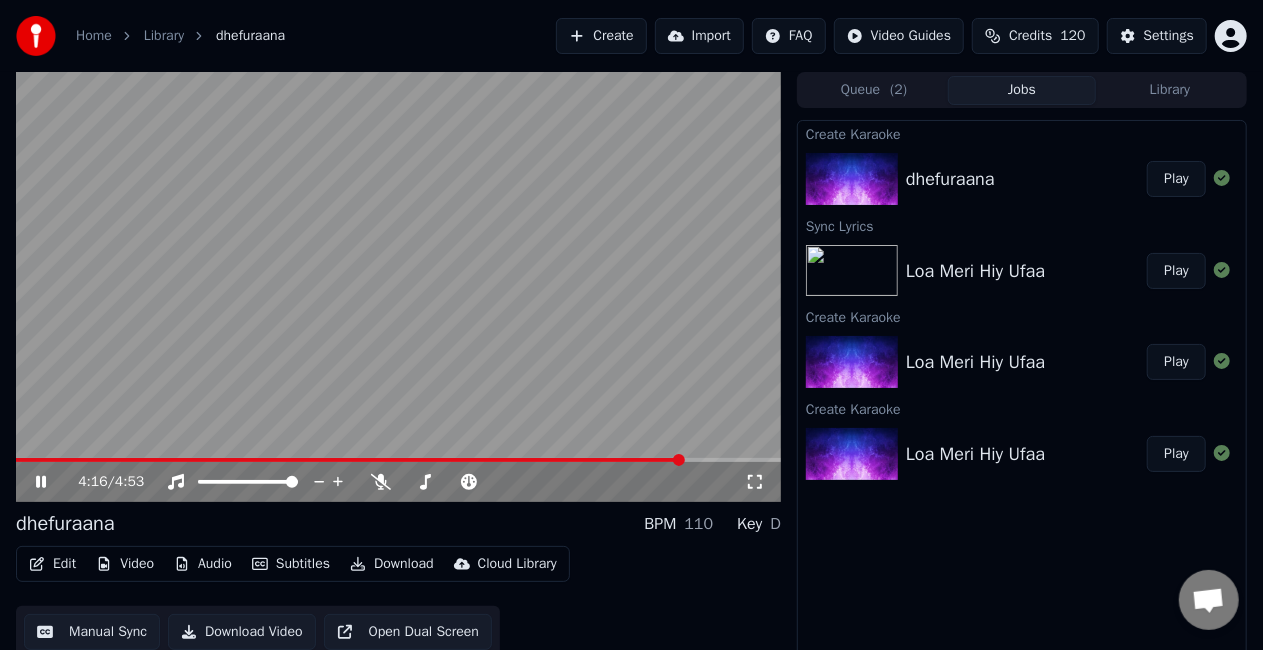 click on "Edit" at bounding box center [52, 564] 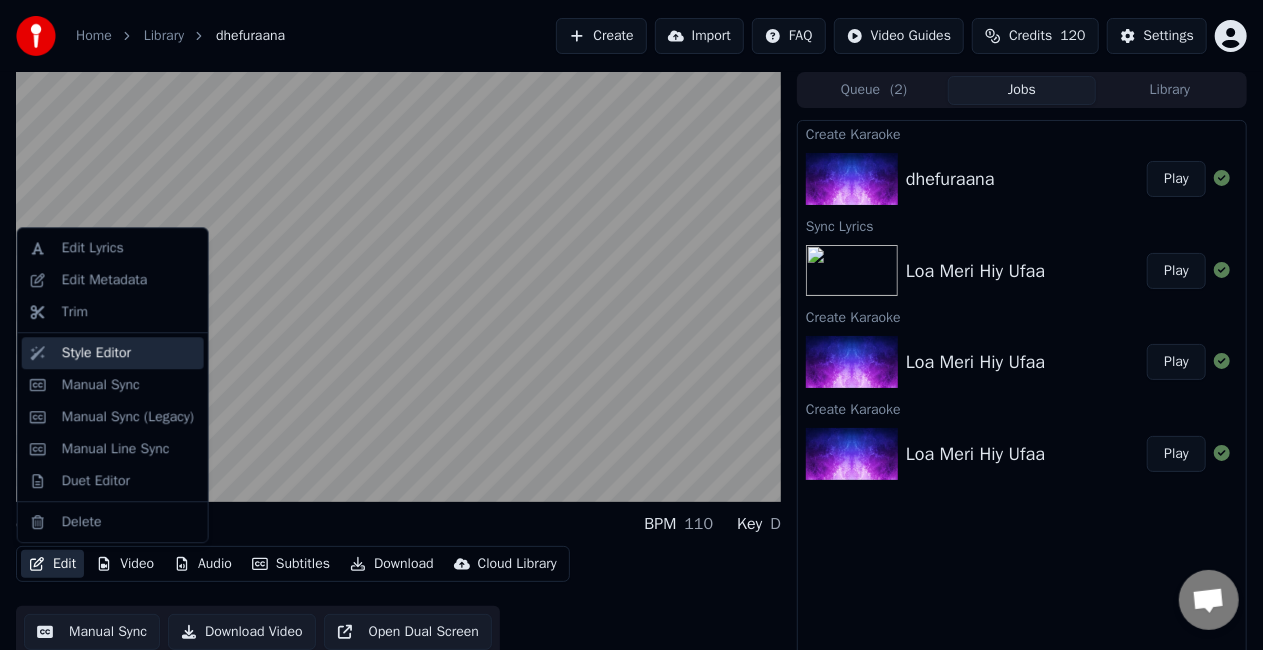 click on "Style Editor" at bounding box center [96, 353] 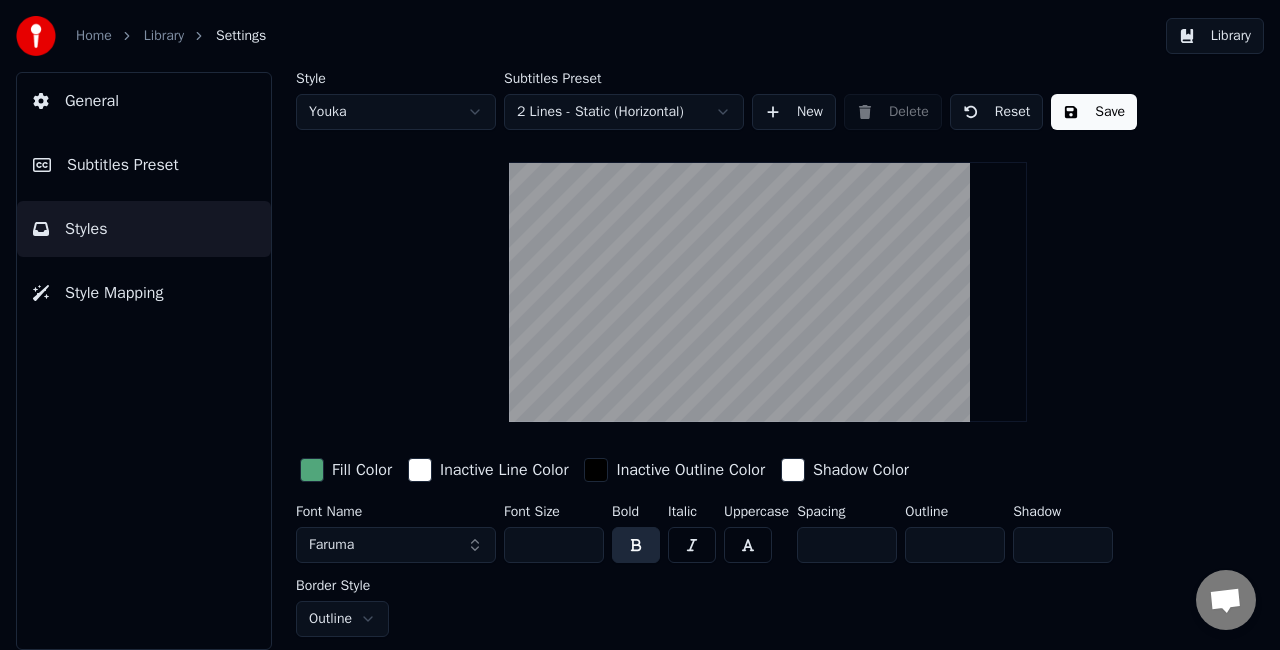 click on "Home Library Settings Library General Subtitles Preset Styles Style Mapping Style Youka Subtitles Preset 2 Lines - Static (Horizontal) New Delete Reset Save Fill Color Inactive Line Color Inactive Outline Color Shadow Color Font Name Faruma Font Size *** Bold Italic Uppercase Spacing ** Outline ** Shadow * Border Style Outline" at bounding box center (640, 325) 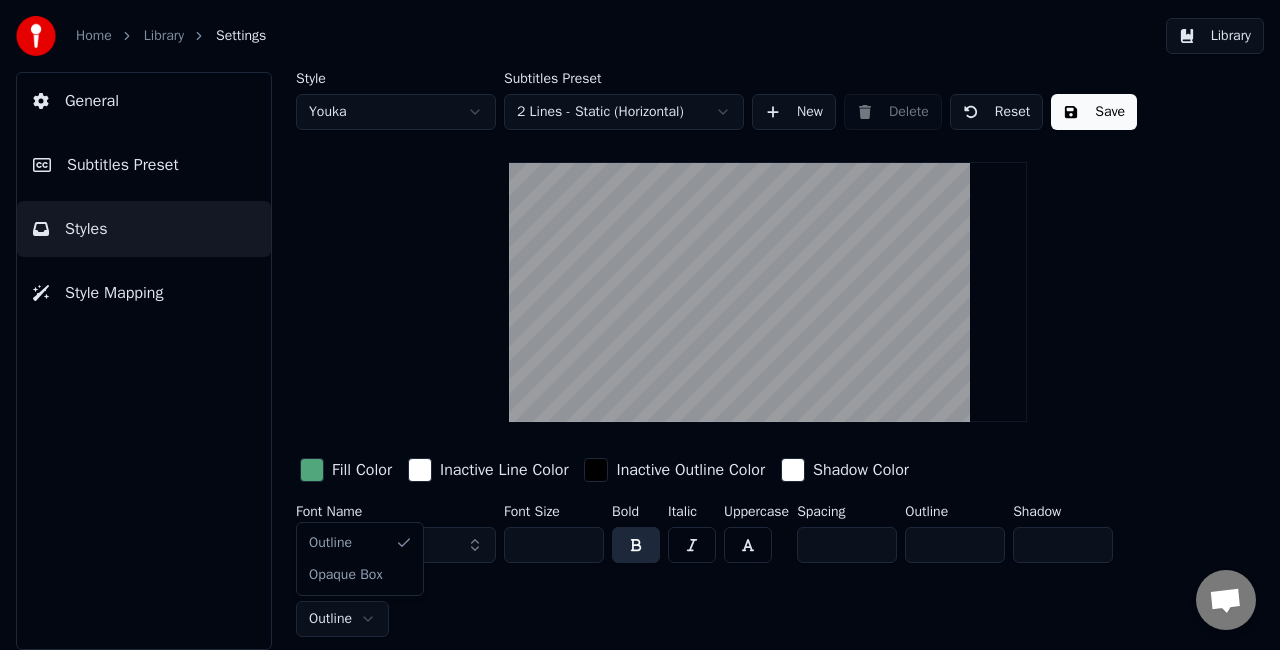 click on "Home Library Settings Library General Subtitles Preset Styles Style Mapping Style Youka Subtitles Preset 2 Lines - Static (Horizontal) New Delete Reset Save Fill Color Inactive Line Color Inactive Outline Color Shadow Color Font Name Faruma Font Size *** Bold Italic Uppercase Spacing ** Outline ** Shadow * Border Style Outline Outline Opaque Box" at bounding box center (640, 325) 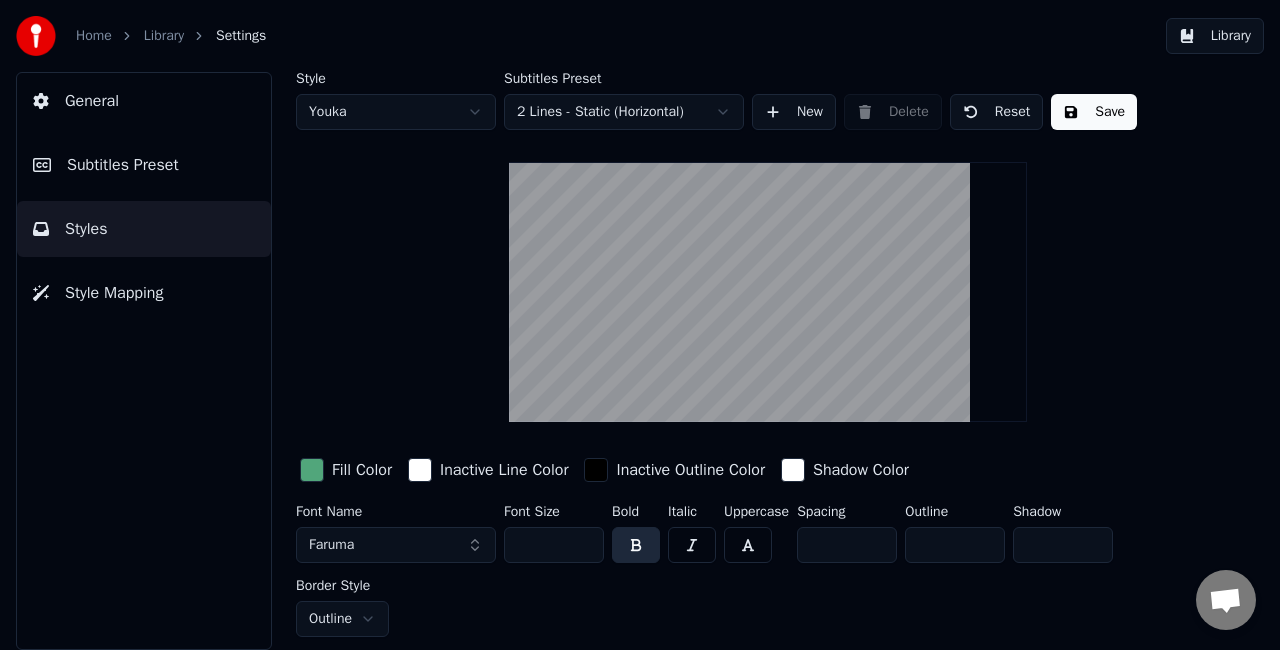 click at bounding box center [312, 470] 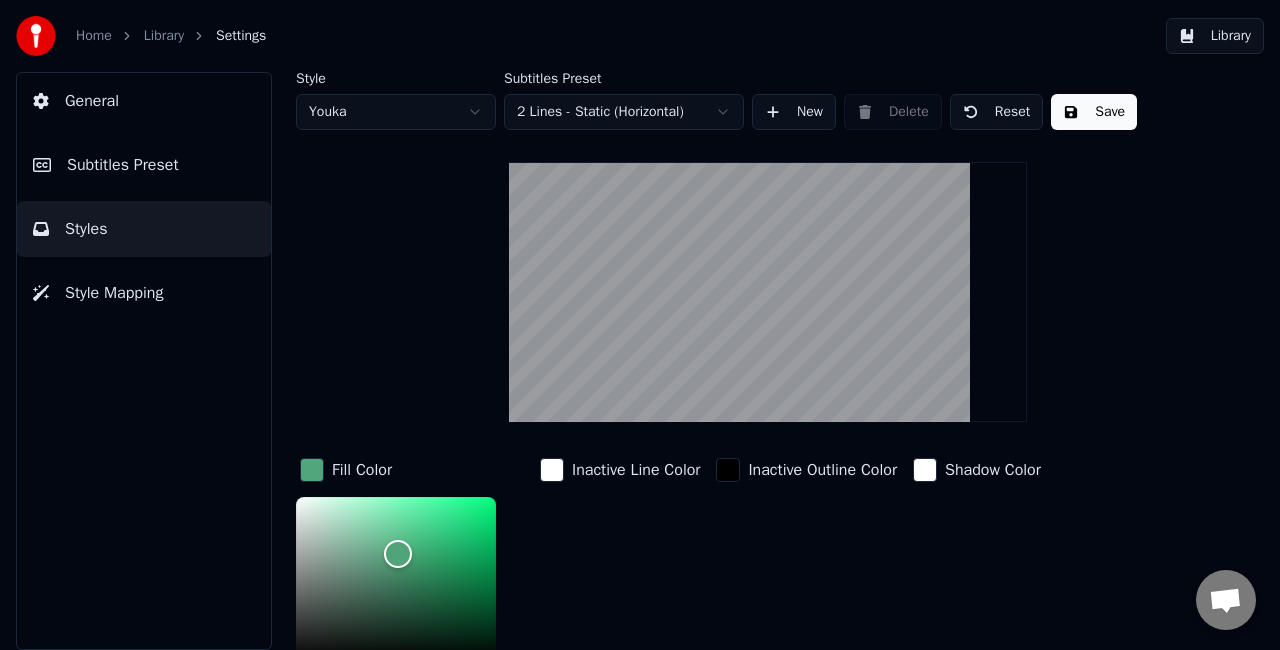 scroll, scrollTop: 200, scrollLeft: 0, axis: vertical 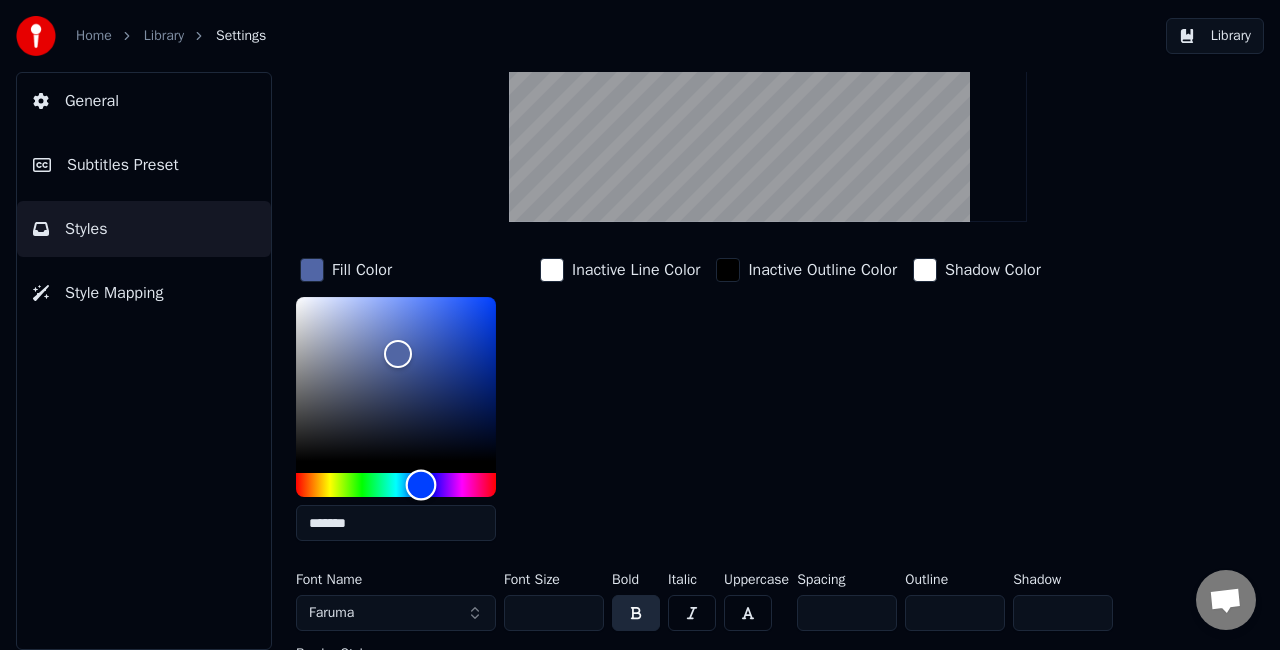 drag, startPoint x: 402, startPoint y: 481, endPoint x: 417, endPoint y: 464, distance: 22.671568 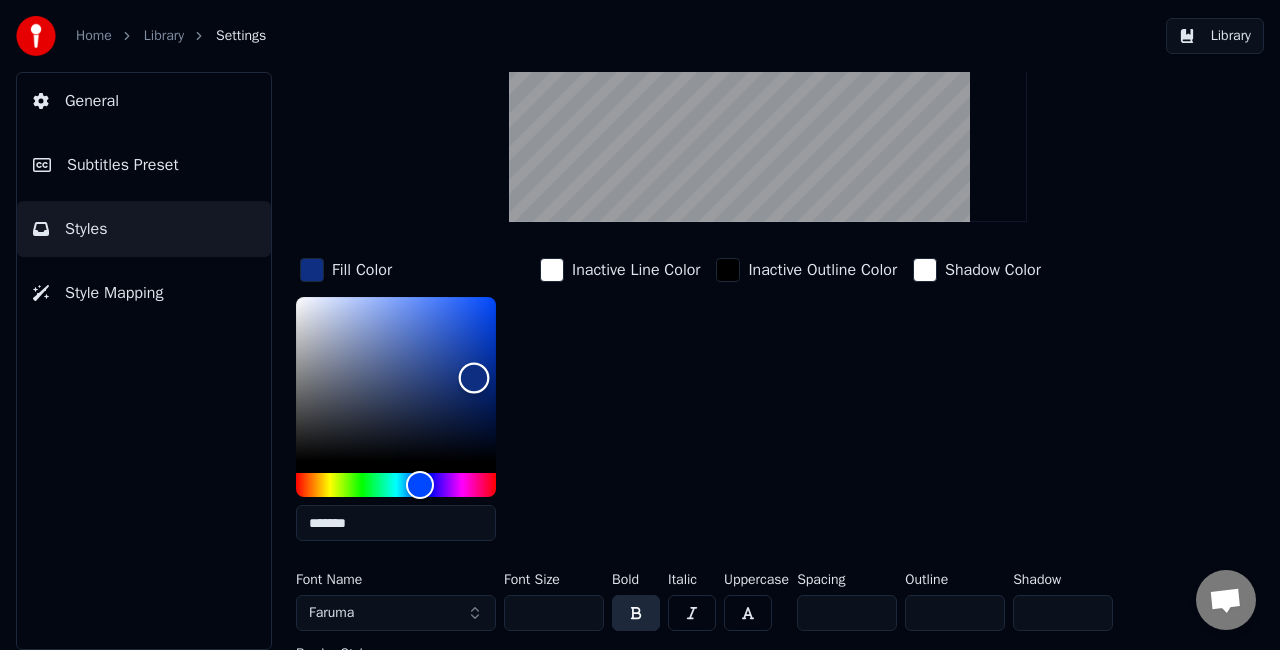 drag, startPoint x: 445, startPoint y: 410, endPoint x: 474, endPoint y: 376, distance: 44.687805 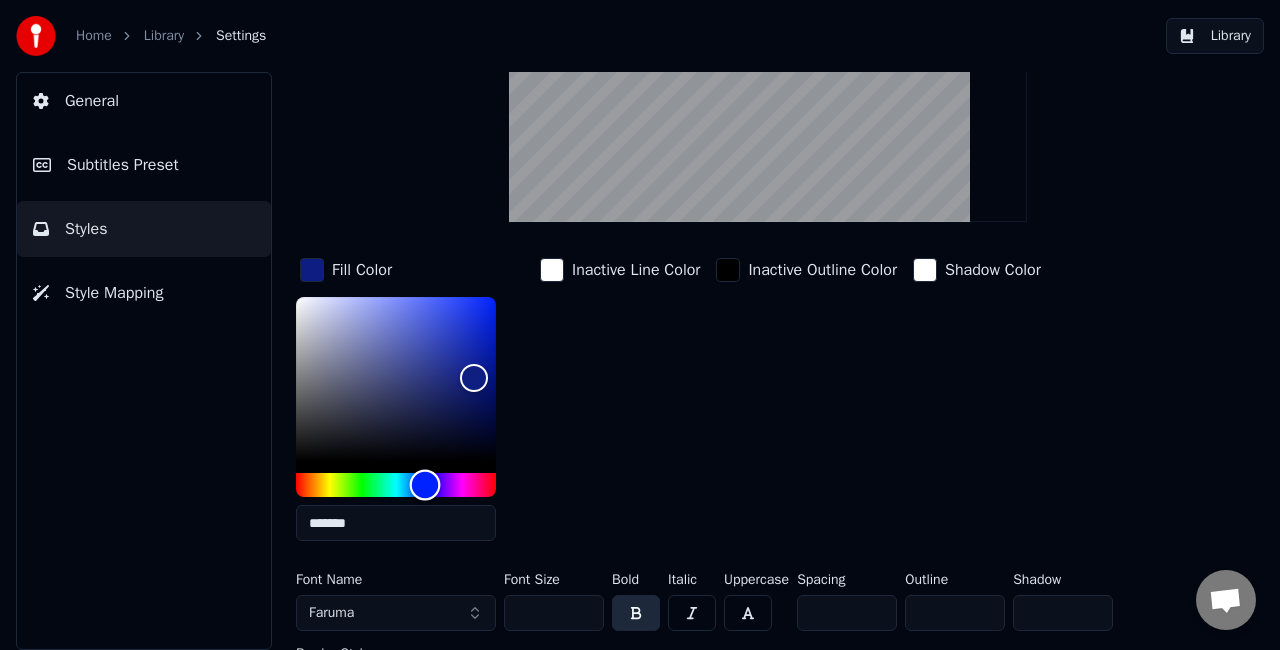 click at bounding box center [425, 485] 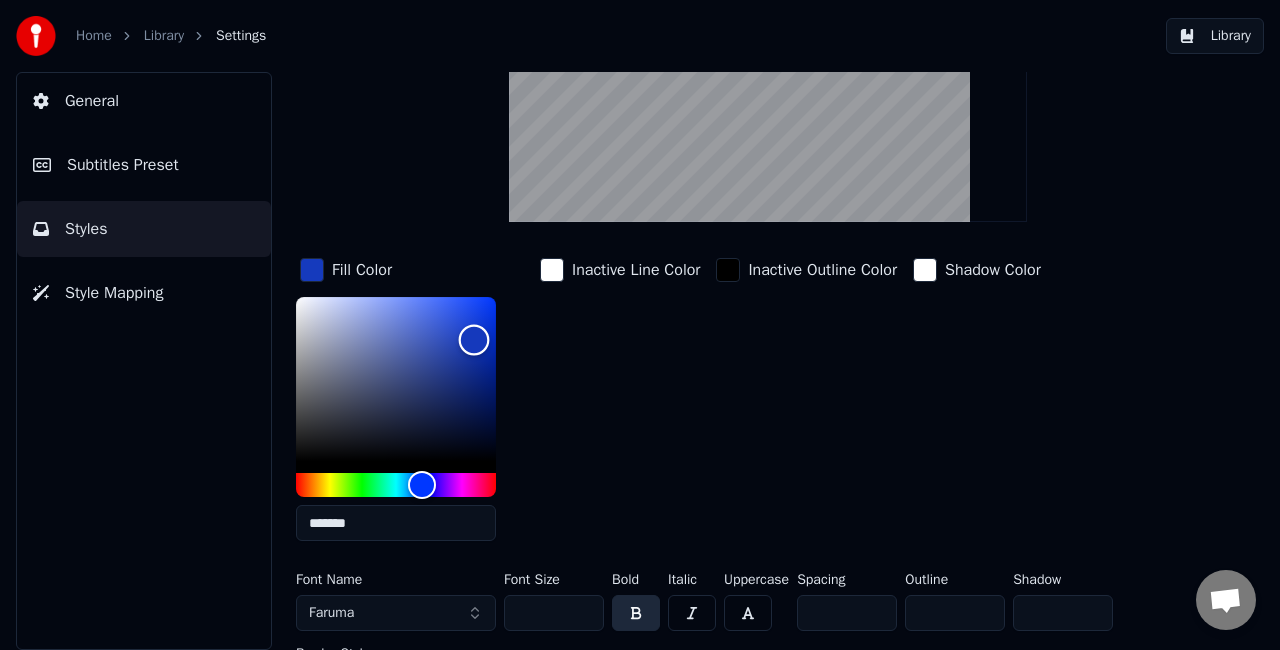 type on "*******" 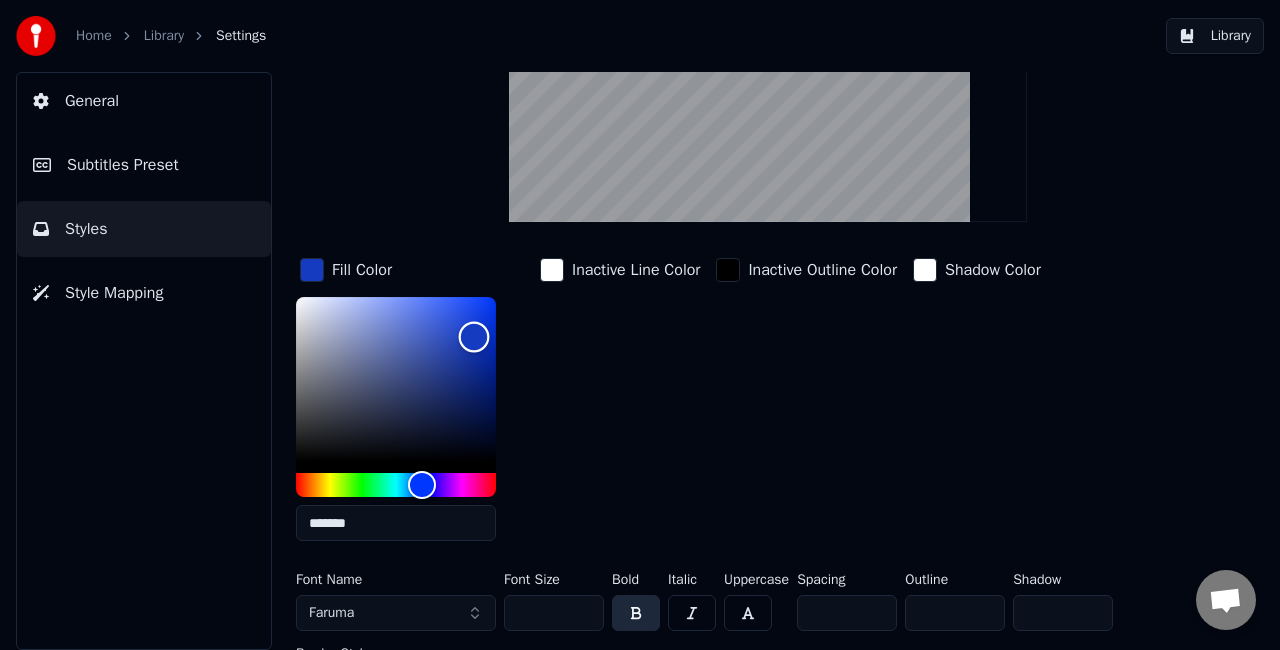 drag, startPoint x: 475, startPoint y: 372, endPoint x: 474, endPoint y: 335, distance: 37.01351 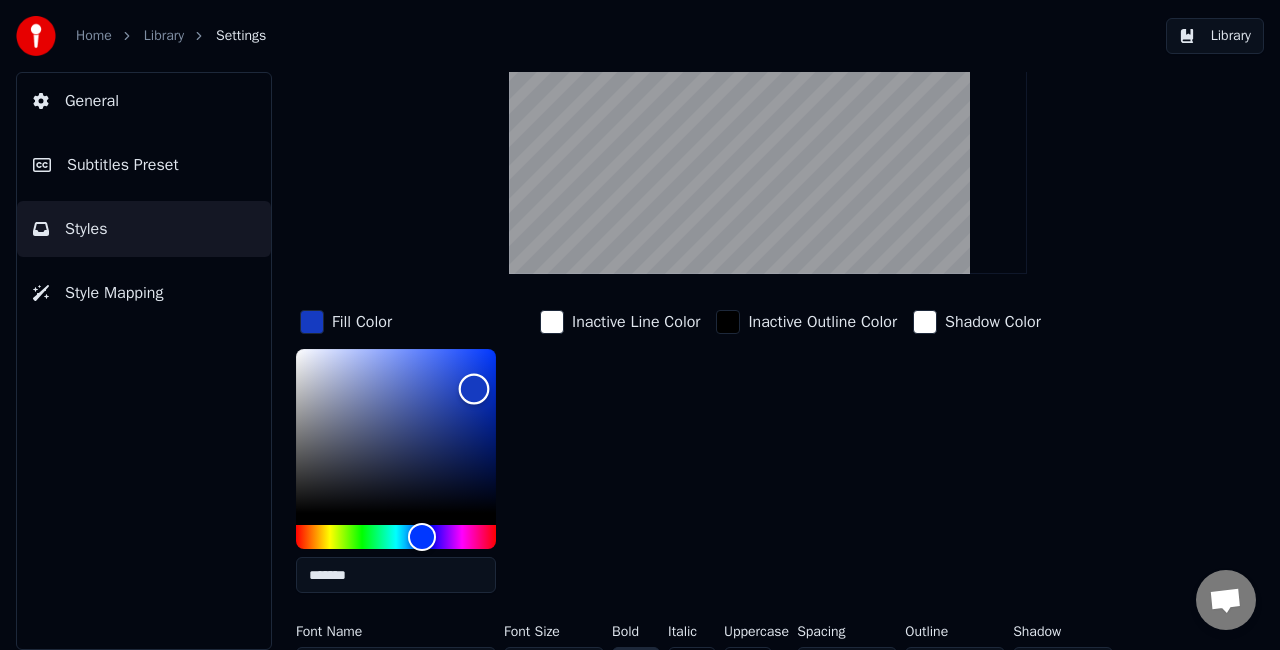scroll, scrollTop: 0, scrollLeft: 0, axis: both 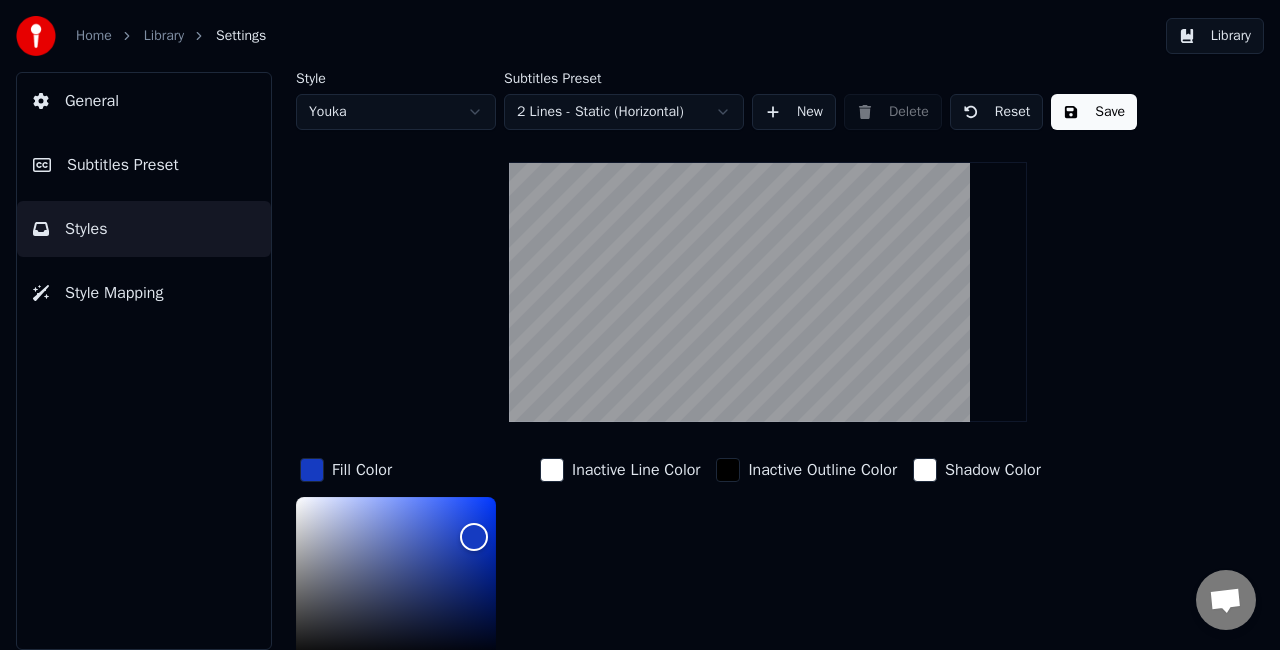 click on "Save" at bounding box center (1094, 112) 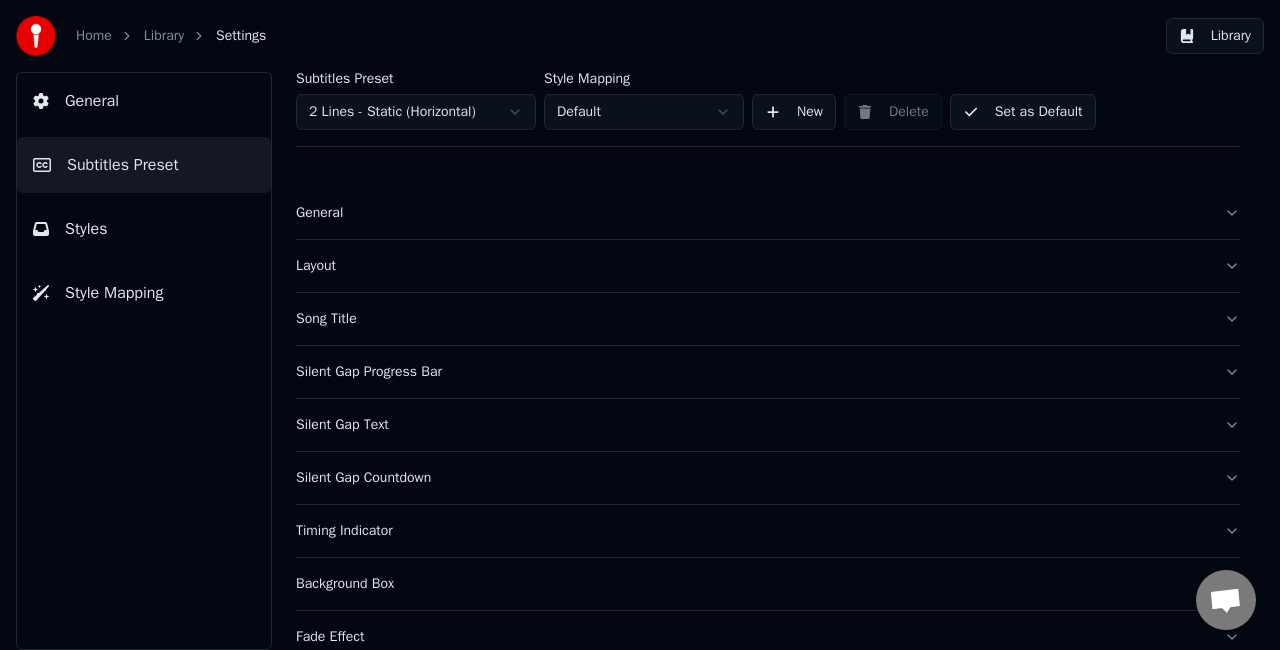 click on "General" at bounding box center [752, 213] 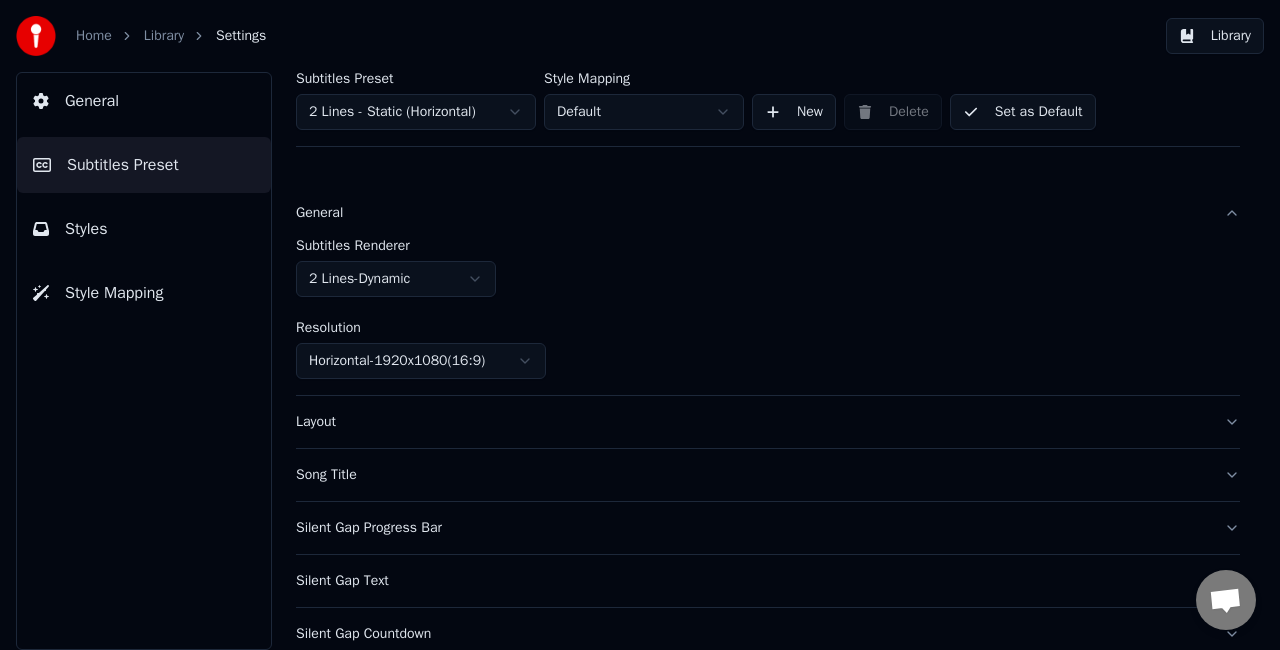 click on "Home Library Settings Library General Subtitles Preset Styles Style Mapping Subtitles Preset 2 Lines - Static (Horizontal) Style Mapping Default New Delete Set as Default General Subtitles Renderer 2 Lines  -  Dynamic Resolution Horizontal  -  1920 x 1080  ( 16 : 9 ) Layout Song Title Silent Gap Progress Bar Silent Gap Text Silent Gap Countdown Timing Indicator Background Box Fade Effect Offset Max Characters Per Line Auto Line Break" at bounding box center (640, 325) 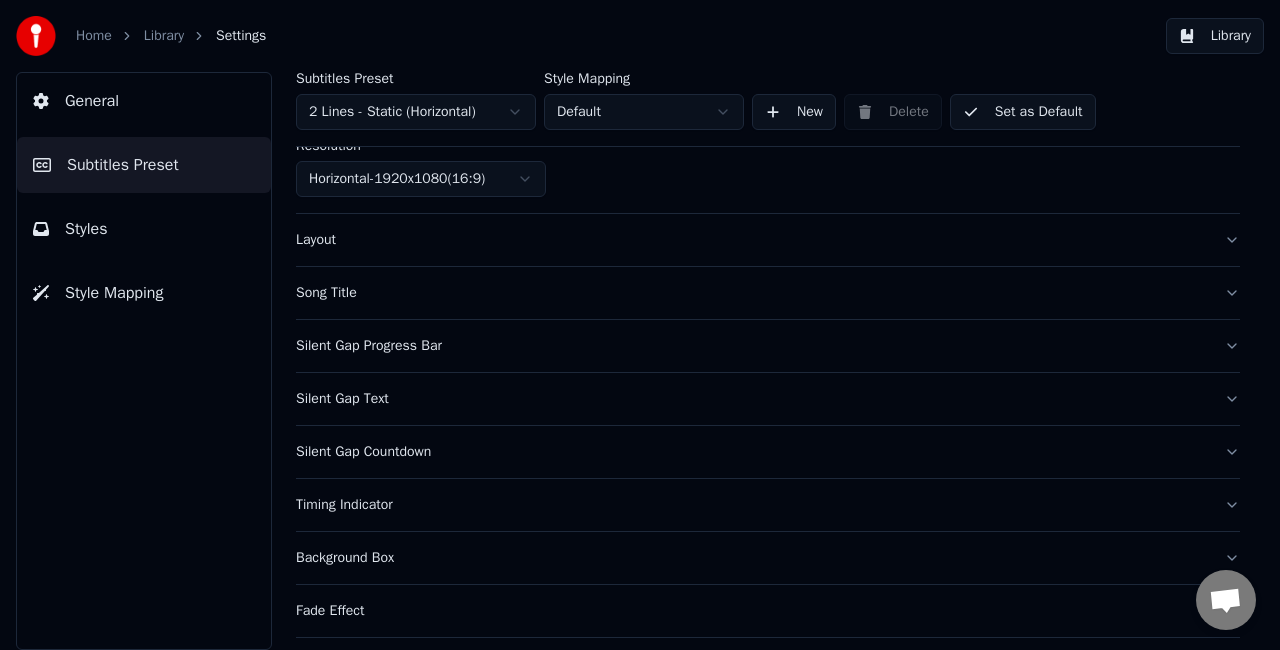scroll, scrollTop: 200, scrollLeft: 0, axis: vertical 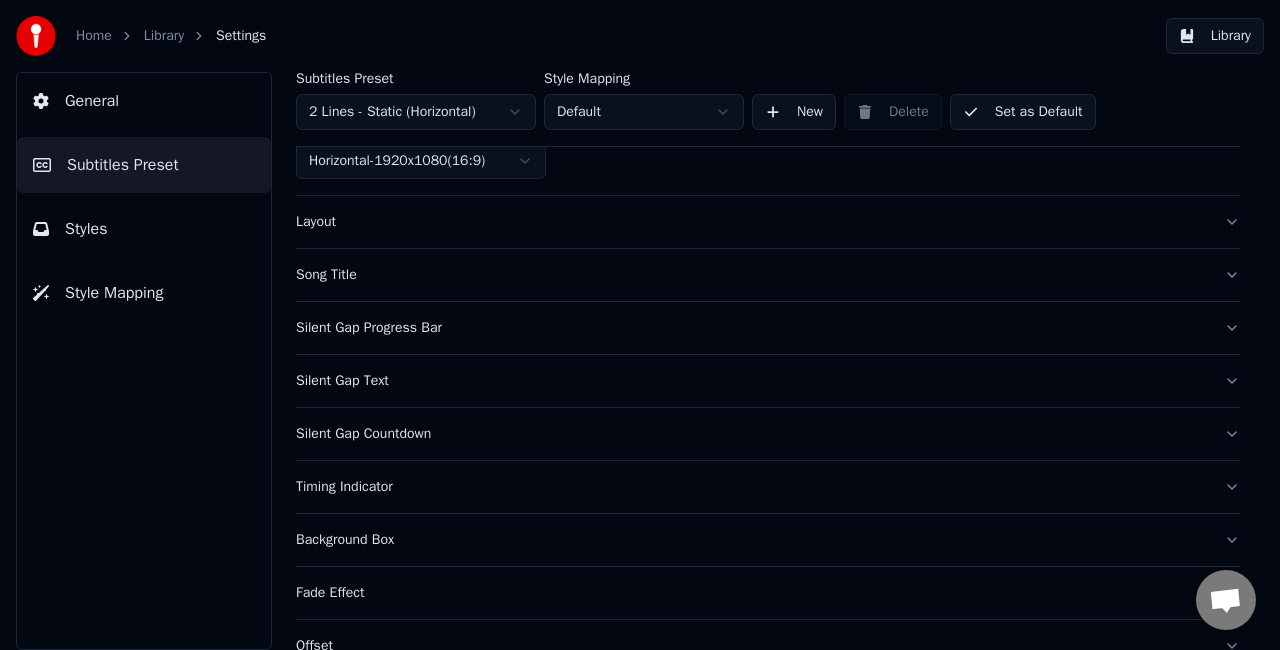 click on "Layout" at bounding box center (768, 222) 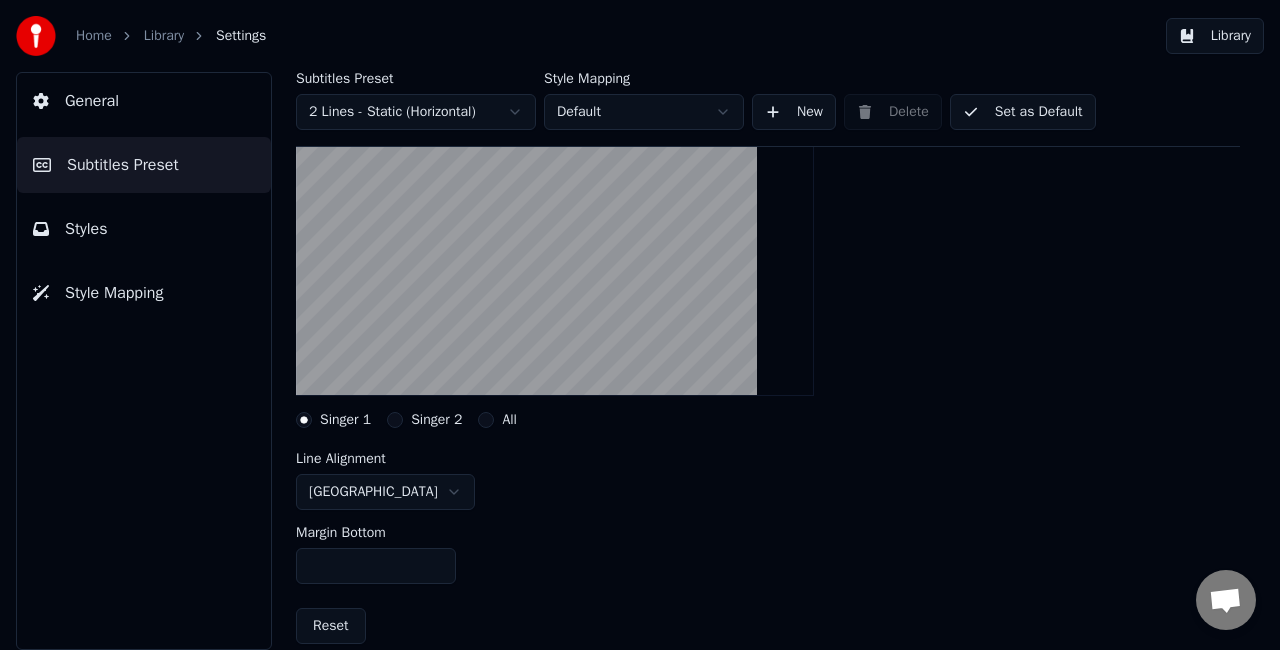 click on "All" at bounding box center (486, 420) 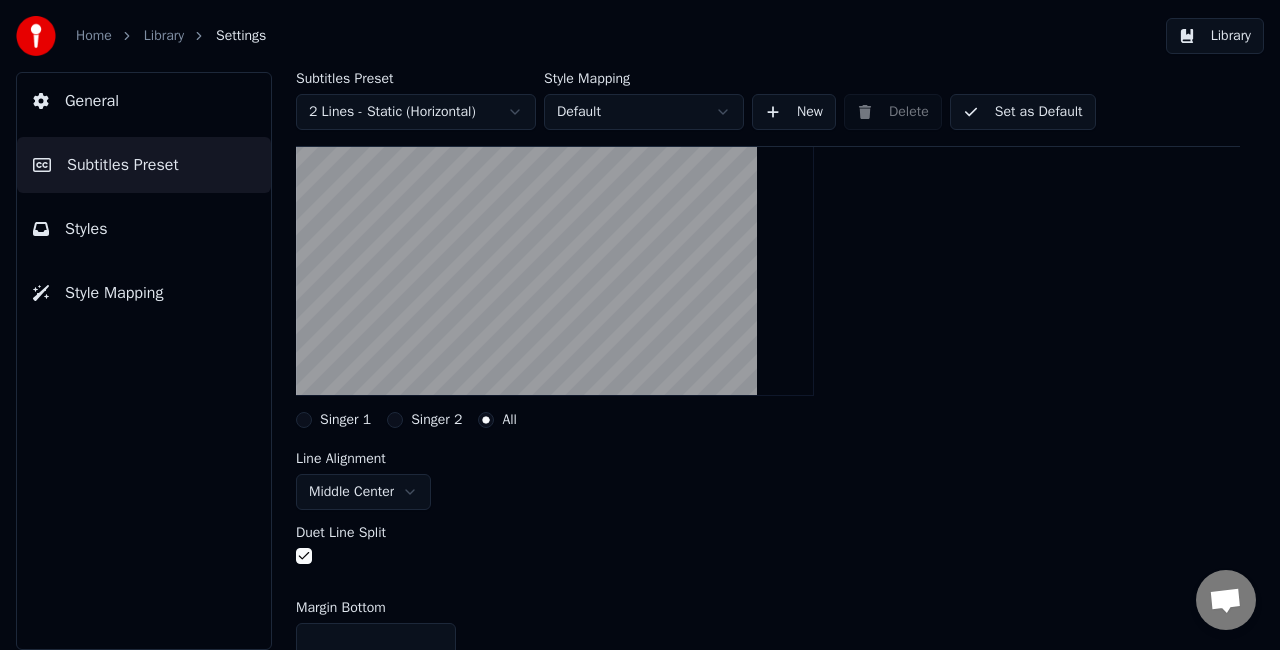 scroll, scrollTop: 400, scrollLeft: 0, axis: vertical 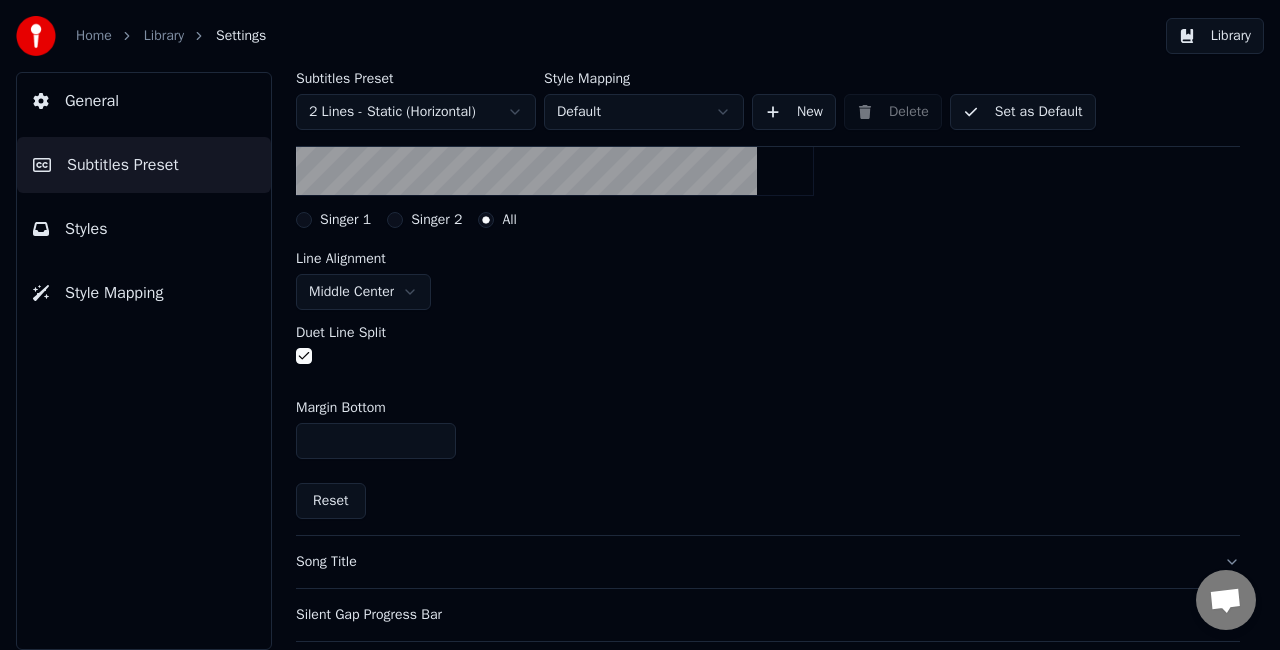click on "Song Title" at bounding box center (752, 562) 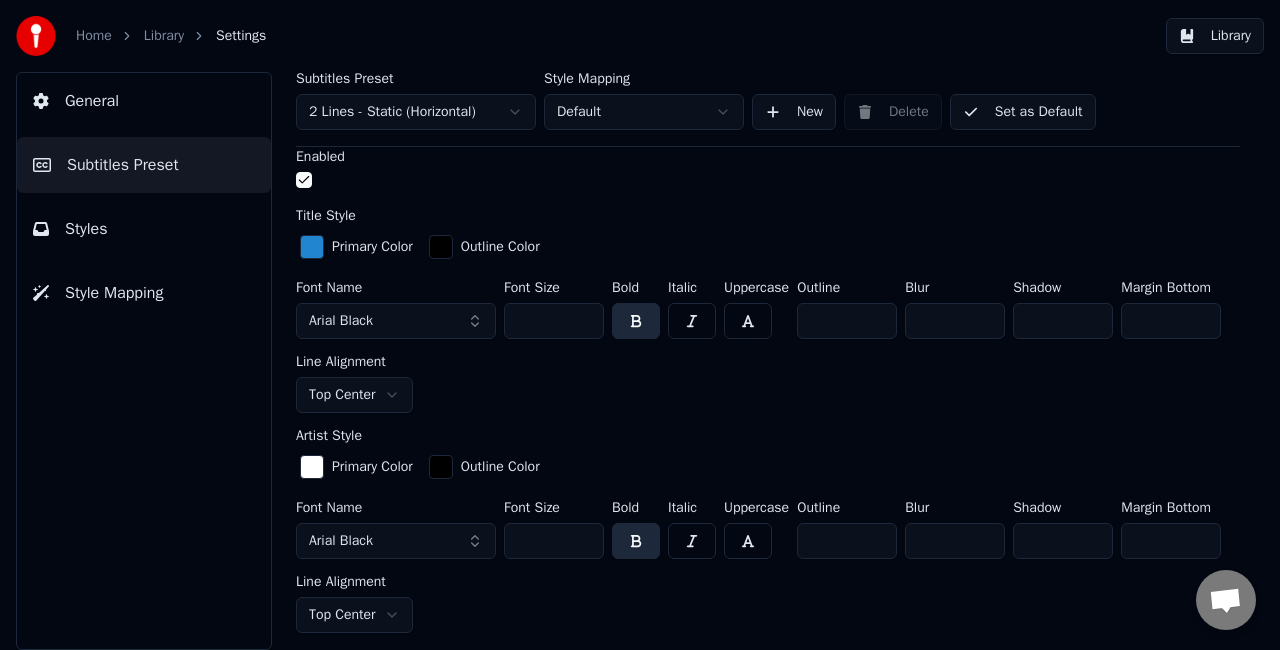 scroll, scrollTop: 500, scrollLeft: 0, axis: vertical 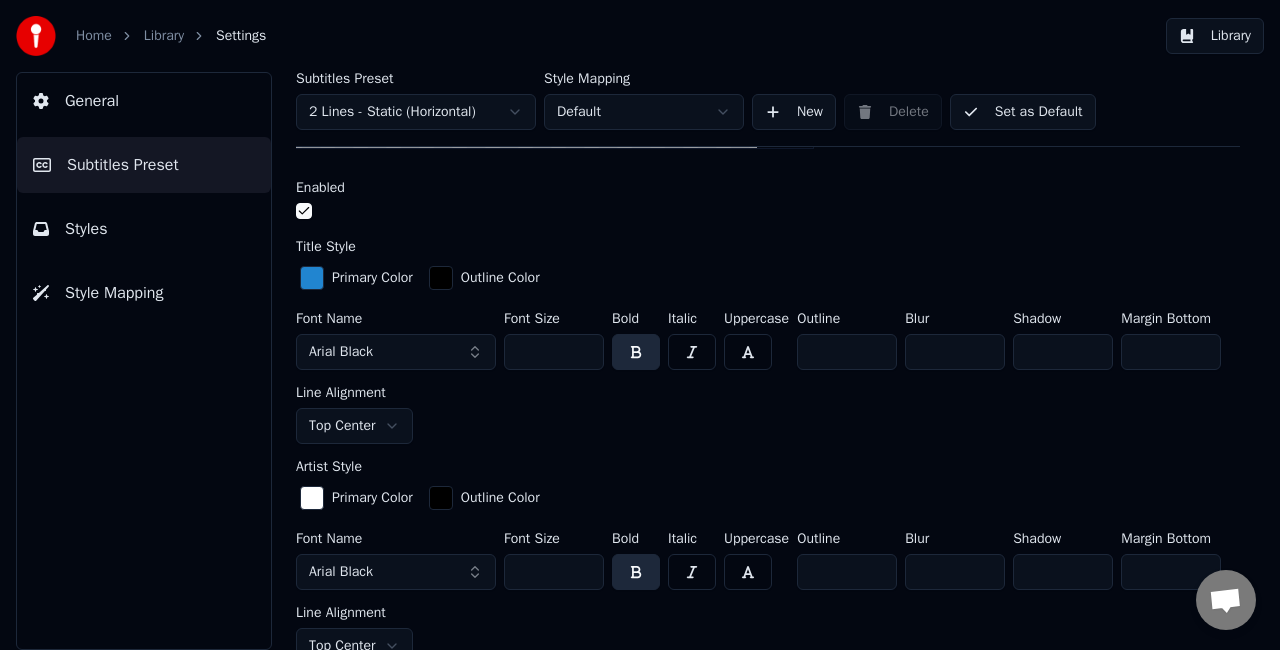 drag, startPoint x: 554, startPoint y: 576, endPoint x: 511, endPoint y: 562, distance: 45.221676 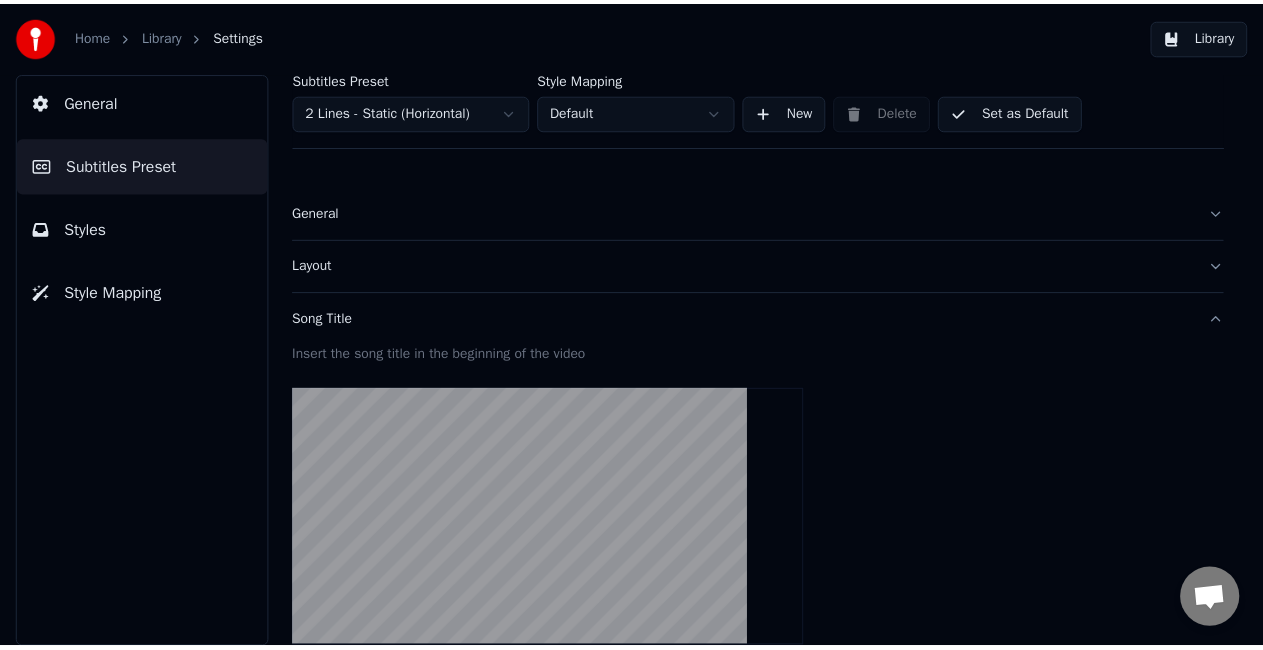scroll, scrollTop: 0, scrollLeft: 0, axis: both 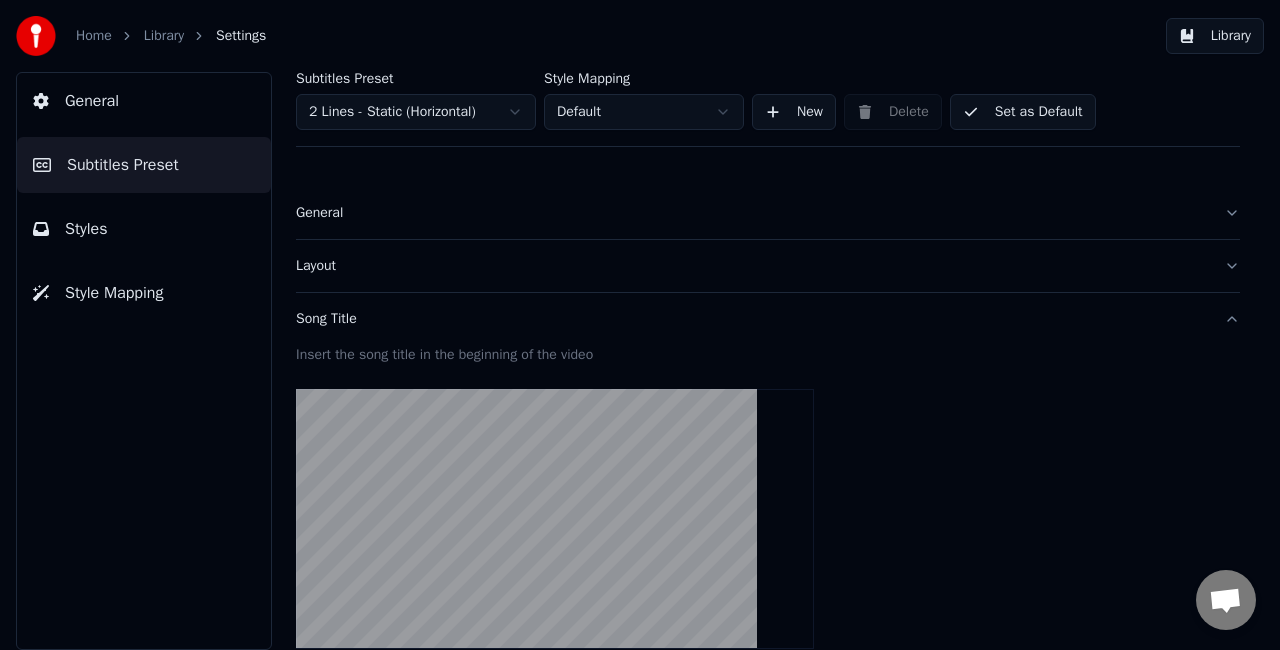 click on "General" at bounding box center (752, 213) 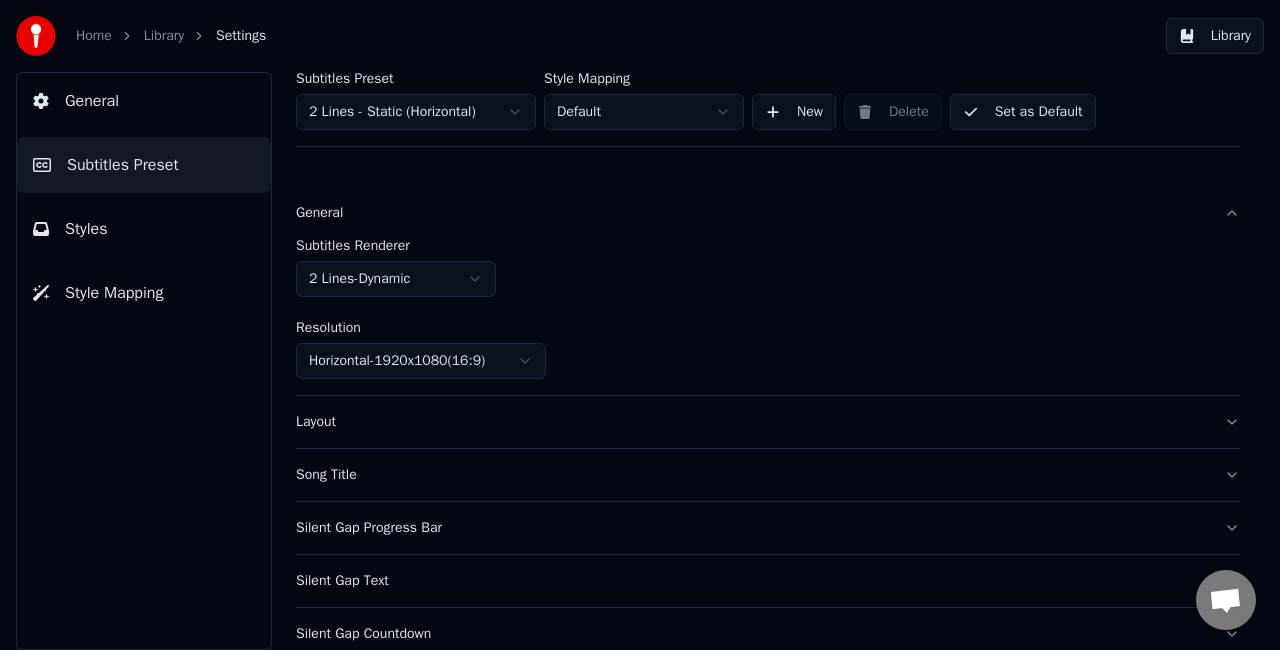 click on "Styles" at bounding box center (144, 229) 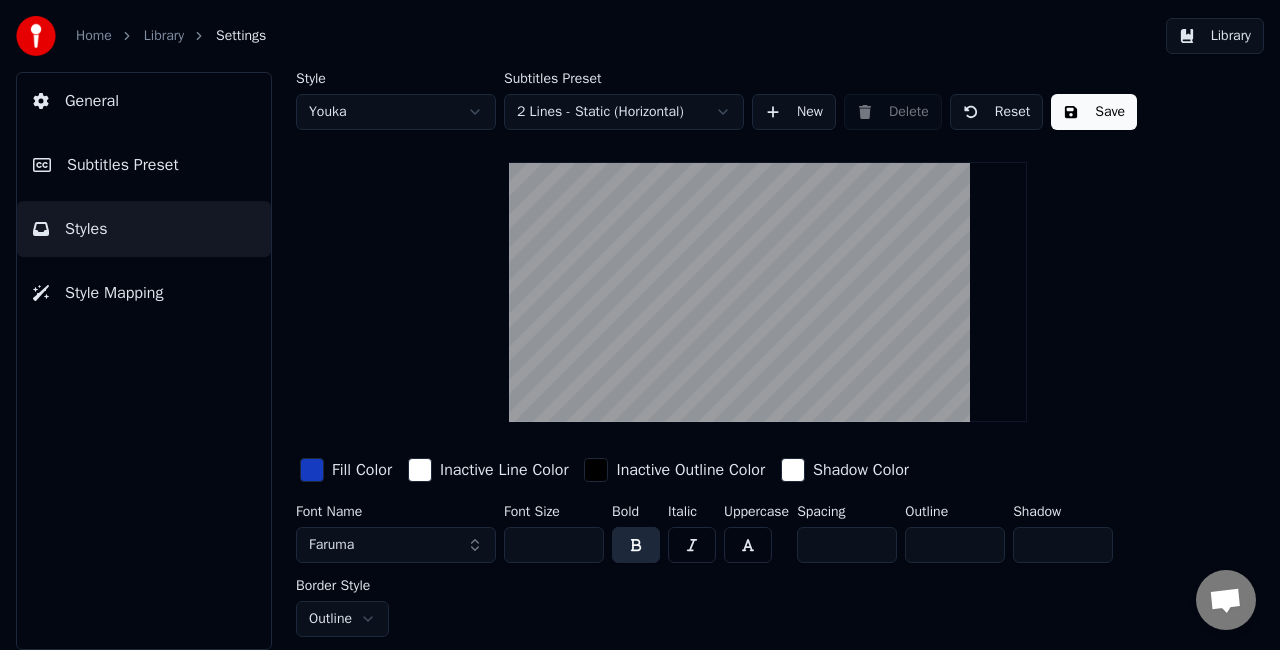 click on "Save" at bounding box center (1094, 112) 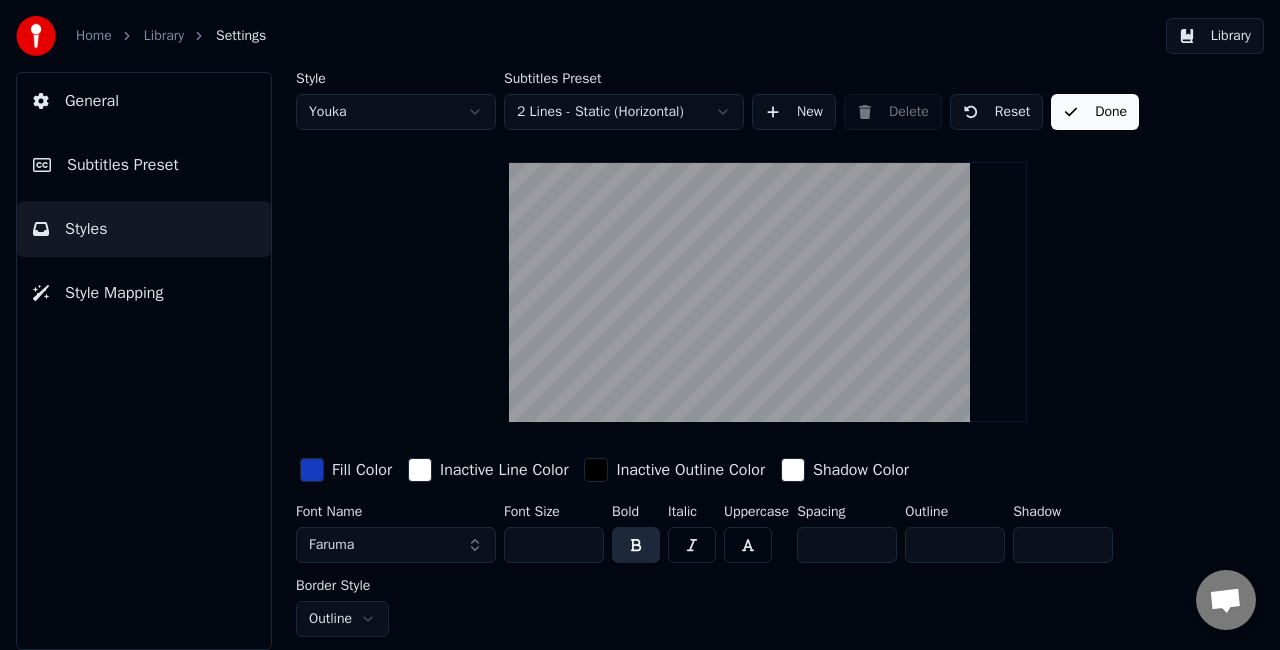 click on "Done" at bounding box center (1095, 112) 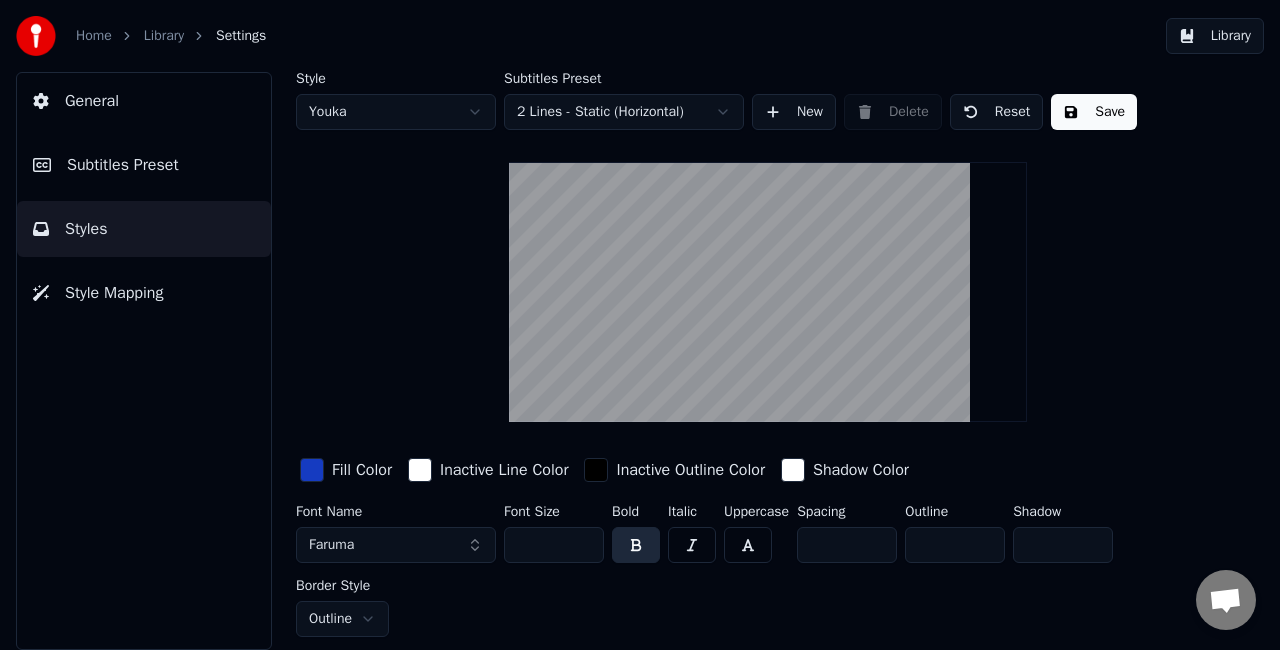 click on "Library" at bounding box center [164, 36] 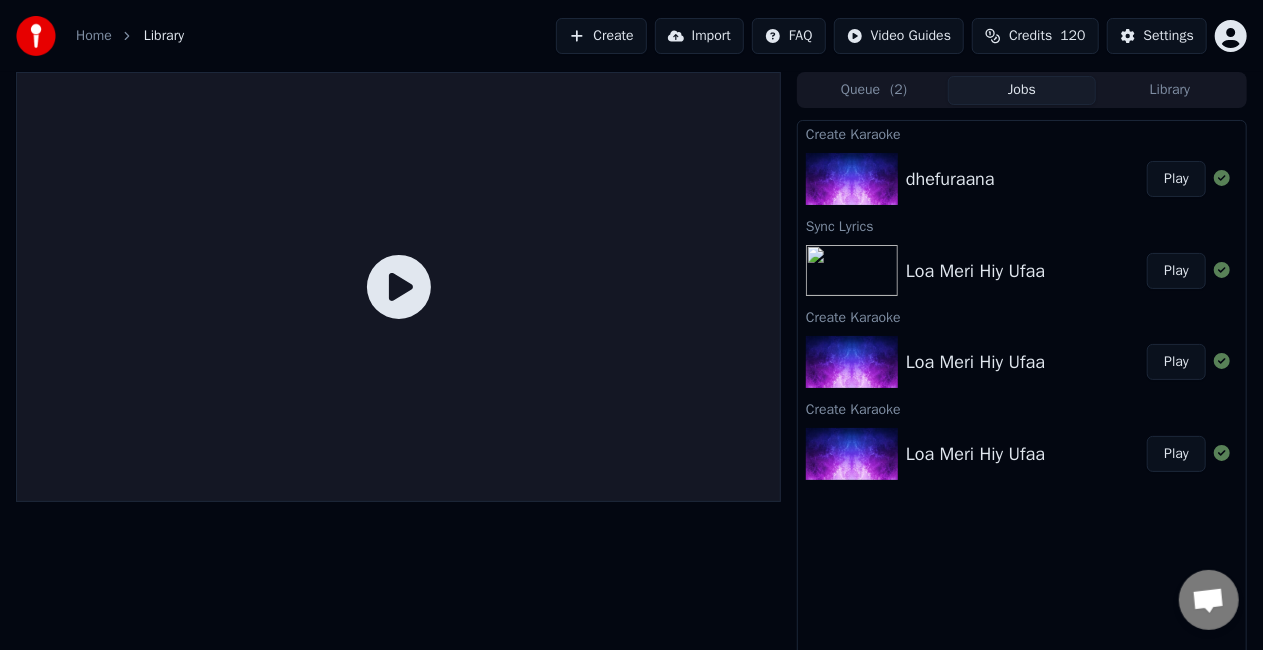 click at bounding box center [852, 179] 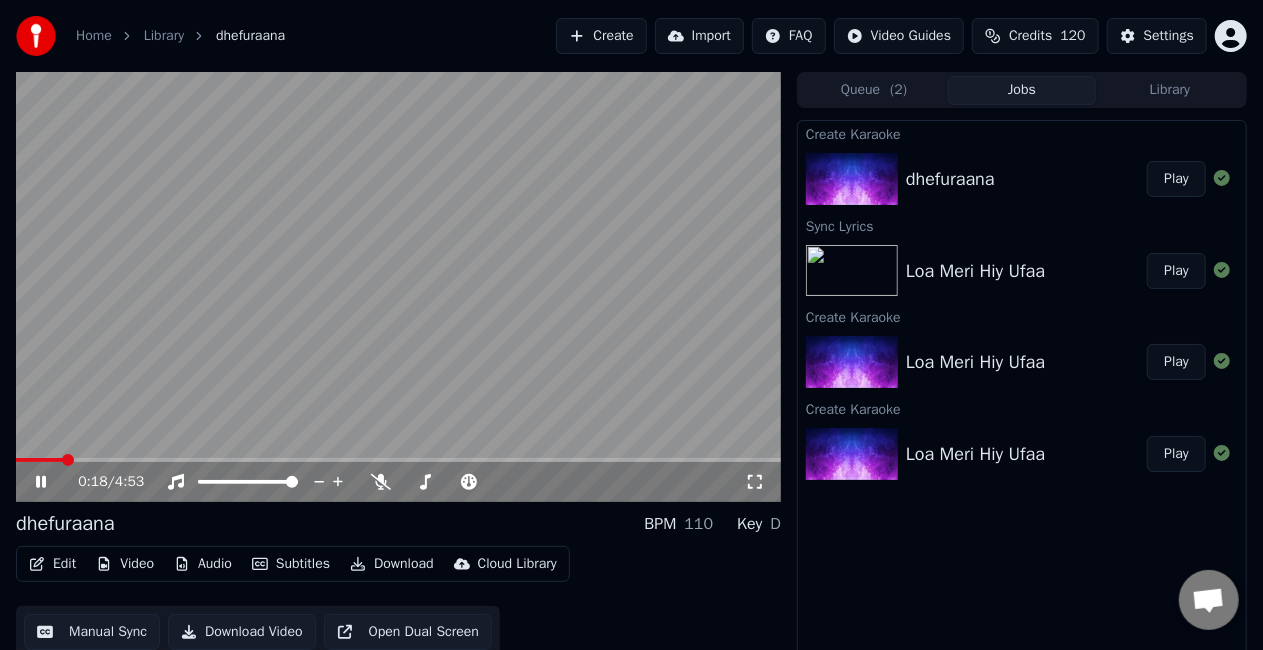 click at bounding box center (398, 460) 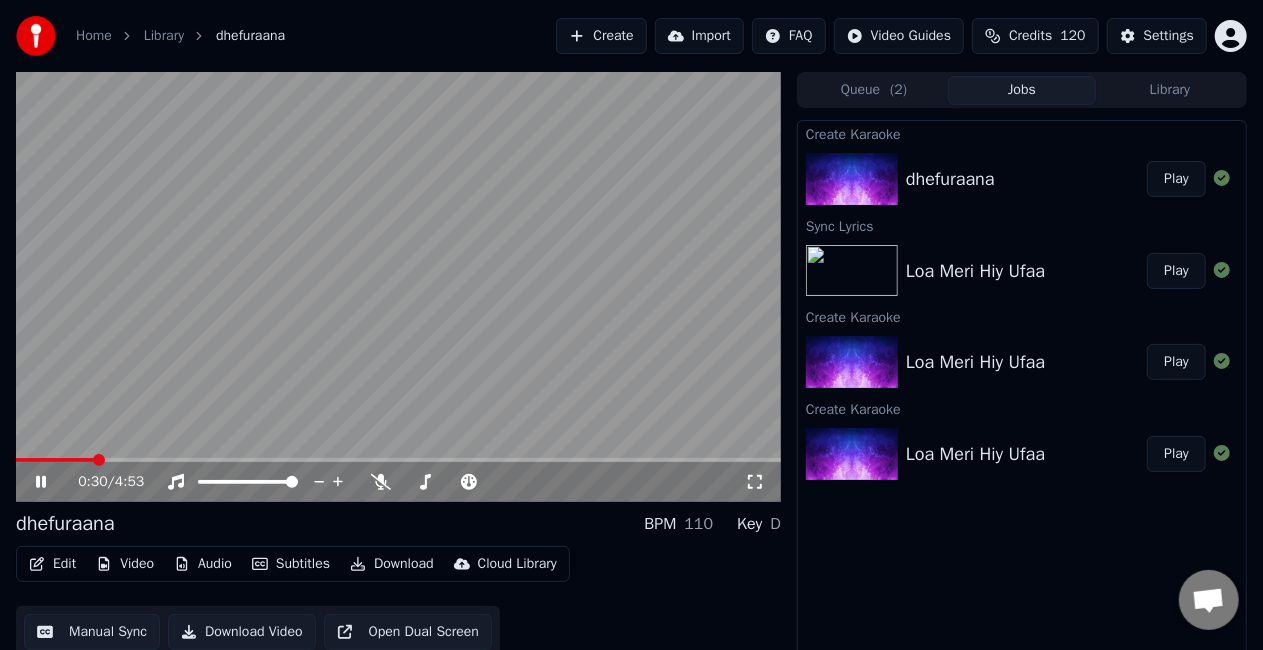 click at bounding box center [398, 460] 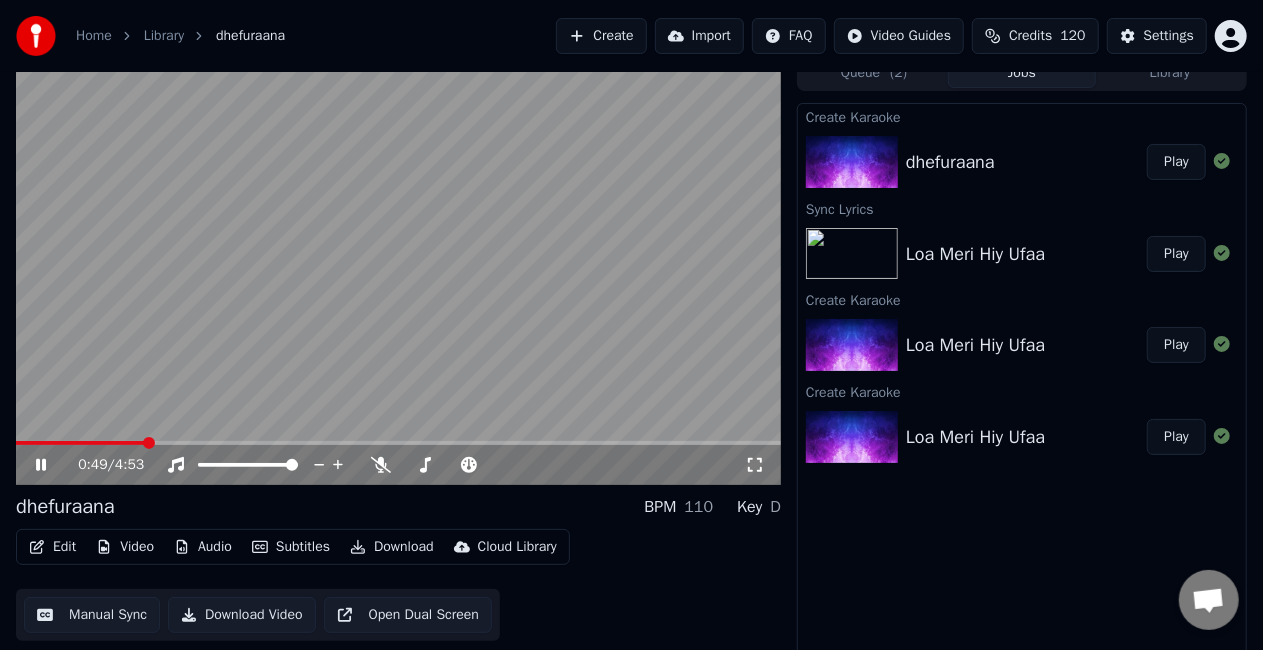 scroll, scrollTop: 22, scrollLeft: 0, axis: vertical 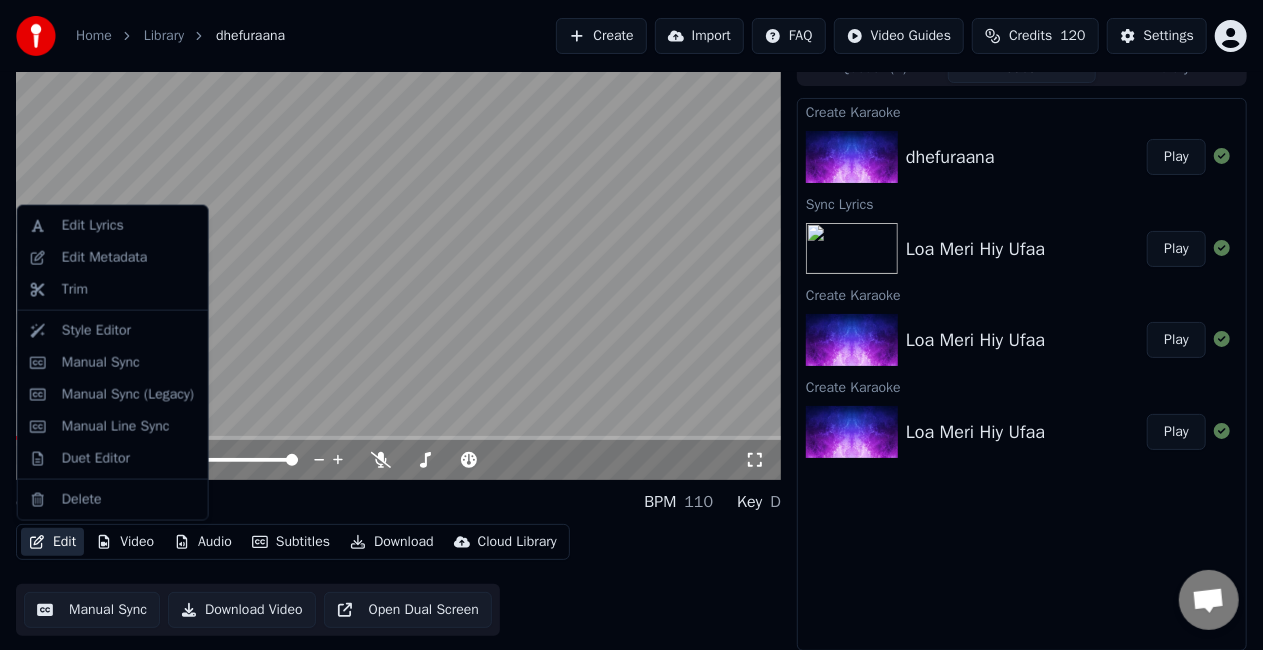 click on "Edit" at bounding box center [52, 542] 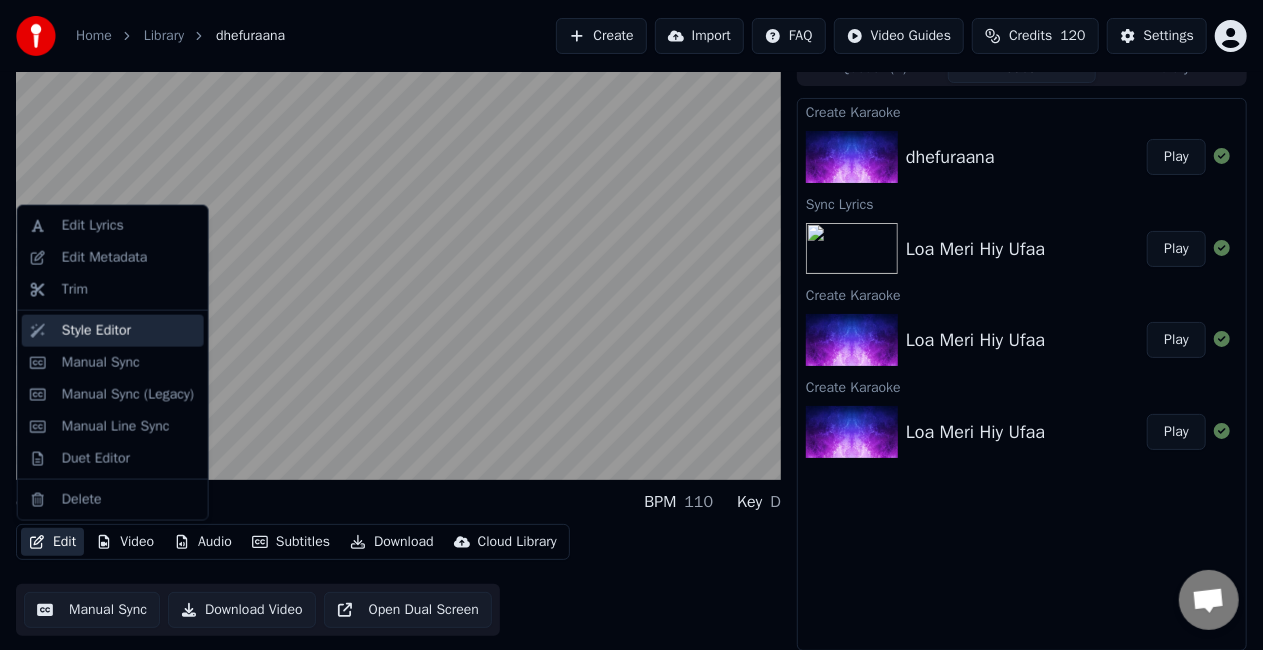 click on "Style Editor" at bounding box center (96, 331) 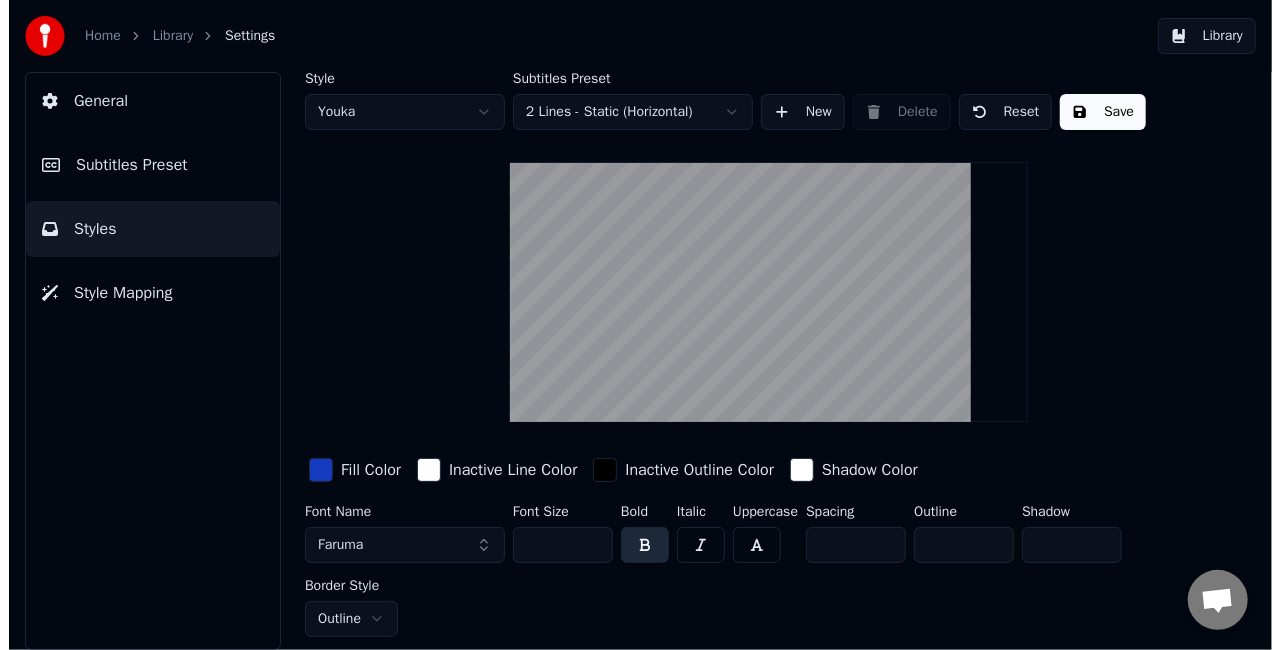 scroll, scrollTop: 0, scrollLeft: 0, axis: both 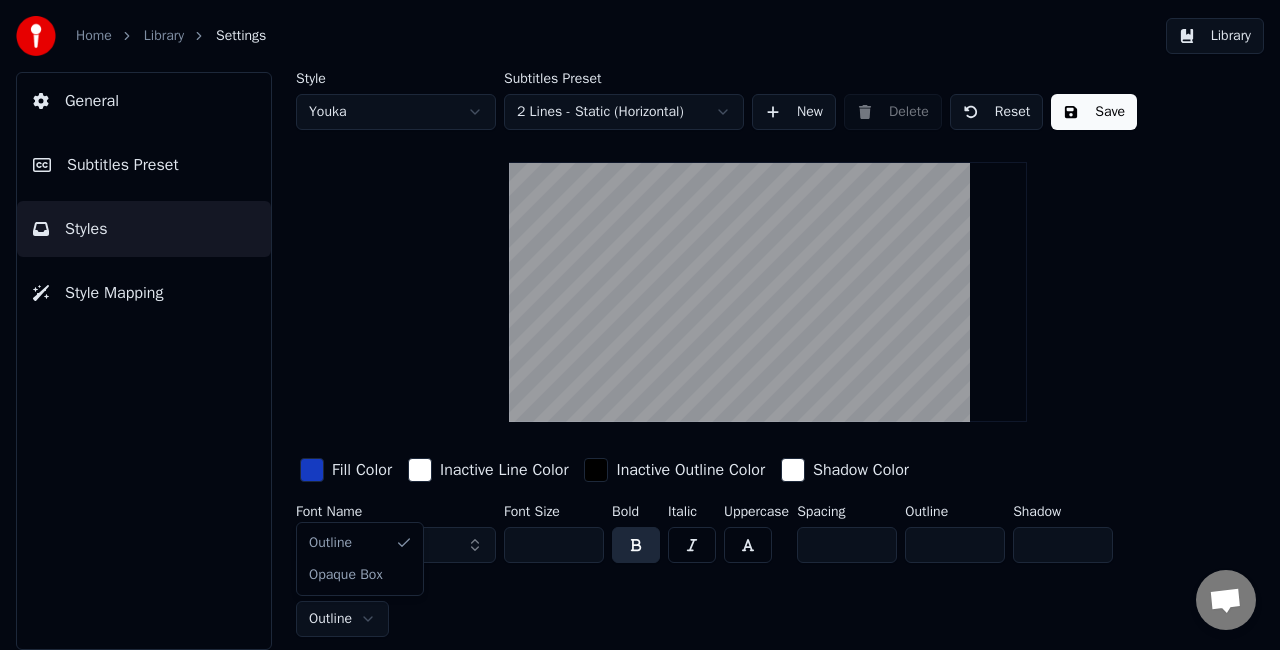click on "Home Library Settings Library General Subtitles Preset Styles Style Mapping Style Youka Subtitles Preset 2 Lines - Static (Horizontal) New Delete Reset Save Fill Color Inactive Line Color Inactive Outline Color Shadow Color Font Name Faruma Font Size *** Bold Italic Uppercase Spacing ** Outline ** Shadow * Border Style Outline Outline Opaque Box" at bounding box center (640, 325) 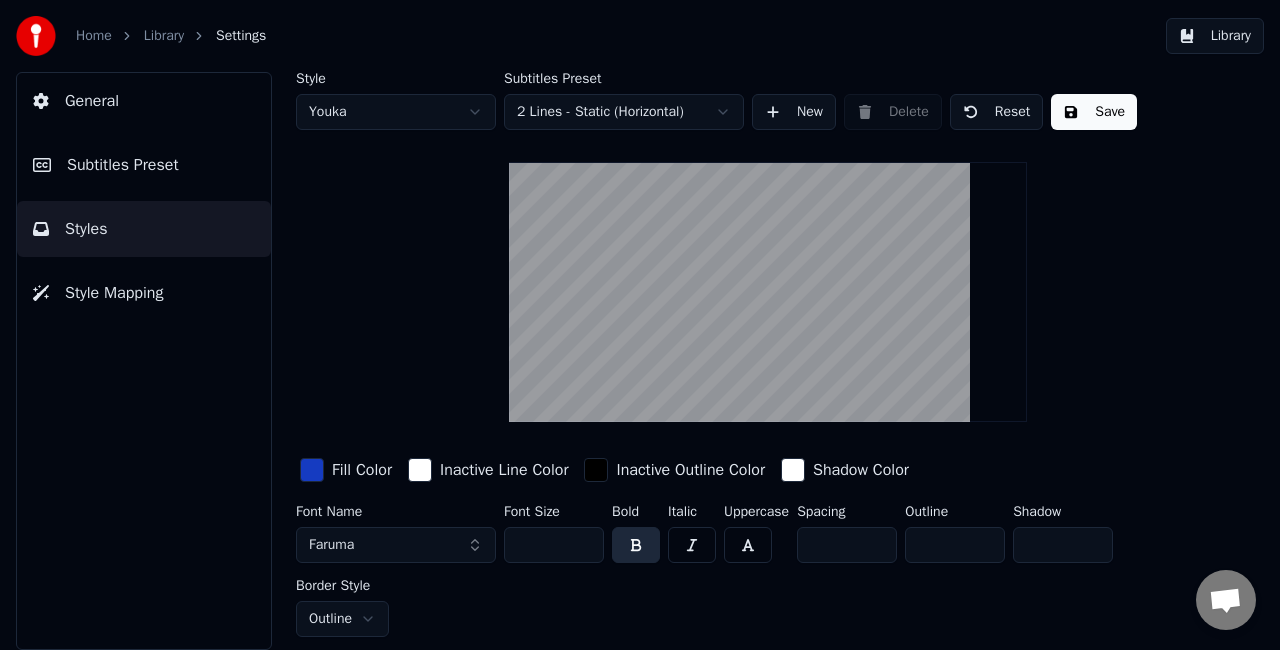click on "Home Library Settings Library General Subtitles Preset Styles Style Mapping Style Youka Subtitles Preset 2 Lines - Static (Horizontal) New Delete Reset Save Fill Color Inactive Line Color Inactive Outline Color Shadow Color Font Name Faruma Font Size *** Bold Italic Uppercase Spacing ** Outline ** Shadow * Border Style Outline" at bounding box center (640, 325) 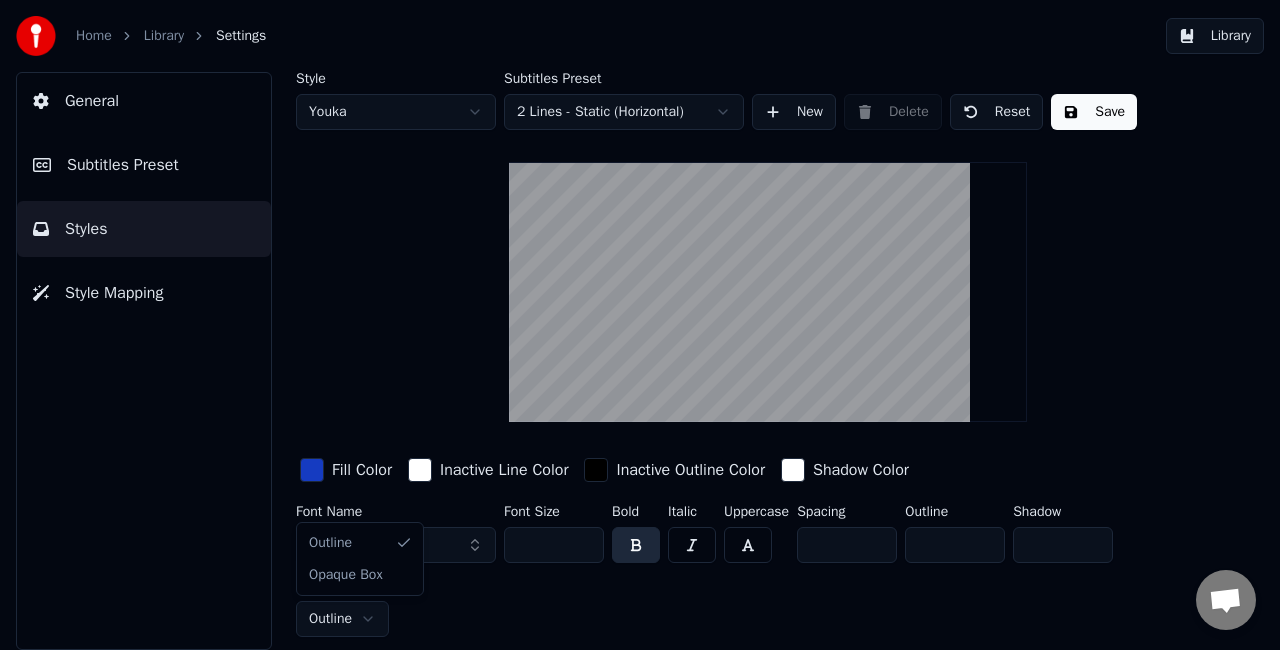 click on "Home Library Settings Library General Subtitles Preset Styles Style Mapping Style Youka Subtitles Preset 2 Lines - Static (Horizontal) New Delete Reset Save Fill Color Inactive Line Color Inactive Outline Color Shadow Color Font Name Faruma Font Size *** Bold Italic Uppercase Spacing ** Outline ** Shadow * Border Style Outline Outline Opaque Box" at bounding box center (640, 325) 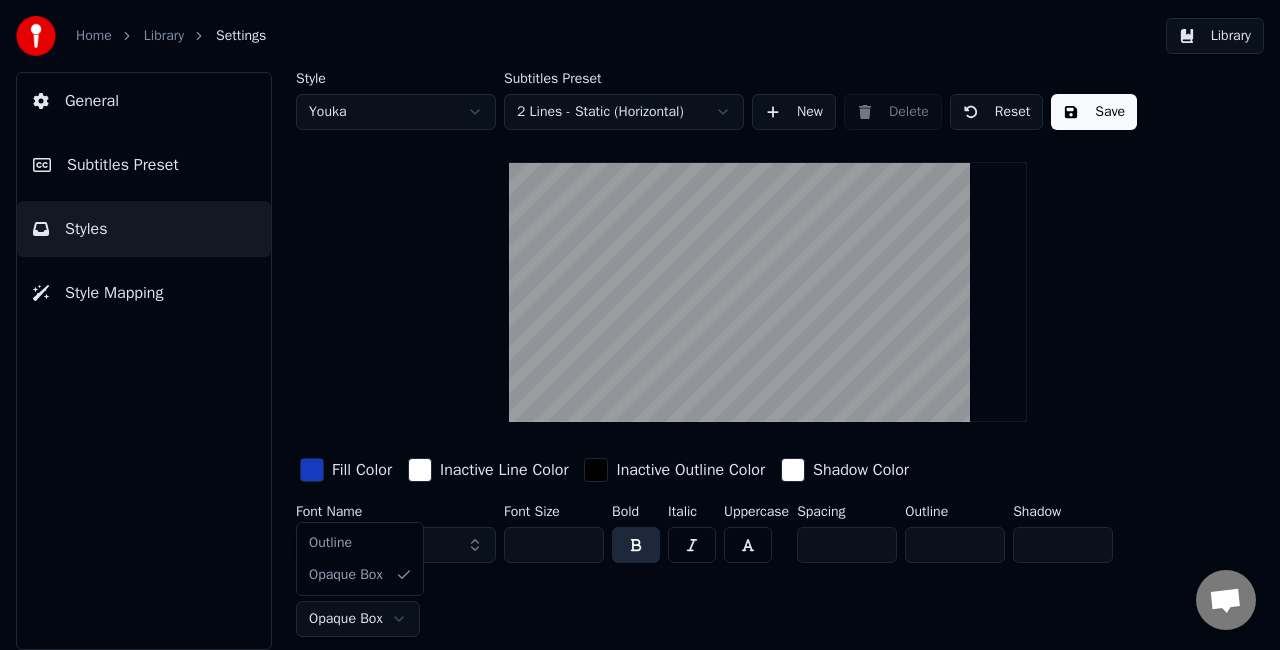 click on "Home Library Settings Library General Subtitles Preset Styles Style Mapping Style Youka Subtitles Preset 2 Lines - Static (Horizontal) New Delete Reset Save Fill Color Inactive Line Color Inactive Outline Color Shadow Color Font Name Faruma Font Size *** Bold Italic Uppercase Spacing ** Outline ** Shadow * Border Style Opaque Box Outline Opaque Box" at bounding box center [640, 325] 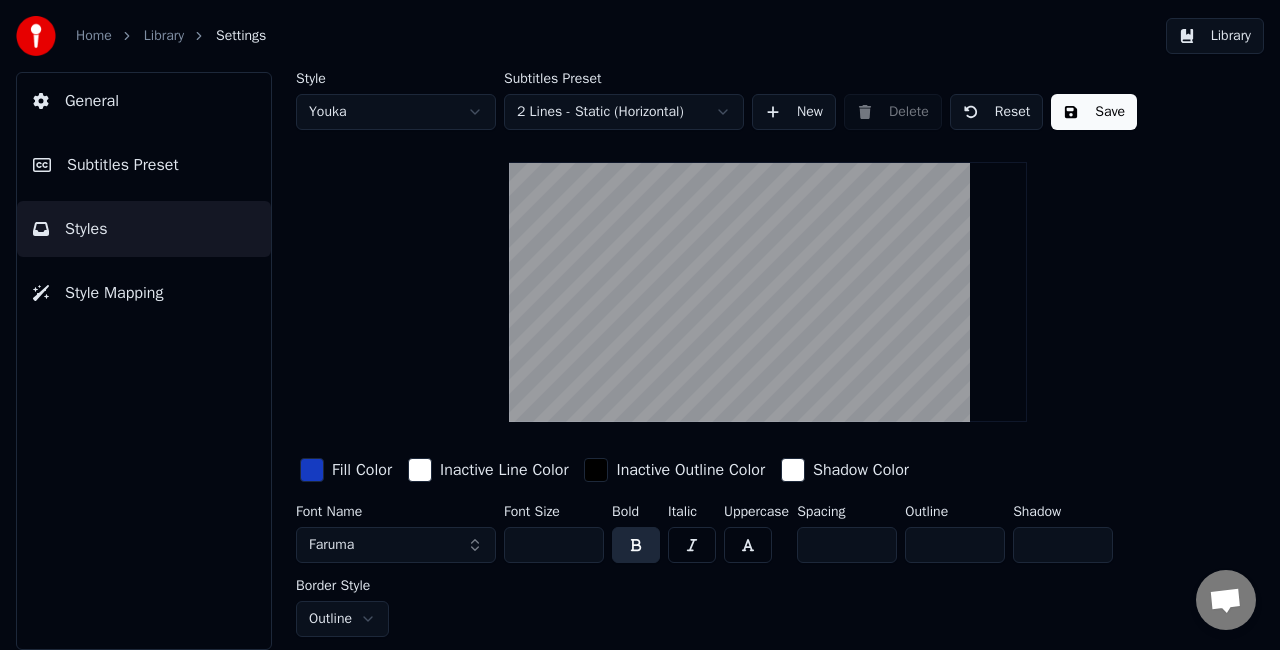 click on "Font Name Faruma Font Size *** Bold Italic Uppercase Spacing ** Outline ** Shadow * Border Style Outline" at bounding box center [744, 571] 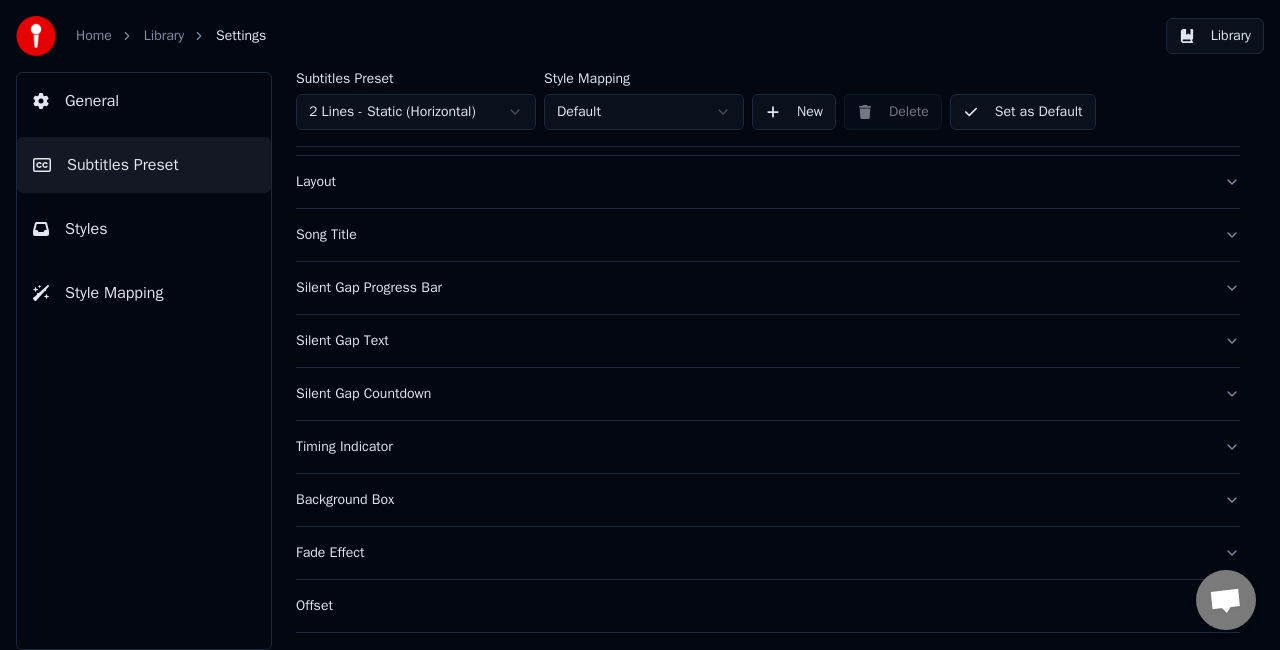 scroll, scrollTop: 184, scrollLeft: 0, axis: vertical 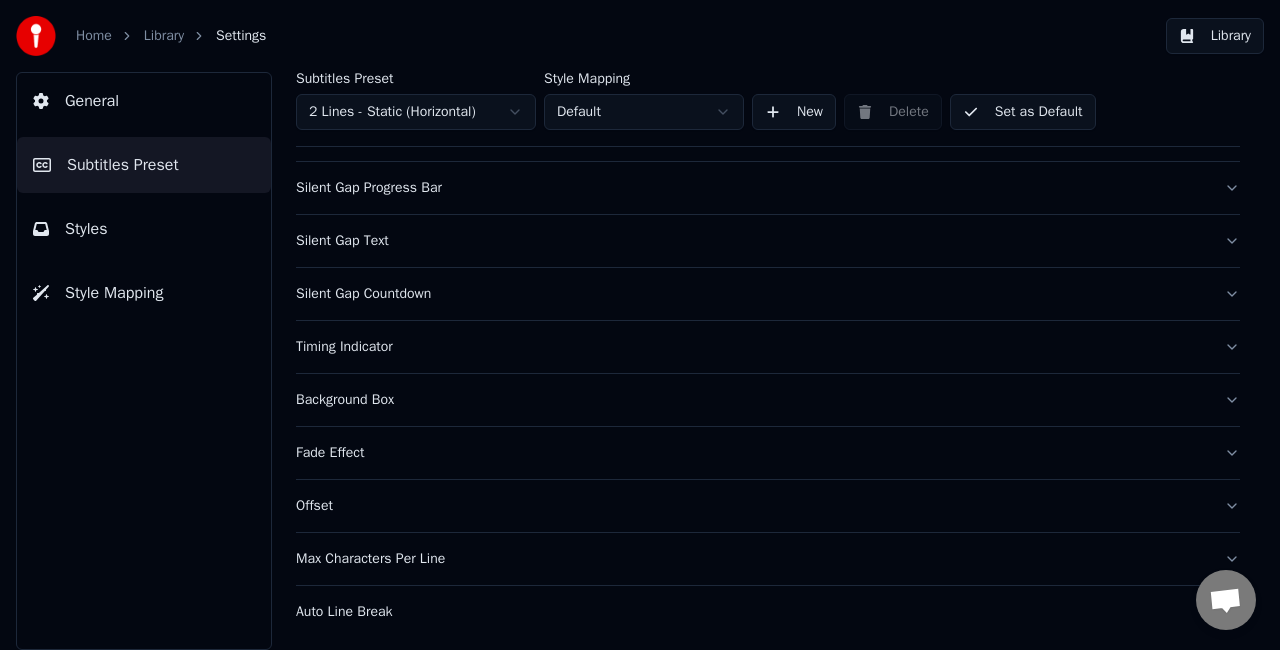 click on "Max Characters Per Line" at bounding box center (752, 559) 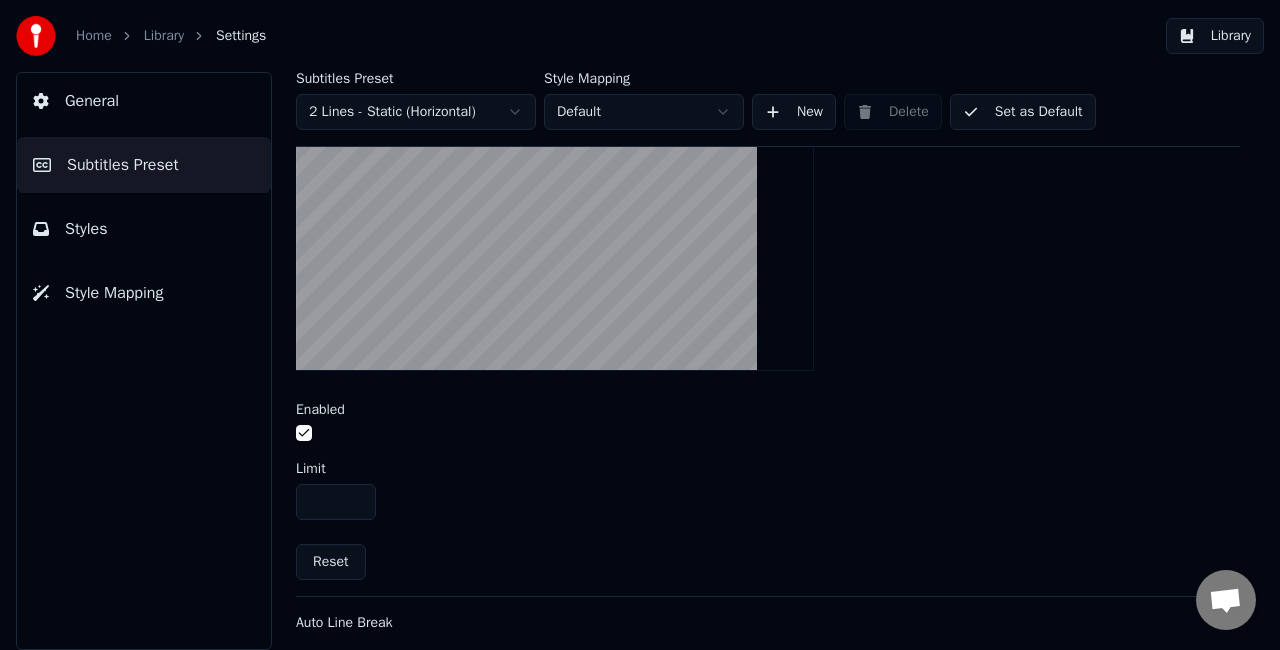 scroll, scrollTop: 712, scrollLeft: 0, axis: vertical 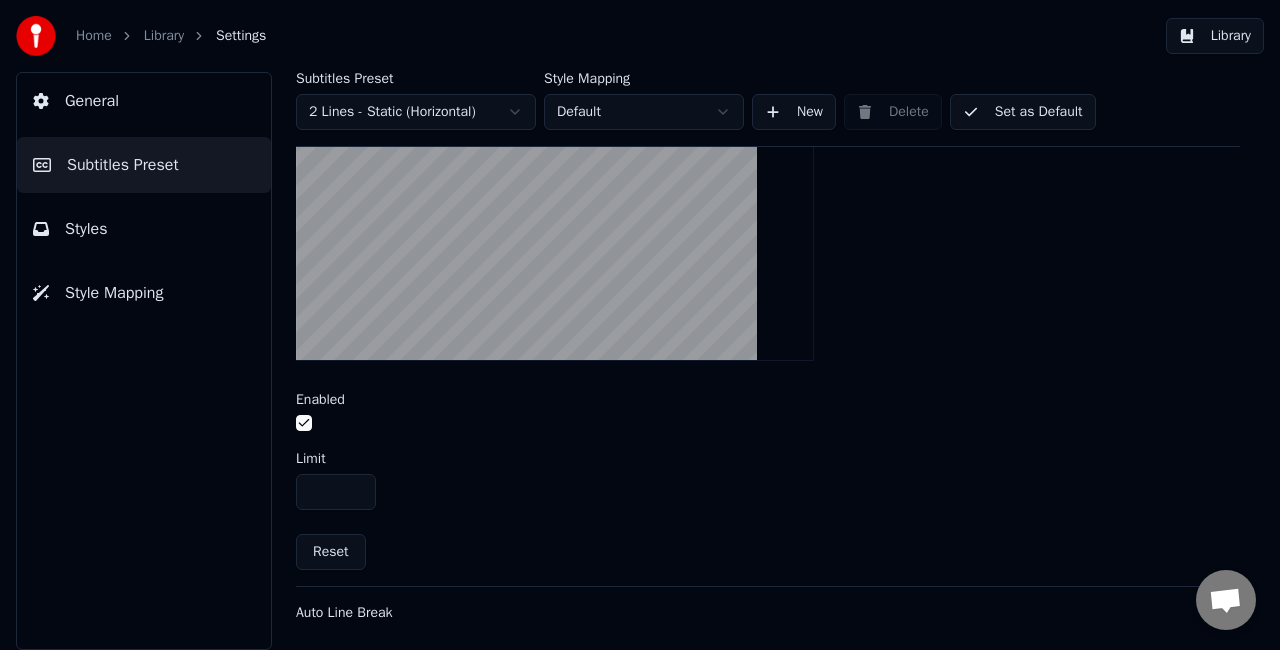 click on "Auto Line Break" at bounding box center [752, 613] 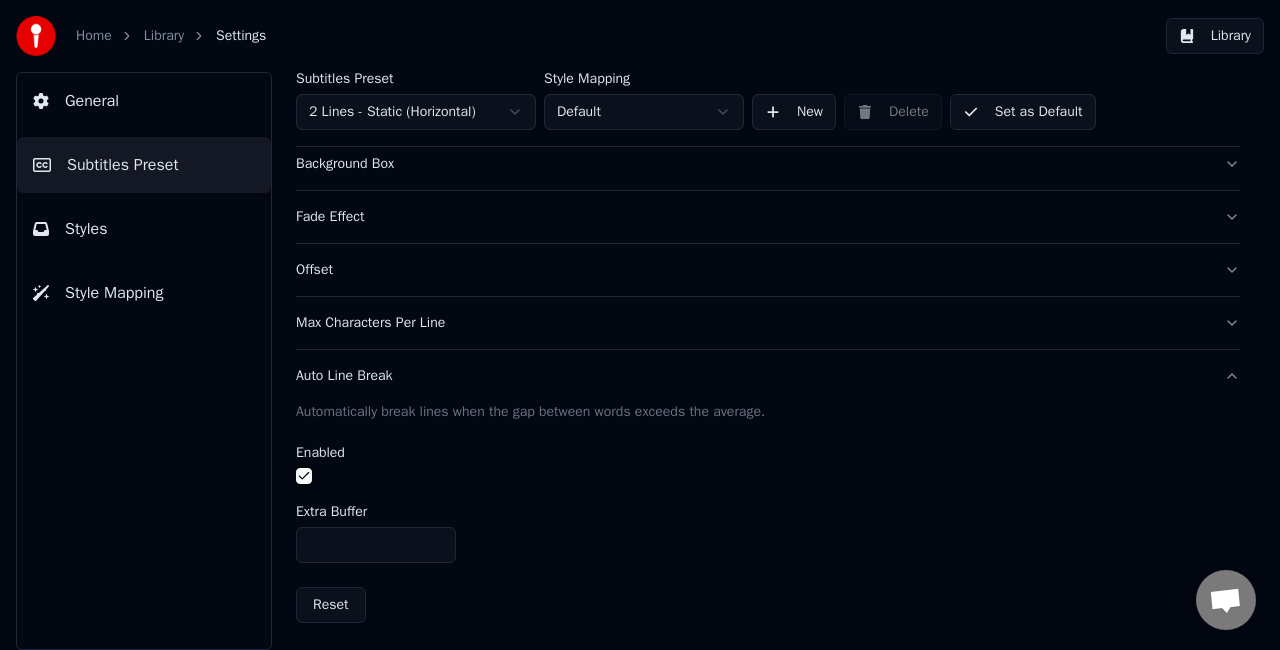 scroll, scrollTop: 420, scrollLeft: 0, axis: vertical 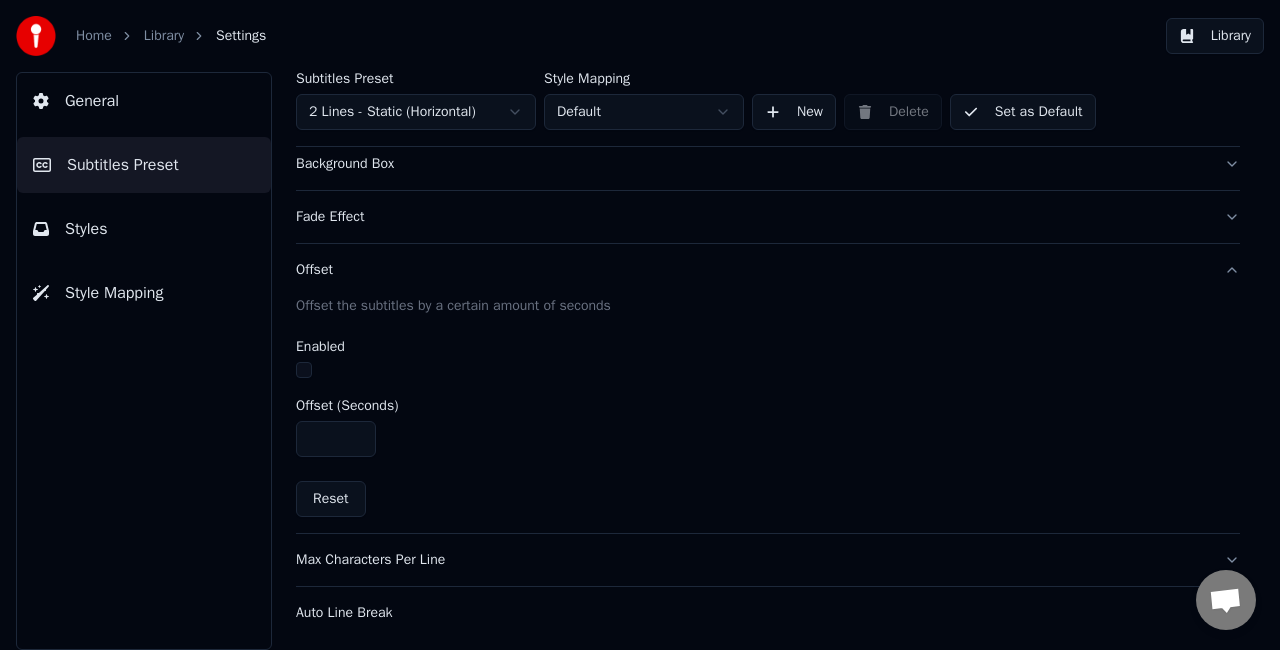 click on "Fade Effect" at bounding box center [768, 217] 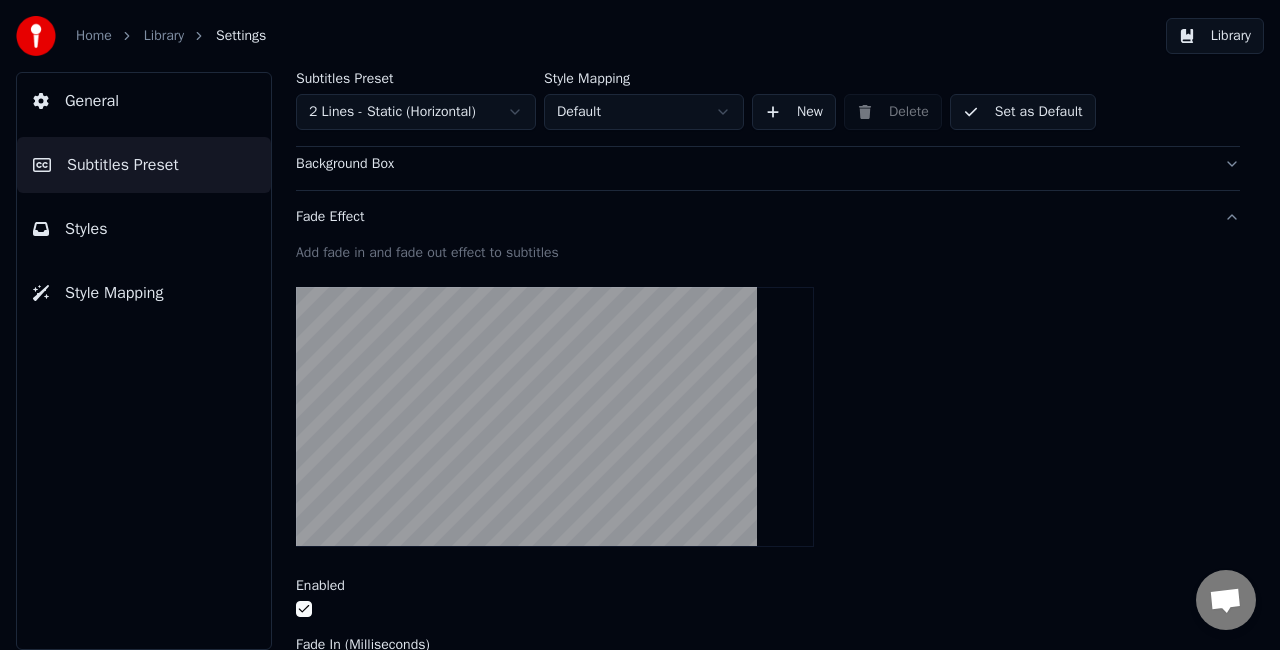 scroll, scrollTop: 320, scrollLeft: 0, axis: vertical 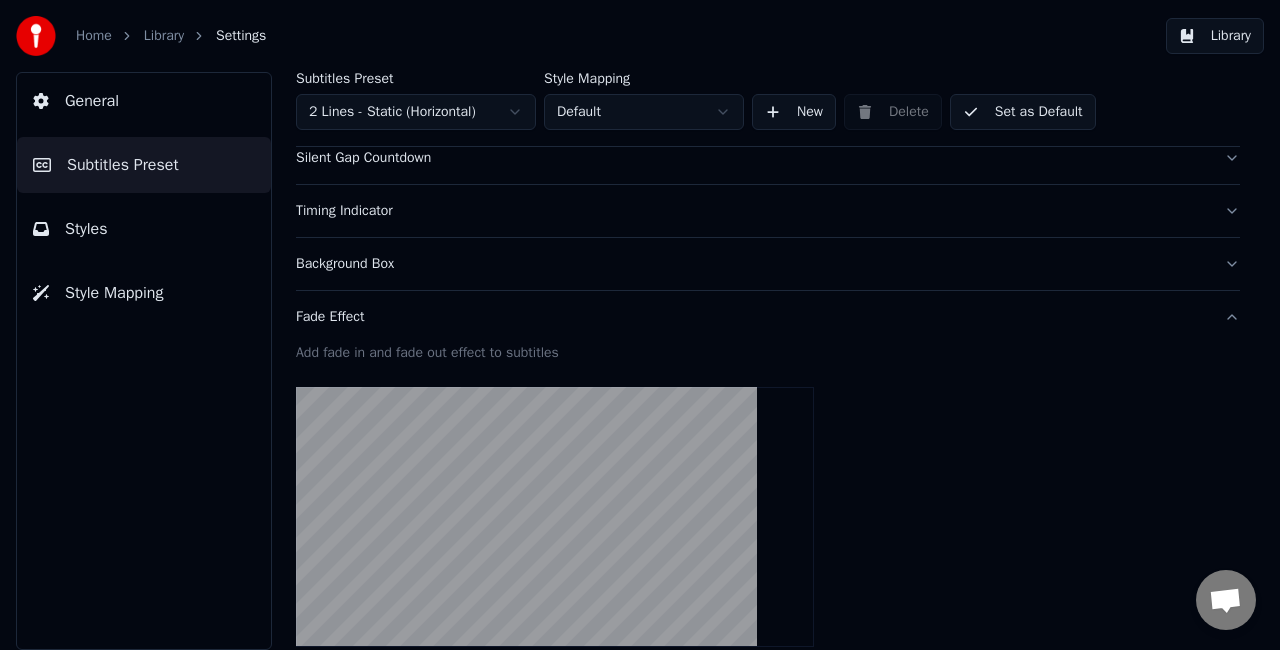 click on "Background Box" at bounding box center (768, 264) 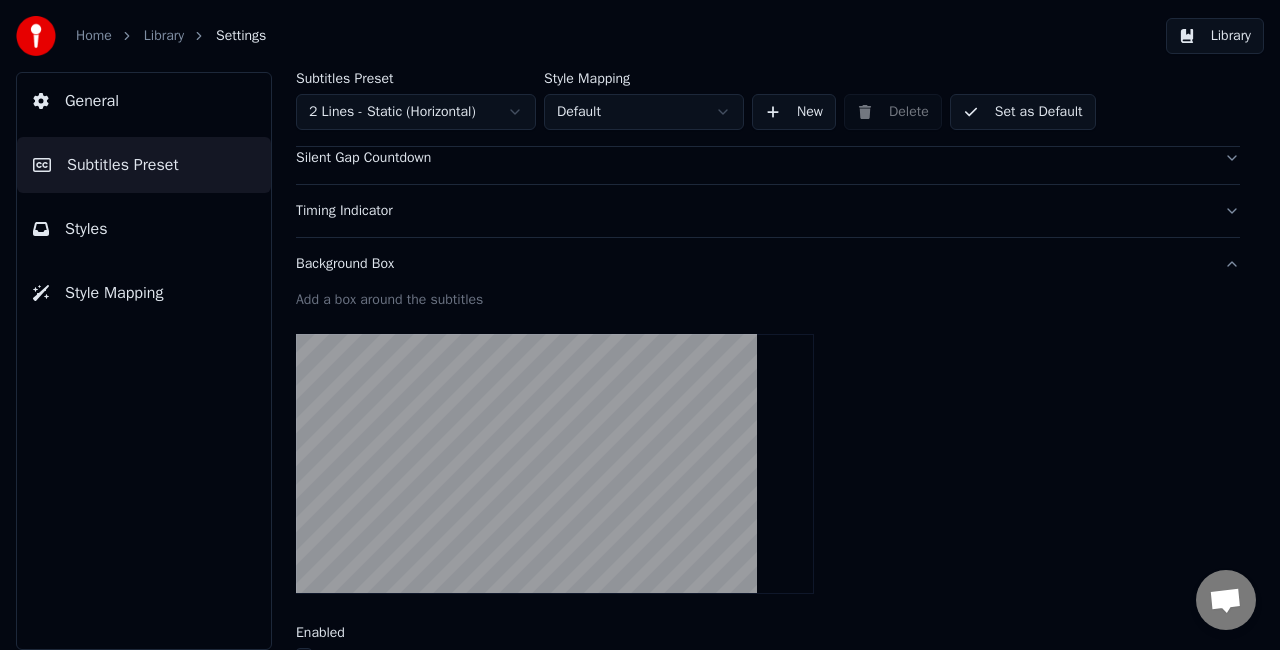 click on "Timing Indicator" at bounding box center (752, 211) 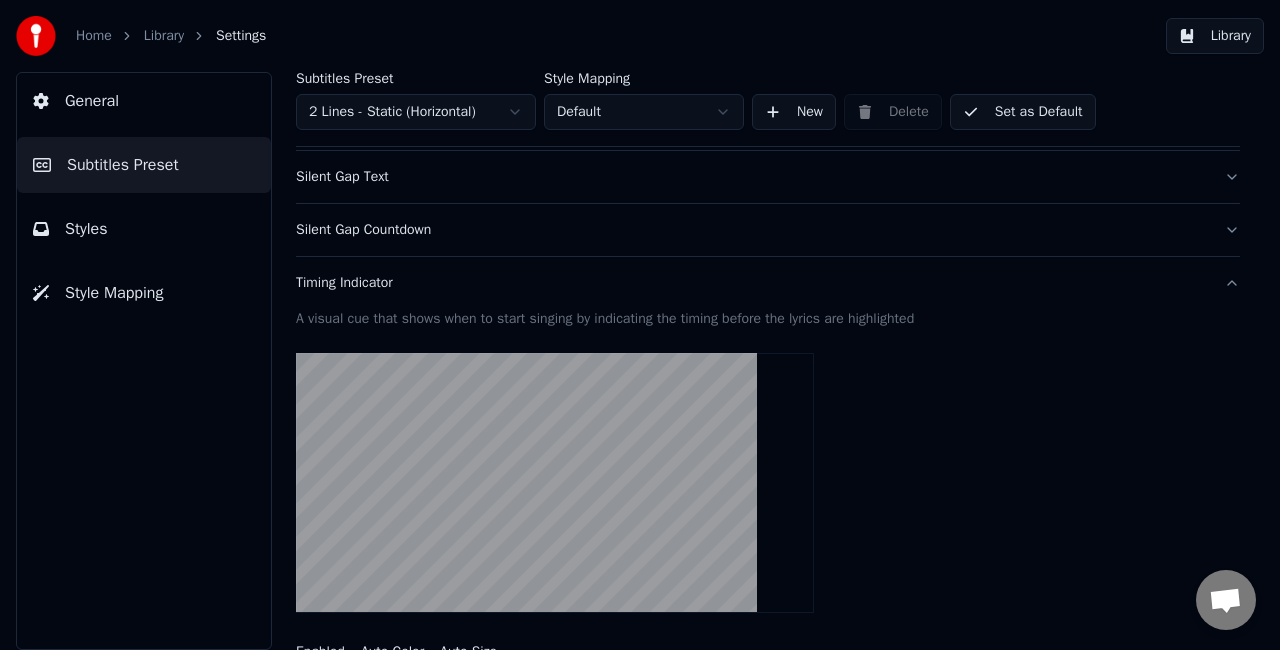 scroll, scrollTop: 120, scrollLeft: 0, axis: vertical 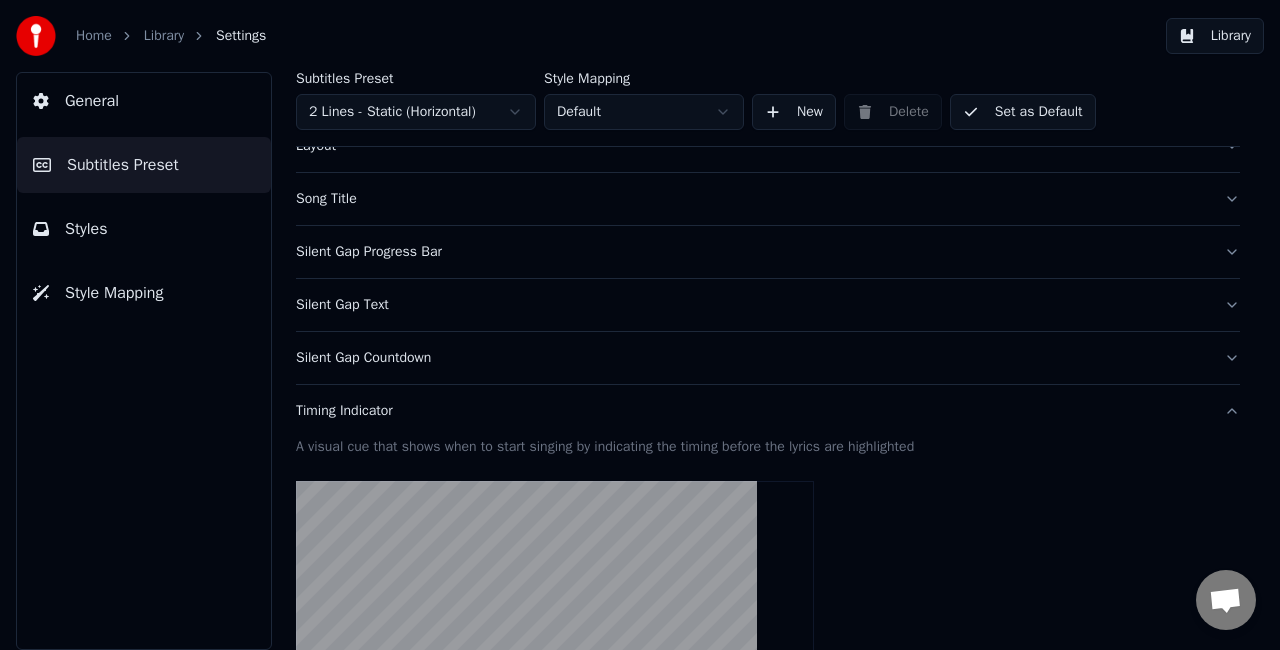 click on "Silent Gap Countdown" at bounding box center (752, 358) 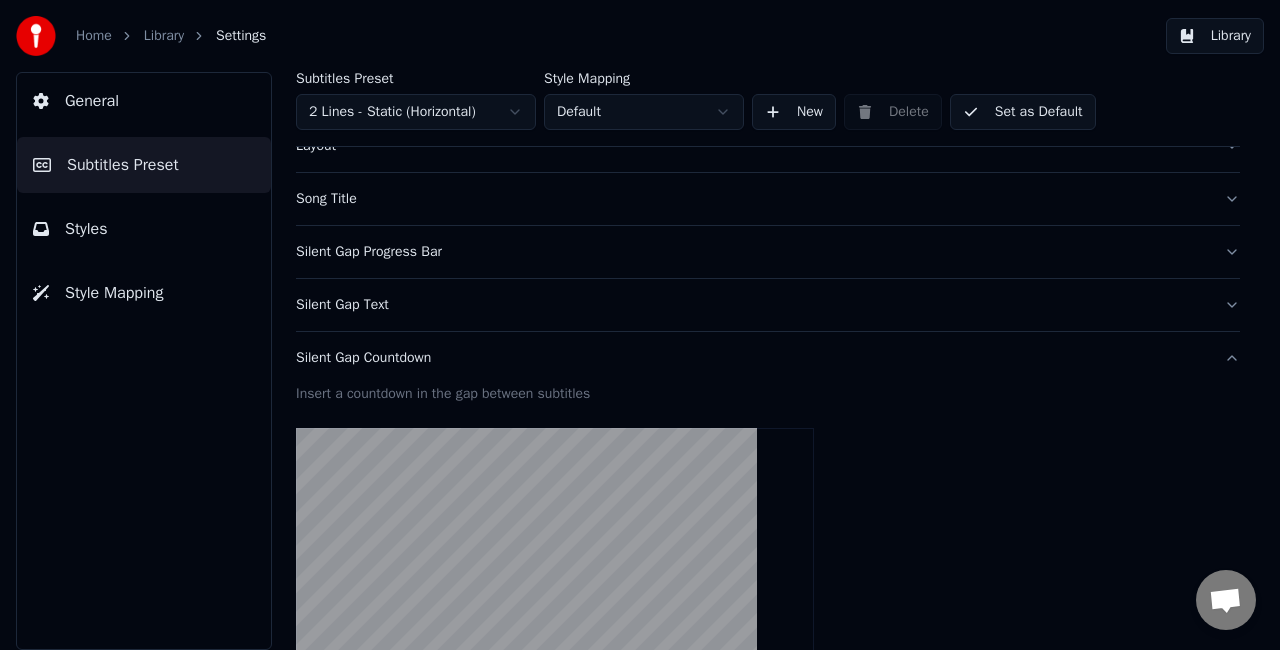 click on "Silent Gap Text" at bounding box center (768, 305) 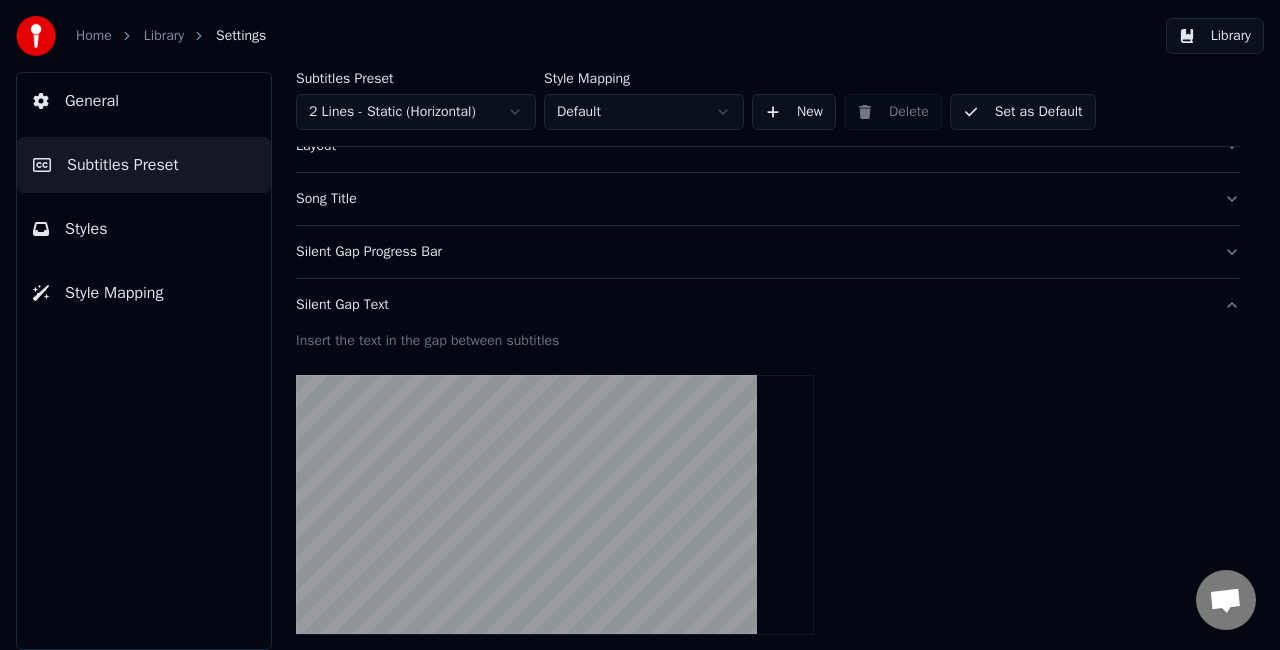 click on "Silent Gap Progress Bar" at bounding box center (768, 252) 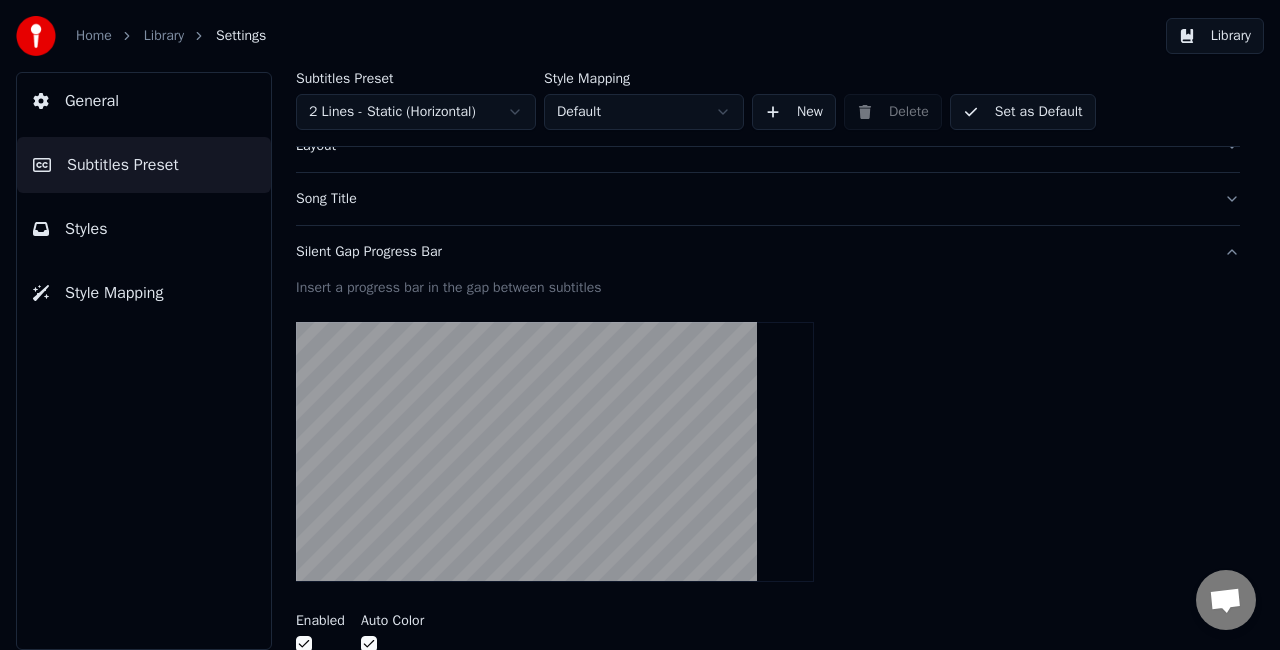 click on "Song Title" at bounding box center (768, 199) 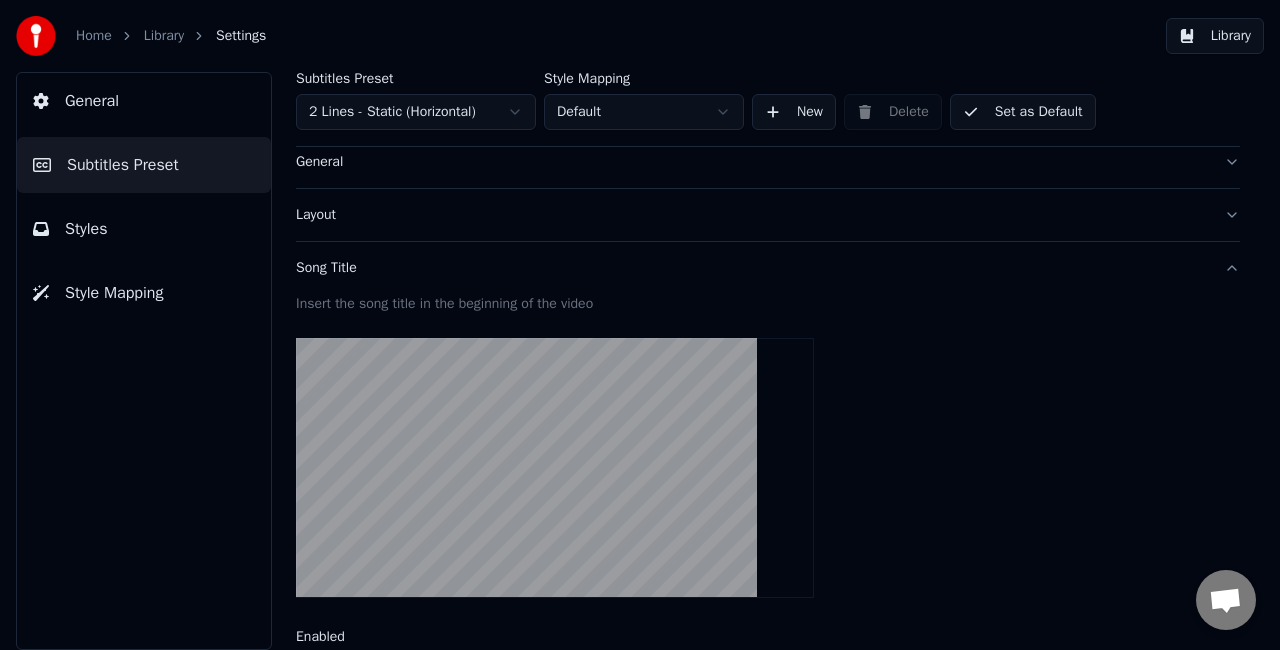 scroll, scrollTop: 20, scrollLeft: 0, axis: vertical 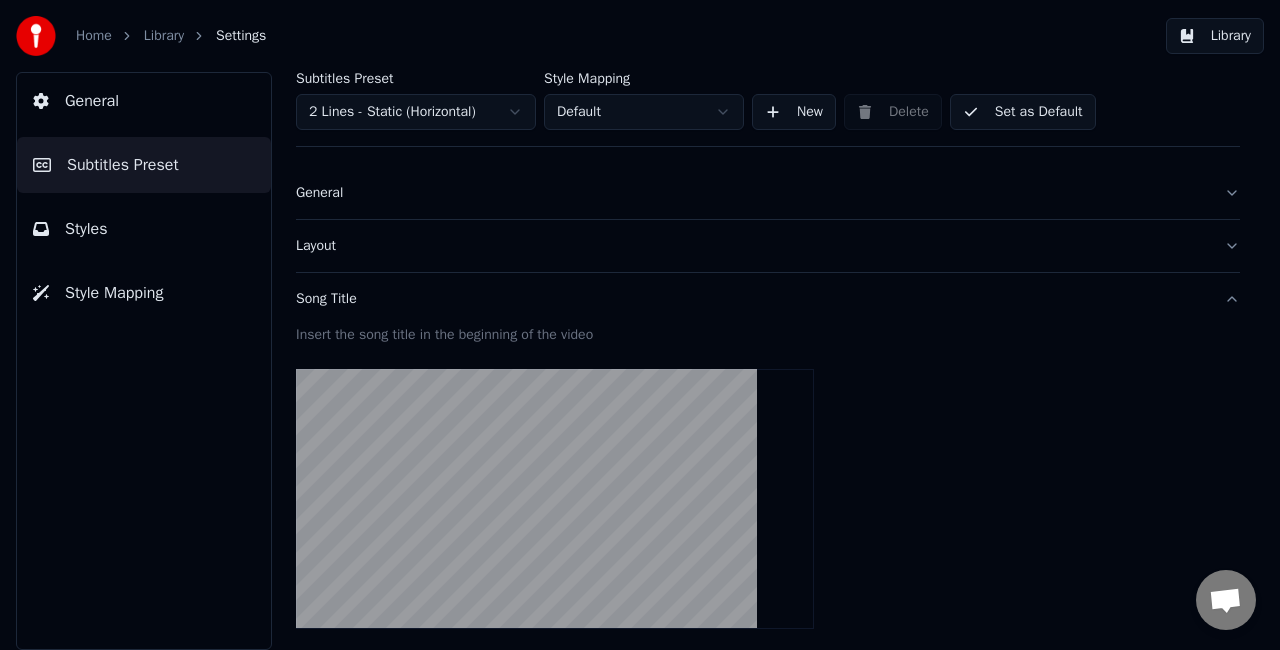 click on "Song Title" at bounding box center [768, 299] 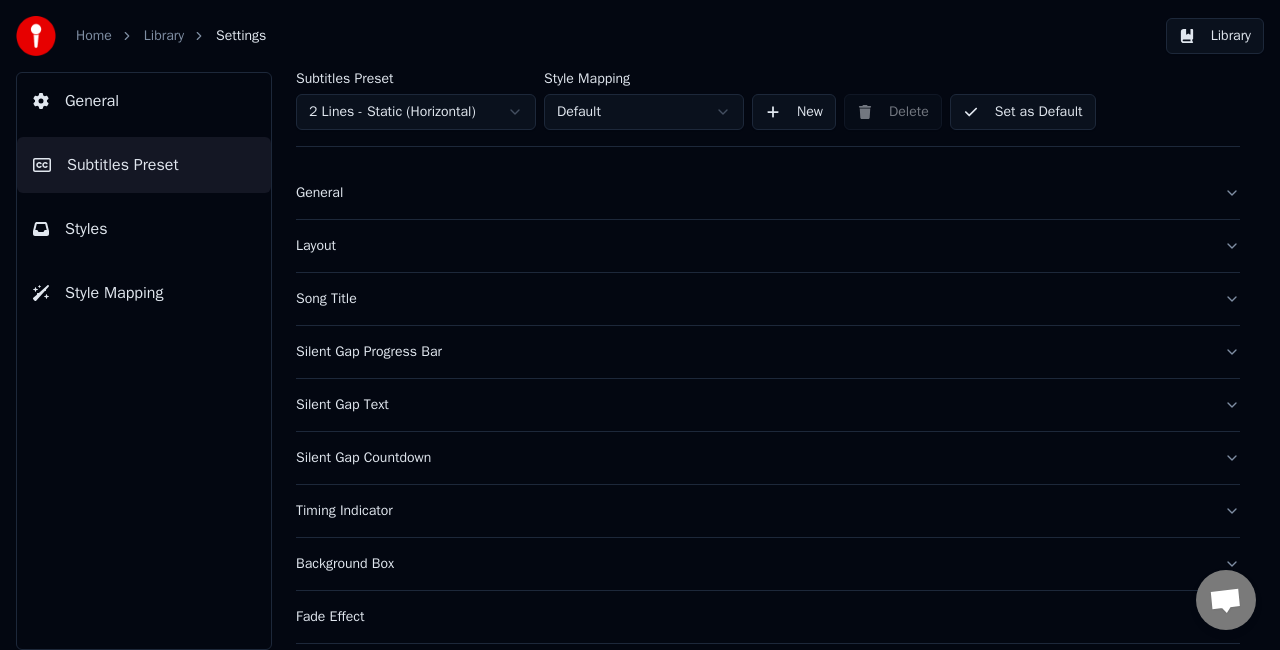 click on "Layout" at bounding box center [768, 246] 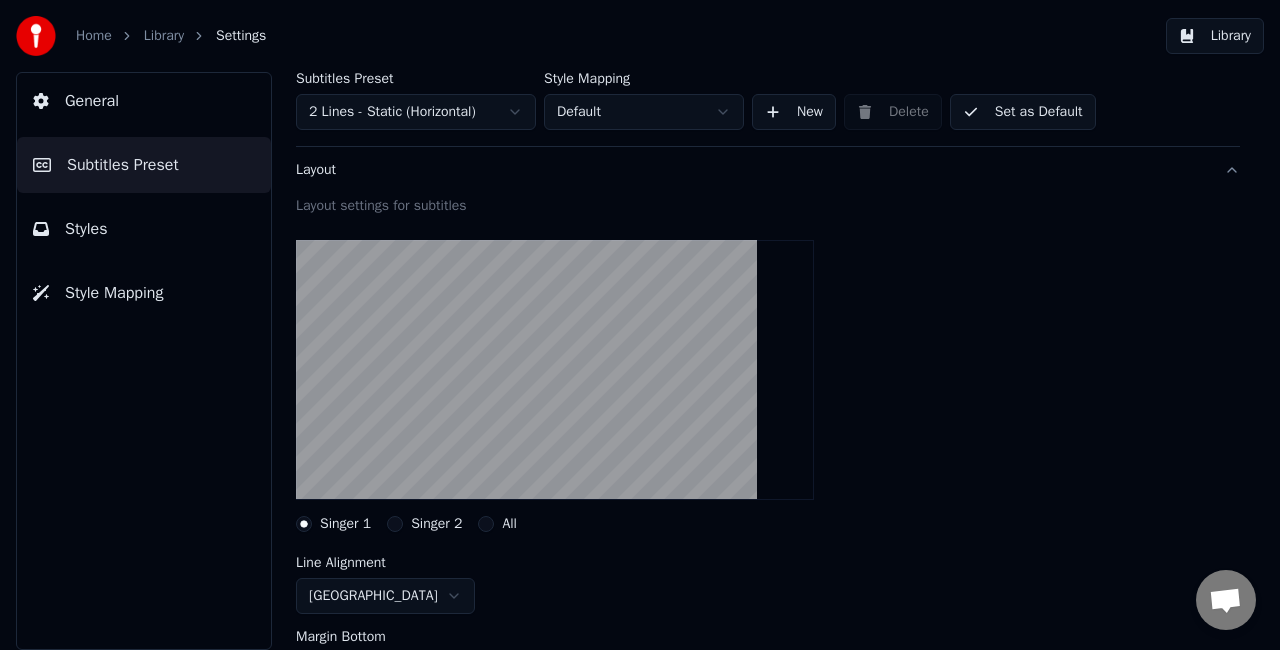 scroll, scrollTop: 220, scrollLeft: 0, axis: vertical 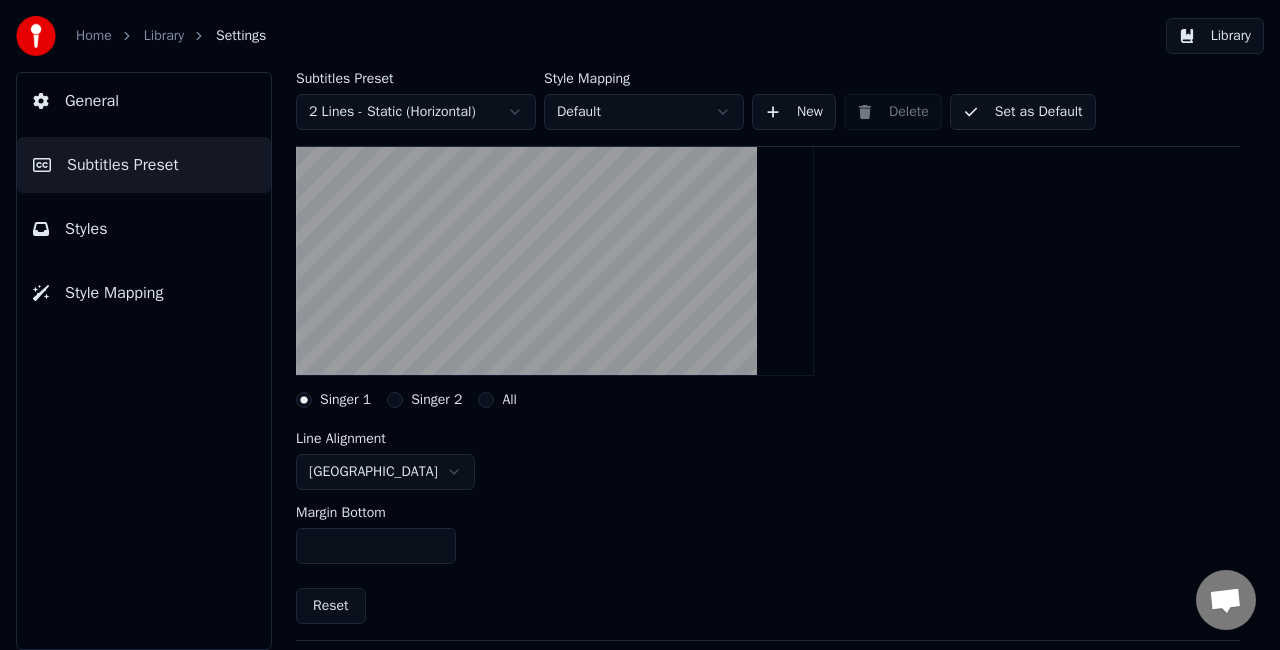 click on "Singer 2" at bounding box center (395, 400) 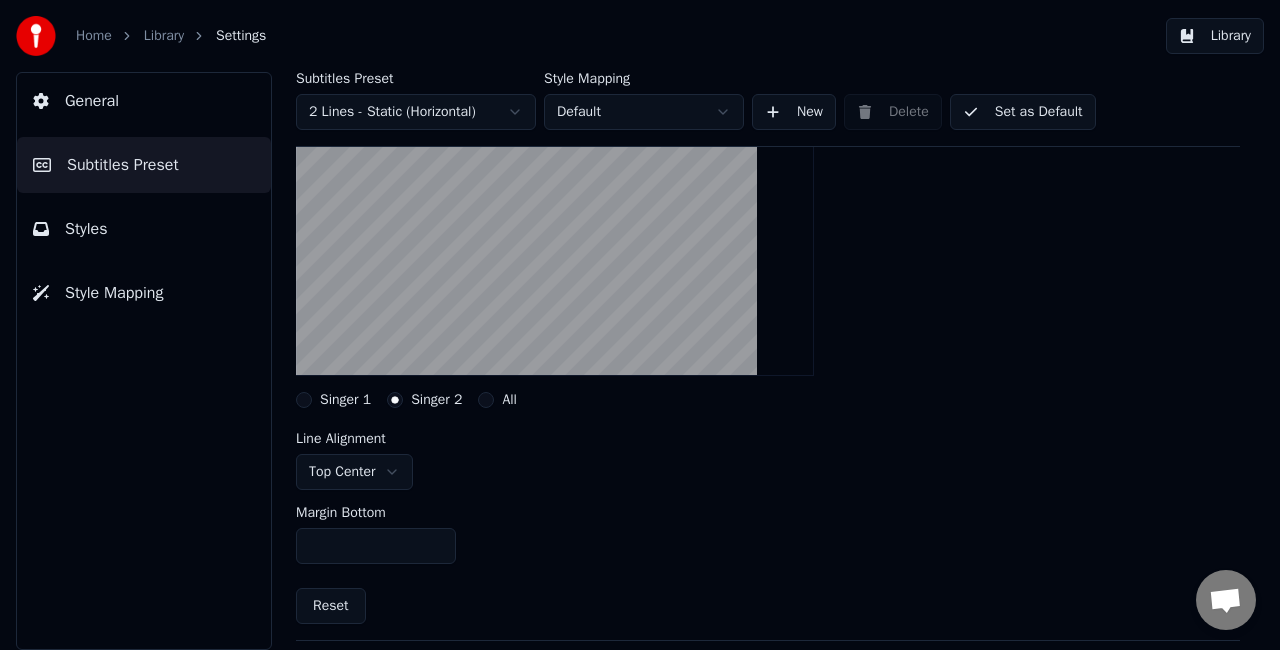 click on "Singer 1" at bounding box center [304, 400] 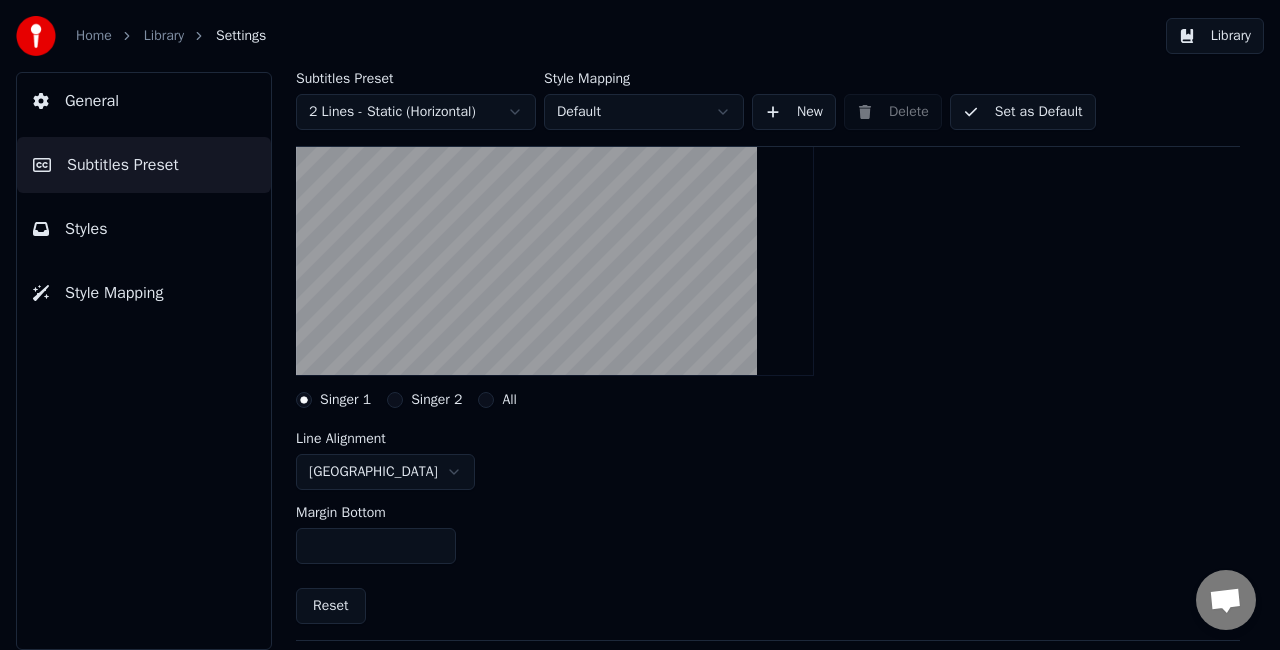 click on "Singer 2" at bounding box center (395, 400) 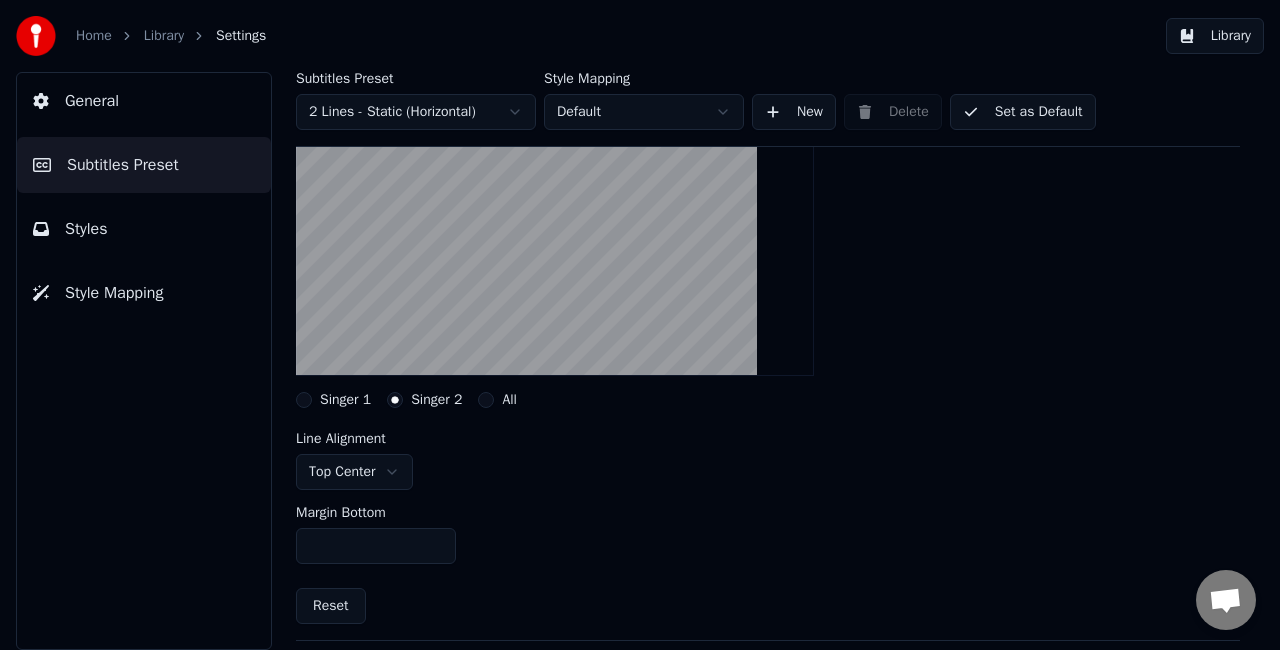 click on "Singer 1" at bounding box center [333, 400] 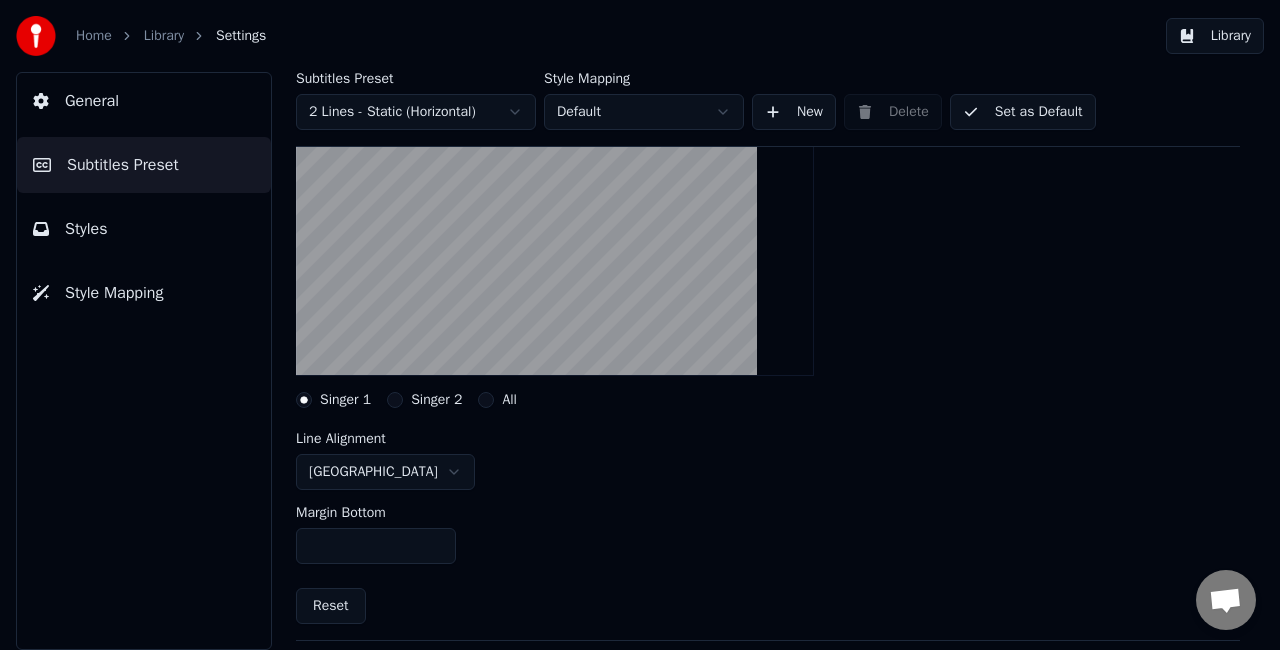 click on "Singer 2" at bounding box center [424, 400] 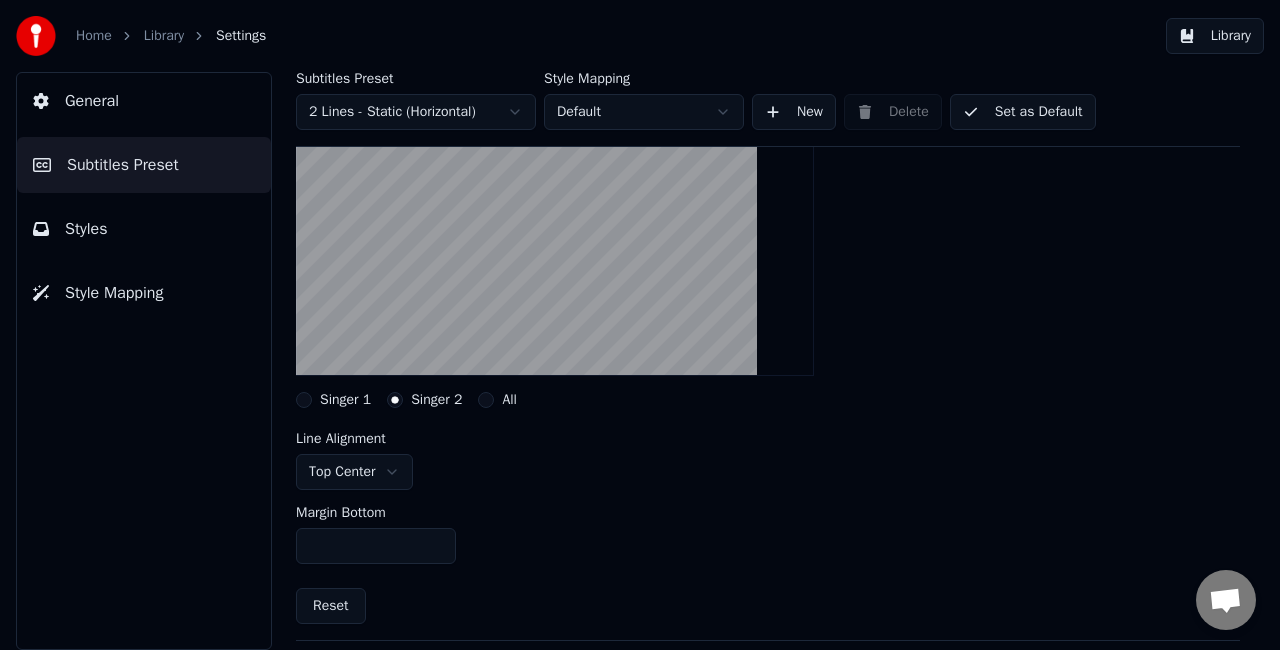 click on "All" at bounding box center [486, 400] 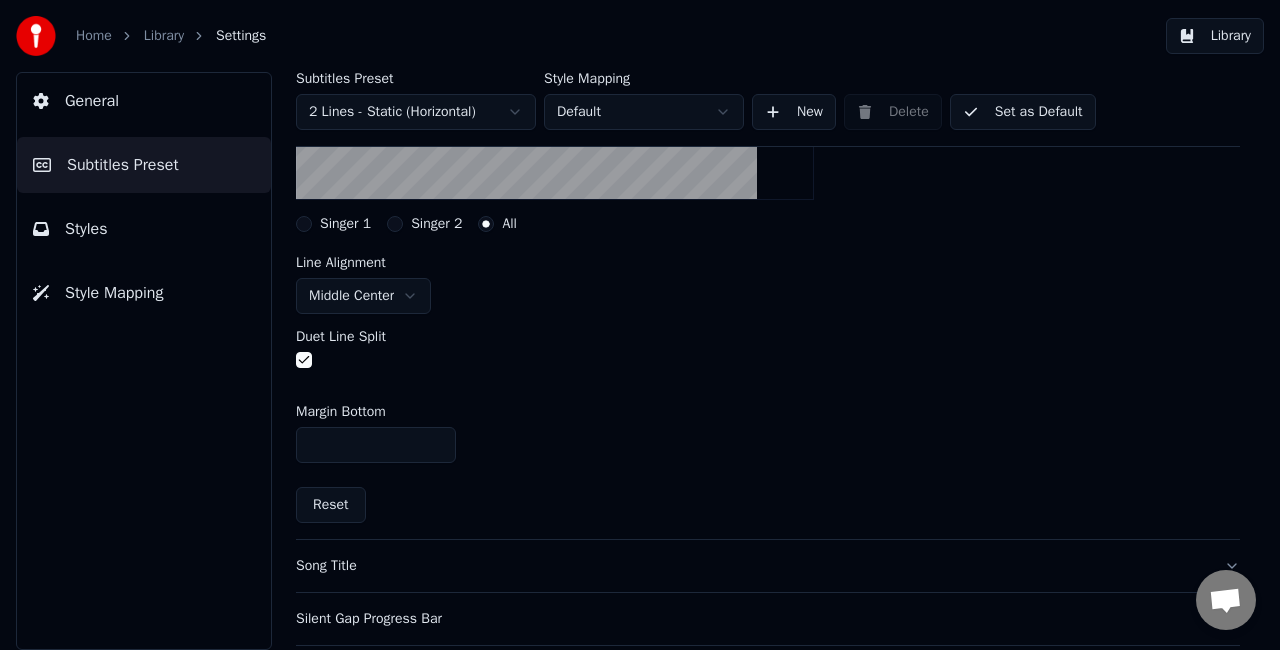 scroll, scrollTop: 420, scrollLeft: 0, axis: vertical 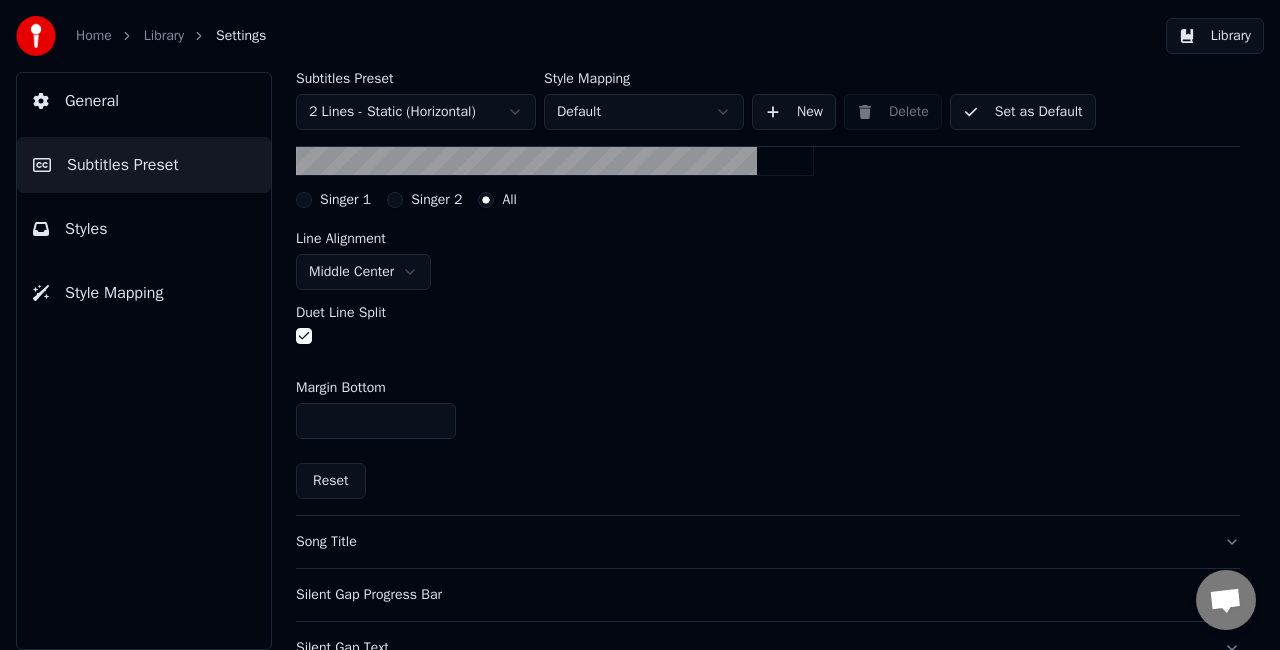 drag, startPoint x: 380, startPoint y: 428, endPoint x: 294, endPoint y: 424, distance: 86.09297 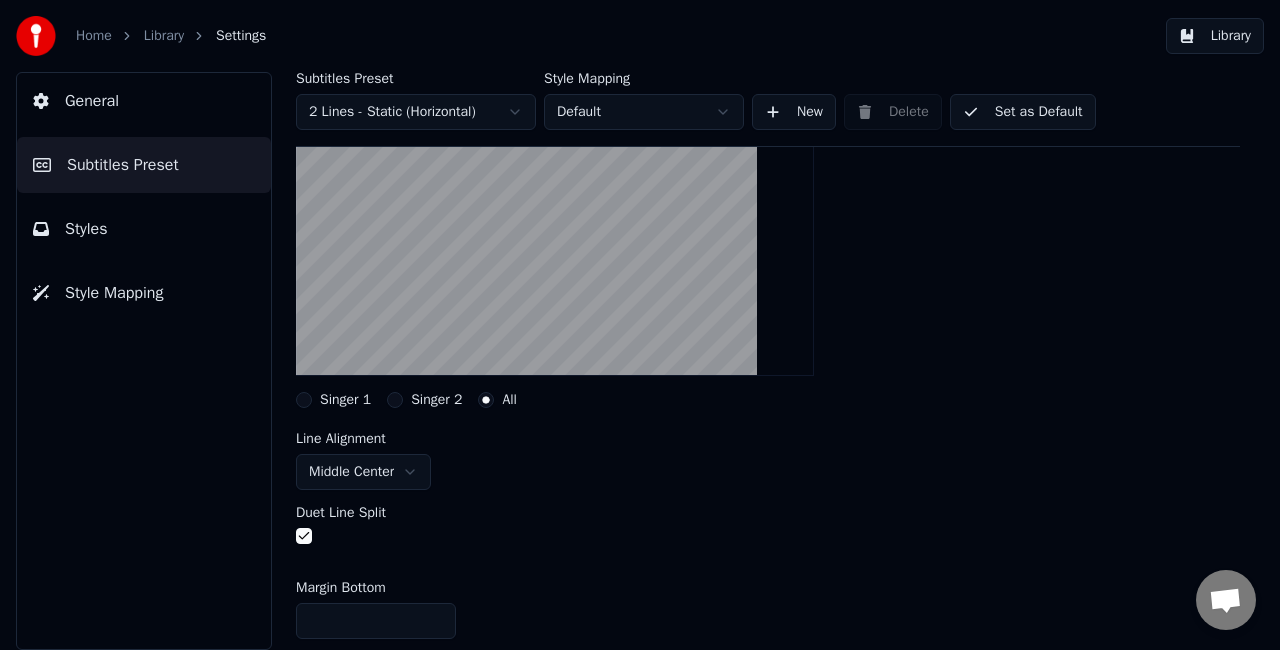 click on "Singer 1" at bounding box center (333, 400) 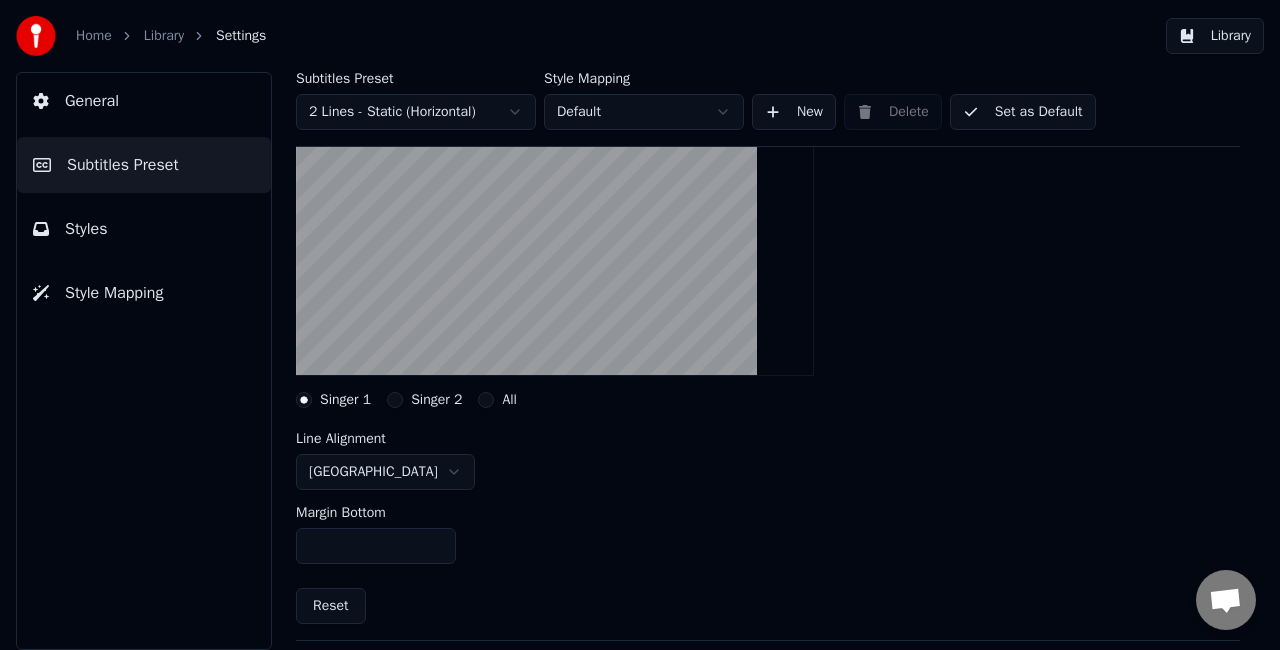 click at bounding box center (768, 246) 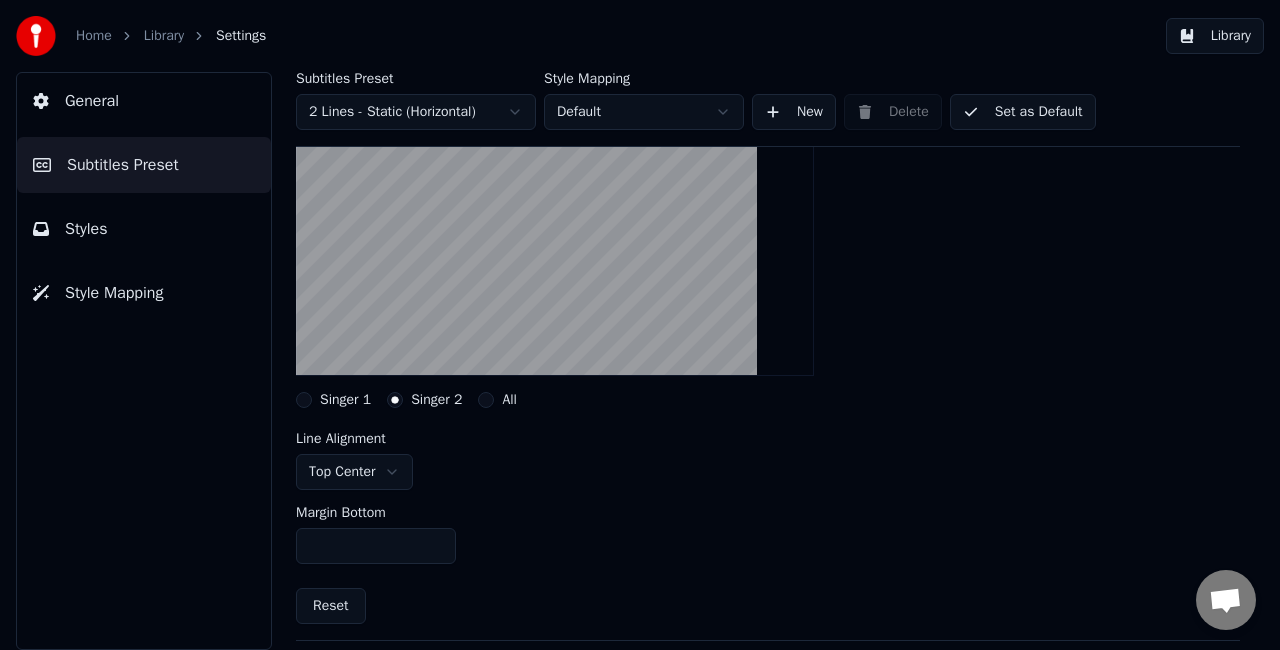 click on "Singer 1" at bounding box center (345, 400) 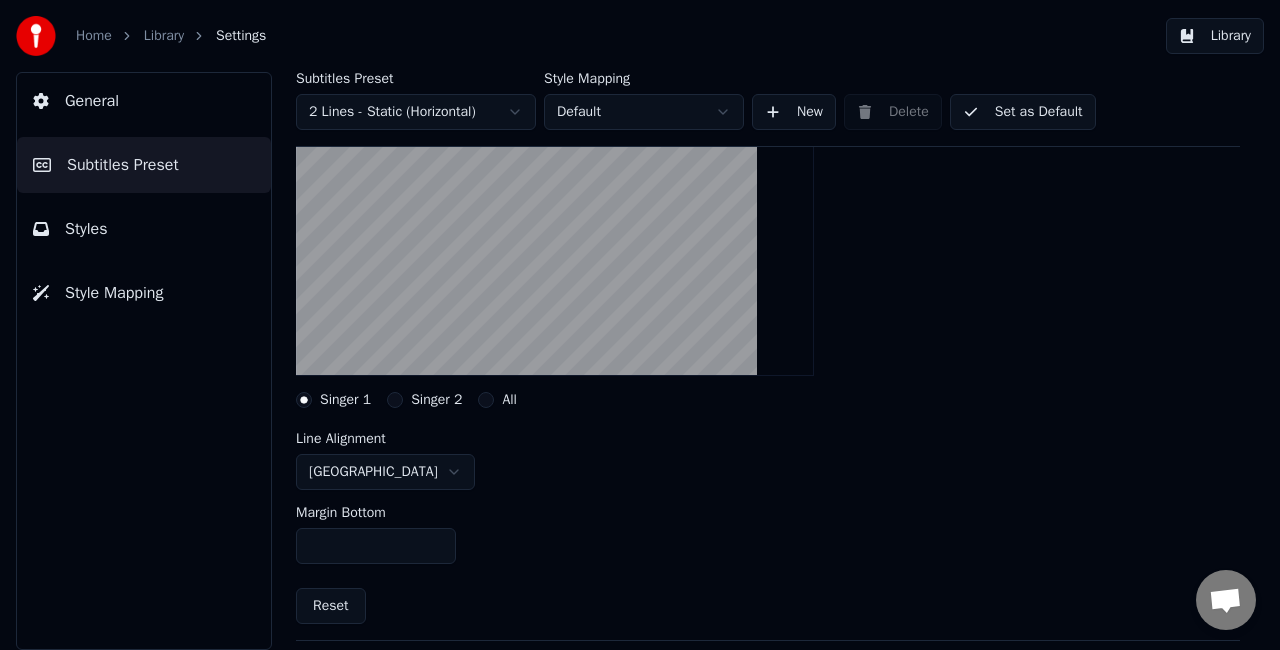click on "Singer 2" at bounding box center (395, 400) 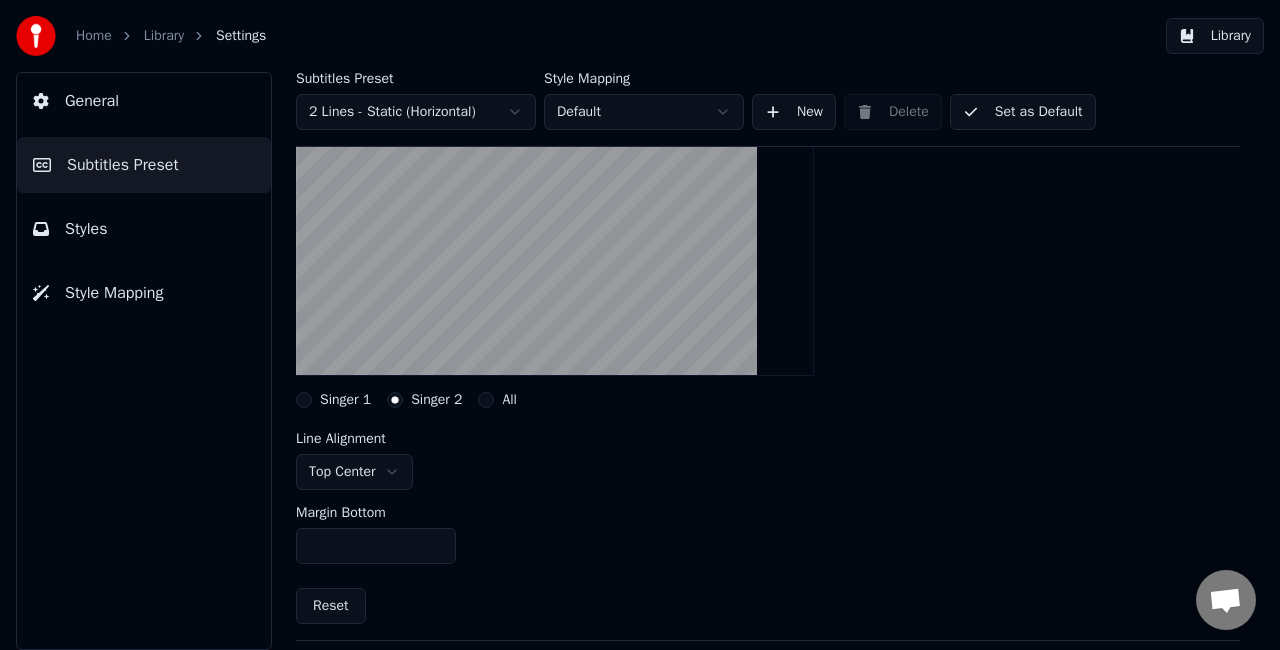 click on "All" at bounding box center [486, 400] 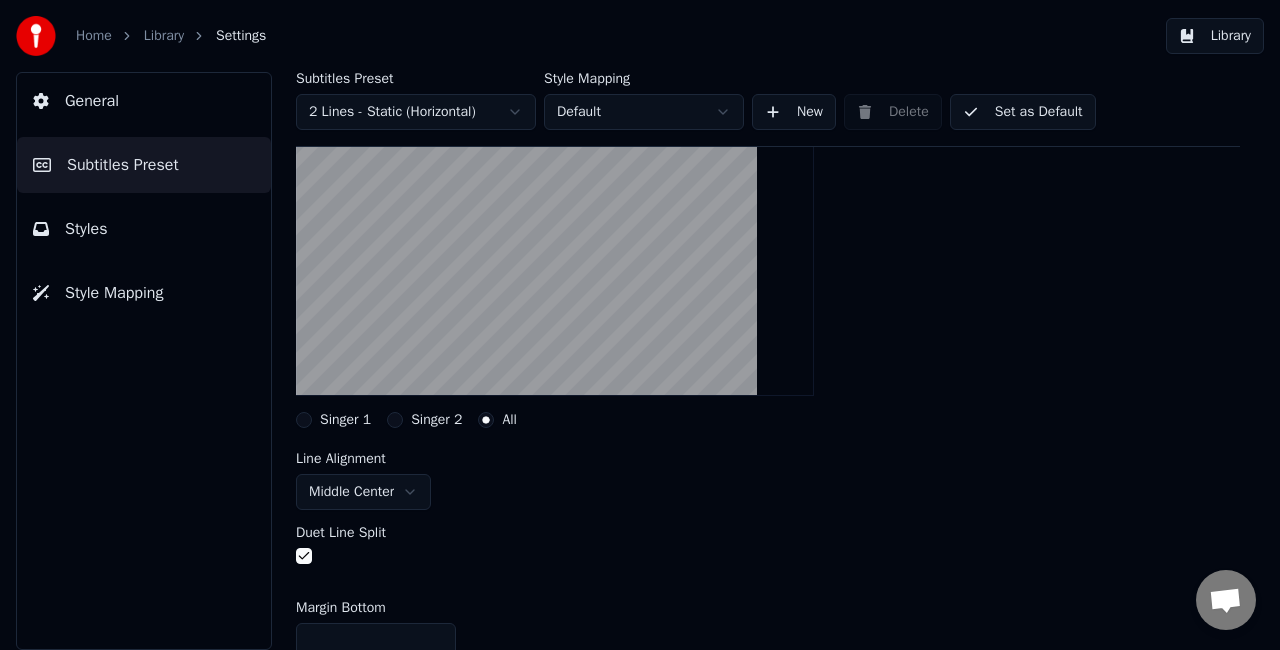scroll, scrollTop: 300, scrollLeft: 0, axis: vertical 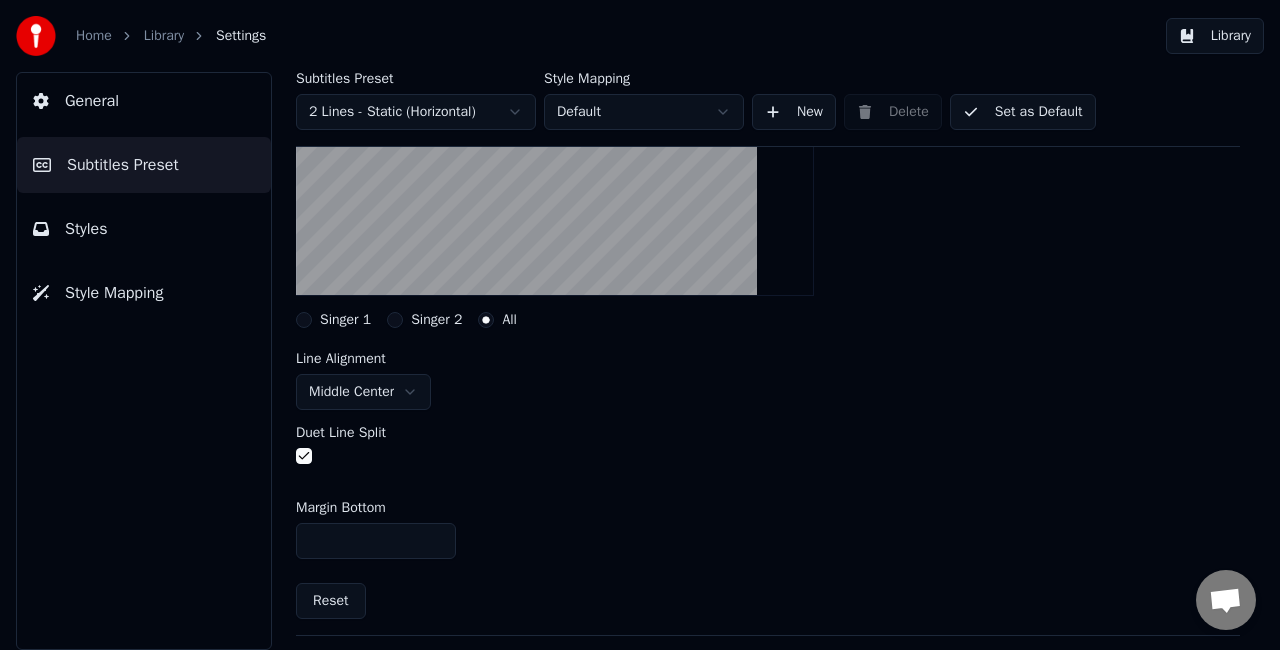 click on "Singer 2" at bounding box center (395, 320) 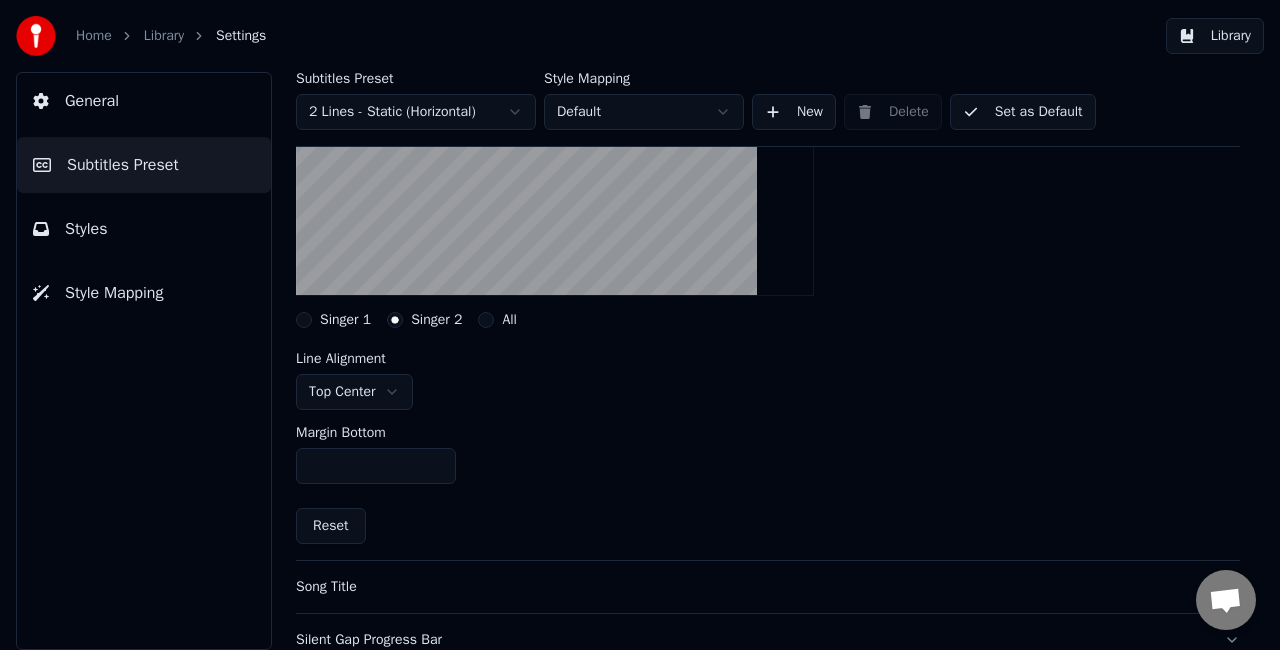 click on "Home Library Settings Library General Subtitles Preset Styles Style Mapping Subtitles Preset 2 Lines - Static (Horizontal) Style Mapping Default New Delete Set as Default General Layout Layout settings for subtitles Singer 1 Singer 2 All Line Alignment Top Center Margin Bottom *** Reset Song Title Silent Gap Progress Bar Silent Gap Text Silent Gap Countdown Timing Indicator Background Box Fade Effect Offset Max Characters Per Line Auto Line Break" at bounding box center (640, 325) 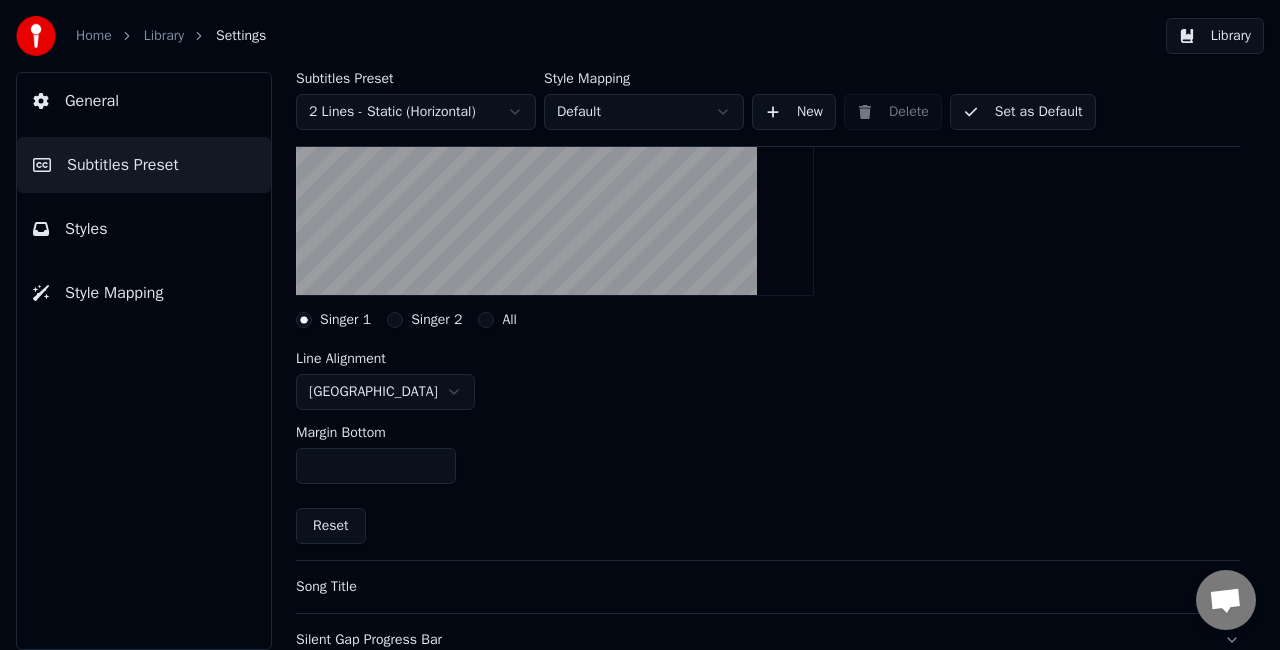 click on "Singer 2" at bounding box center (395, 320) 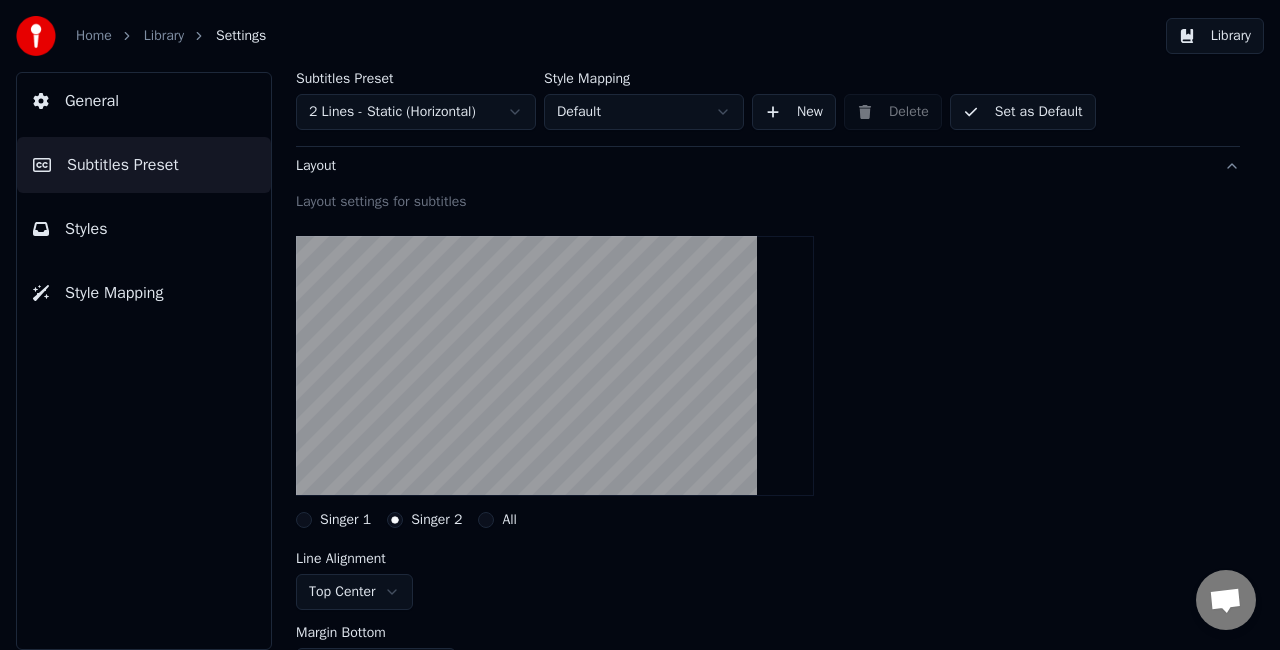 scroll, scrollTop: 0, scrollLeft: 0, axis: both 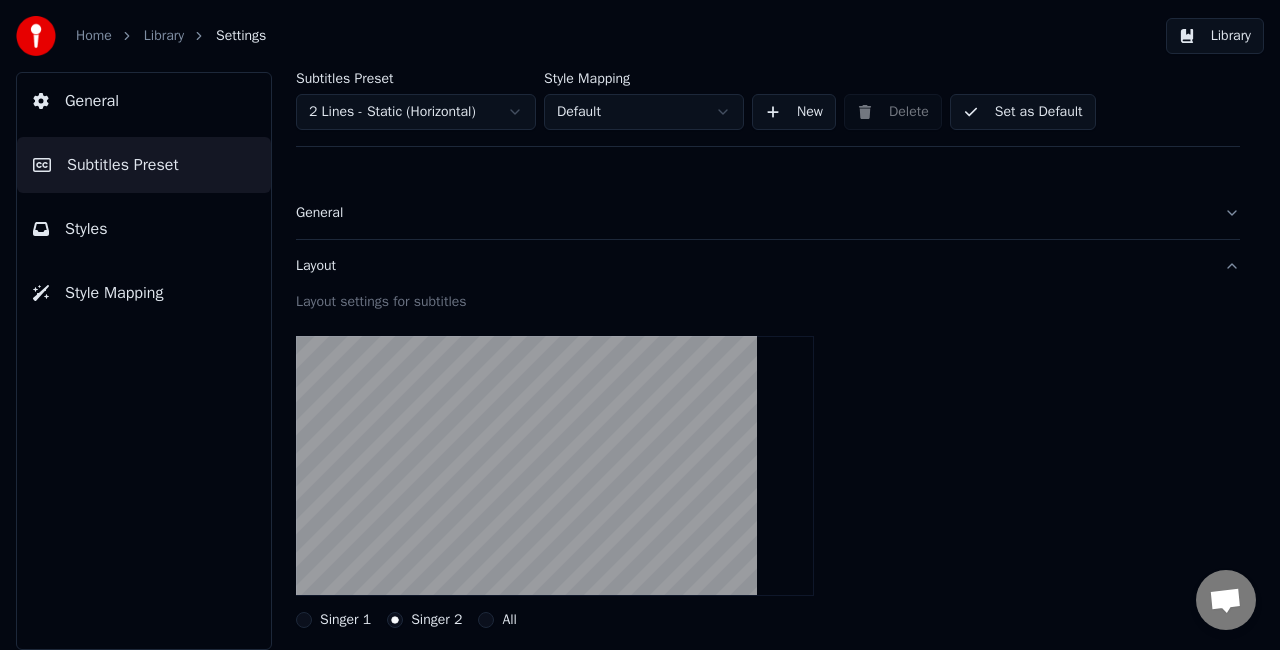 click on "General" at bounding box center (752, 213) 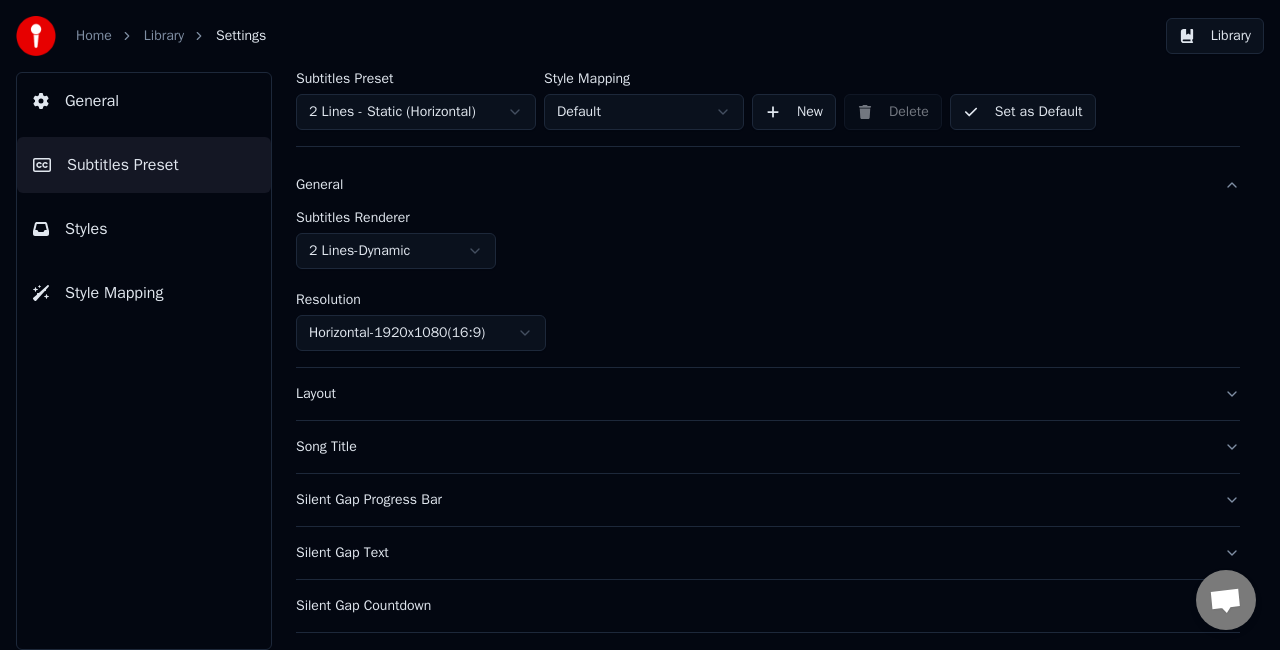 scroll, scrollTop: 0, scrollLeft: 0, axis: both 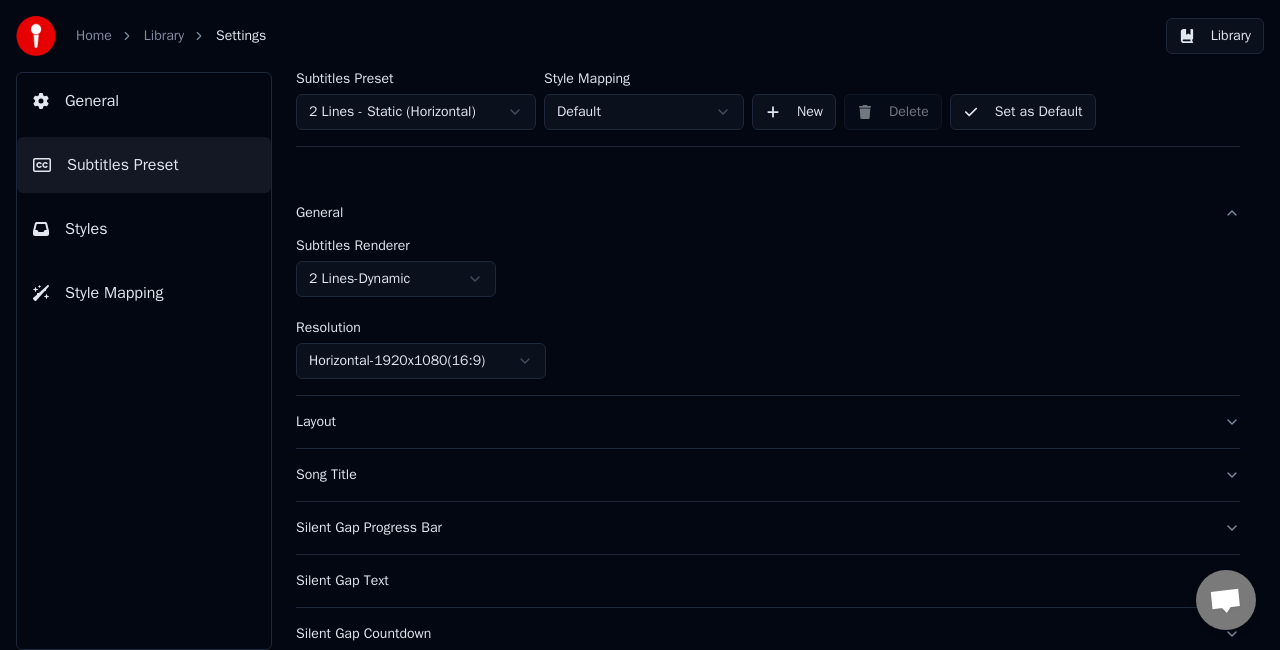 click on "Styles" at bounding box center [144, 229] 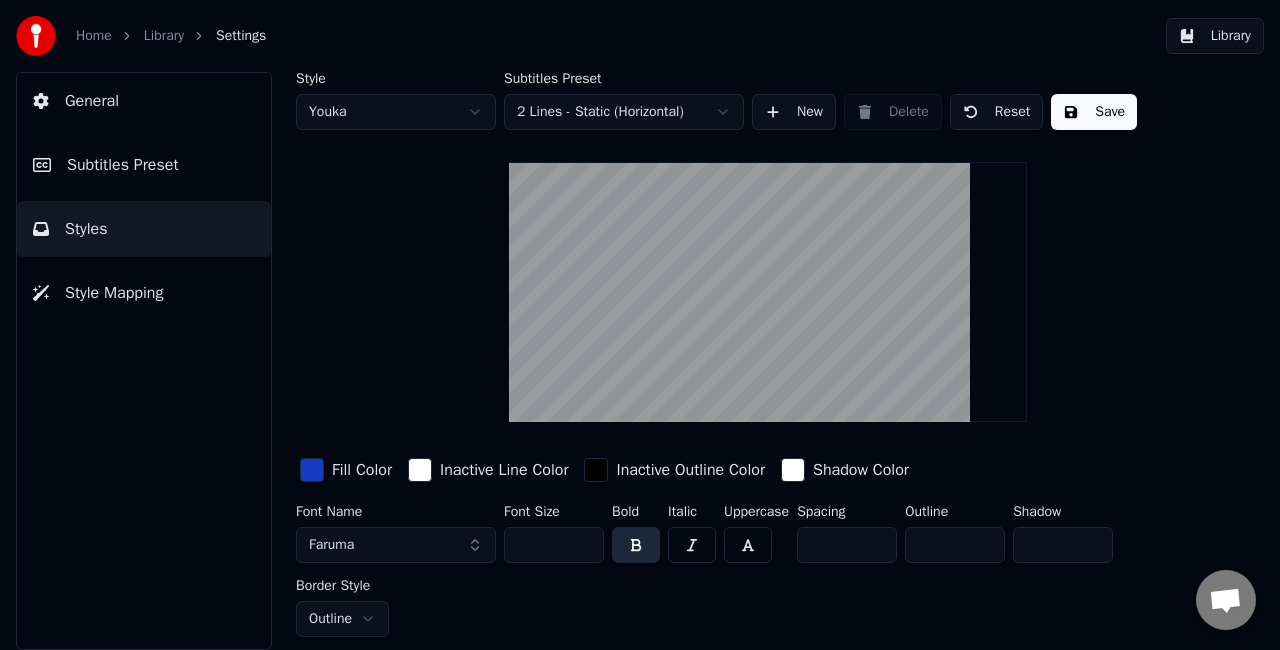 click on "Home Library Settings Library General Subtitles Preset Styles Style Mapping Style Youka Subtitles Preset 2 Lines - Static (Horizontal) New Delete Reset Save Fill Color Inactive Line Color Inactive Outline Color Shadow Color Font Name Faruma Font Size *** Bold Italic Uppercase Spacing ** Outline ** Shadow * Border Style Outline" at bounding box center [640, 325] 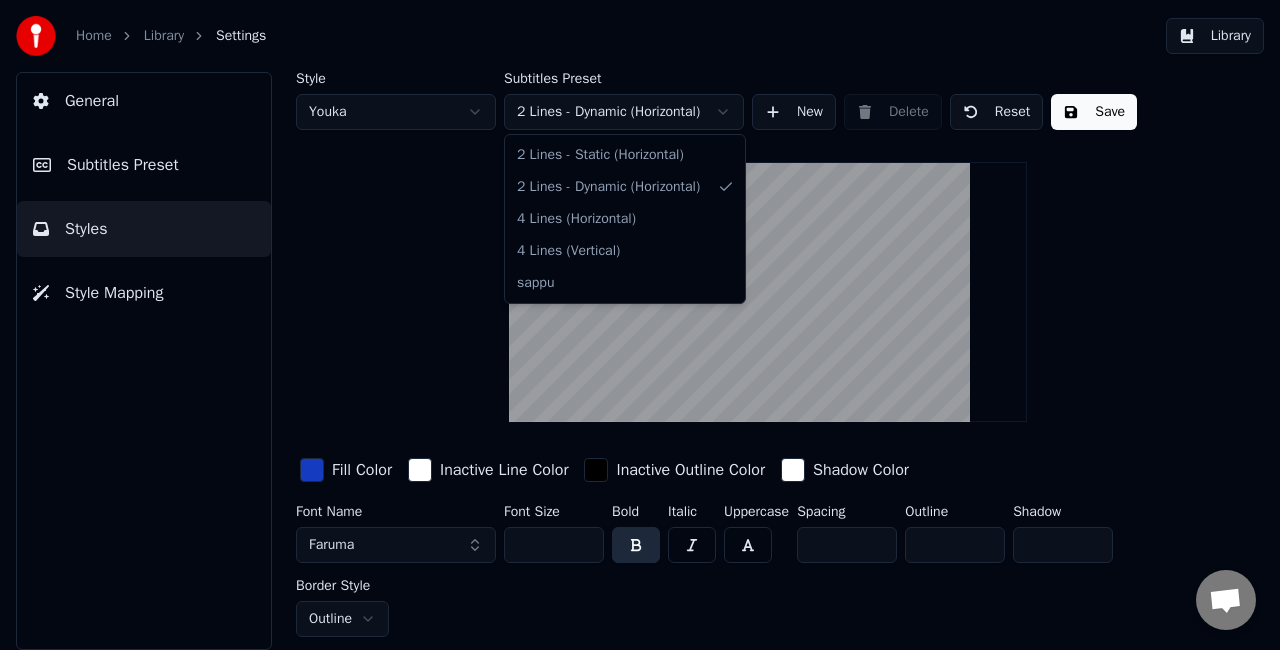 click on "Home Library Settings Library General Subtitles Preset Styles Style Mapping Style Youka Subtitles Preset 2 Lines - Dynamic (Horizontal) New Delete Reset Save Fill Color Inactive Line Color Inactive Outline Color Shadow Color Font Name Faruma Font Size *** Bold Italic Uppercase Spacing ** Outline ** Shadow * Border Style Outline 2 Lines - Static (Horizontal) 2 Lines - Dynamic (Horizontal) 4 Lines (Horizontal) 4 Lines (Vertical) sappu" at bounding box center (640, 325) 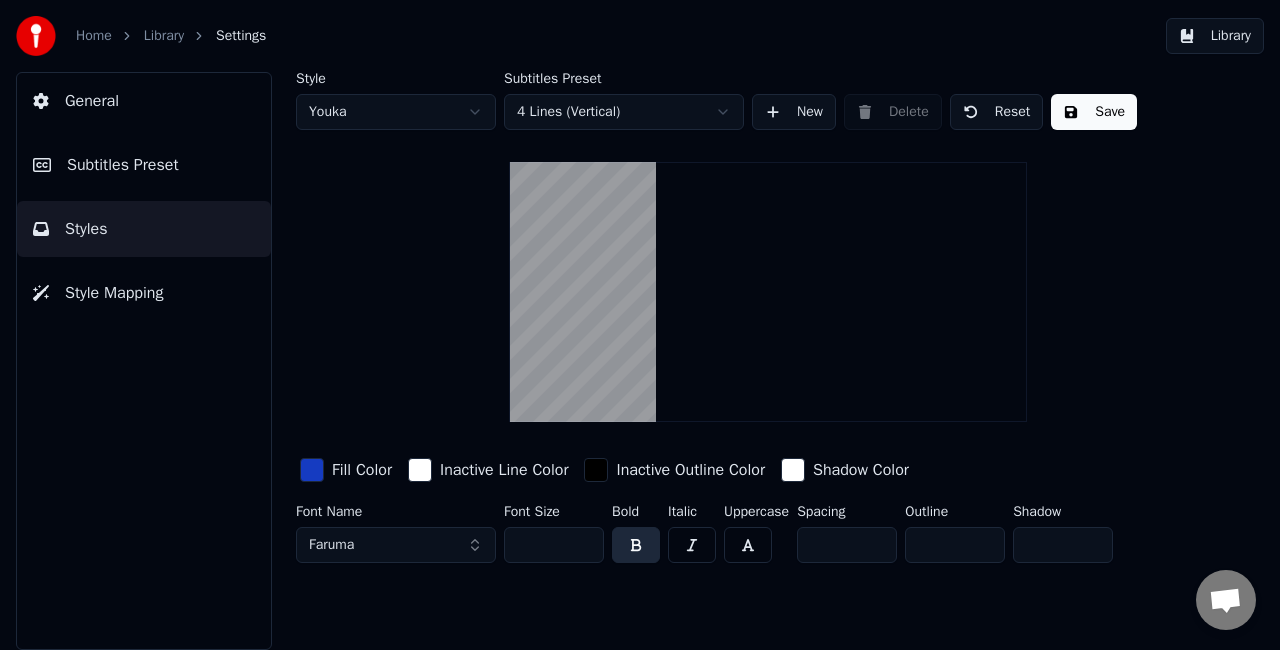 click on "Home Library Settings Library General Subtitles Preset Styles Style Mapping Style Youka Subtitles Preset 4 Lines (Vertical) New Delete Reset Save Fill Color Inactive Line Color Inactive Outline Color Shadow Color Font Name Faruma Font Size *** Bold Italic Uppercase Spacing ** Outline ** Shadow *" at bounding box center [640, 325] 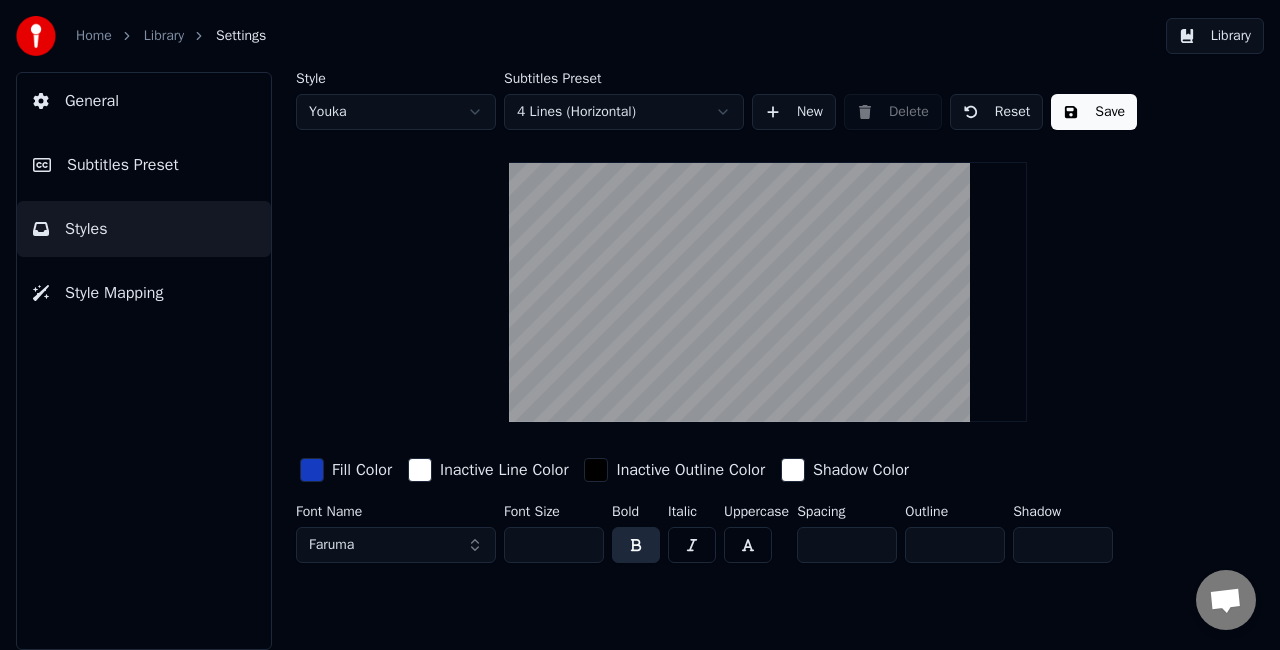 click on "Save" at bounding box center [1094, 112] 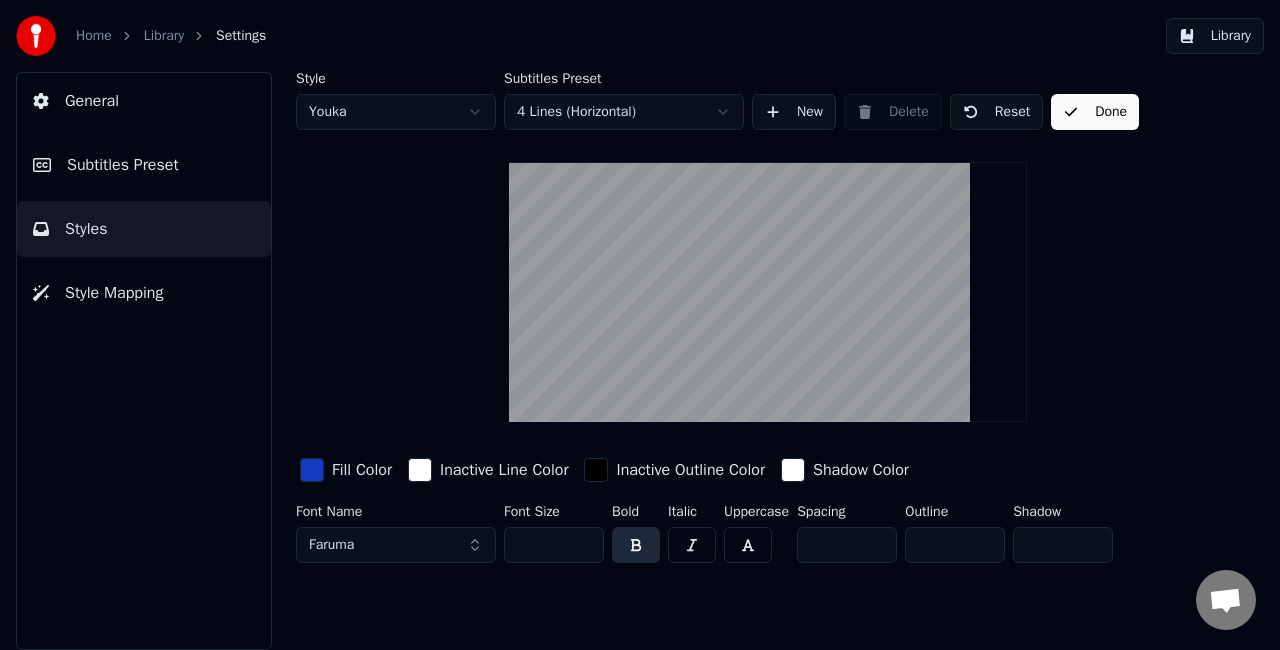 click on "Done" at bounding box center (1095, 112) 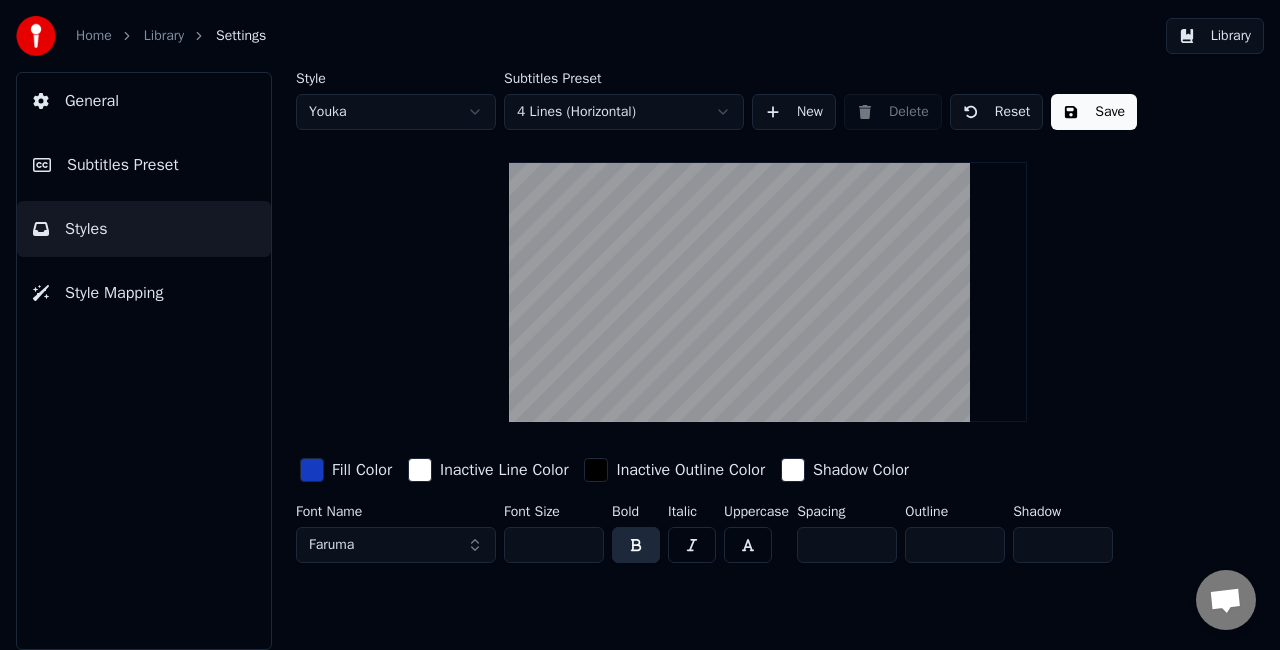 click on "Library" at bounding box center (164, 36) 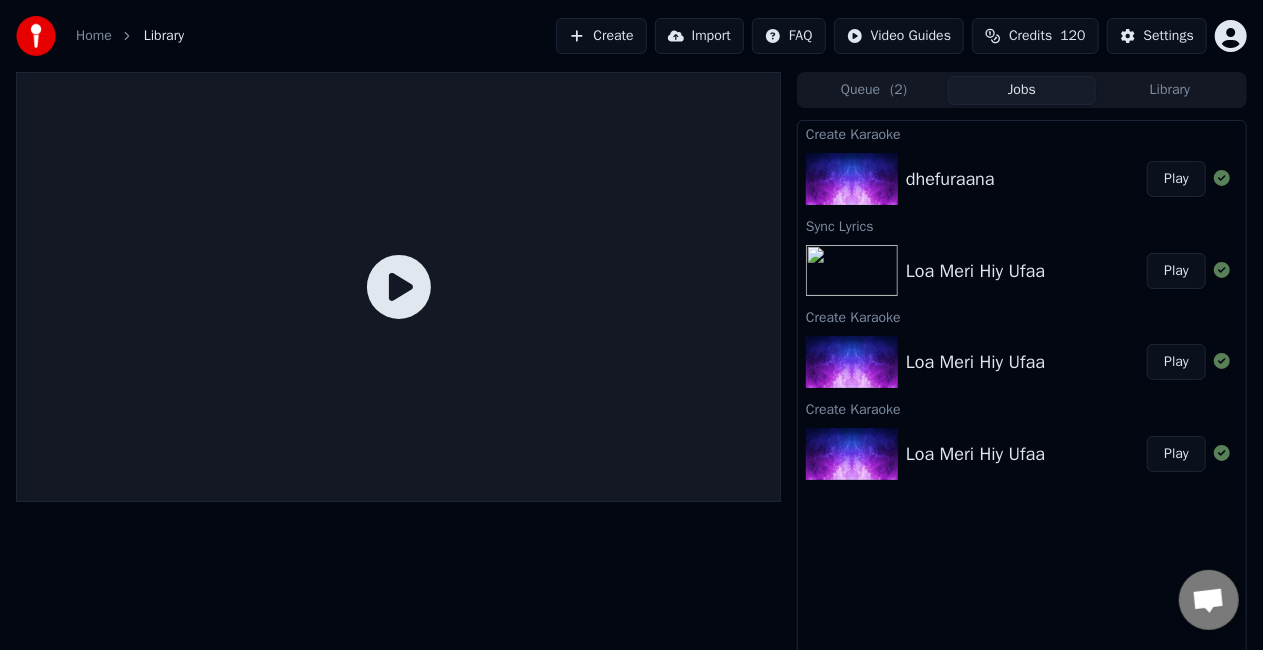 click at bounding box center [852, 179] 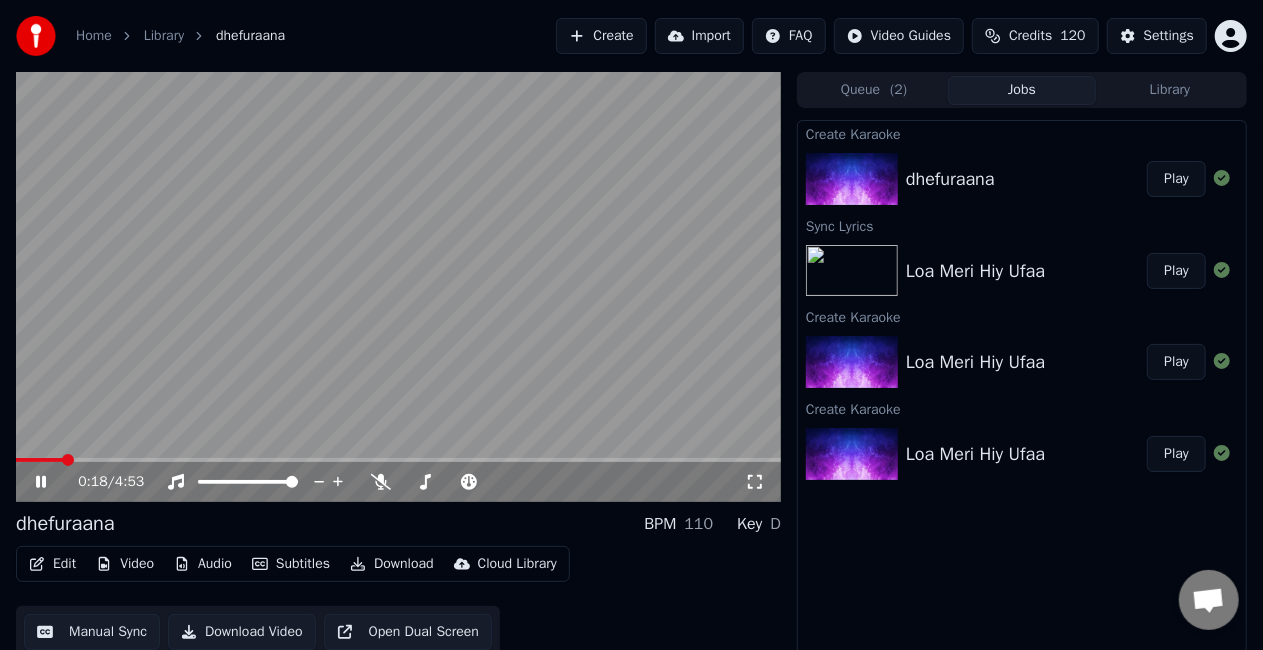 click at bounding box center (398, 460) 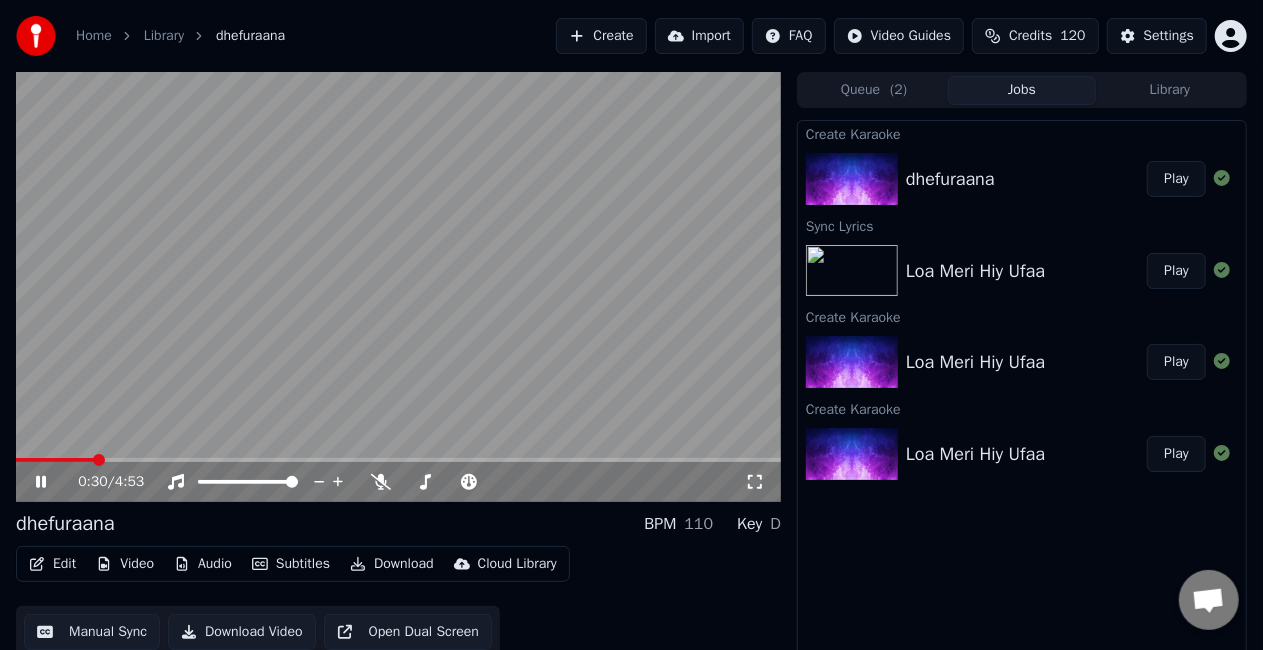 click at bounding box center (398, 460) 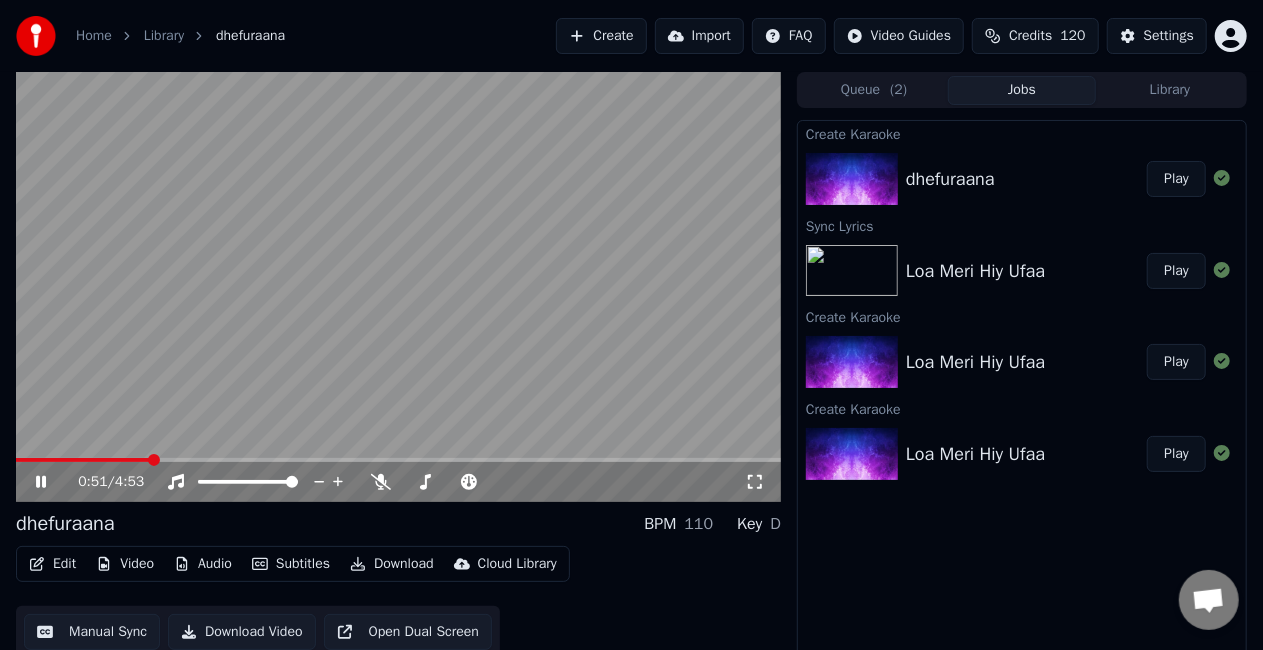 click on "Subtitles" at bounding box center [291, 564] 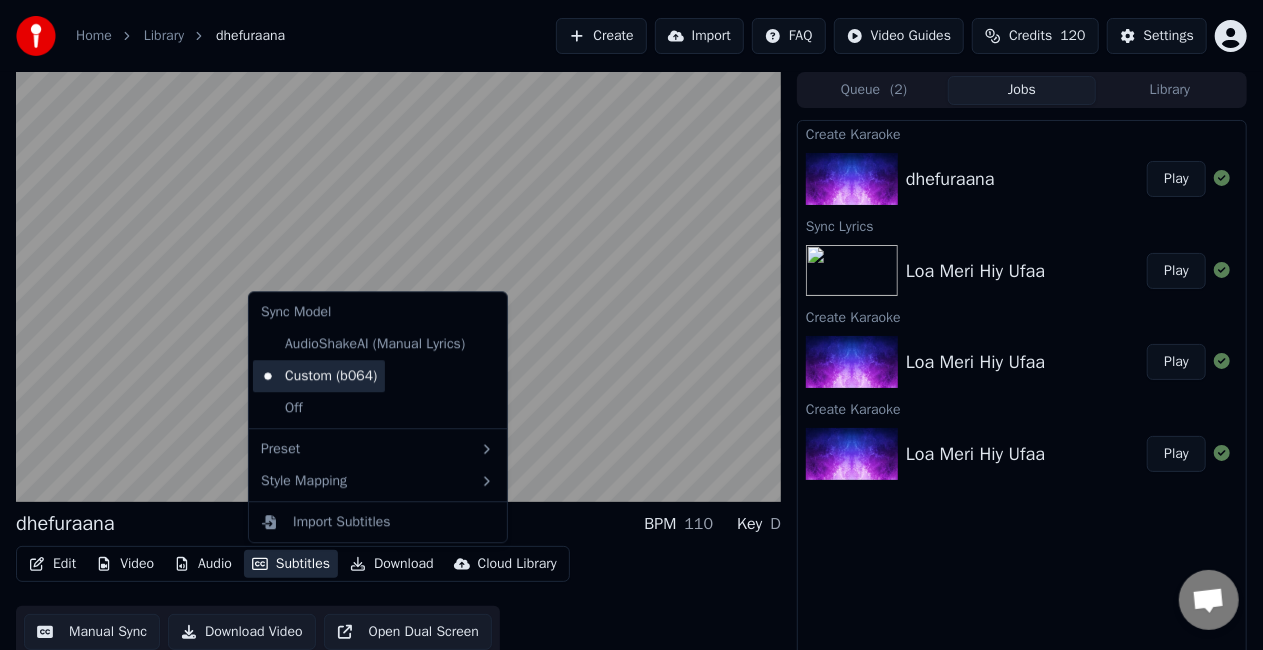 click on "Custom (b064)" at bounding box center (319, 376) 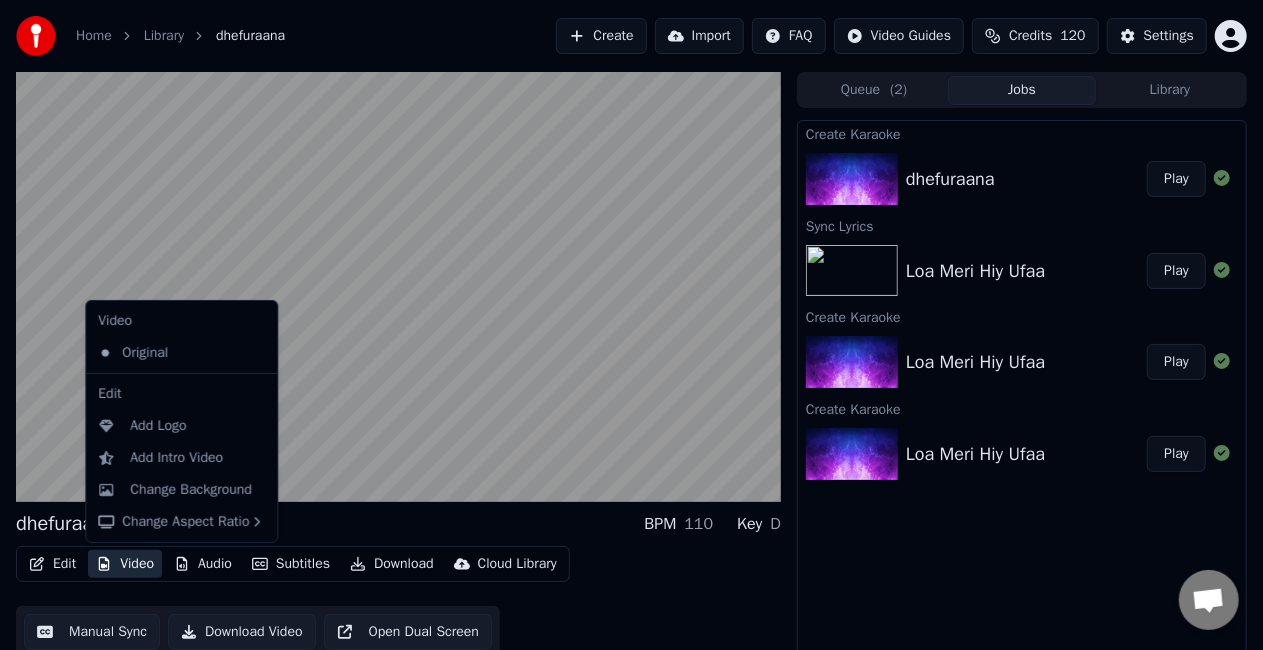 click on "Video" at bounding box center (125, 564) 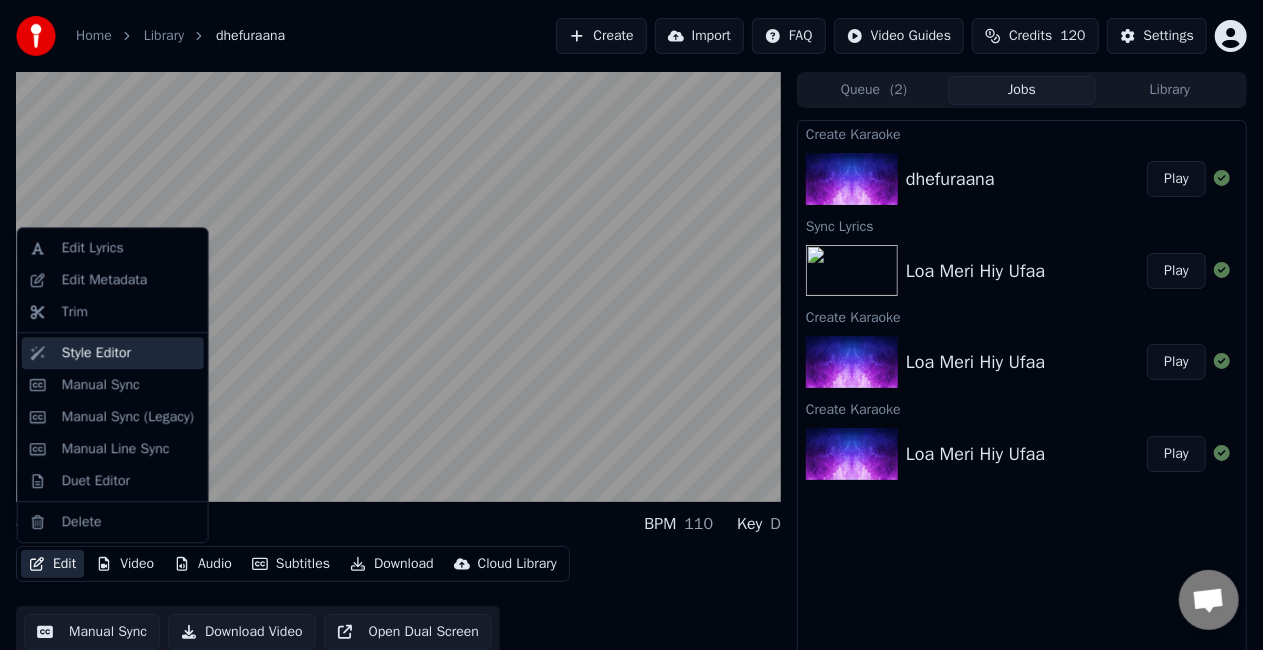 click on "Style Editor" at bounding box center (96, 353) 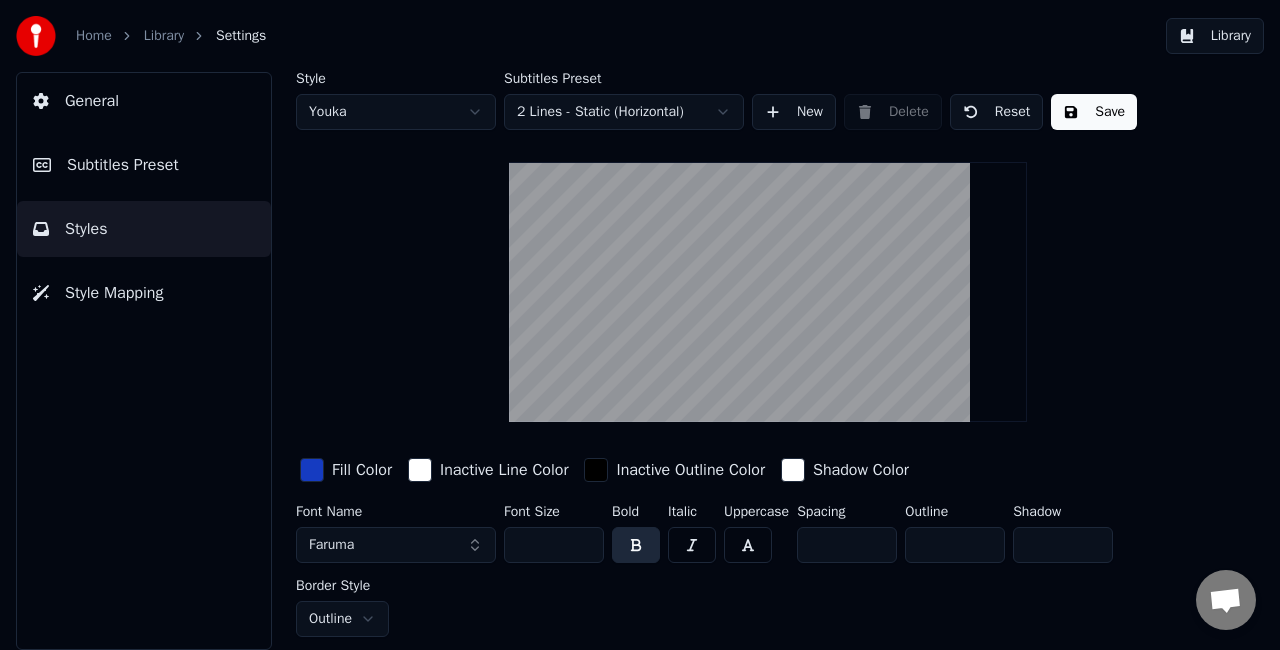 click at bounding box center (312, 470) 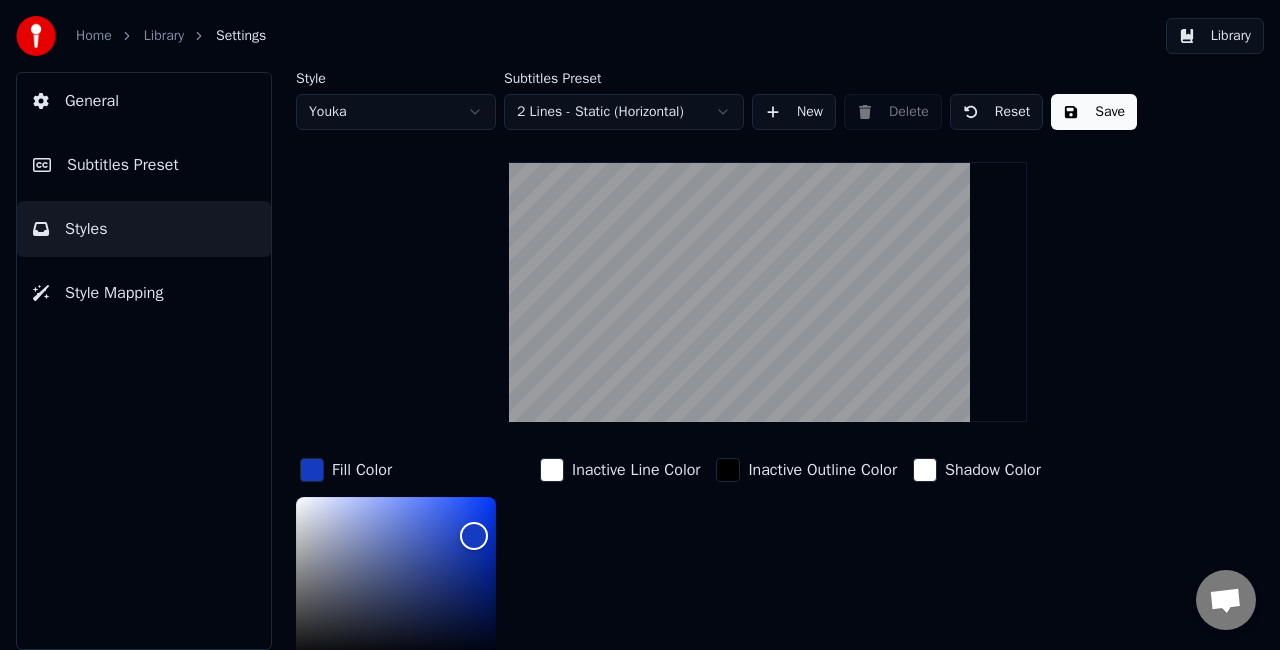 click at bounding box center [312, 470] 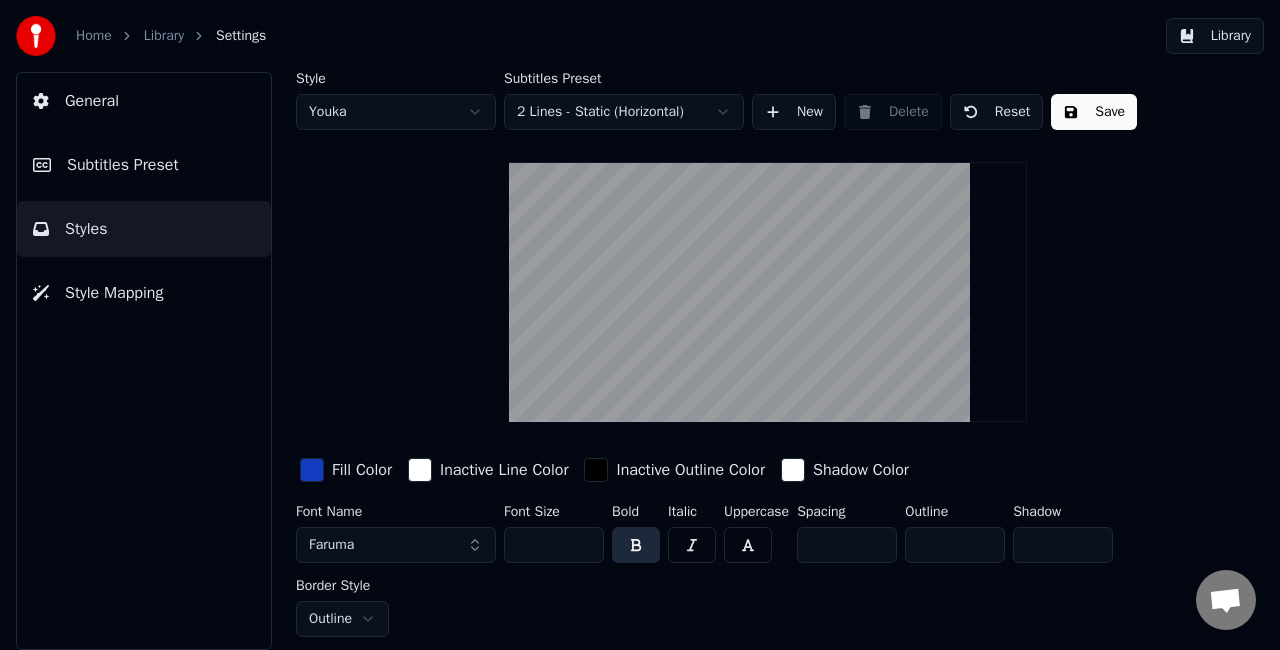 click on "Faruma" at bounding box center (396, 545) 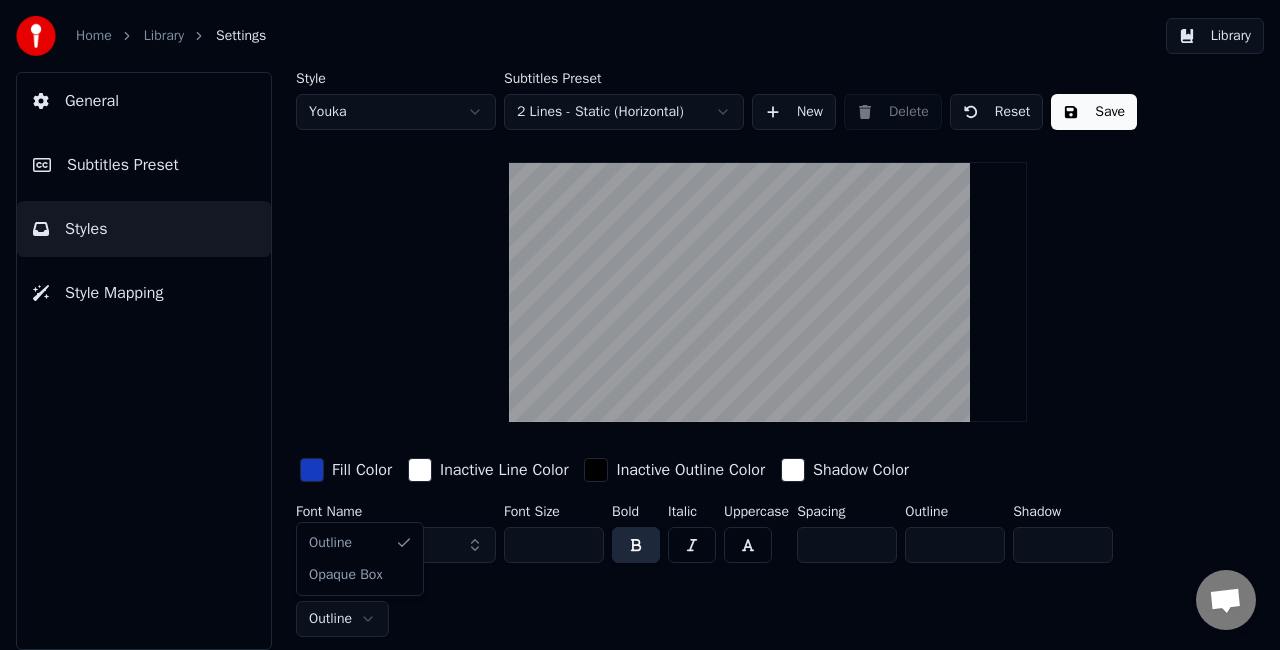 click on "Home Library Settings Library General Subtitles Preset Styles Style Mapping Style Youka Subtitles Preset 2 Lines - Static (Horizontal) New Delete Reset Save Fill Color Inactive Line Color Inactive Outline Color Shadow Color Font Name Faruma Font Size *** Bold Italic Uppercase Spacing ** Outline ** Shadow * Border Style Outline Outline Opaque Box" at bounding box center (640, 325) 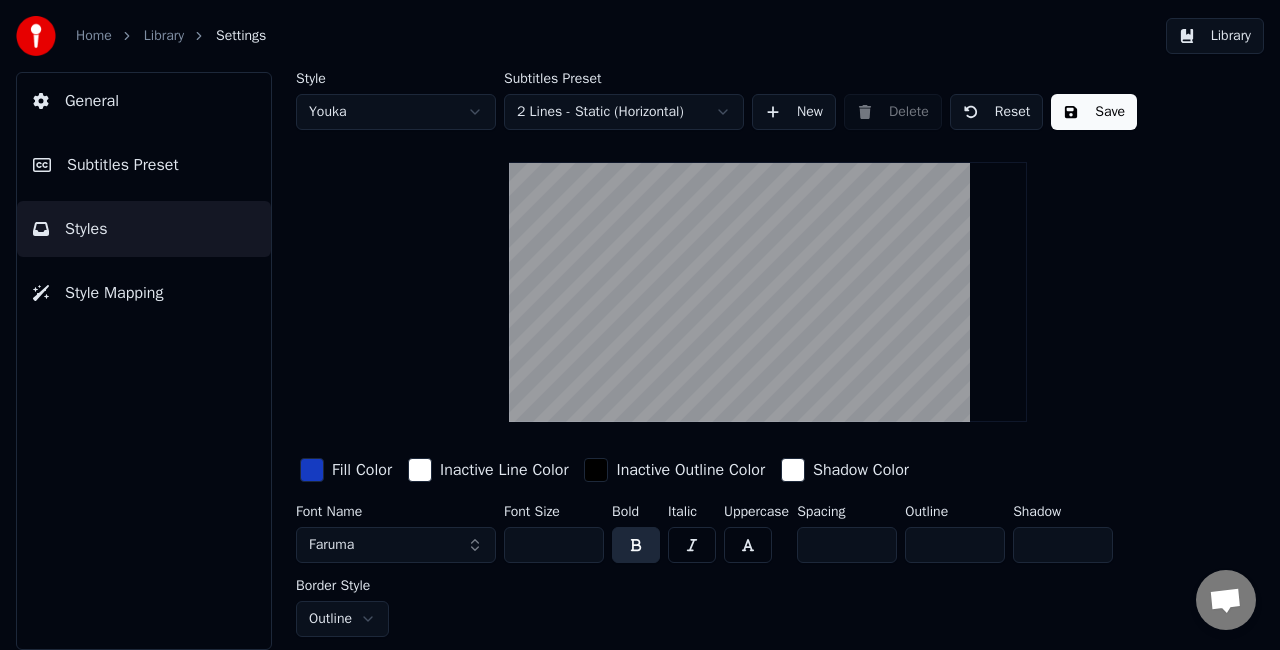 click on "Home Library Settings Library General Subtitles Preset Styles Style Mapping Style Youka Subtitles Preset 2 Lines - Static (Horizontal) New Delete Reset Save Fill Color Inactive Line Color Inactive Outline Color Shadow Color Font Name Faruma Font Size *** Bold Italic Uppercase Spacing ** Outline ** Shadow * Border Style Outline" at bounding box center (640, 325) 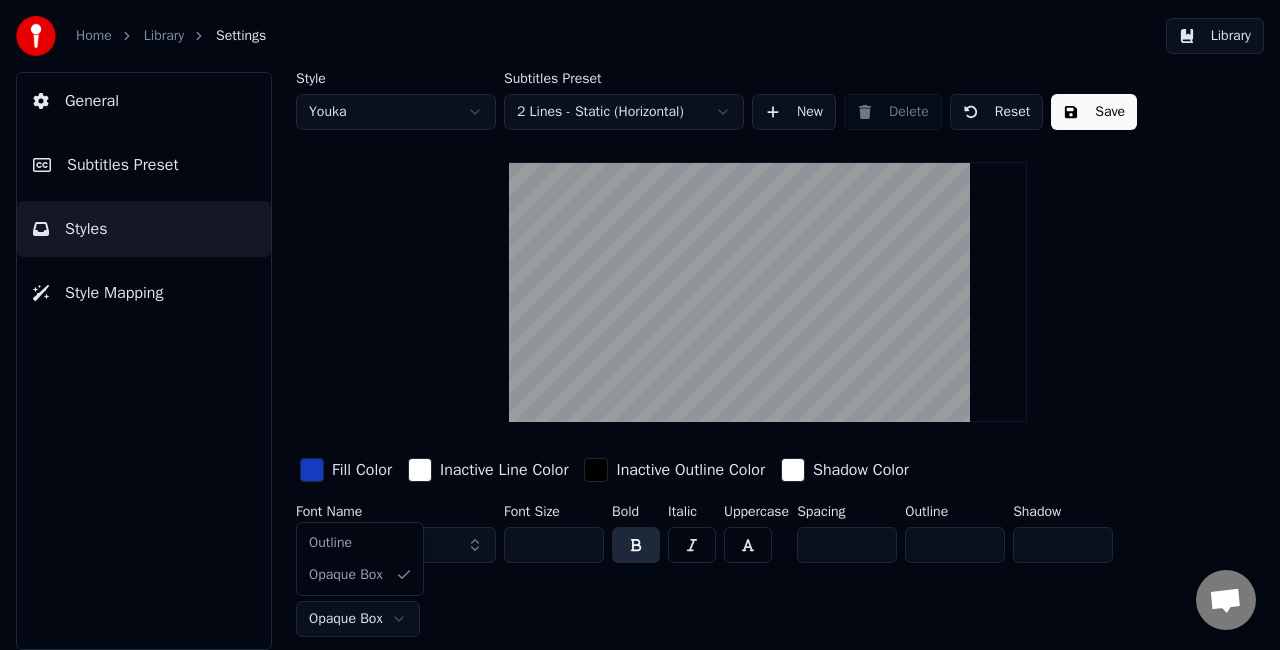 click on "Home Library Settings Library General Subtitles Preset Styles Style Mapping Style Youka Subtitles Preset 2 Lines - Static (Horizontal) New Delete Reset Save Fill Color Inactive Line Color Inactive Outline Color Shadow Color Font Name Faruma Font Size *** Bold Italic Uppercase Spacing ** Outline ** Shadow * Border Style Opaque Box Outline Opaque Box" at bounding box center (640, 325) 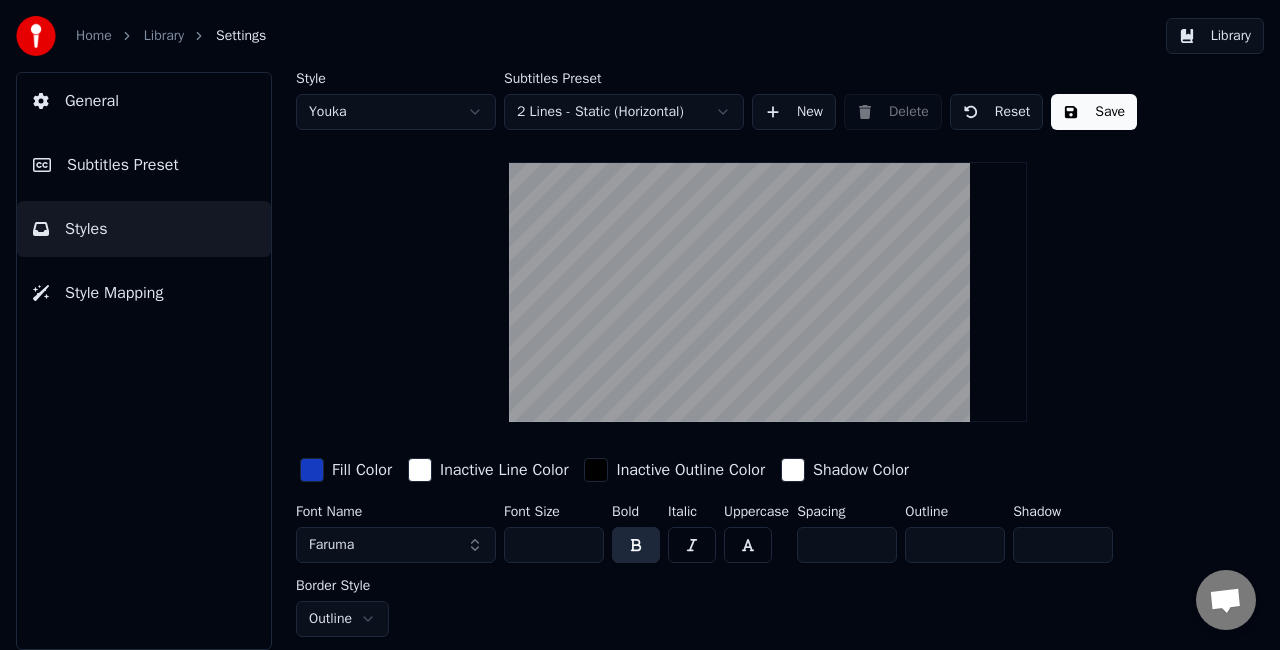 click on "Home Library Settings Library General Subtitles Preset Styles Style Mapping Style Youka Subtitles Preset 2 Lines - Static (Horizontal) New Delete Reset Save Fill Color Inactive Line Color Inactive Outline Color Shadow Color Font Name Faruma Font Size *** Bold Italic Uppercase Spacing ** Outline ** Shadow * Border Style Outline" at bounding box center (640, 325) 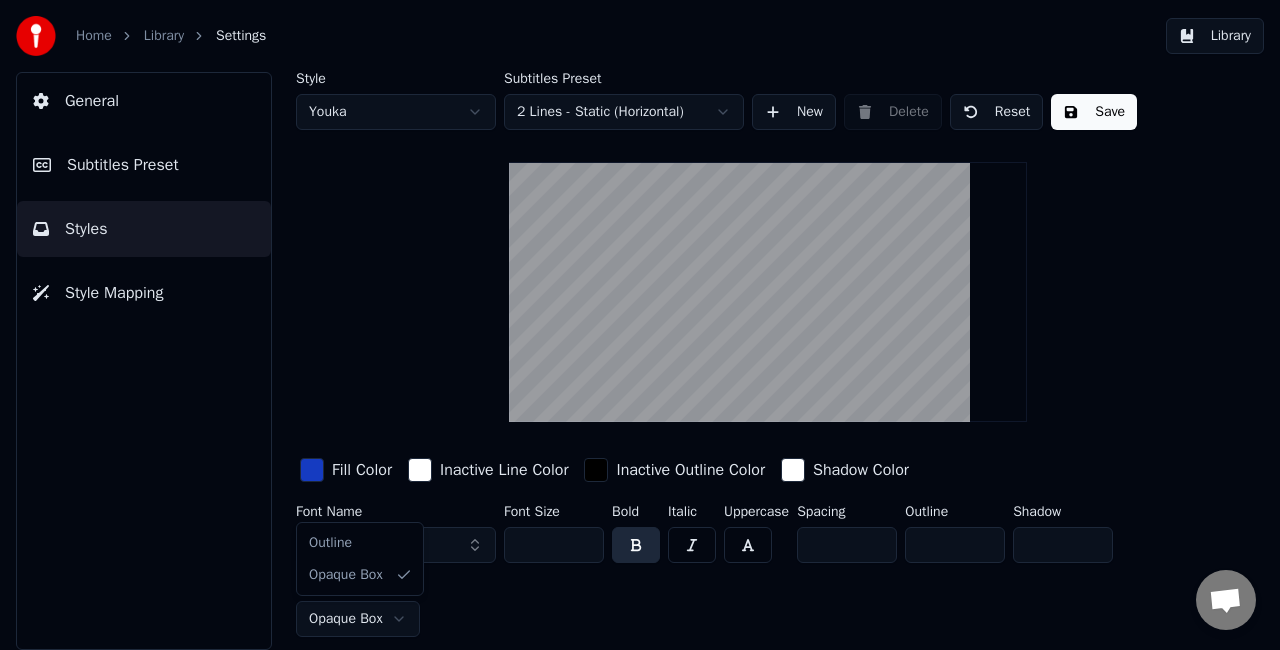 click on "Home Library Settings Library General Subtitles Preset Styles Style Mapping Style Youka Subtitles Preset 2 Lines - Static (Horizontal) New Delete Reset Save Fill Color Inactive Line Color Inactive Outline Color Shadow Color Font Name Faruma Font Size *** Bold Italic Uppercase Spacing ** Outline ** Shadow * Border Style Opaque Box Outline Opaque Box" at bounding box center (640, 325) 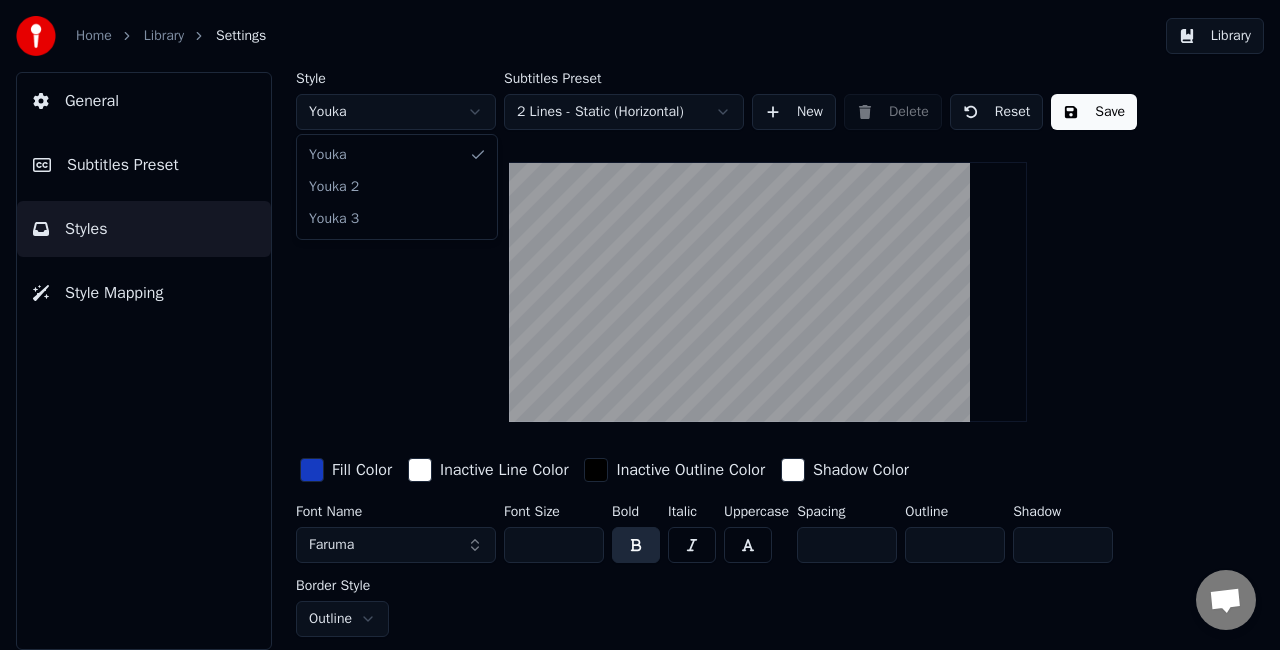click on "Home Library Settings Library General Subtitles Preset Styles Style Mapping Style Youka Subtitles Preset 2 Lines - Static (Horizontal) New Delete Reset Save Fill Color Inactive Line Color Inactive Outline Color Shadow Color Font Name Faruma Font Size *** Bold Italic Uppercase Spacing ** Outline ** Shadow * Border Style Outline Youka Youka 2 Youka 3" at bounding box center [640, 325] 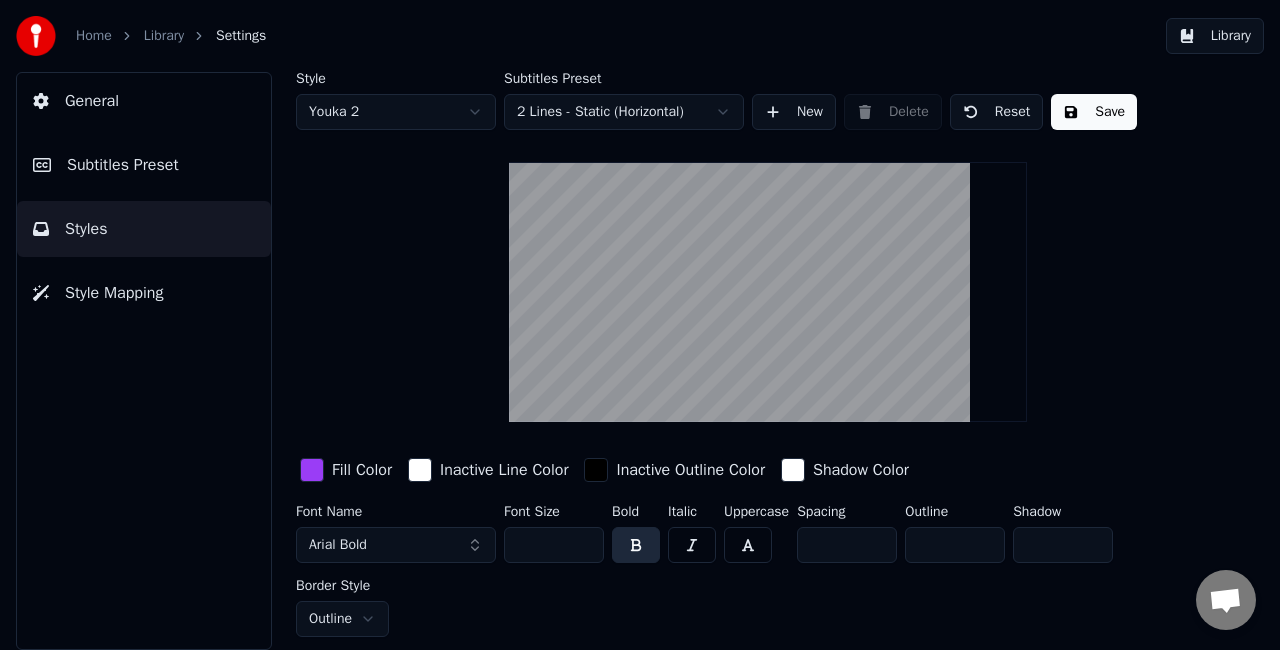 click at bounding box center [312, 470] 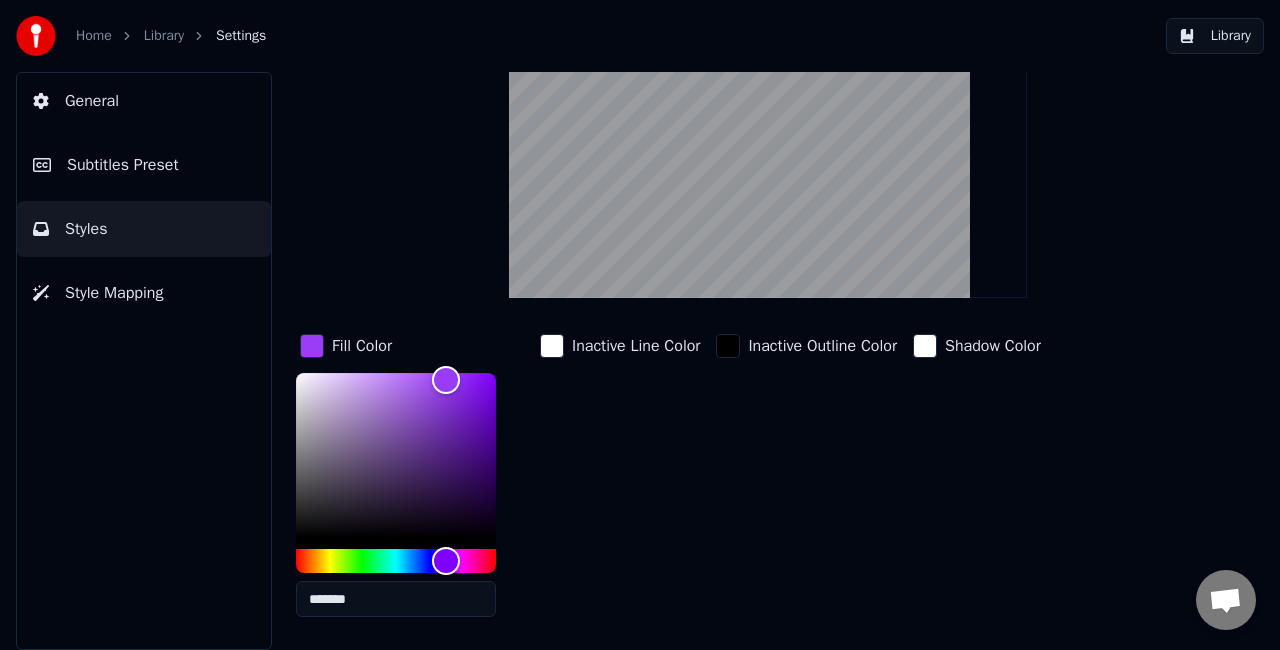 scroll, scrollTop: 253, scrollLeft: 0, axis: vertical 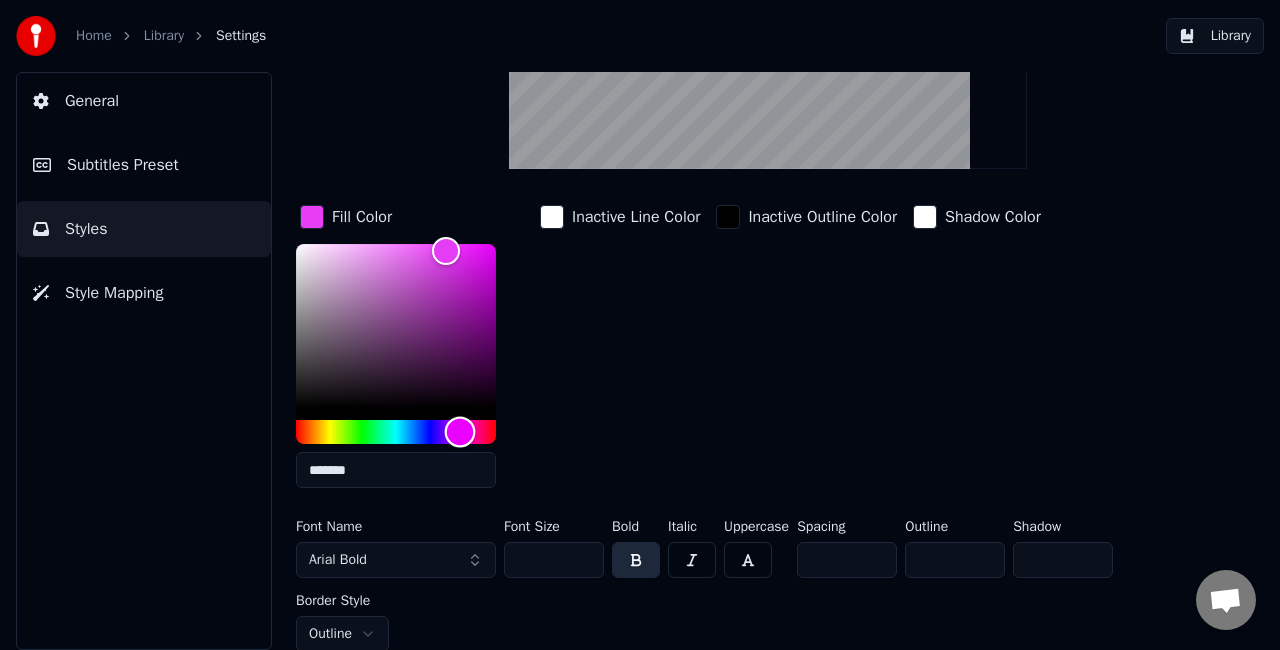 click at bounding box center (460, 432) 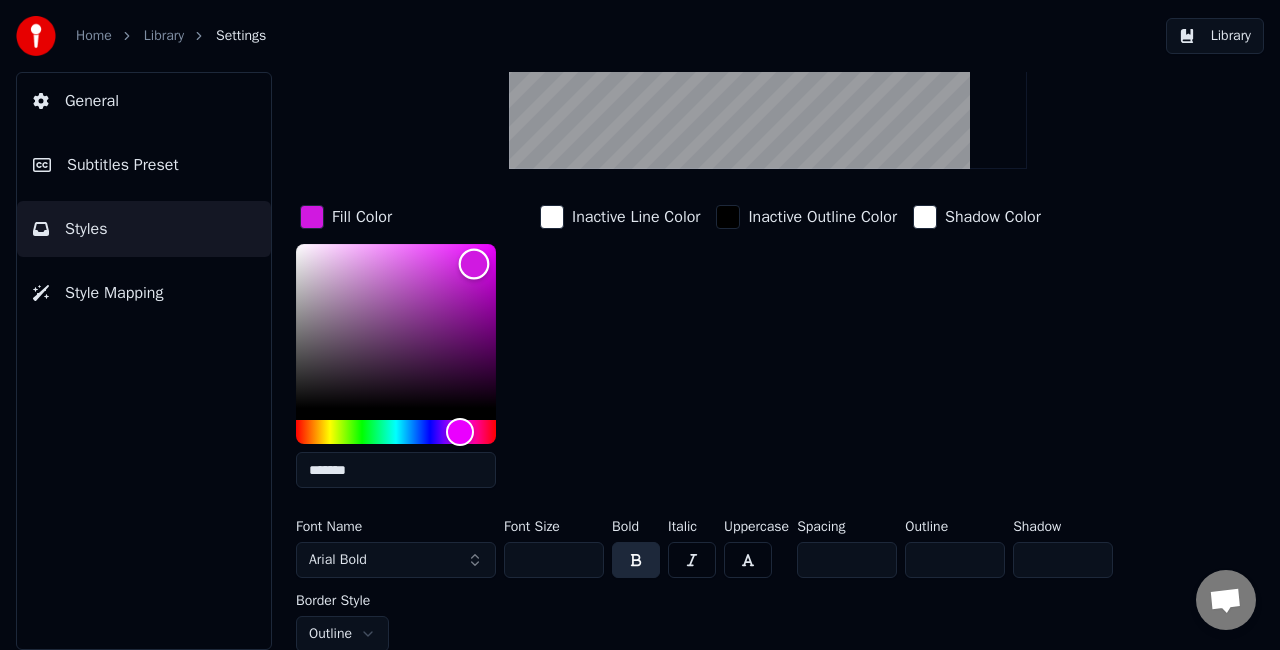 type on "*******" 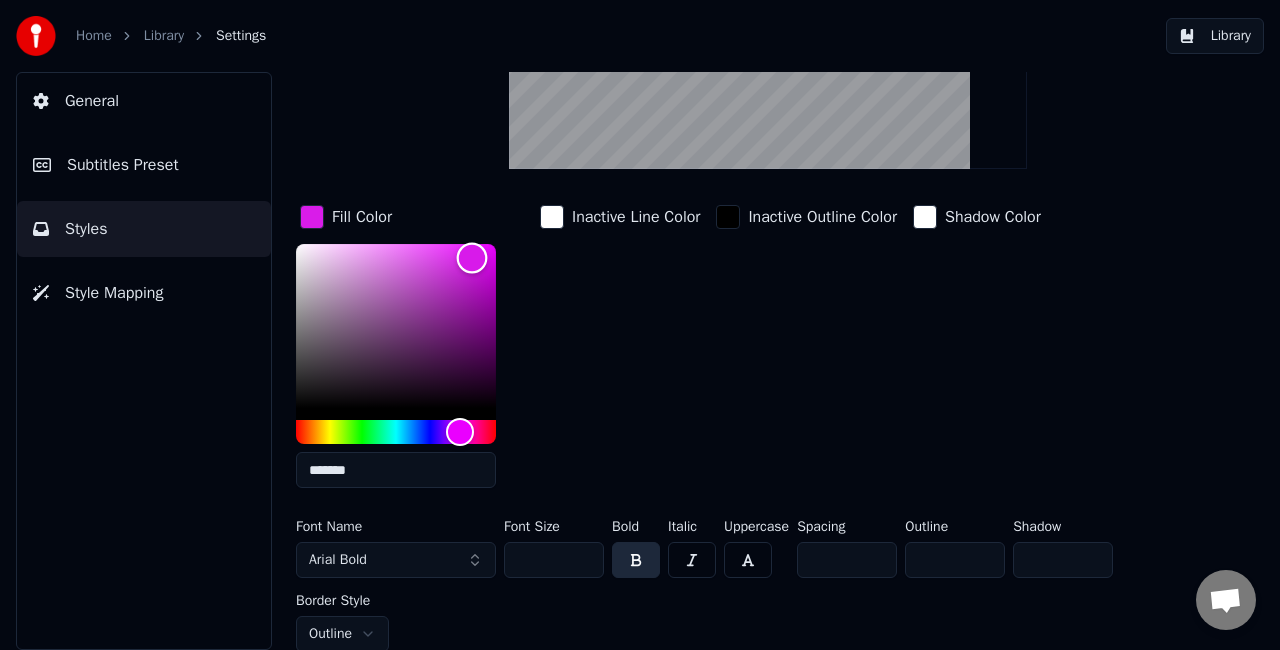 click at bounding box center [396, 326] 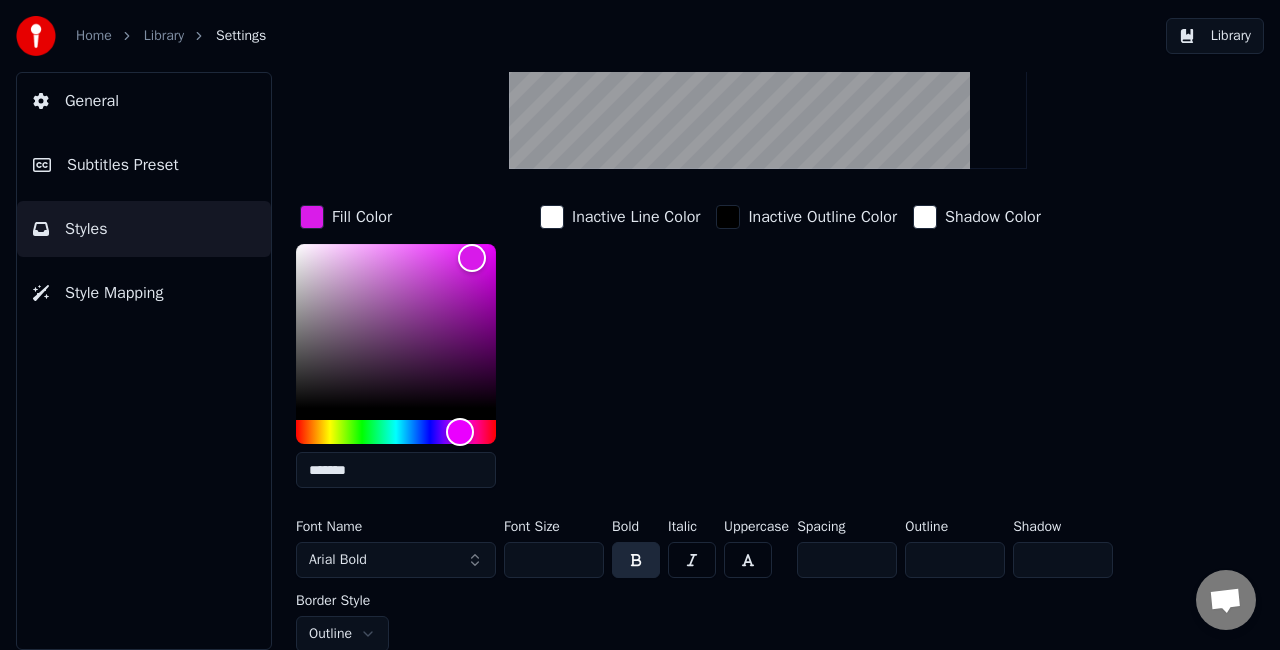 click on "Inactive Line Color" at bounding box center [620, 352] 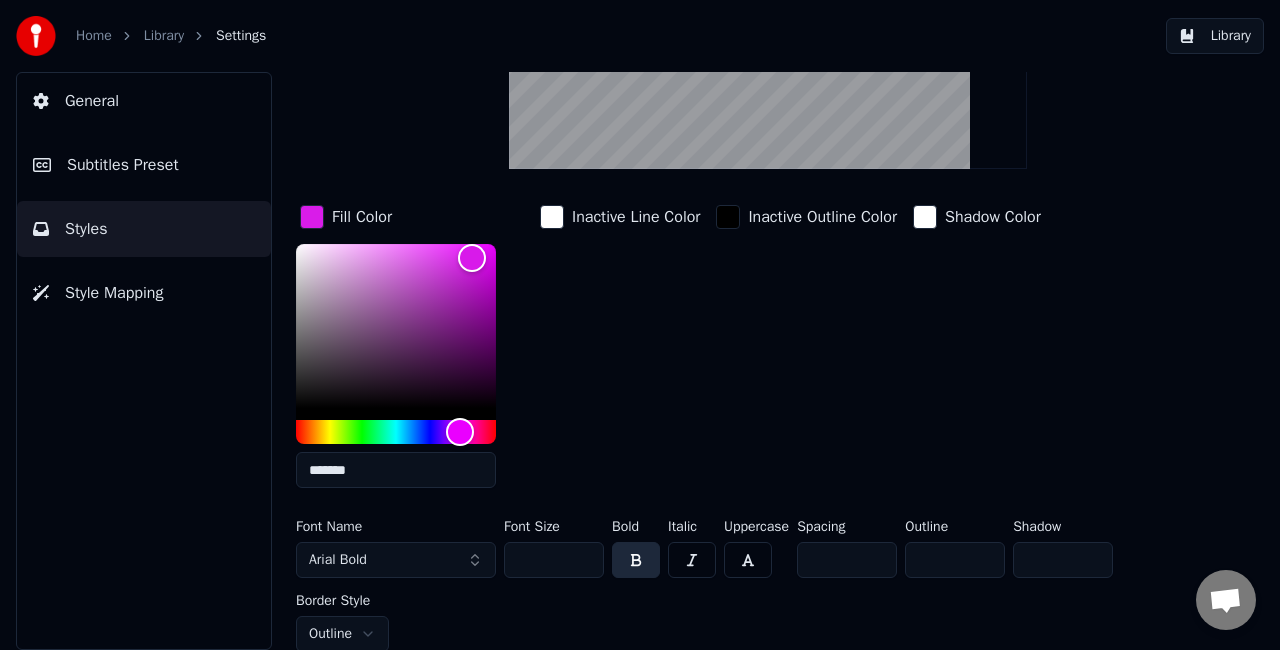 click on "Arial Bold" at bounding box center [396, 560] 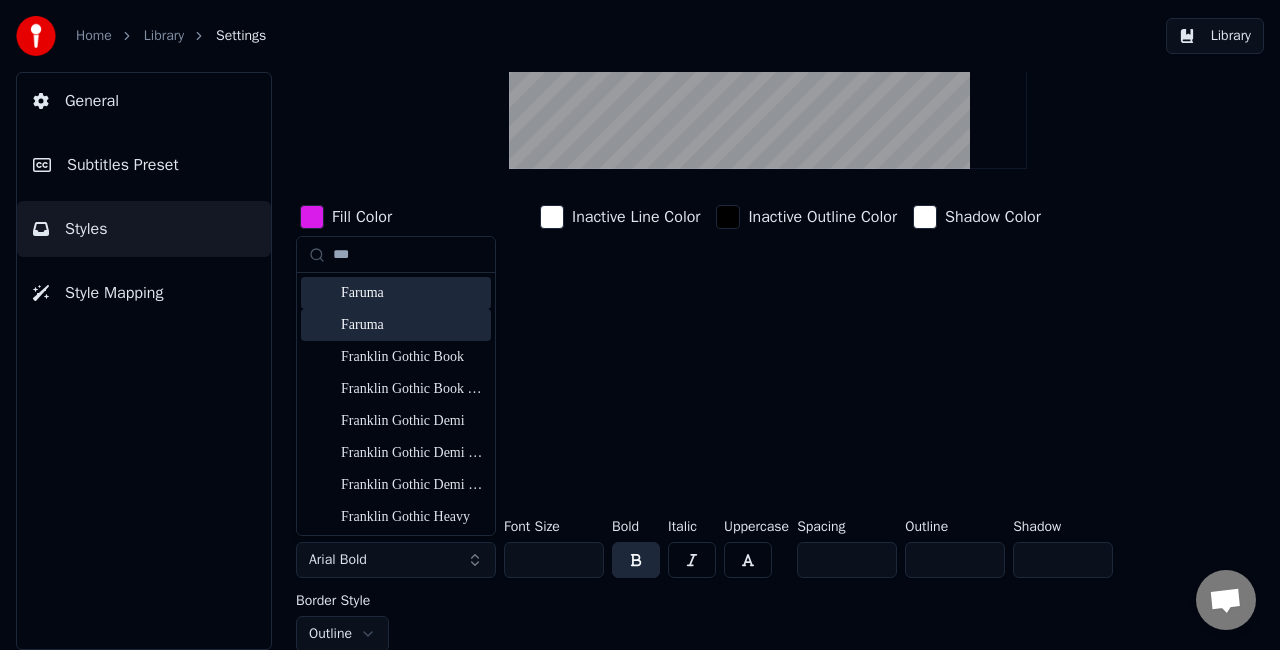 type on "***" 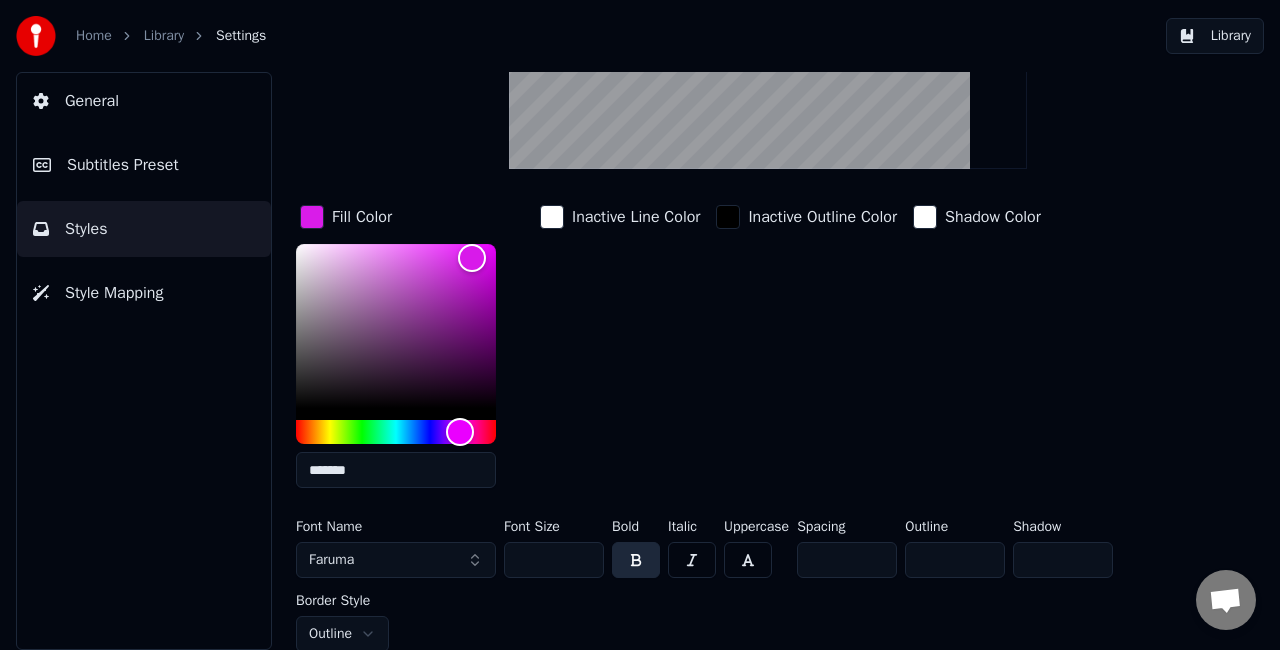 drag, startPoint x: 553, startPoint y: 550, endPoint x: 500, endPoint y: 548, distance: 53.037724 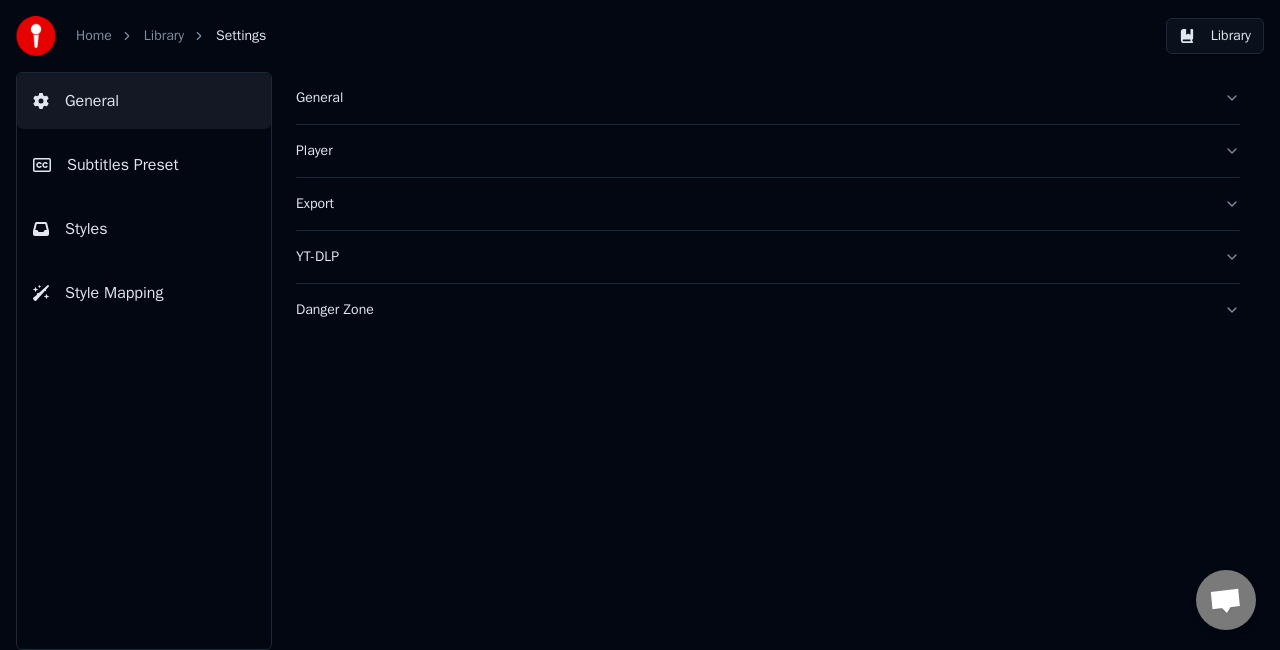 click on "Subtitles Preset" at bounding box center (144, 165) 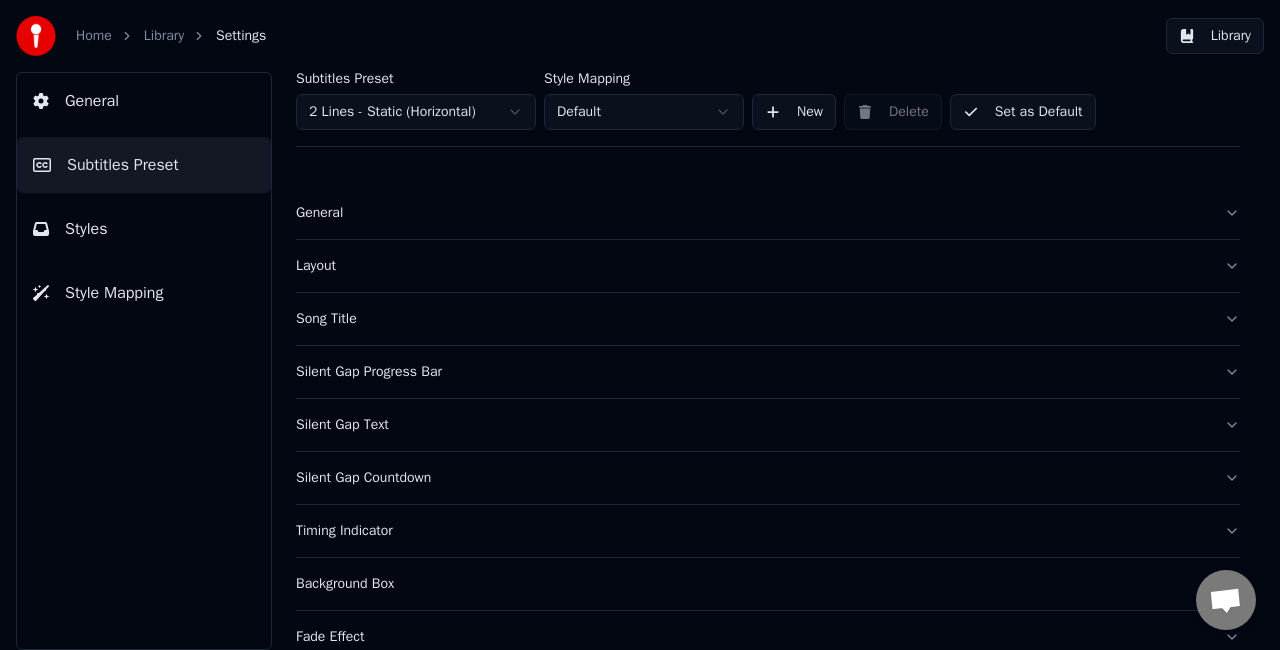 click on "General" at bounding box center [752, 213] 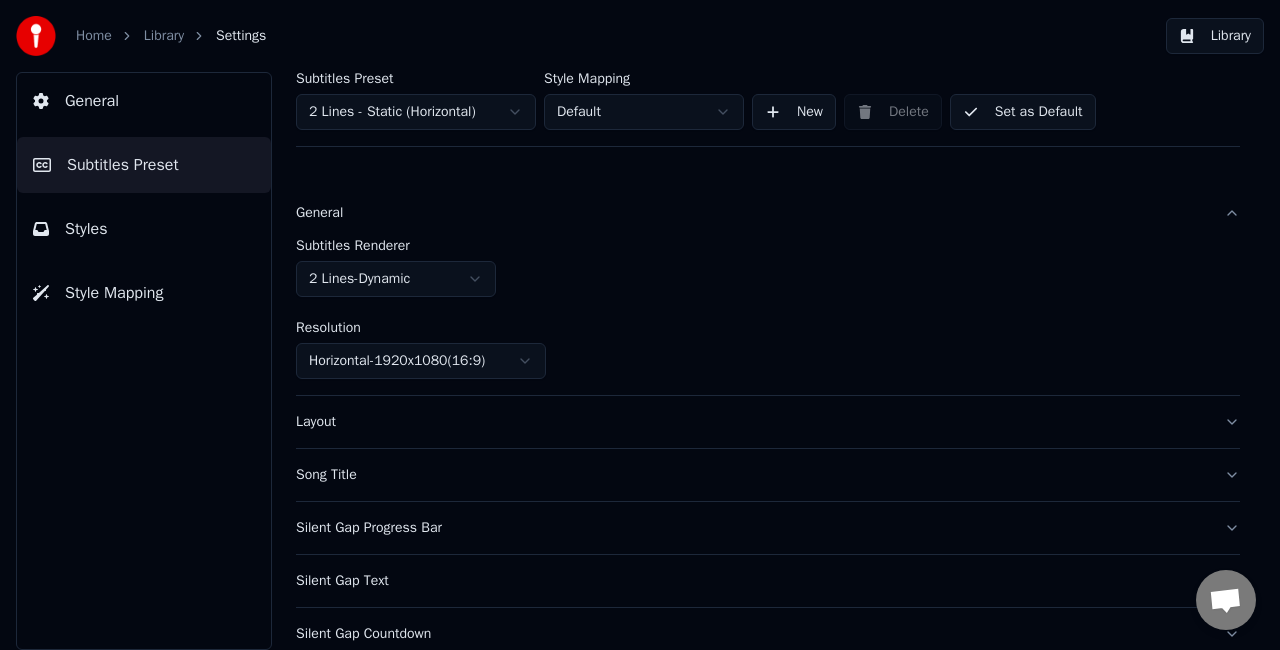 click on "Styles" at bounding box center [144, 229] 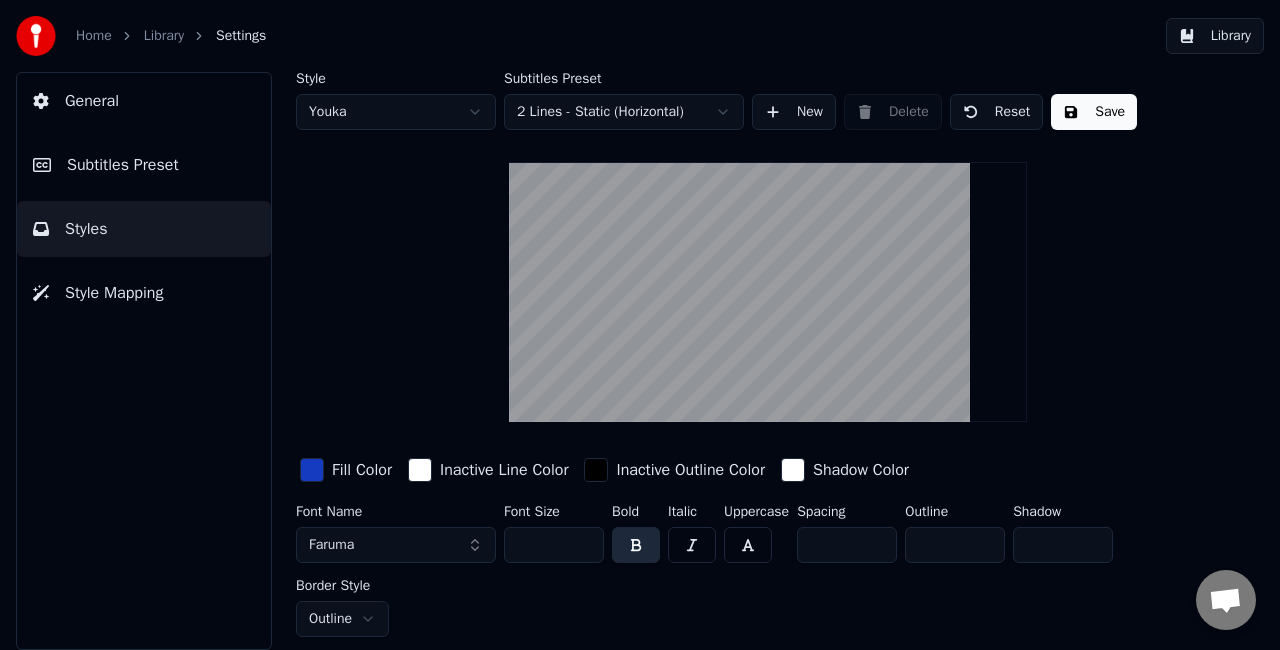 click on "Faruma" at bounding box center [396, 545] 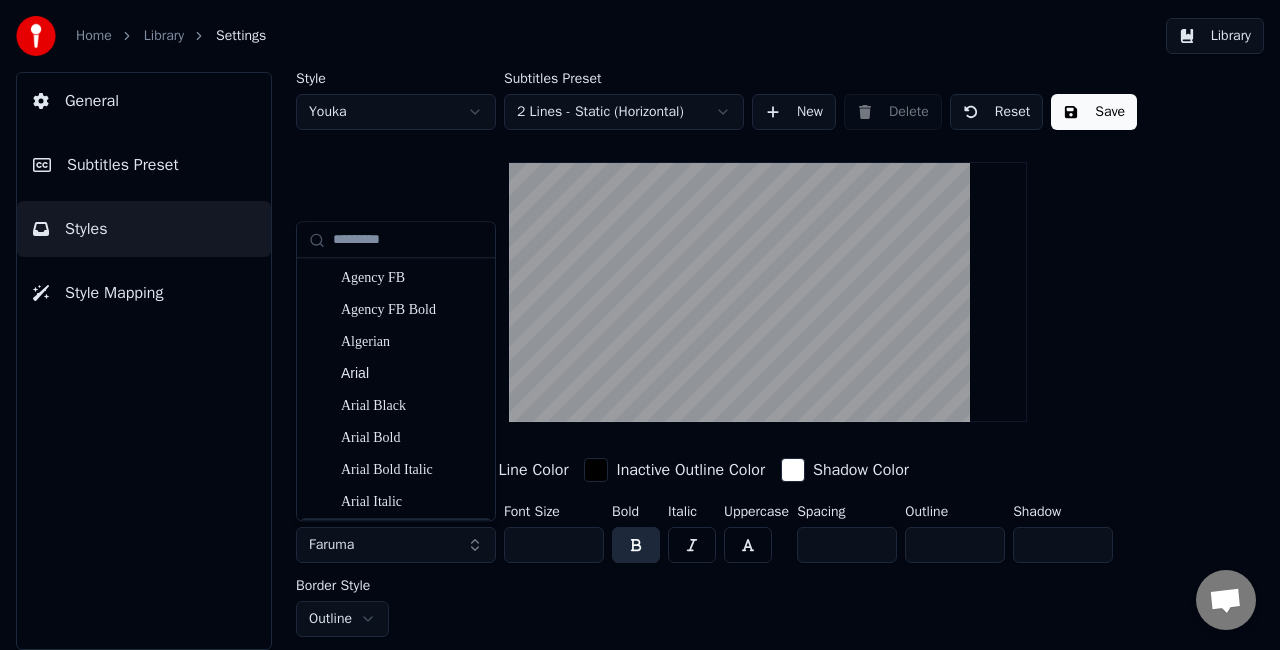 click on "Faruma" at bounding box center (396, 545) 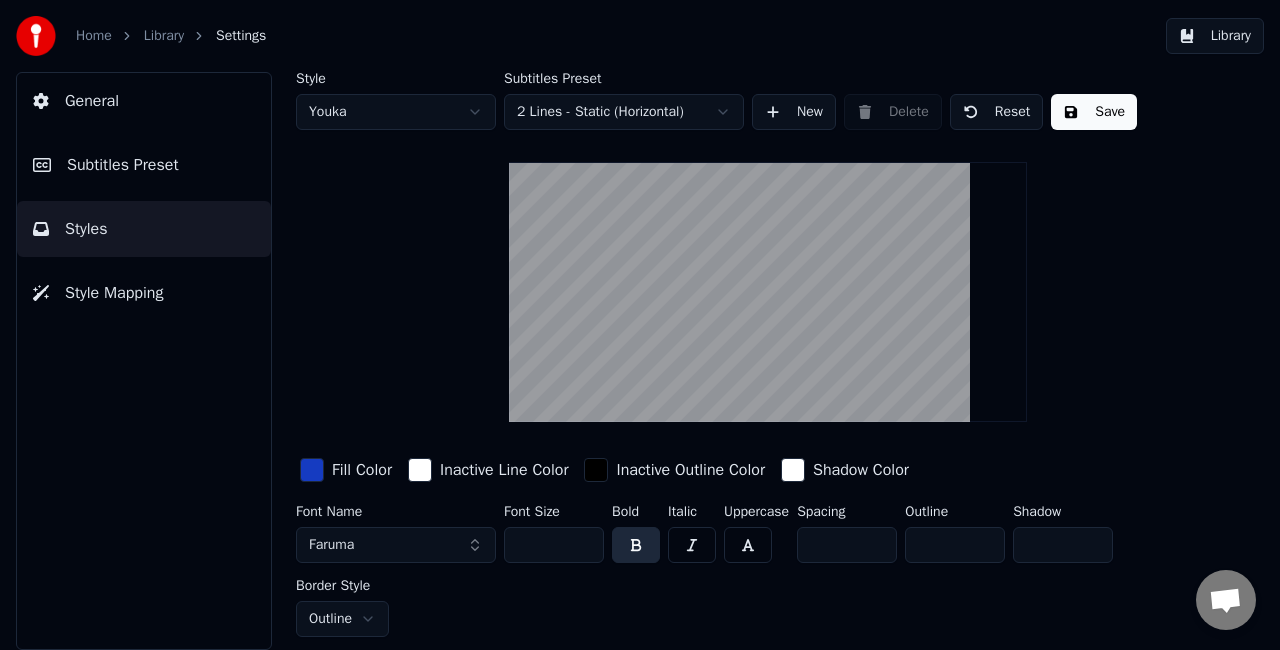 click on "Home Library Settings Library General Subtitles Preset Styles Style Mapping Style Youka Subtitles Preset 2 Lines - Static (Horizontal) New Delete Reset Save Fill Color Inactive Line Color Inactive Outline Color Shadow Color Font Name Faruma Font Size *** Bold Italic Uppercase Spacing ** Outline ** Shadow * Border Style Outline" at bounding box center (640, 325) 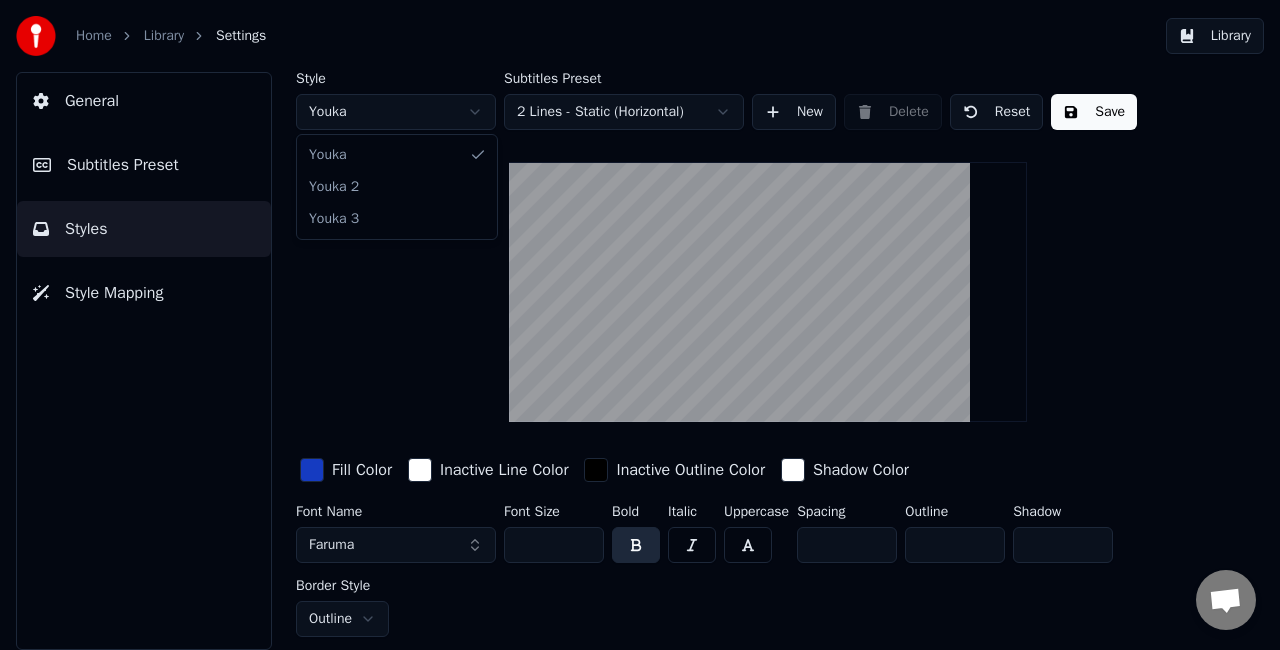 type on "**" 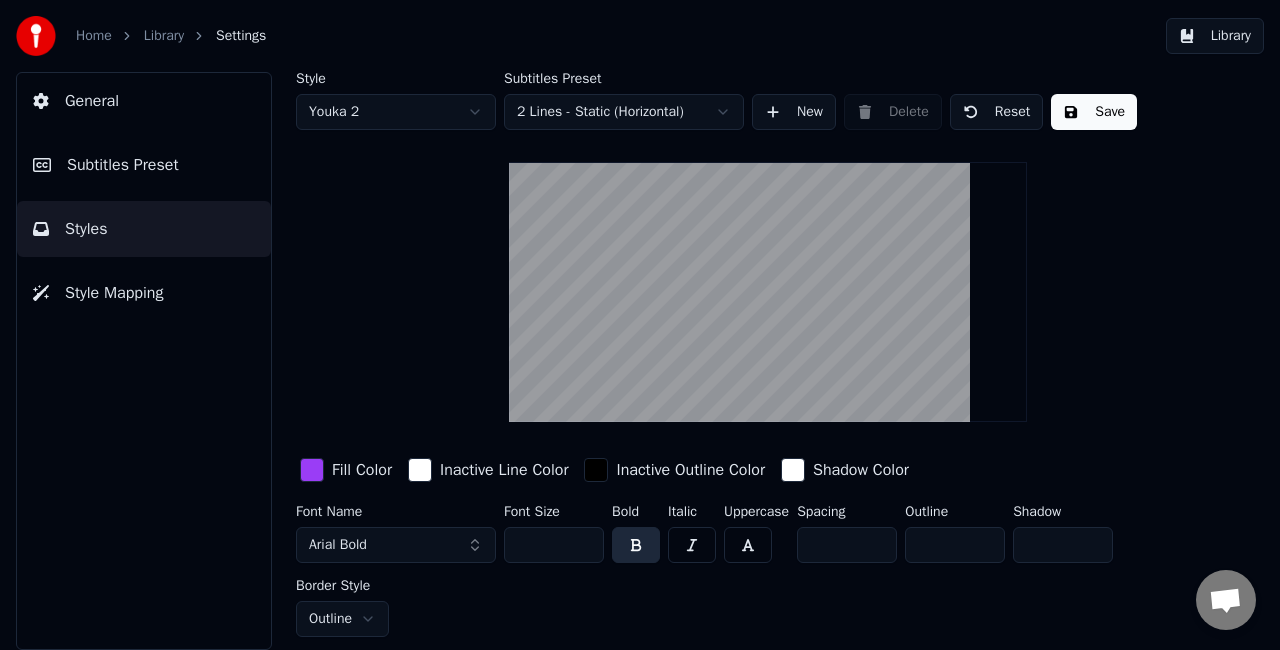 click at bounding box center (312, 470) 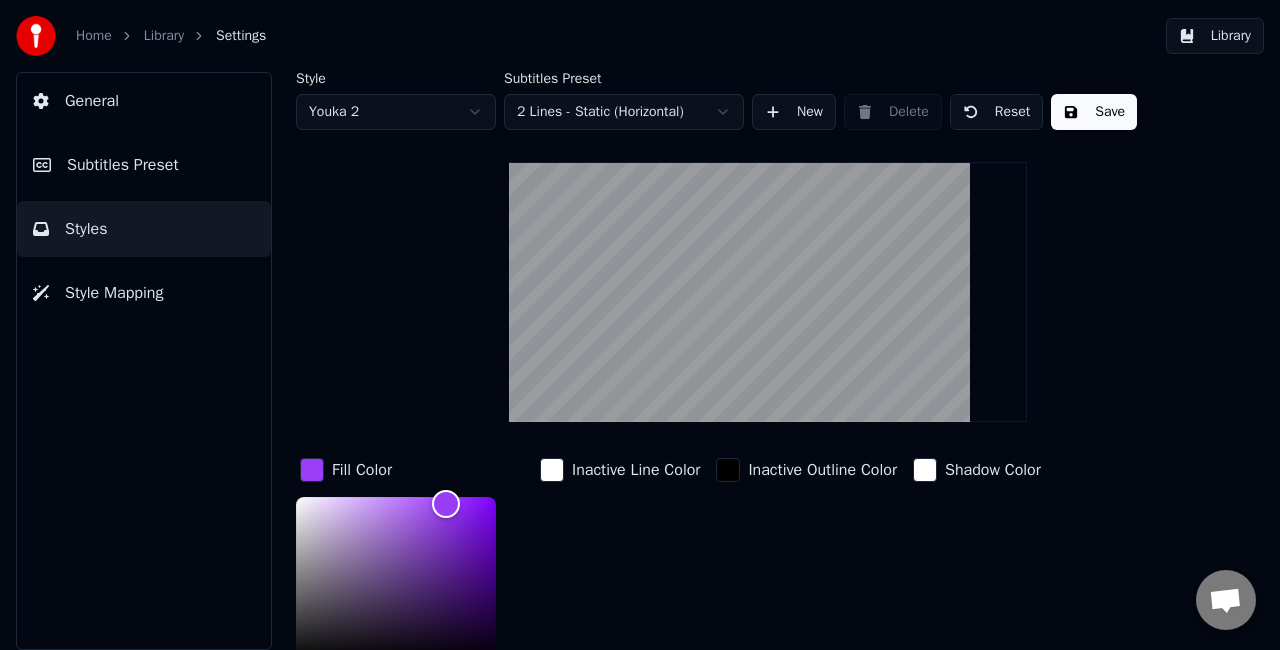 scroll, scrollTop: 200, scrollLeft: 0, axis: vertical 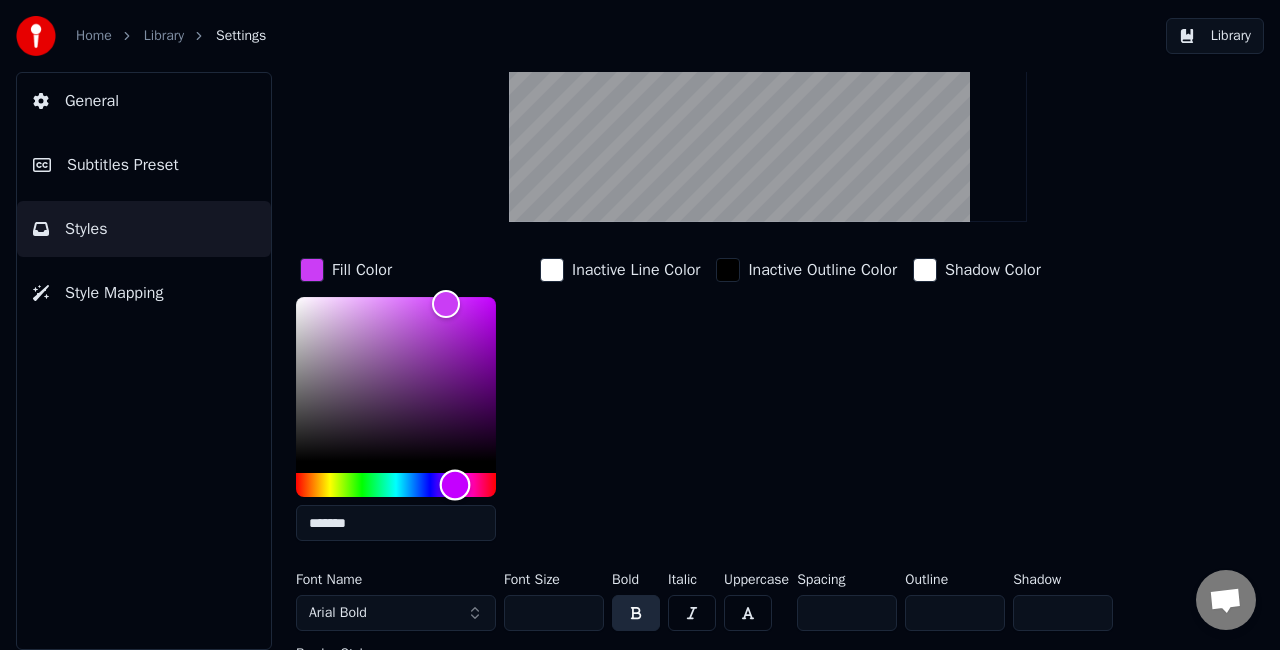 click at bounding box center (455, 485) 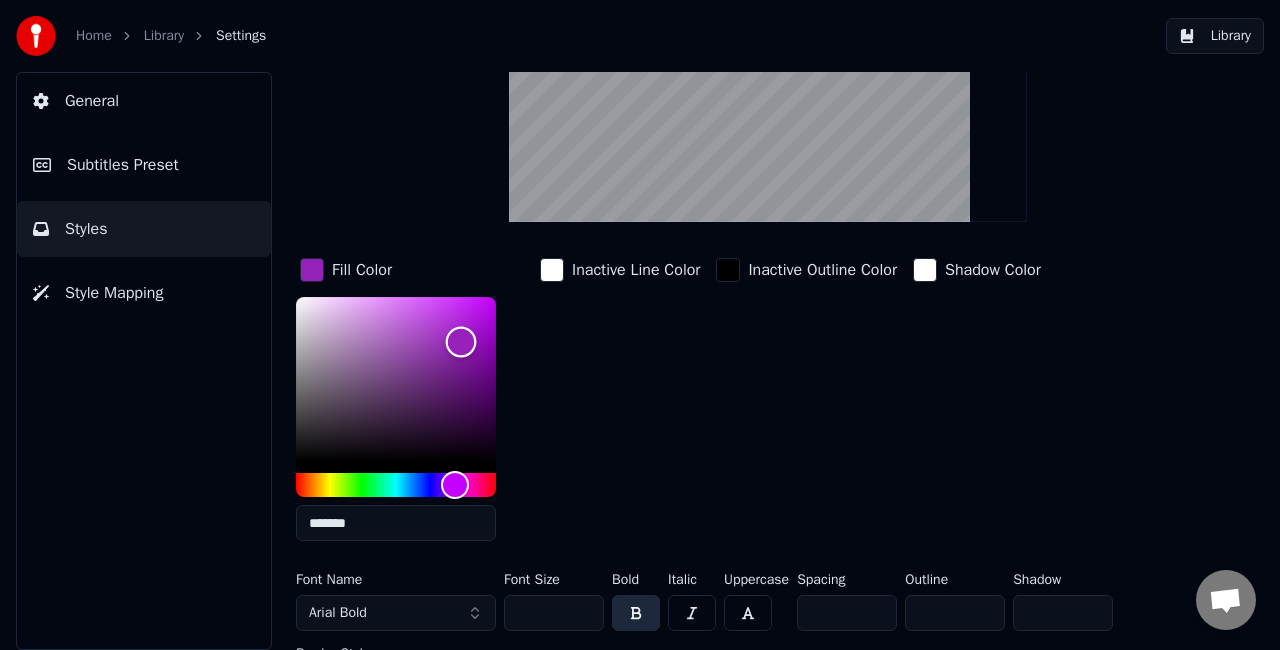 click at bounding box center [396, 379] 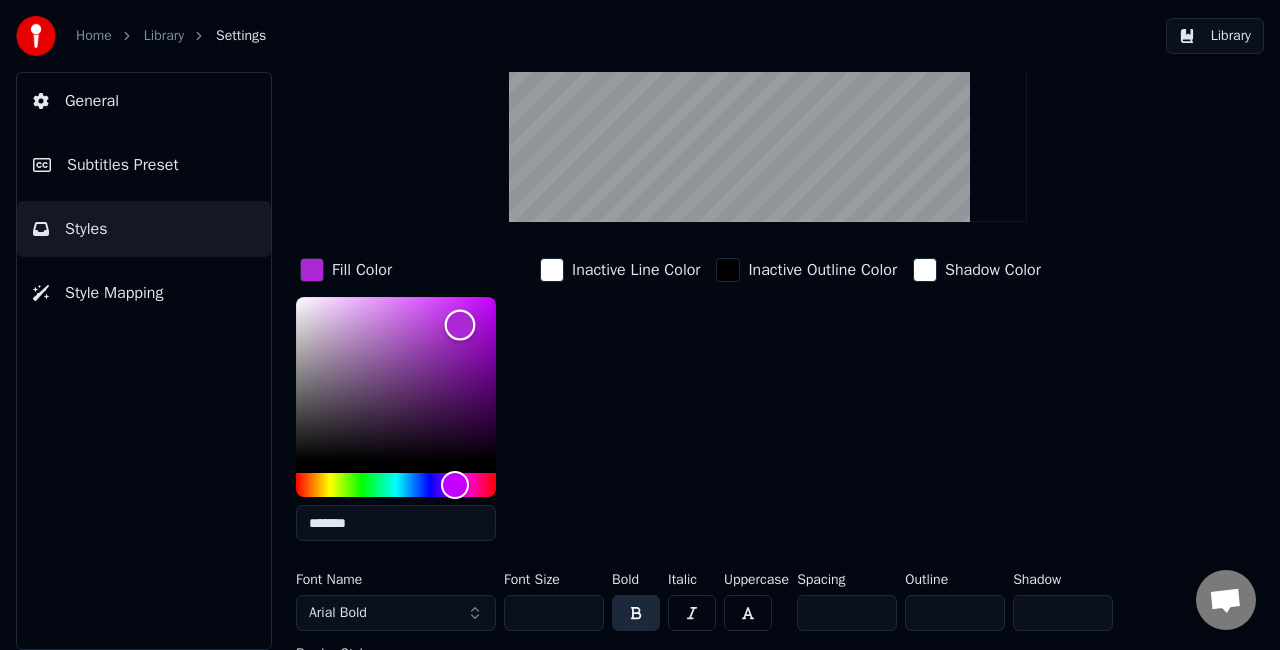 drag, startPoint x: 460, startPoint y: 323, endPoint x: 460, endPoint y: 310, distance: 13 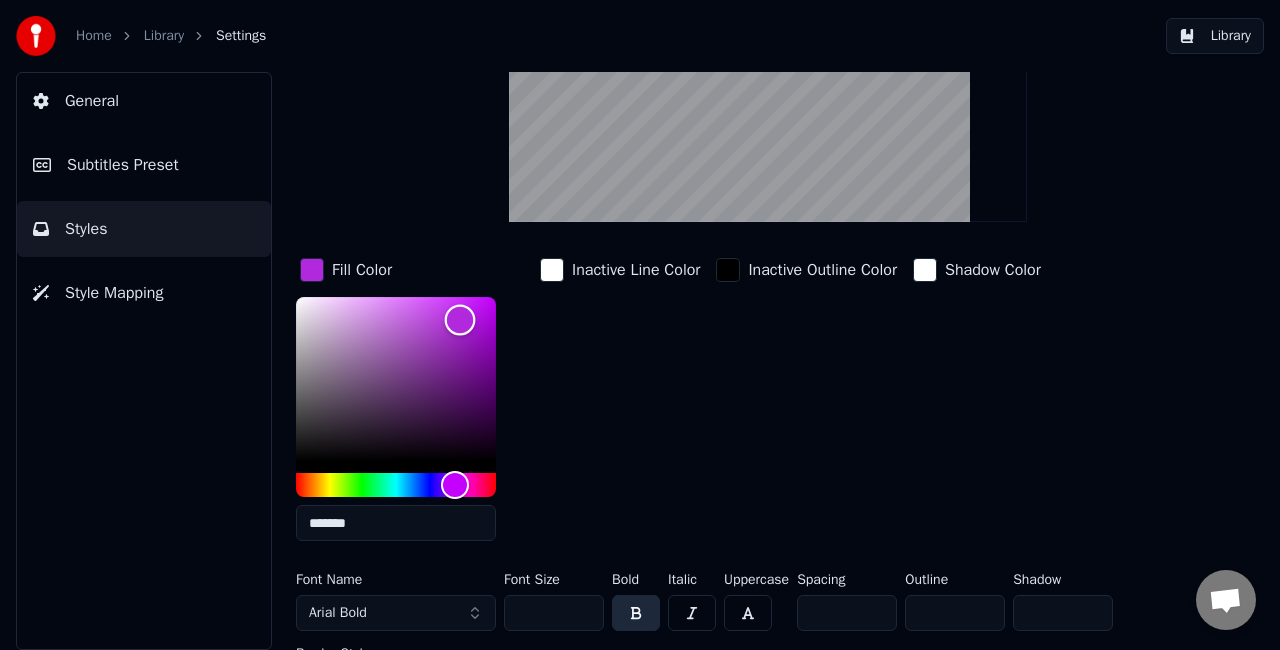 click at bounding box center [460, 319] 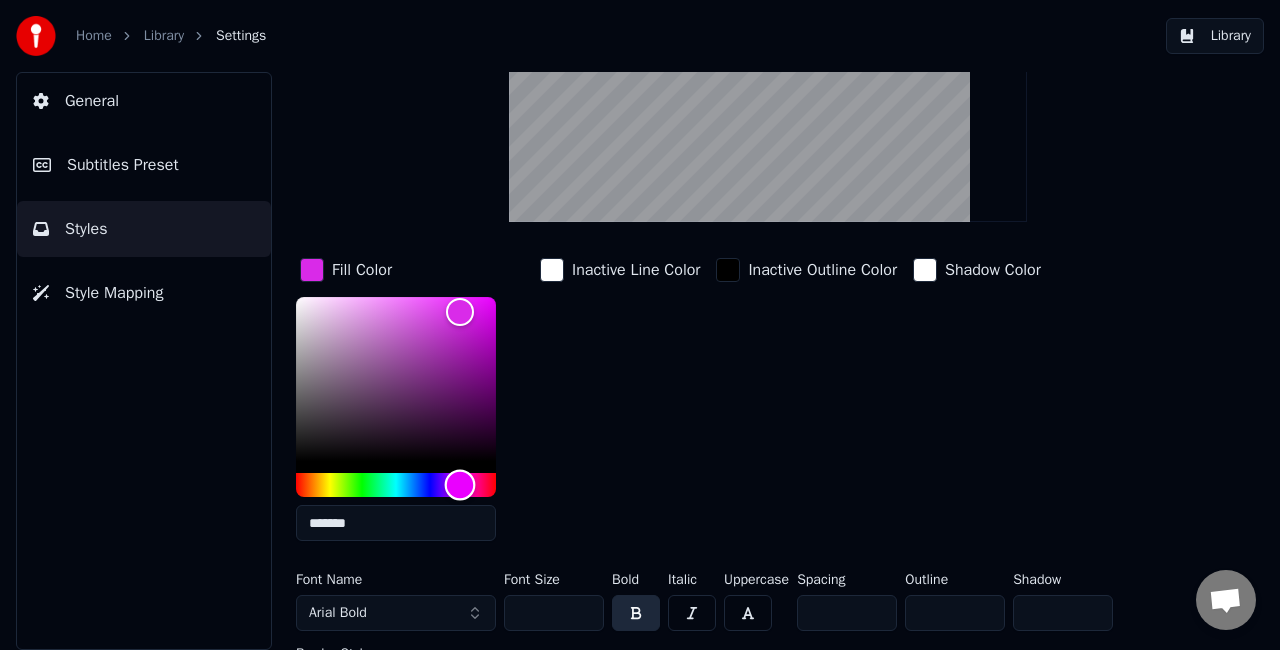 type on "*******" 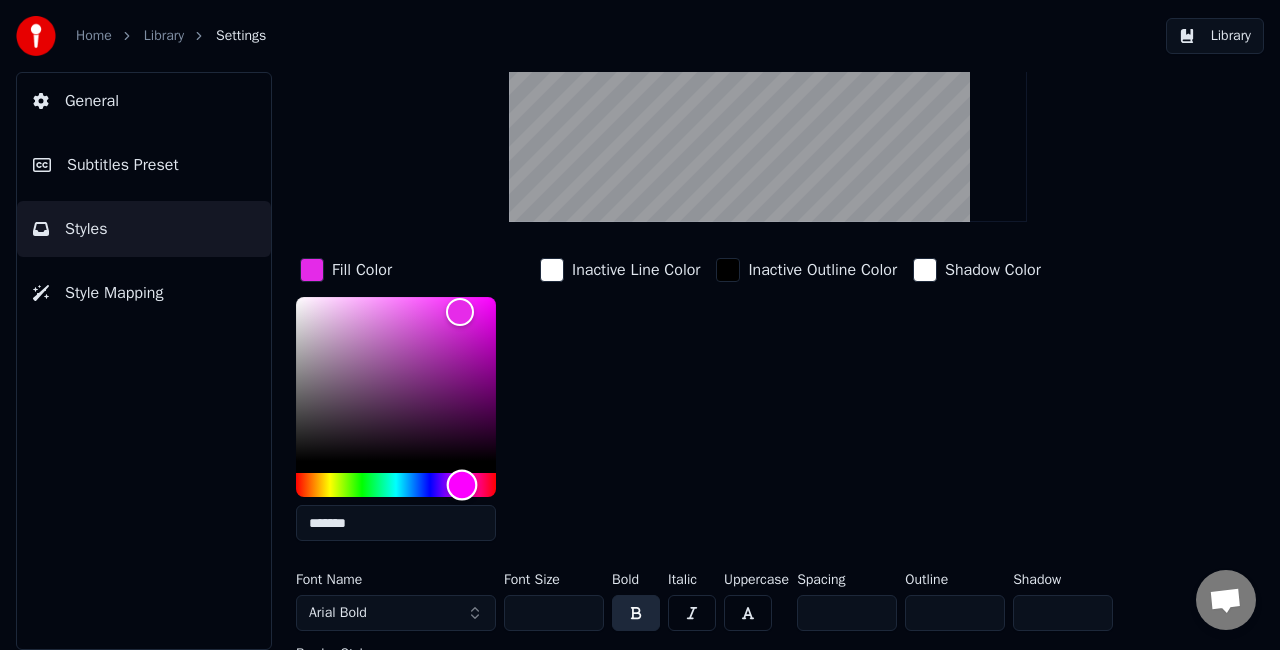 drag, startPoint x: 451, startPoint y: 482, endPoint x: 462, endPoint y: 474, distance: 13.601471 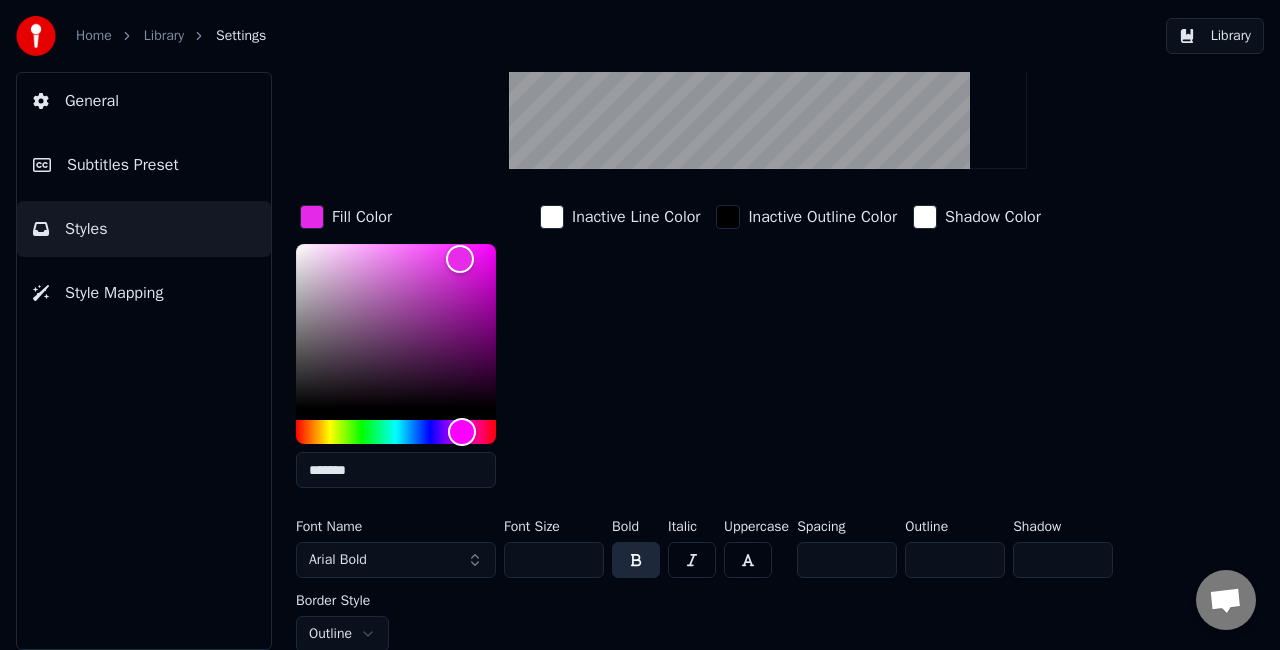 click on "Arial Bold" at bounding box center (396, 560) 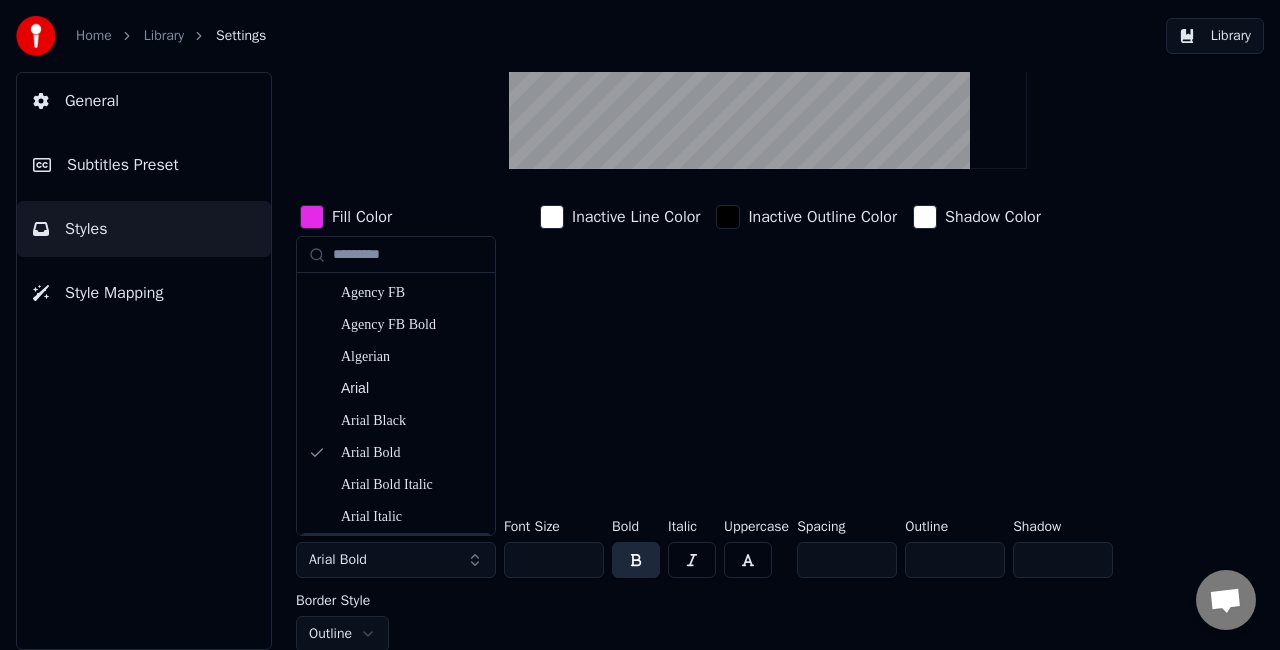 click on "Arial Bold" at bounding box center (396, 560) 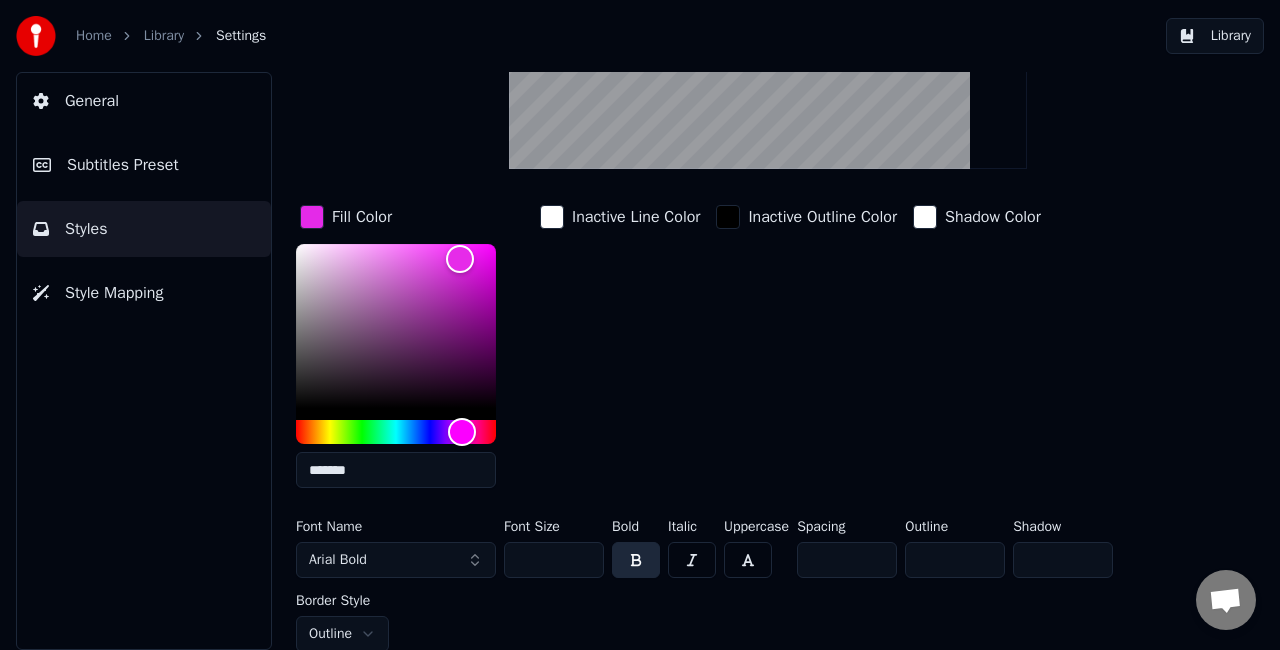 click on "Arial Bold" at bounding box center (396, 560) 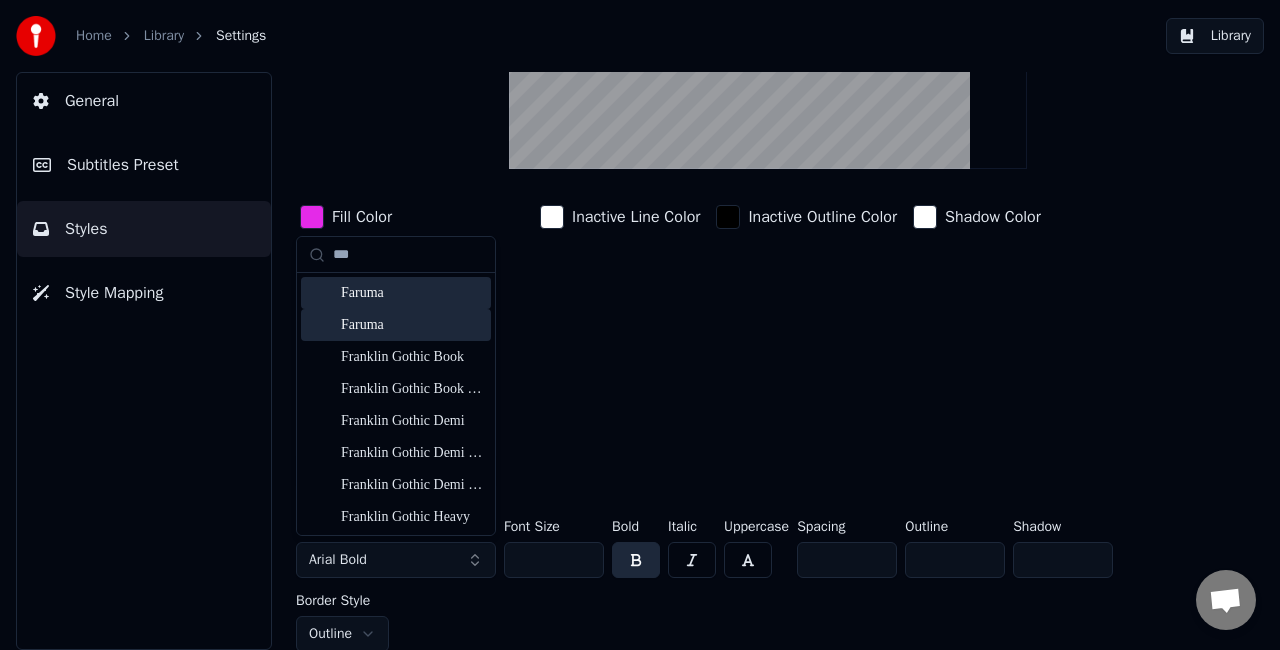 type on "***" 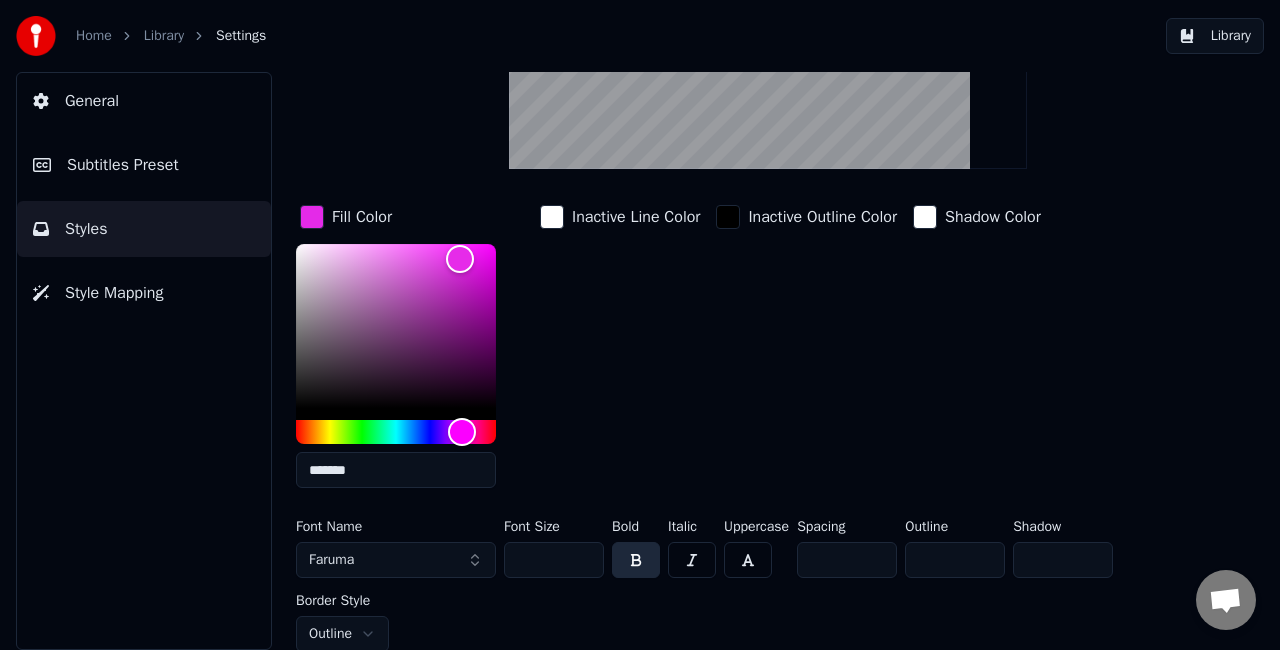 drag, startPoint x: 576, startPoint y: 550, endPoint x: 503, endPoint y: 553, distance: 73.061615 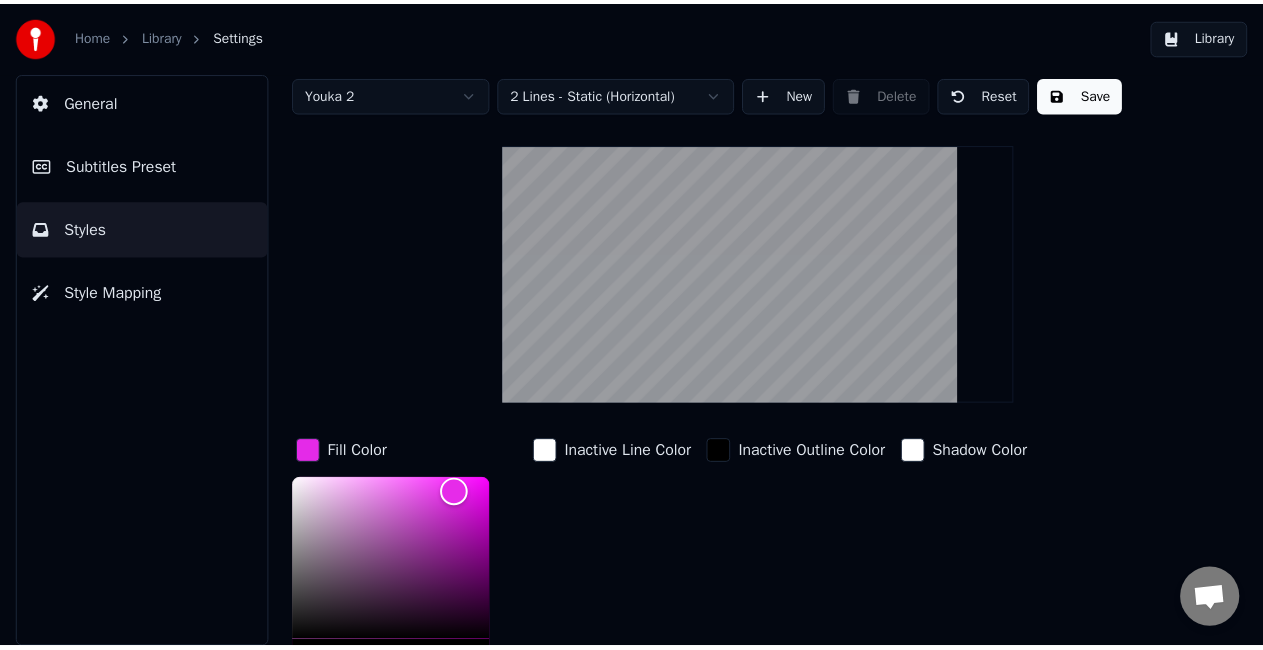 scroll, scrollTop: 0, scrollLeft: 0, axis: both 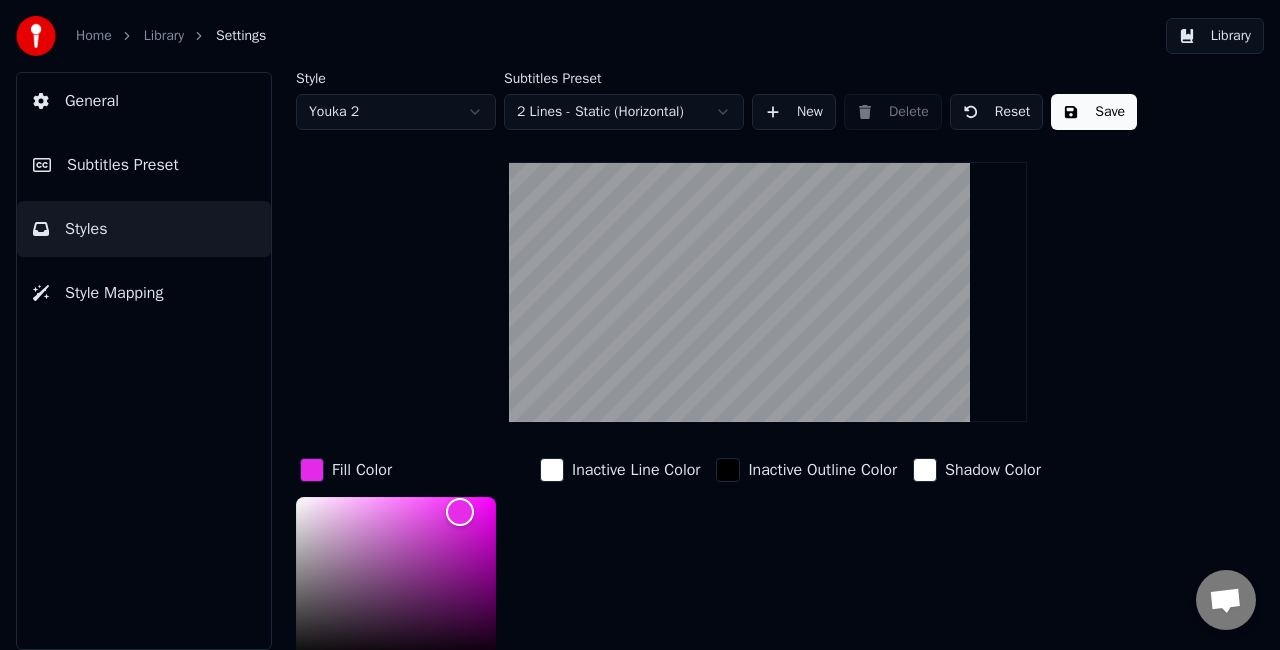 type on "***" 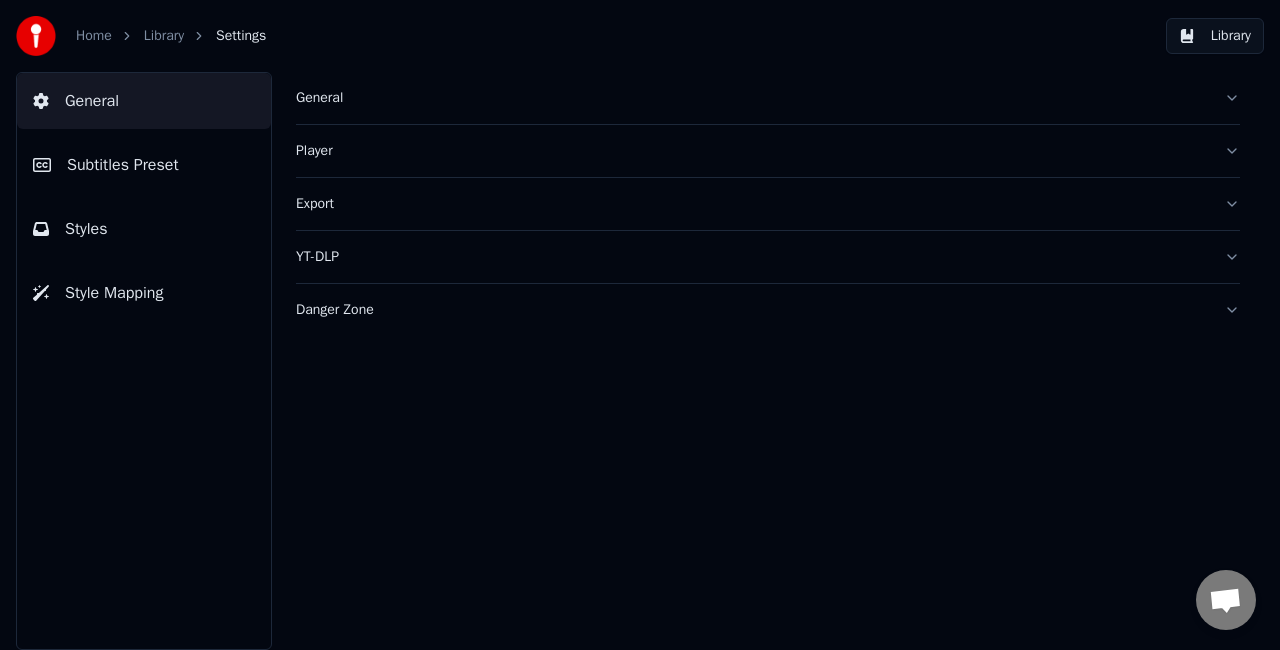click on "Library" at bounding box center (175, 36) 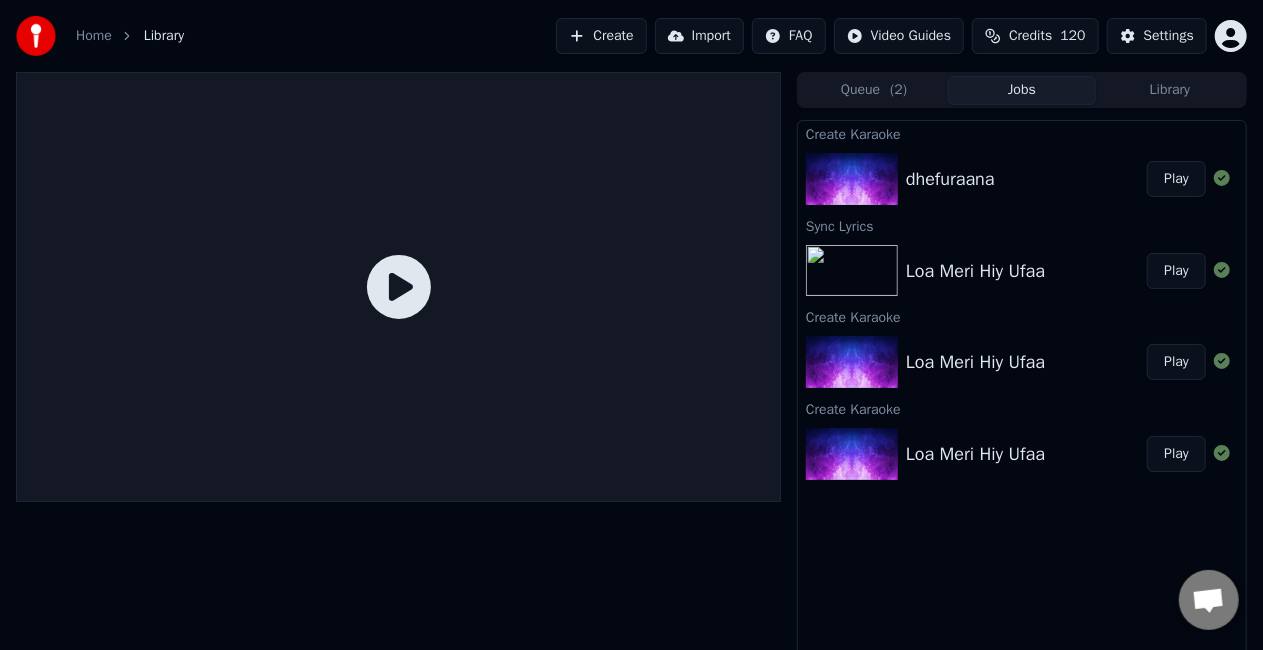 click on "Play" at bounding box center [1176, 179] 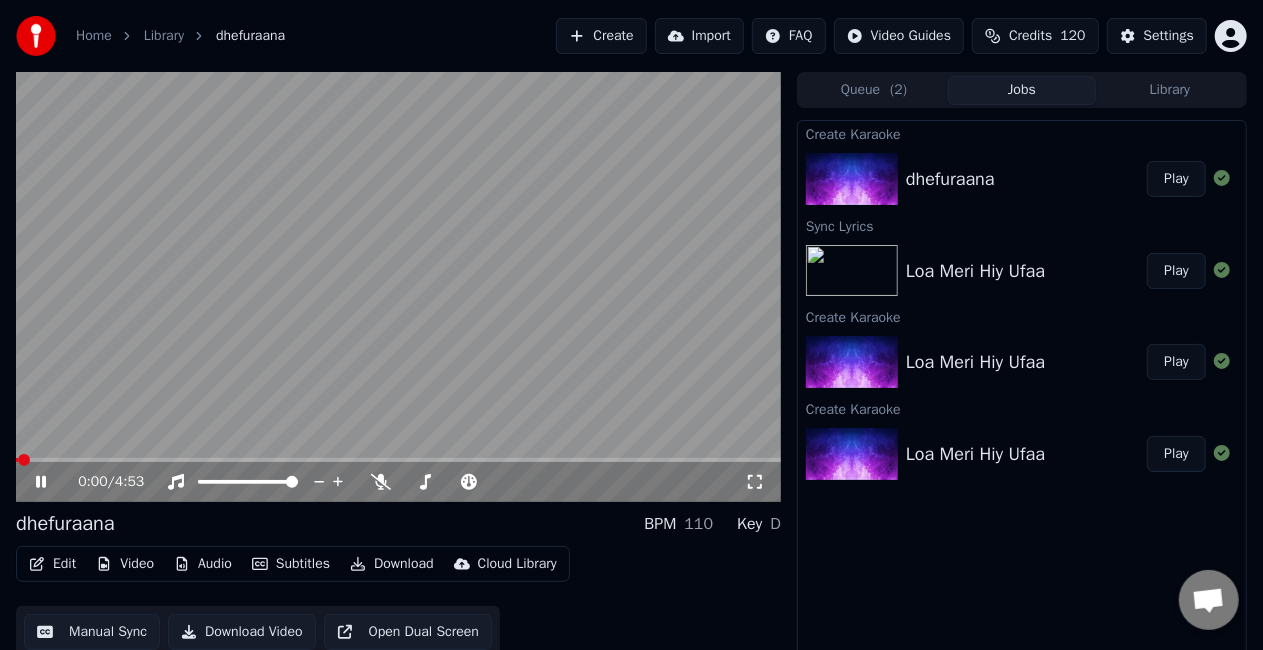 click at bounding box center [398, 460] 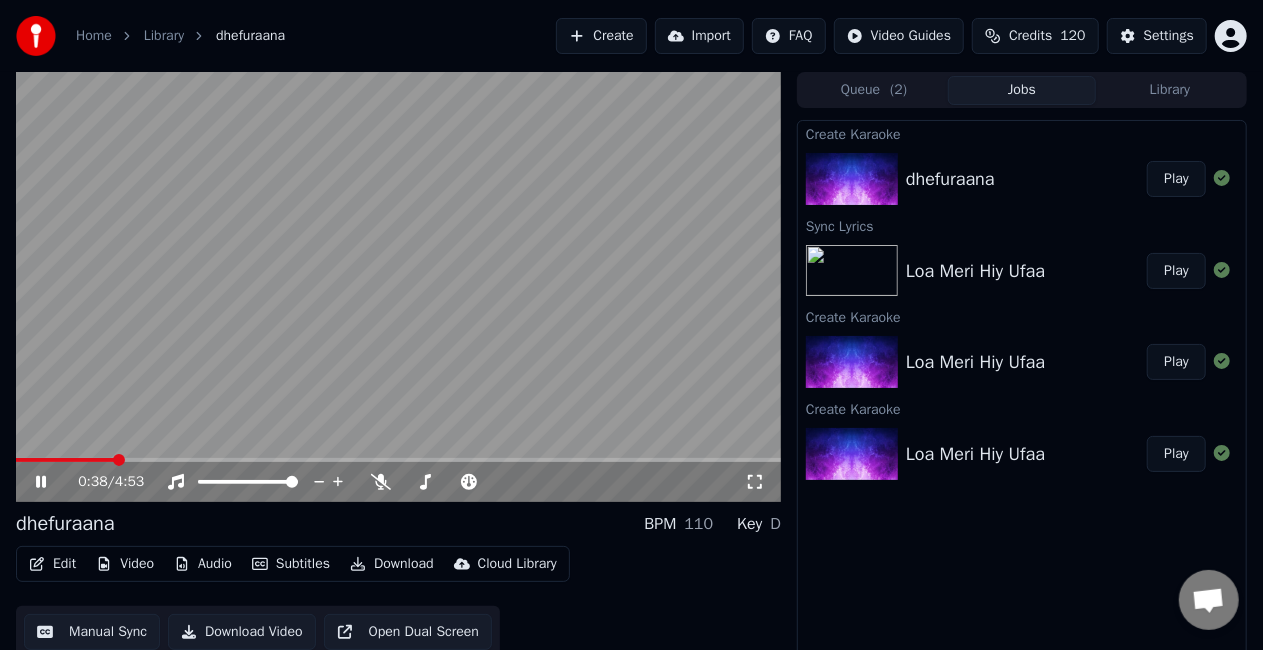 click at bounding box center (398, 460) 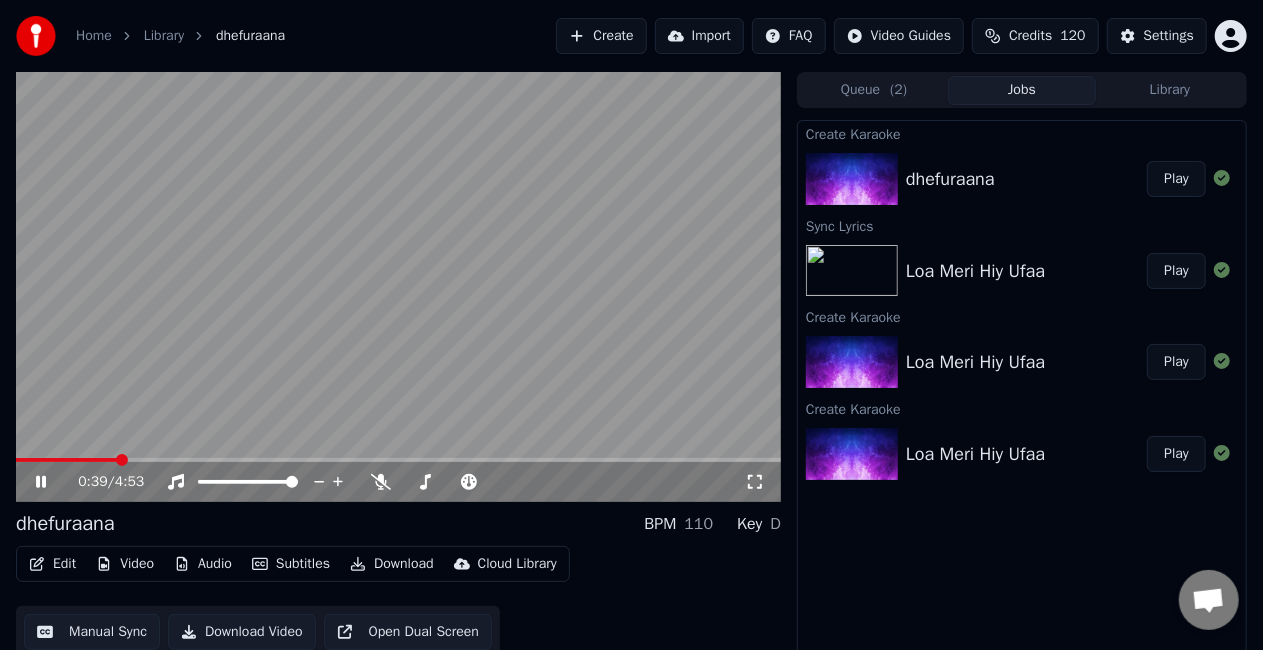drag, startPoint x: 148, startPoint y: 462, endPoint x: 165, endPoint y: 464, distance: 17.117243 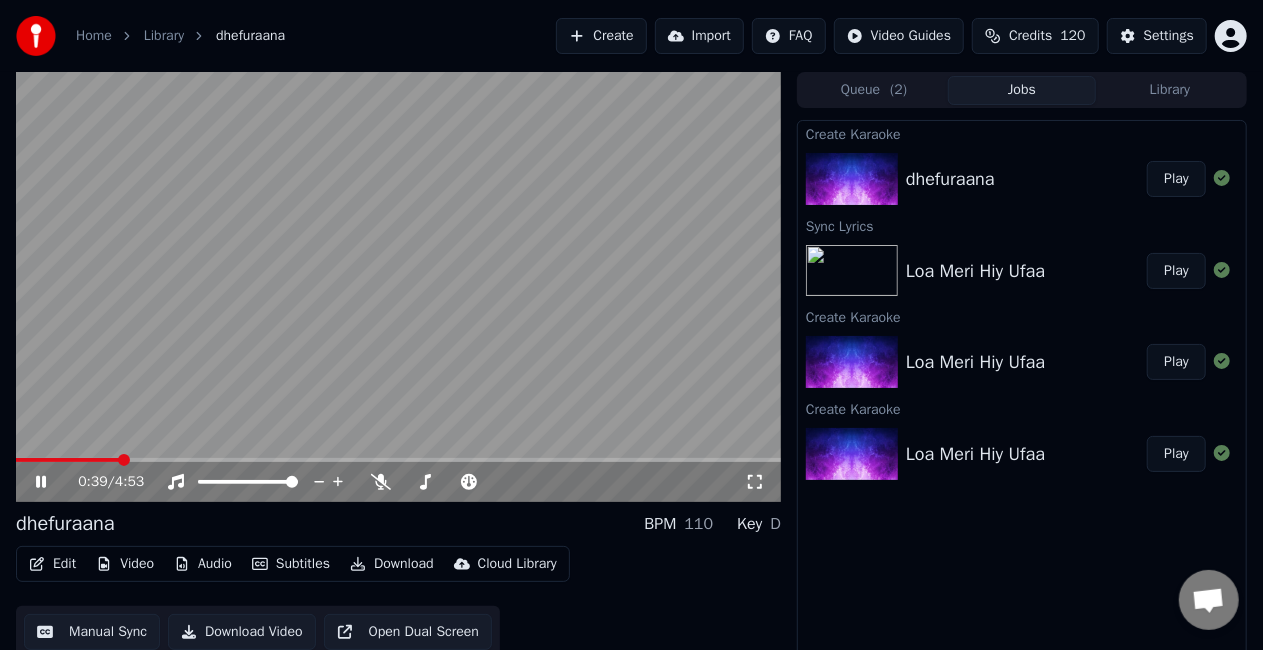click at bounding box center (398, 460) 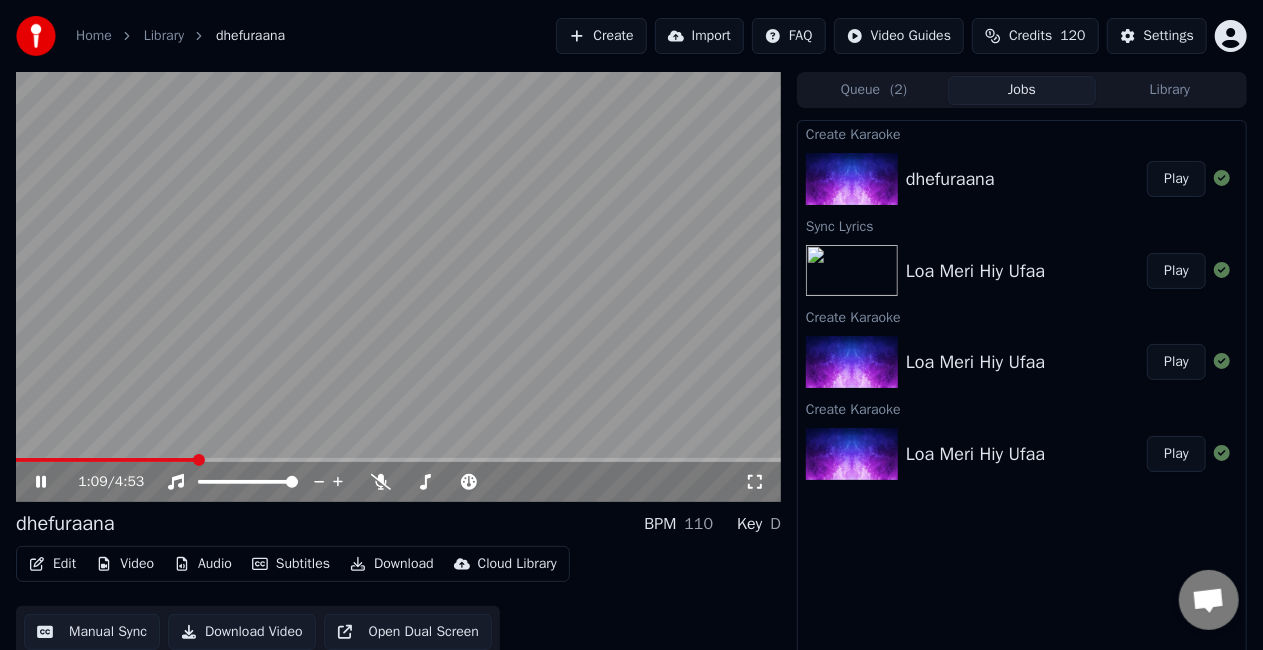 click at bounding box center (398, 460) 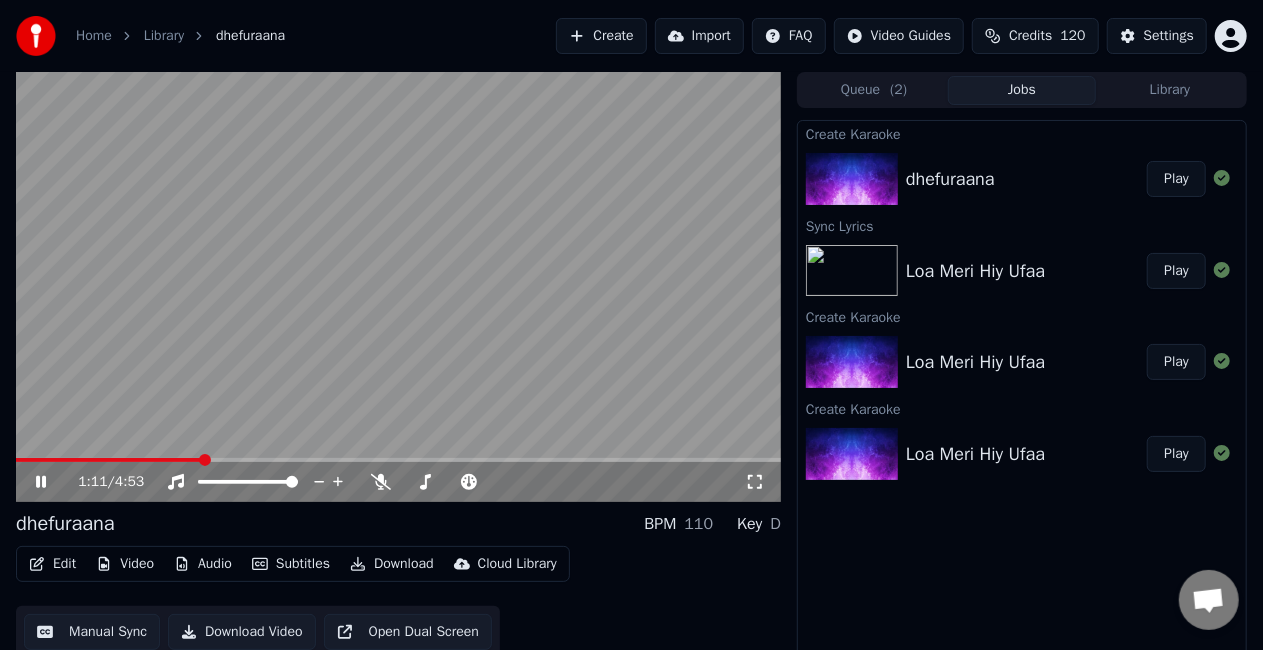 click at bounding box center [398, 287] 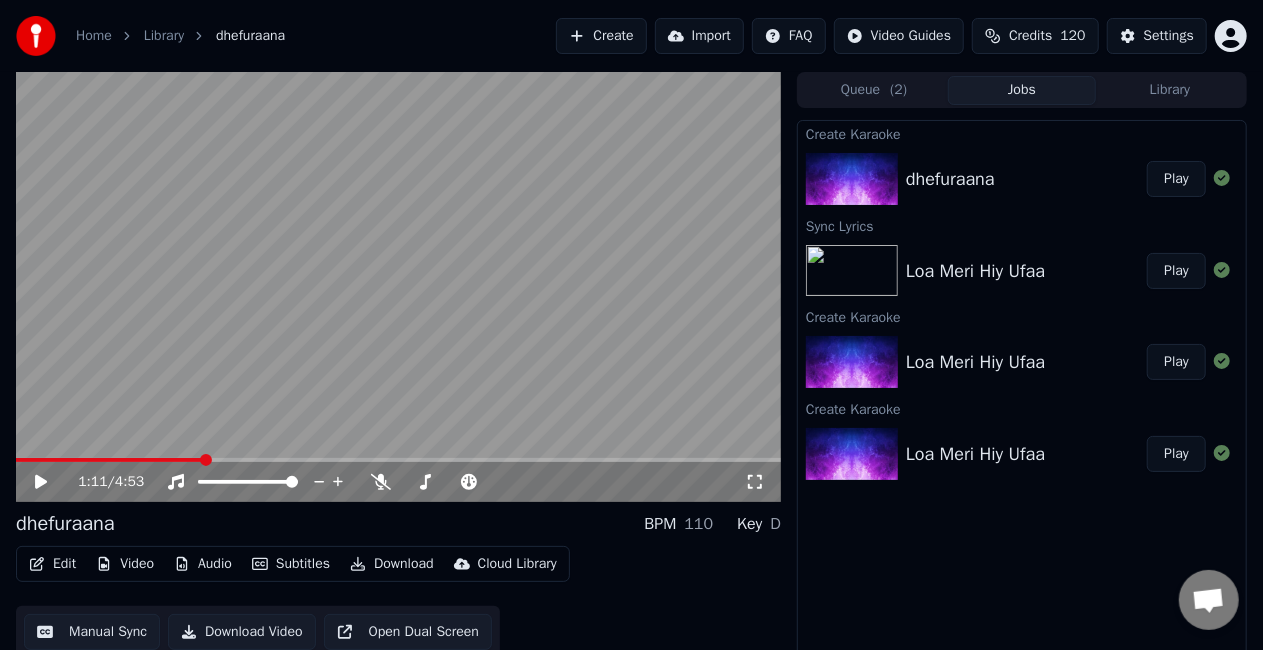 click at bounding box center (109, 460) 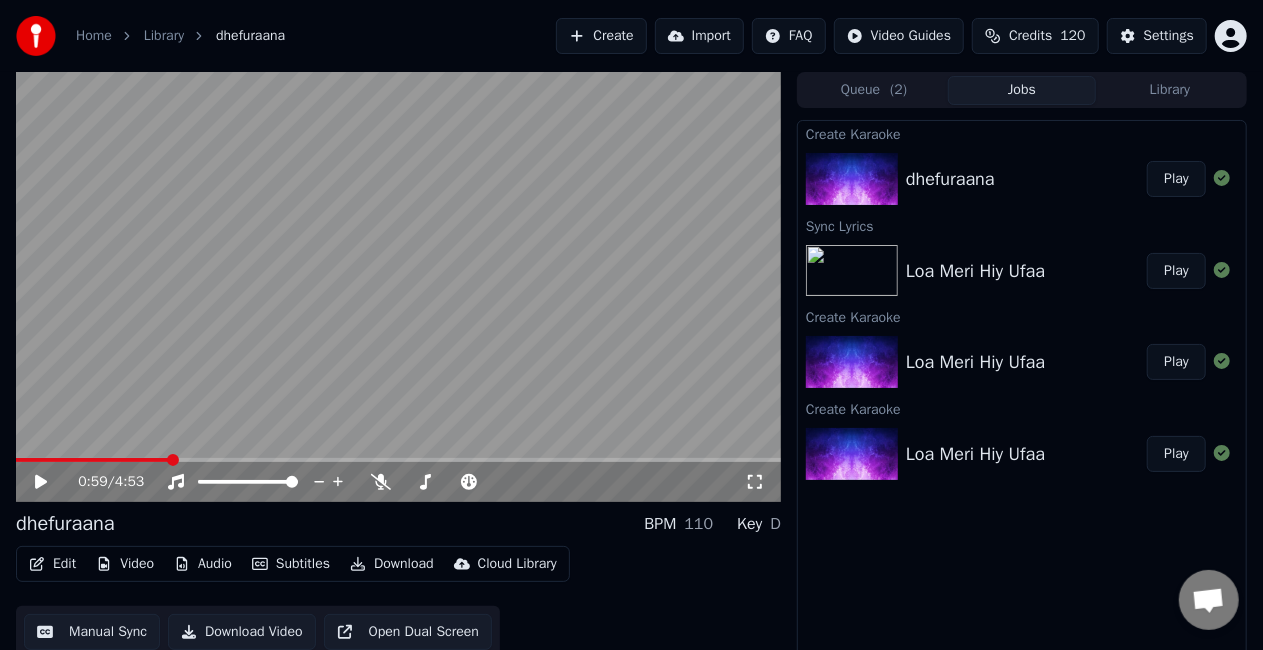 click at bounding box center [93, 460] 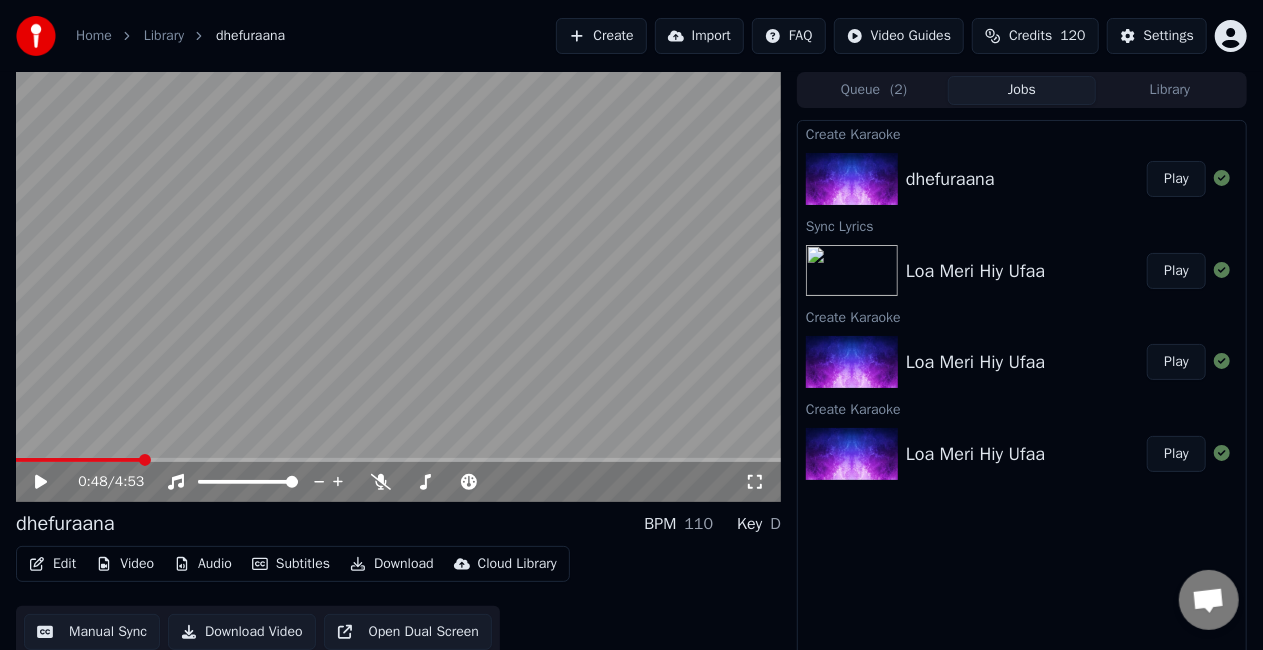 click at bounding box center (78, 460) 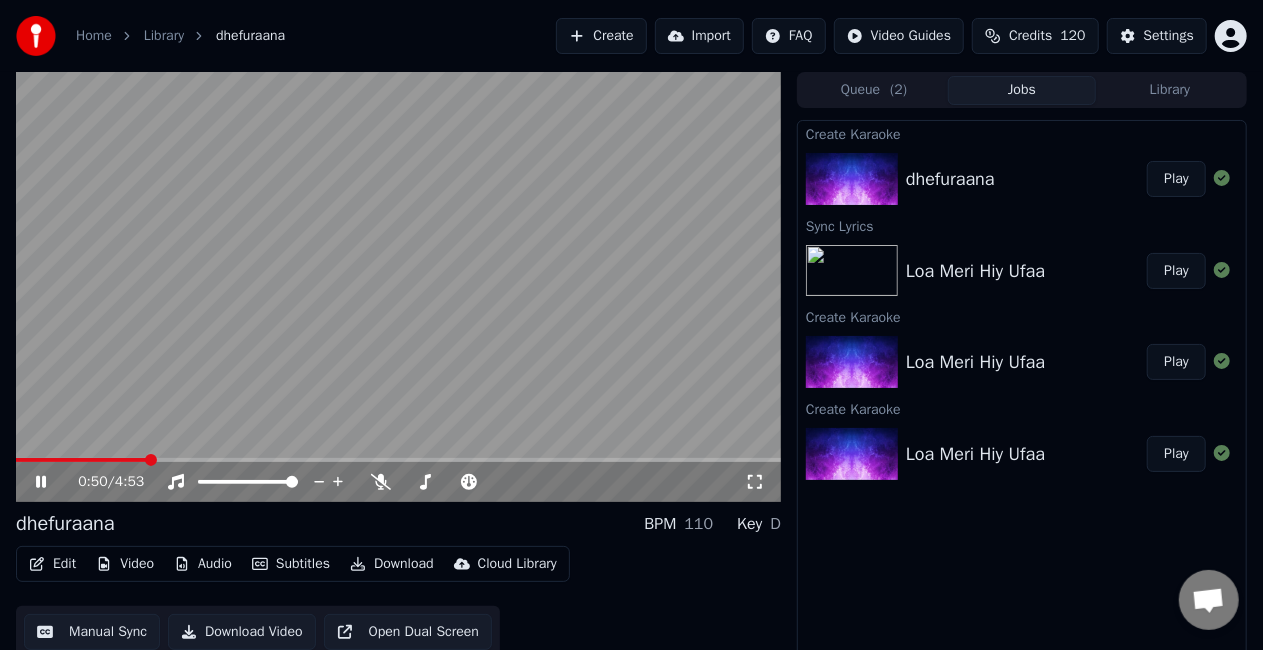 click on "0:50  /  4:53" at bounding box center (398, 482) 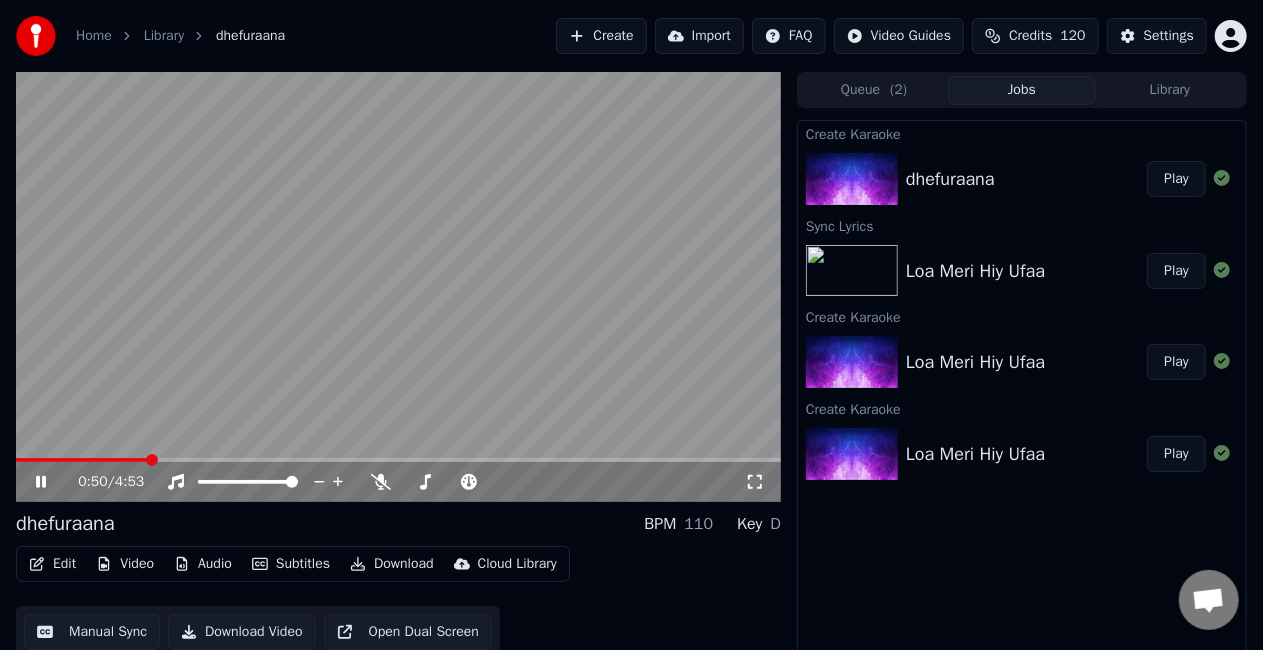 click at bounding box center (82, 460) 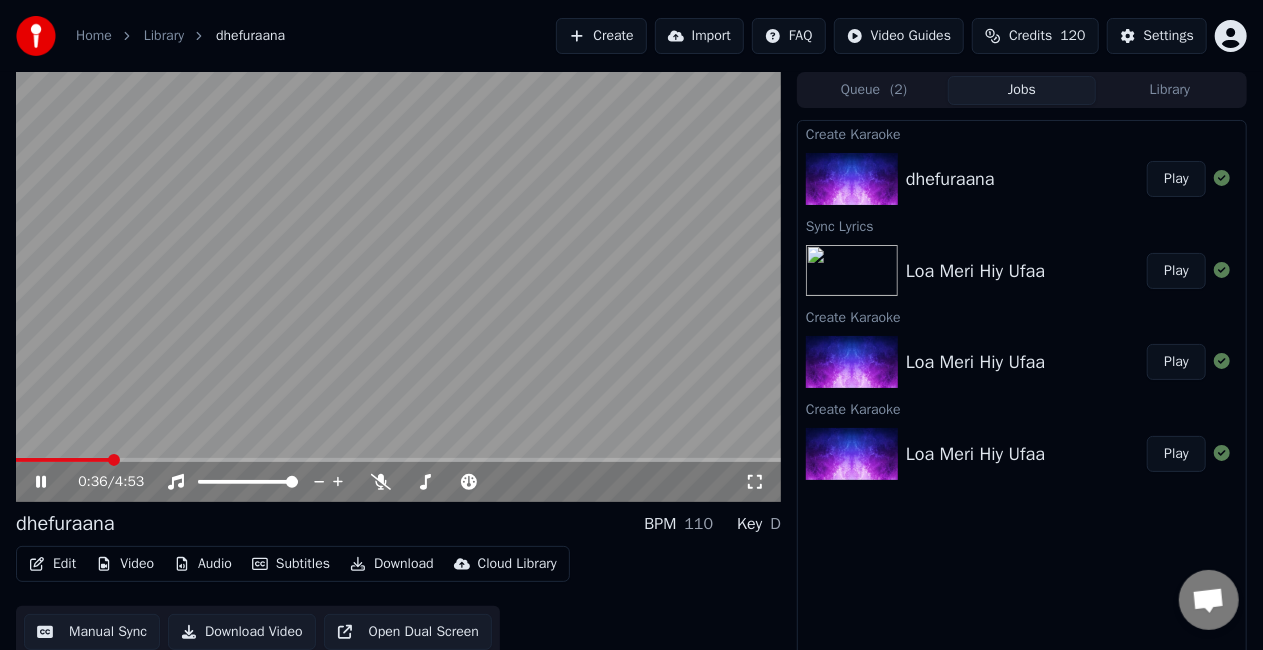 click at bounding box center (63, 460) 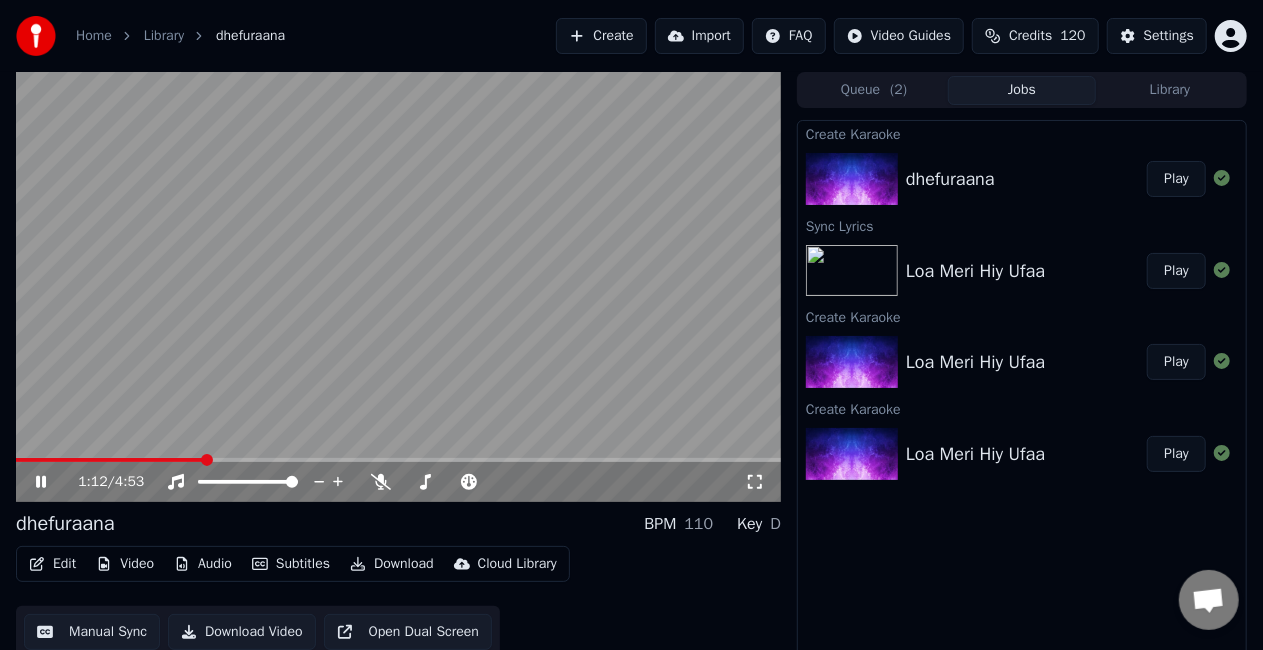 click at bounding box center (398, 460) 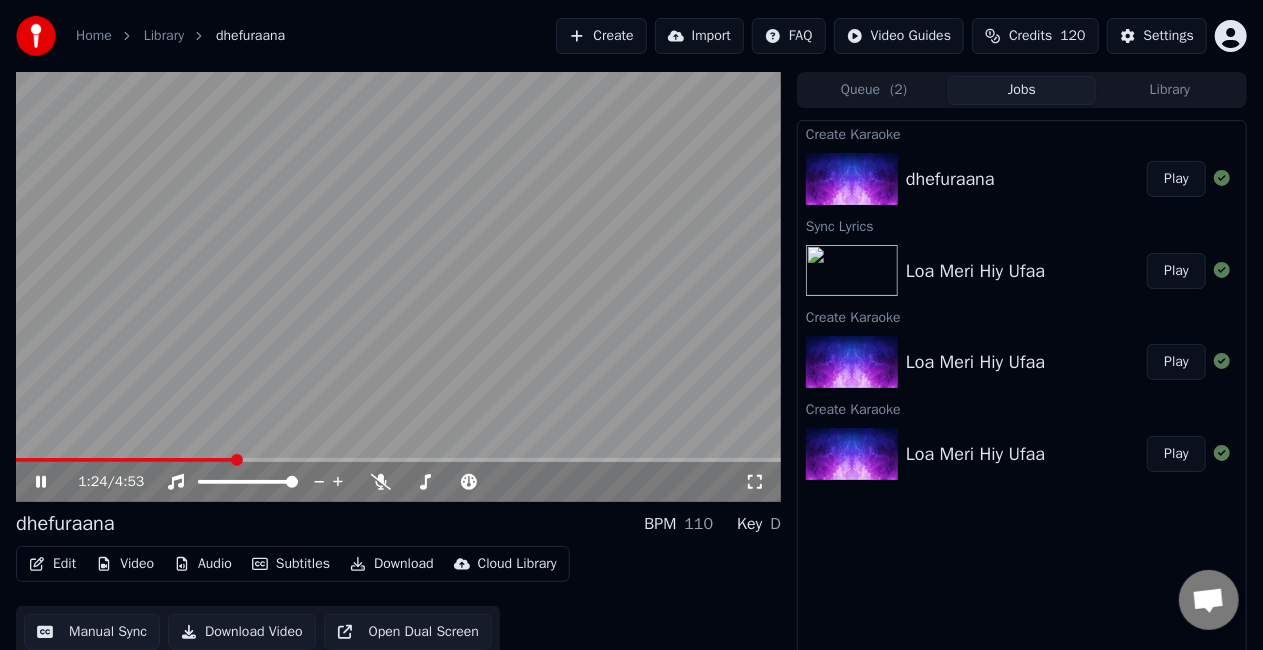click at bounding box center [398, 460] 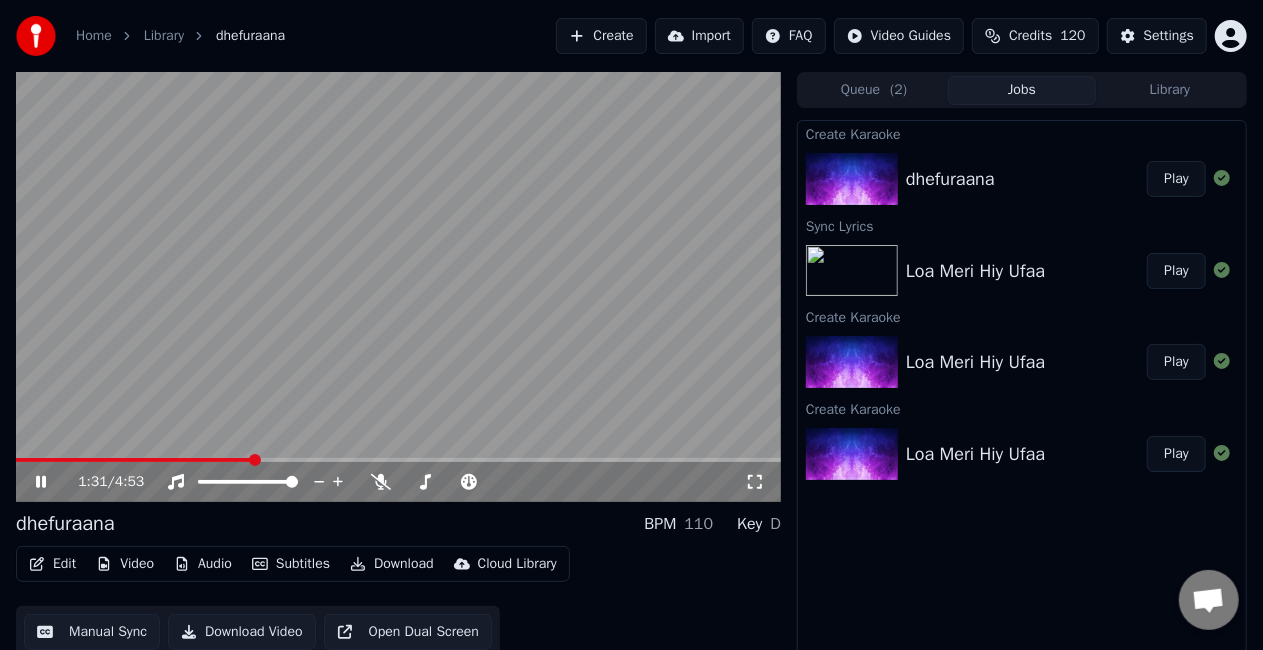 click at bounding box center [398, 460] 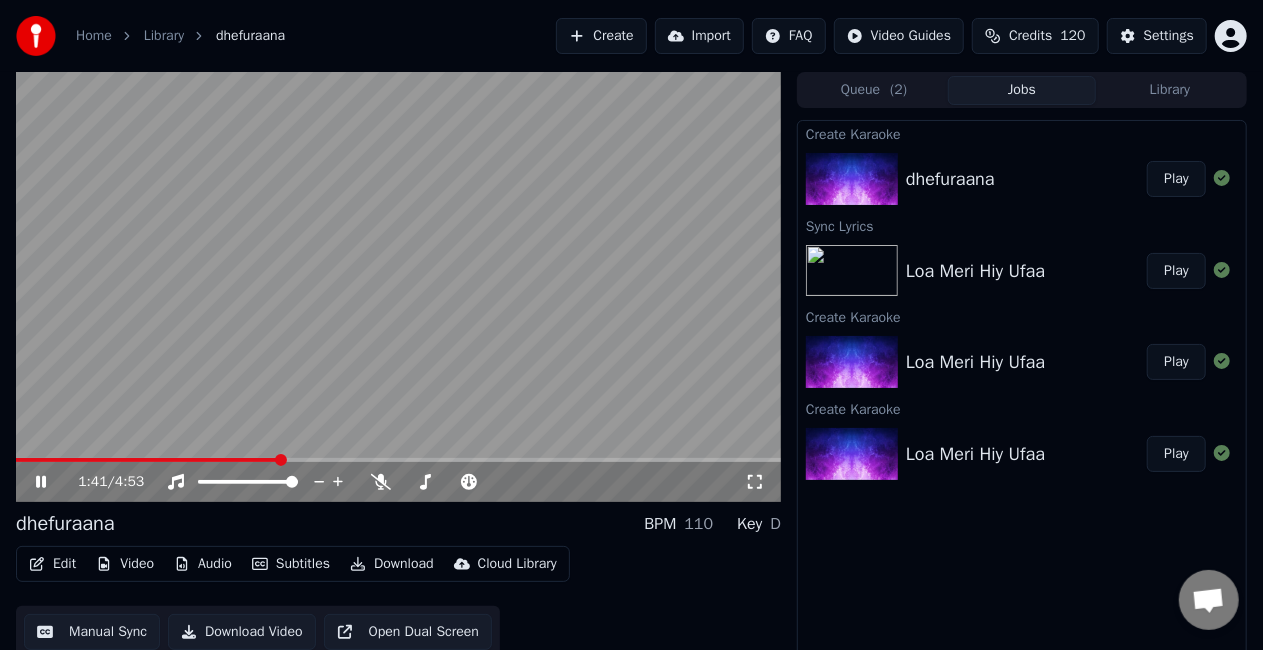 click at bounding box center (398, 460) 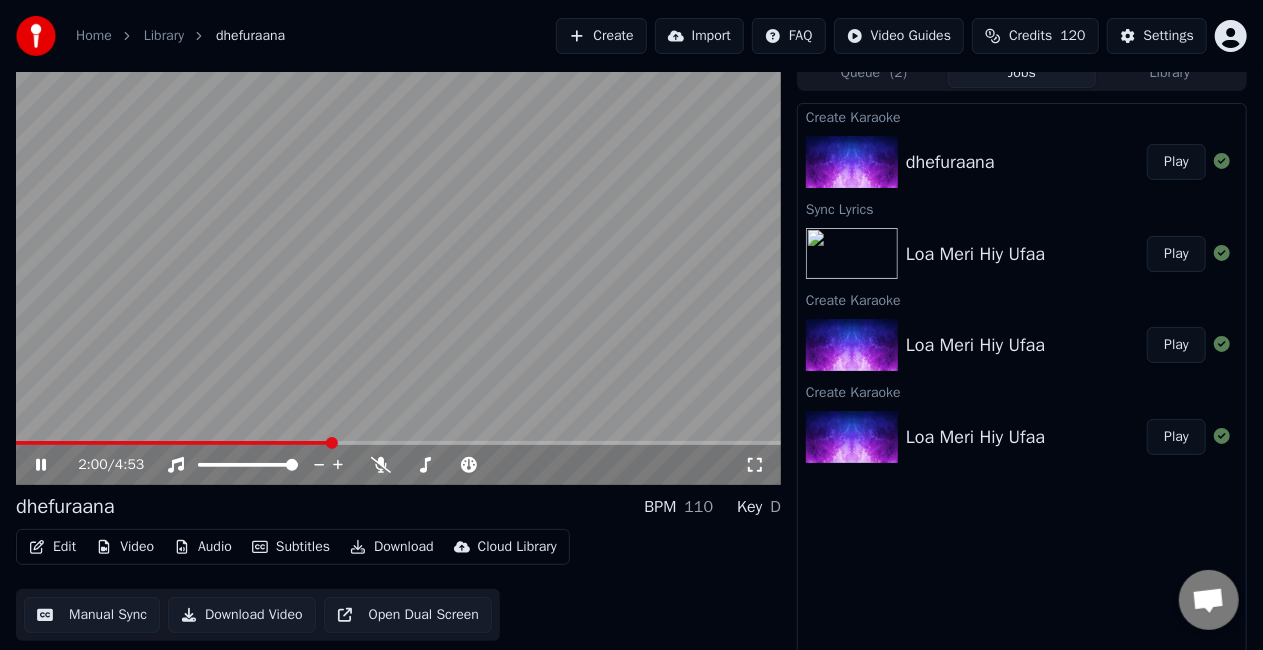 scroll, scrollTop: 22, scrollLeft: 0, axis: vertical 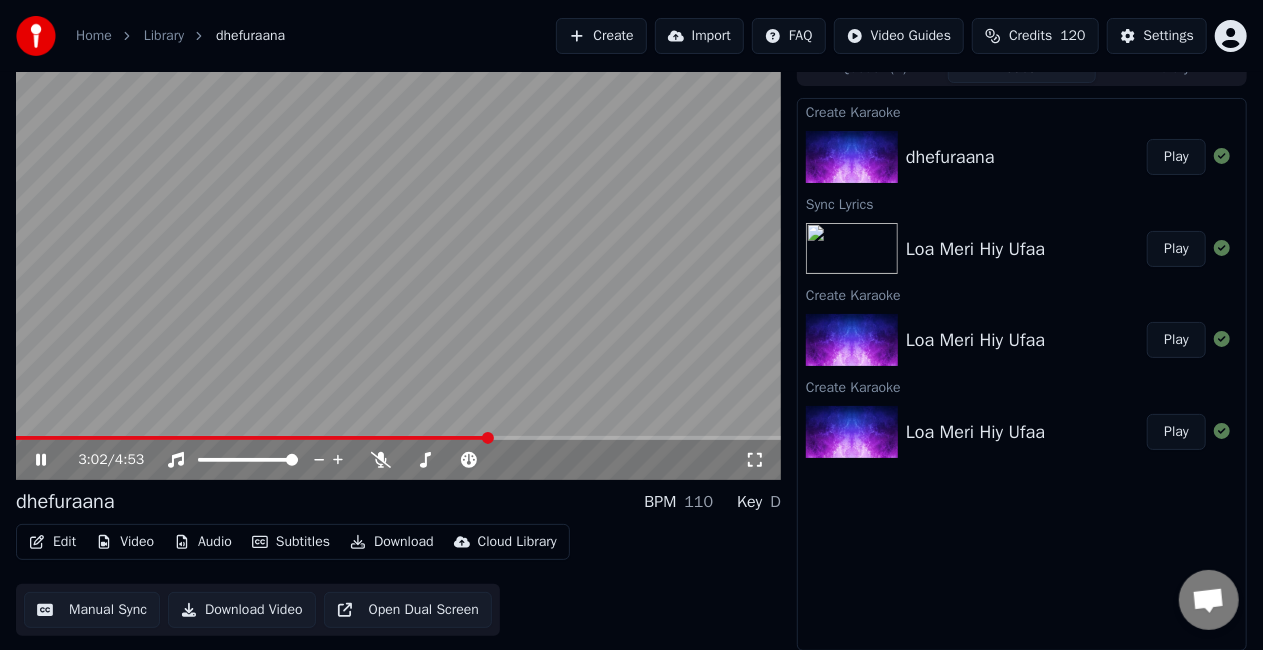 click at bounding box center [398, 438] 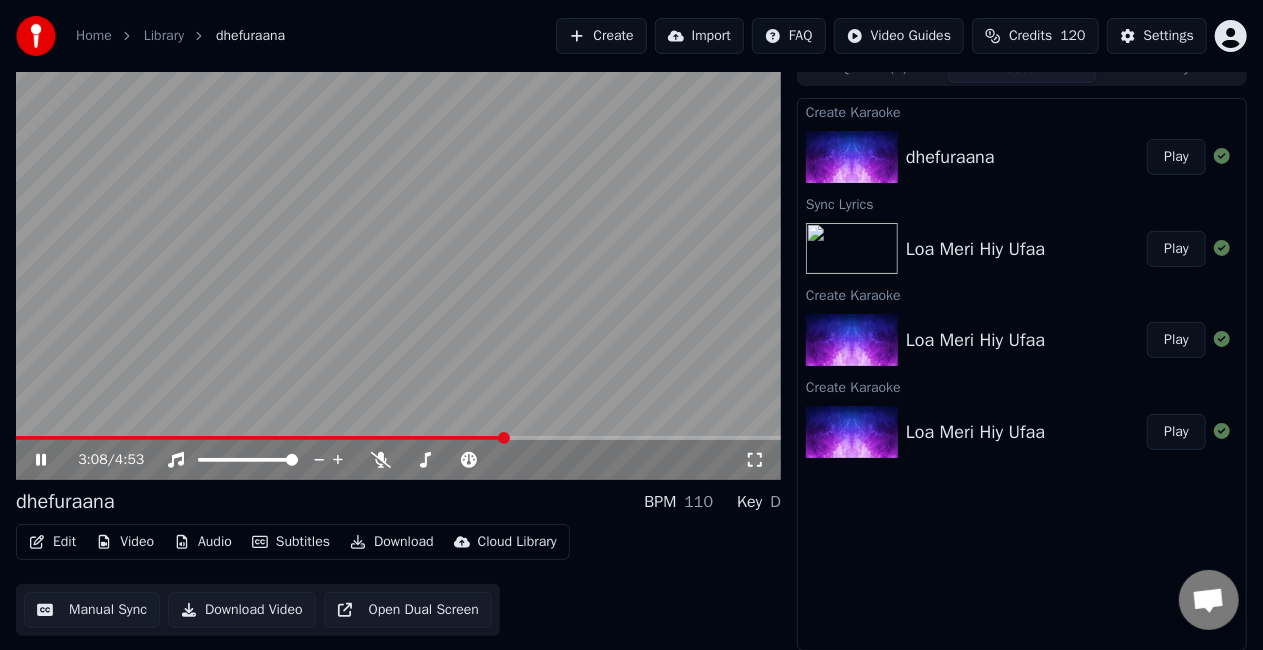 click at bounding box center (398, 438) 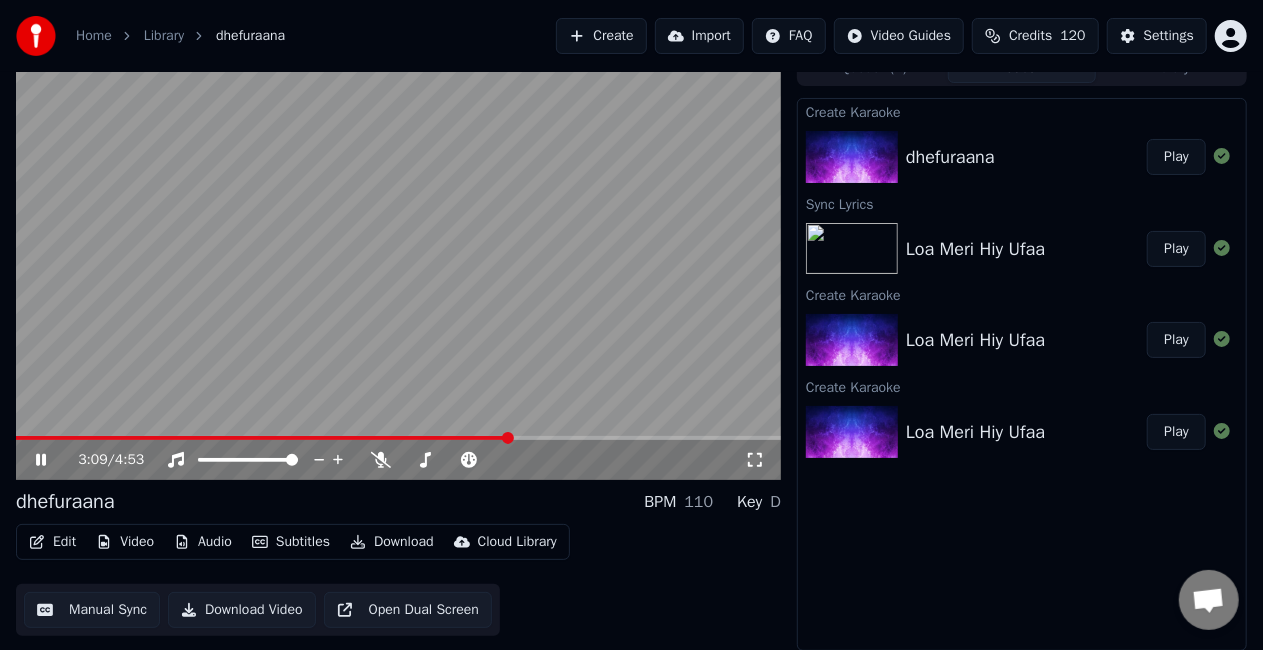 click at bounding box center [398, 265] 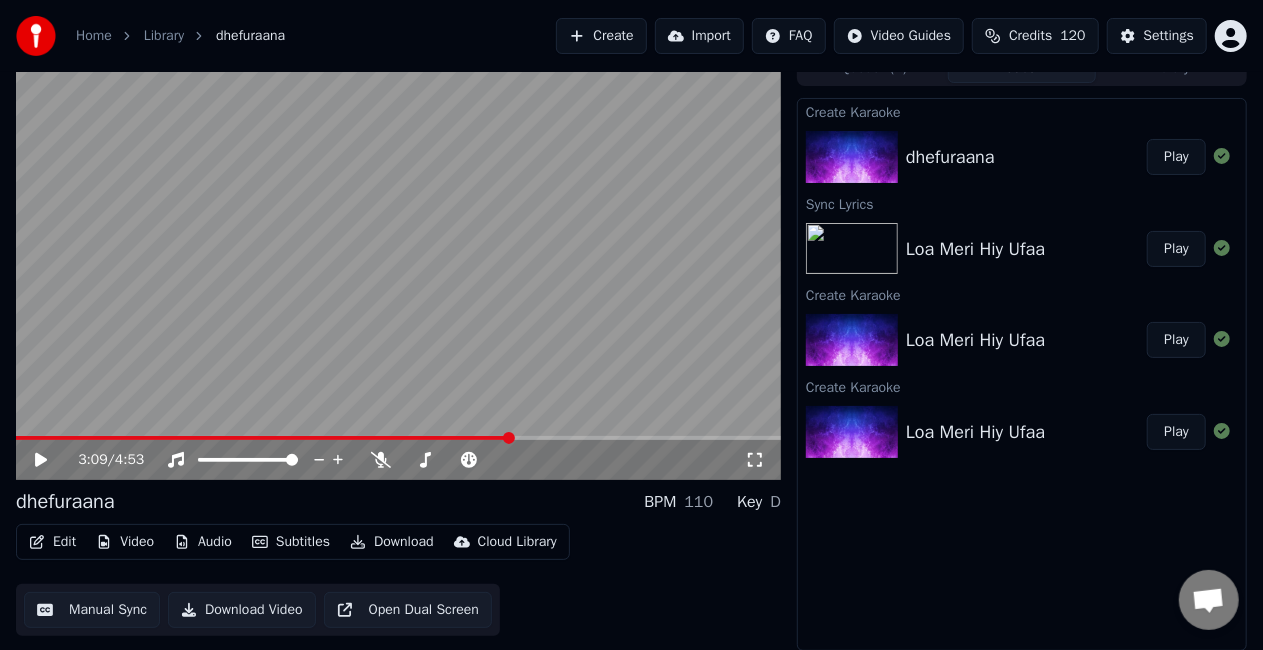 click at bounding box center [398, 438] 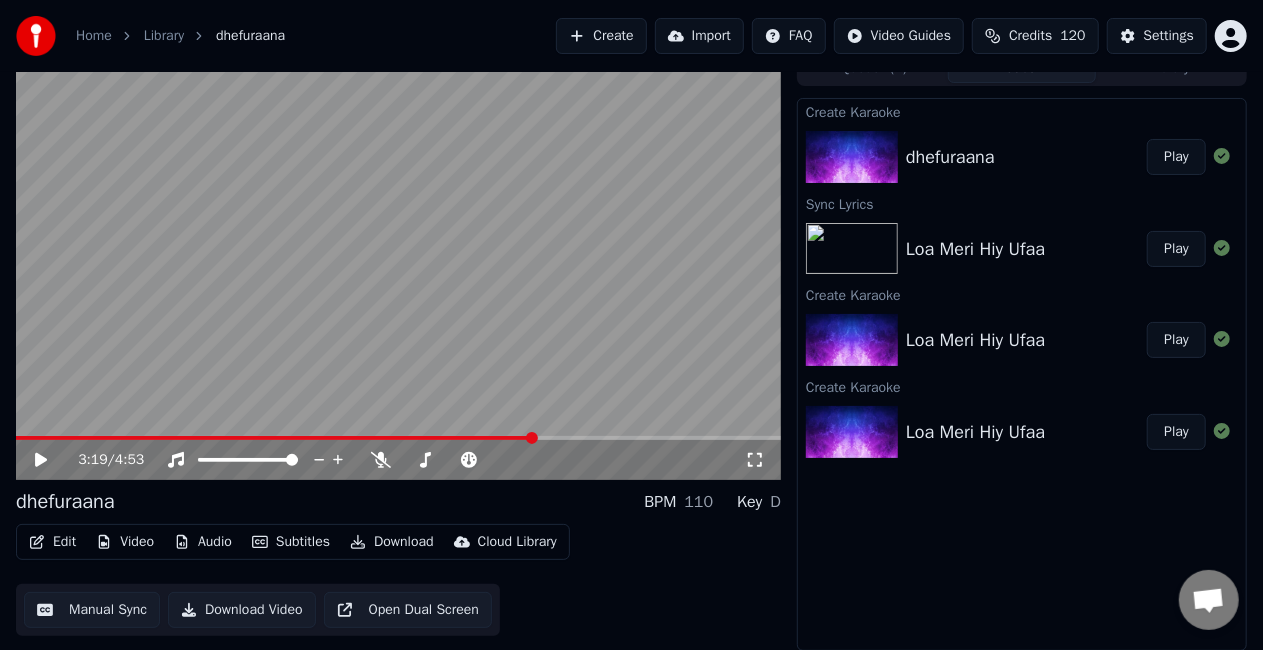 click at bounding box center (398, 265) 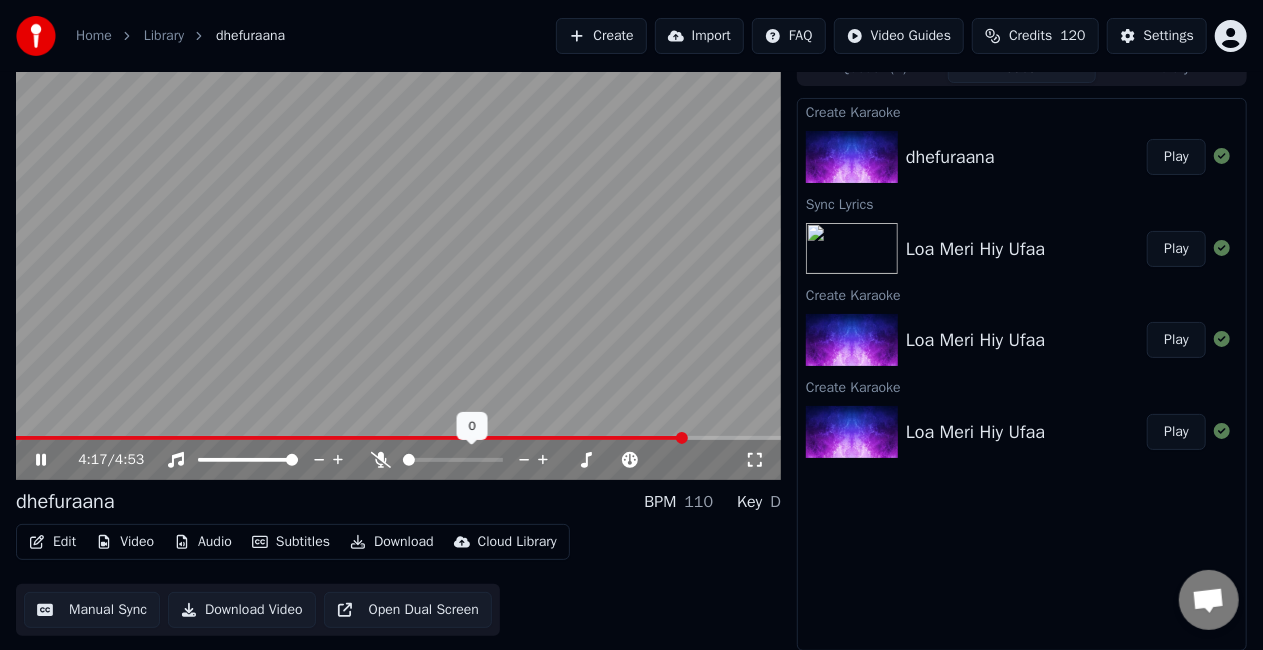 click at bounding box center (409, 460) 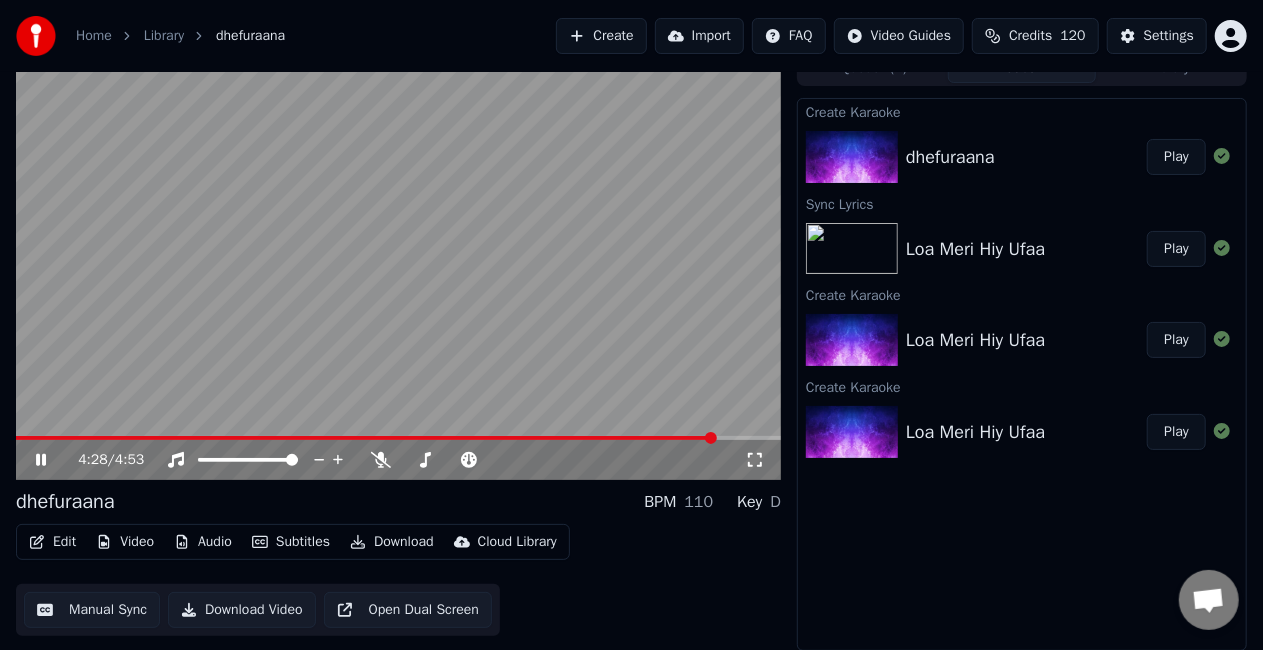 click 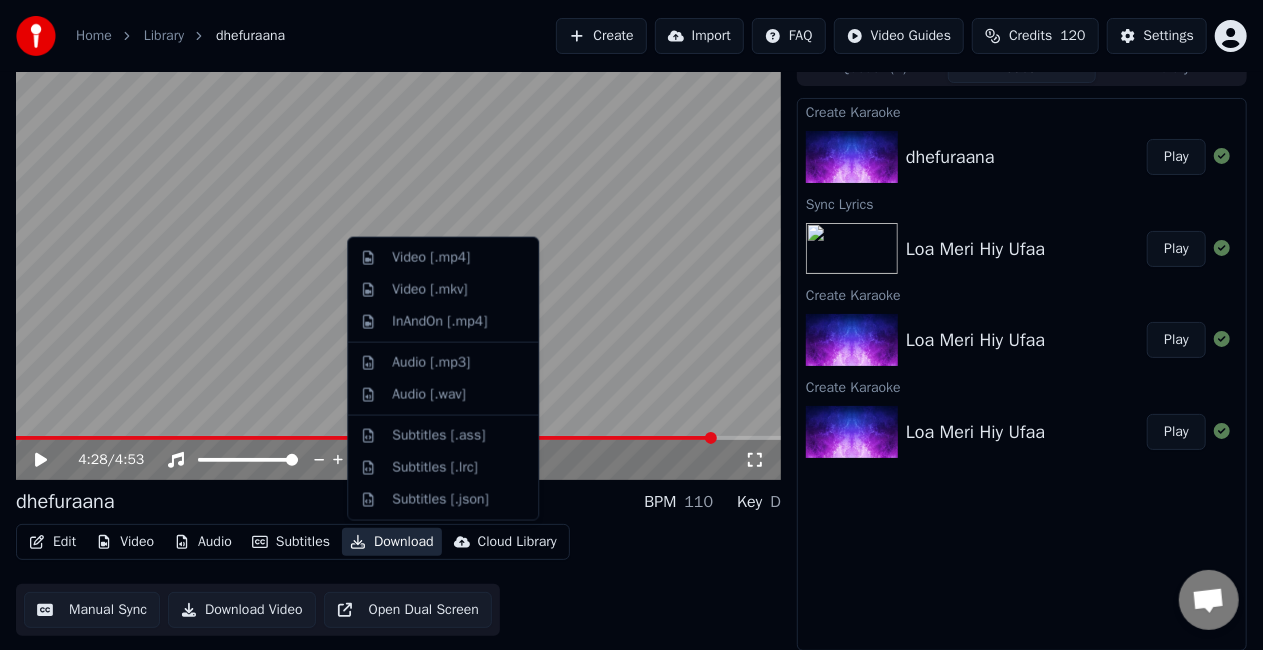 click on "Download" at bounding box center [392, 542] 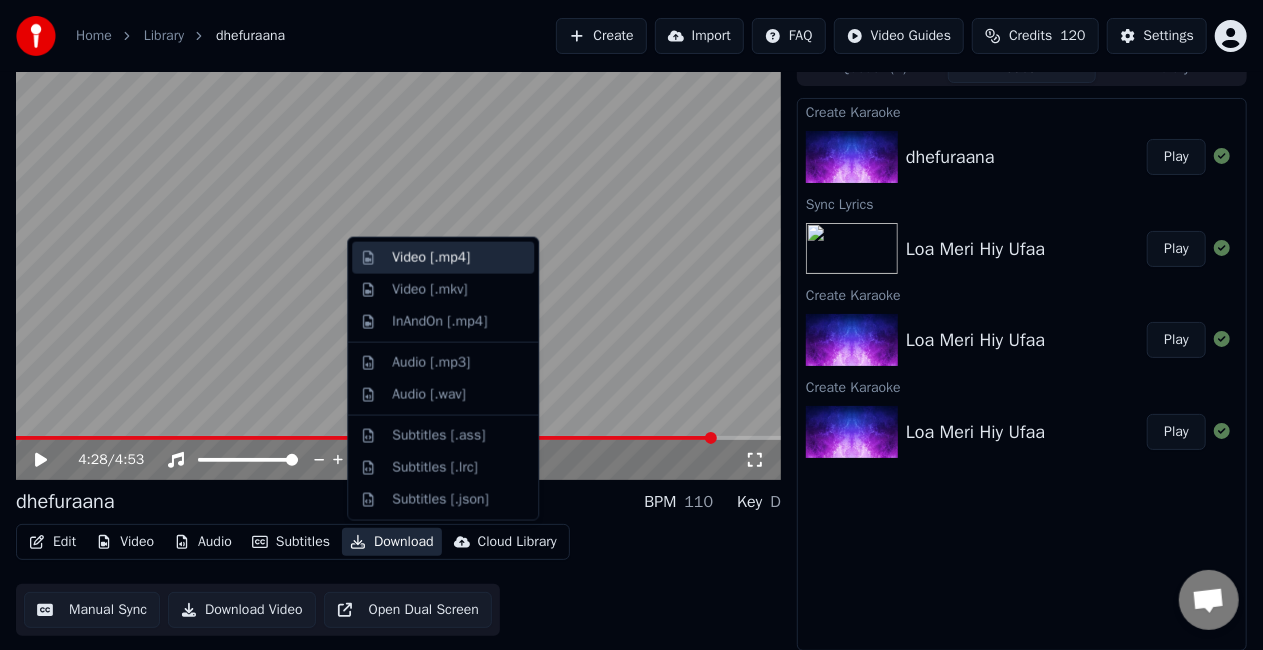 click on "Video [.mp4]" at bounding box center (459, 258) 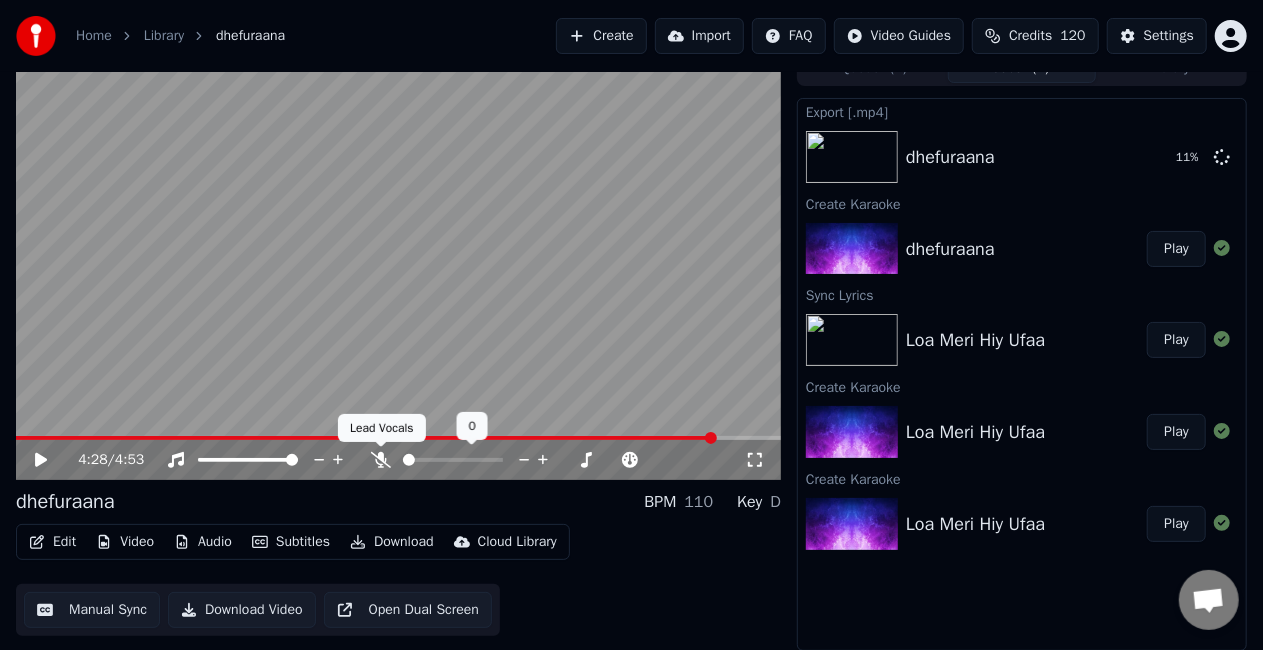 click 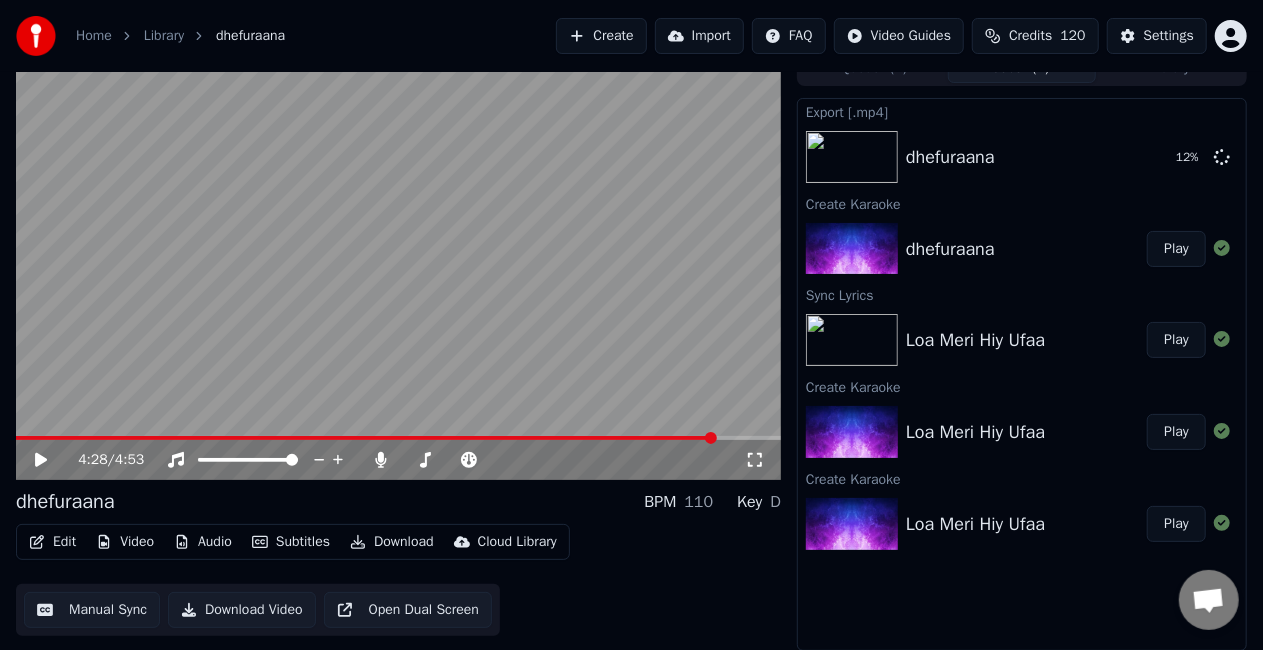 click 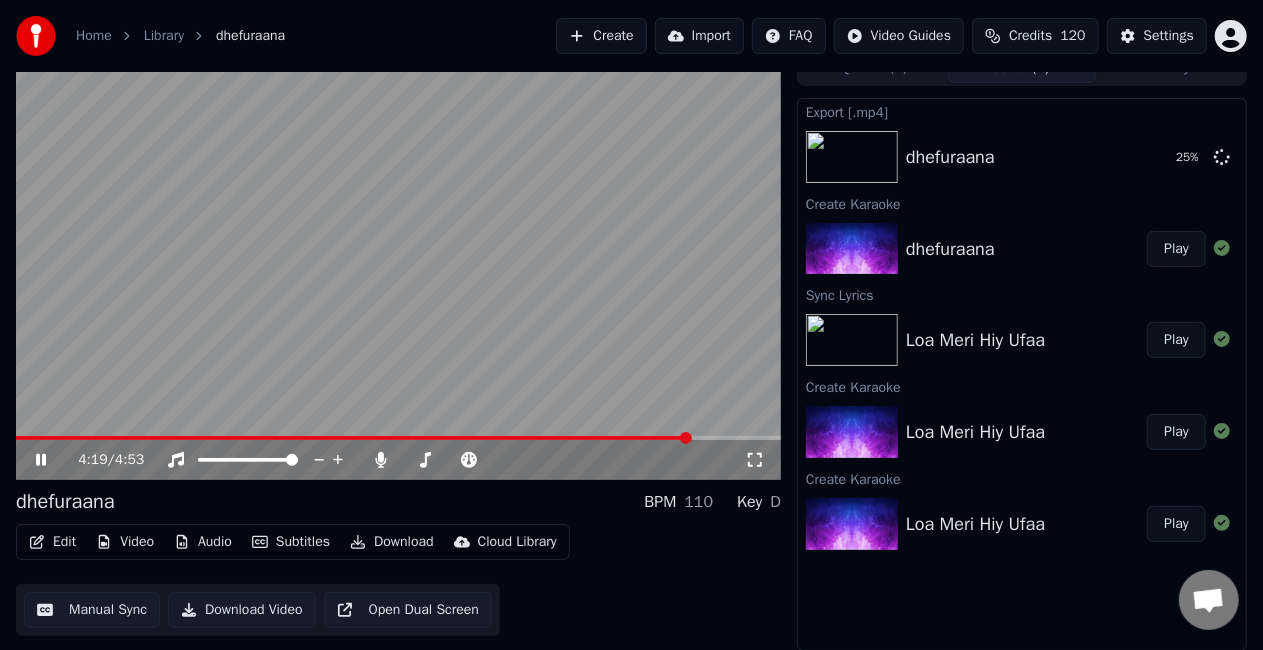 click at bounding box center (353, 438) 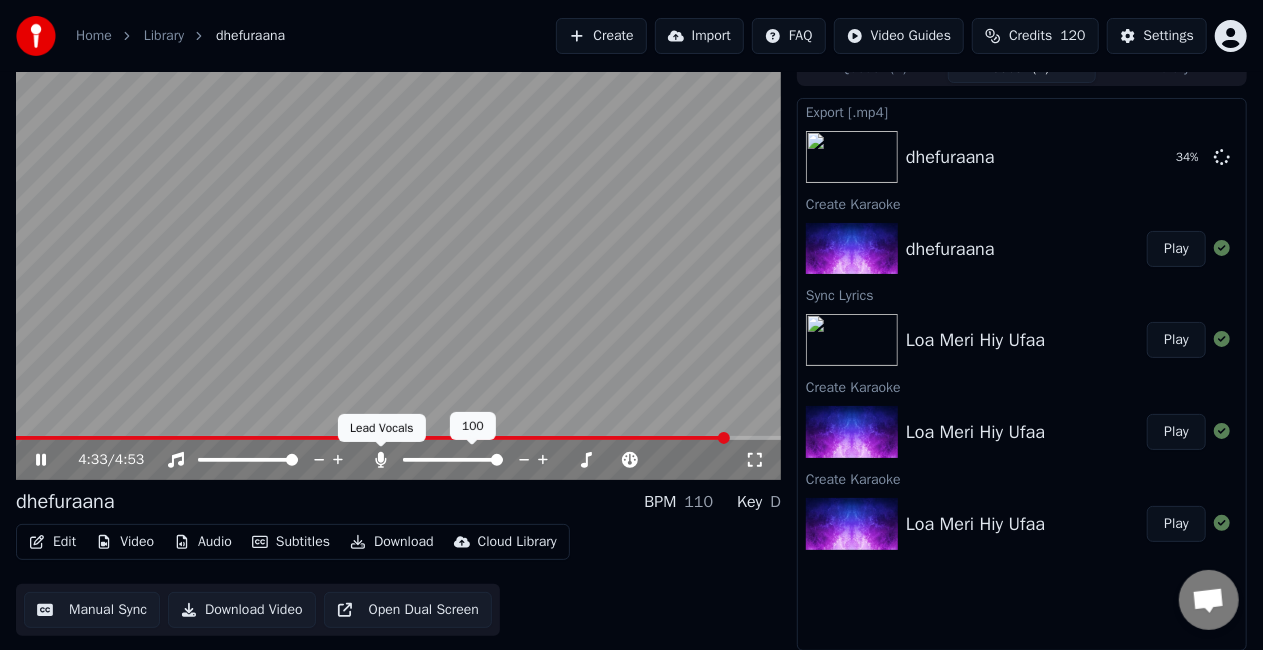 click 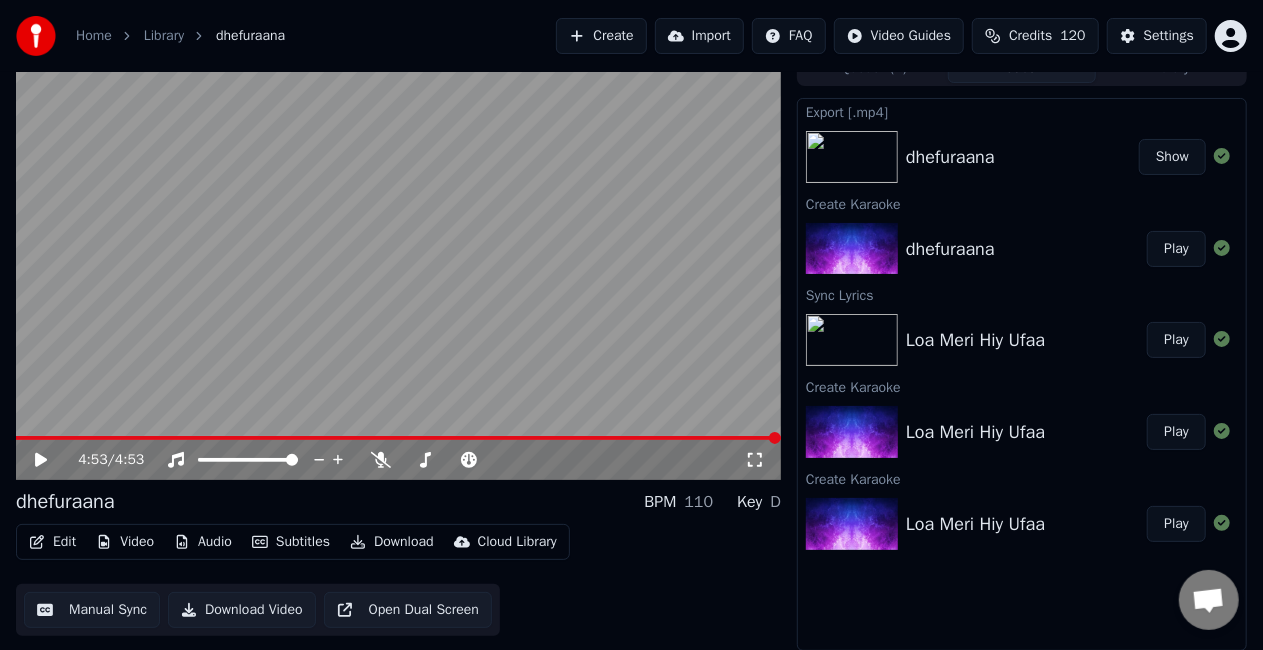 click on "Show" at bounding box center (1172, 157) 